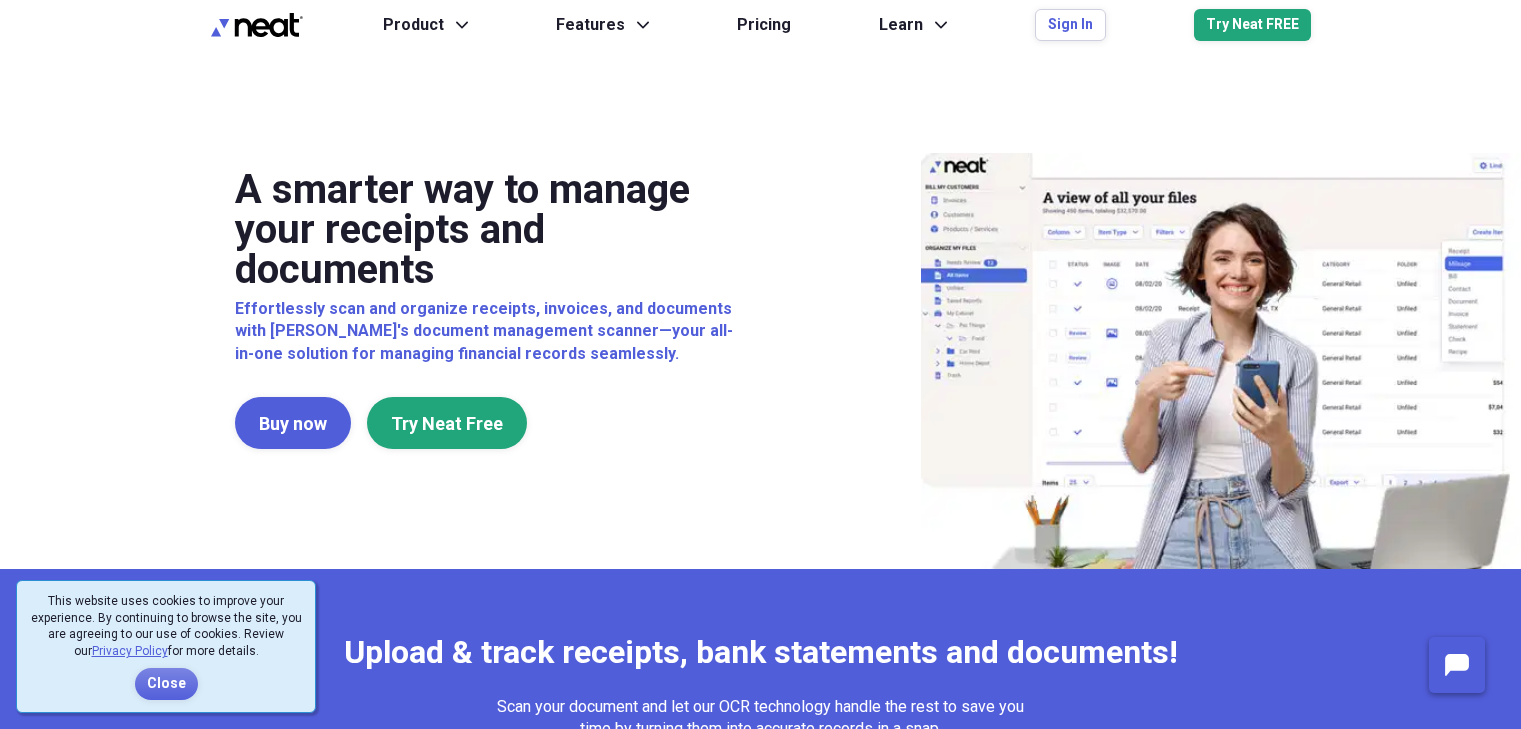 scroll, scrollTop: 0, scrollLeft: 0, axis: both 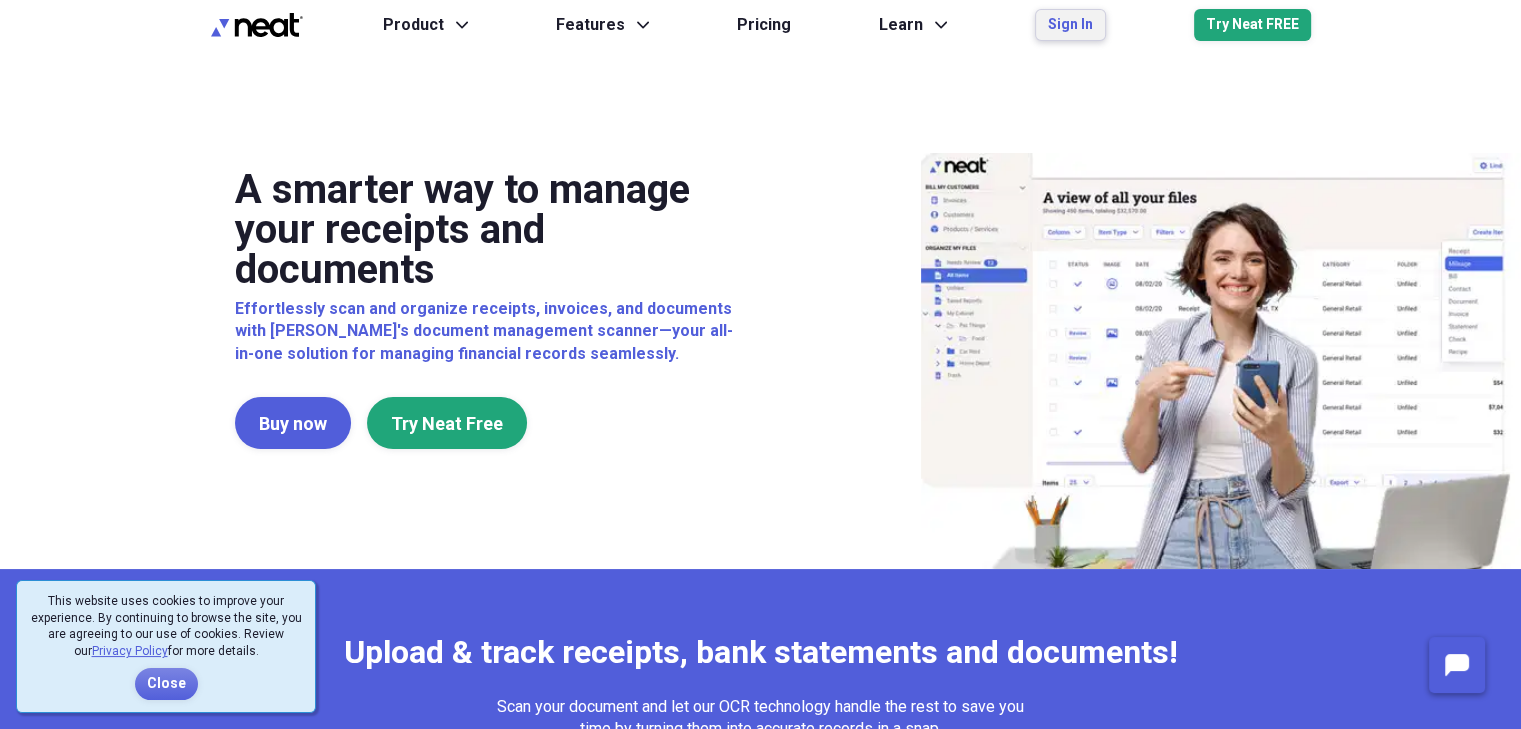 click on "Sign In" at bounding box center (1070, 25) 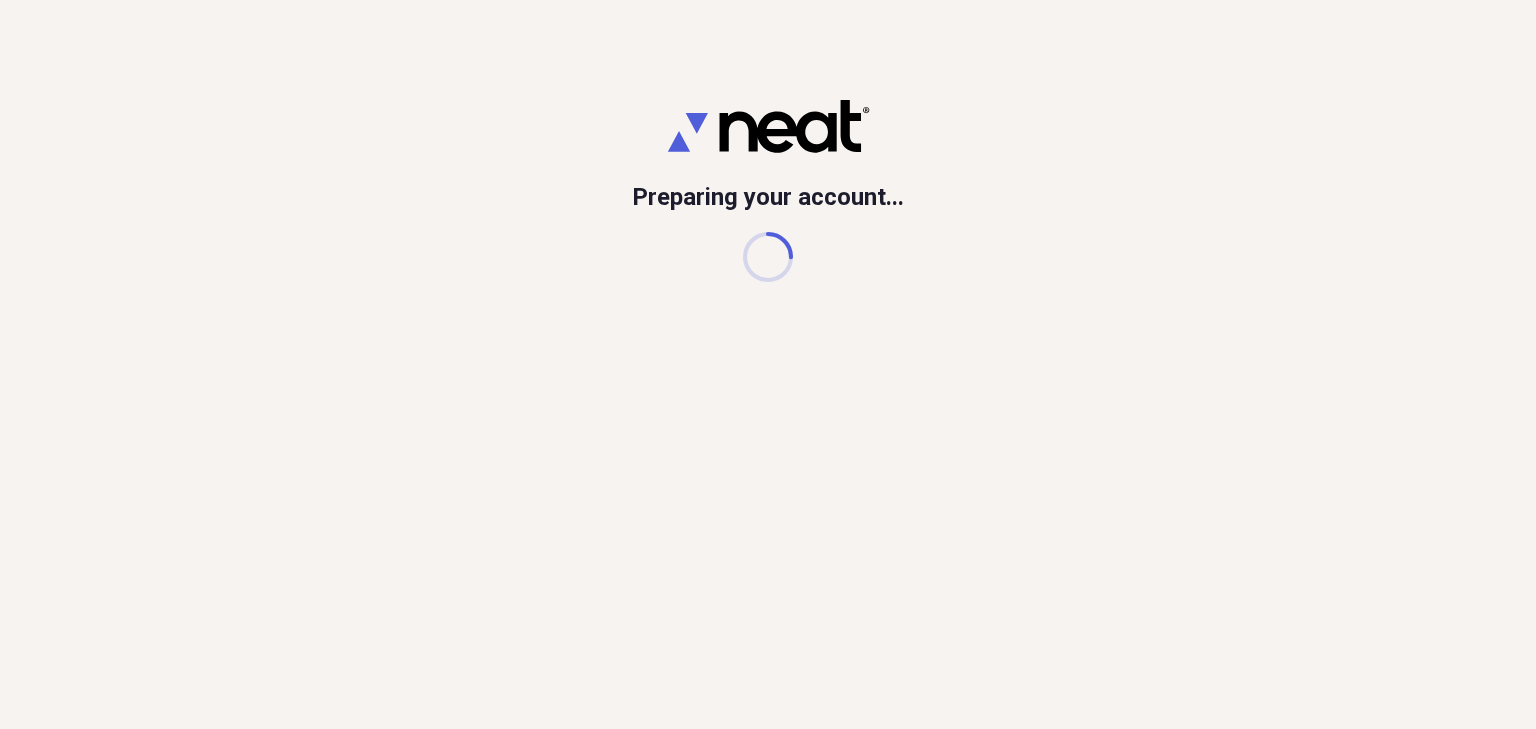 scroll, scrollTop: 0, scrollLeft: 0, axis: both 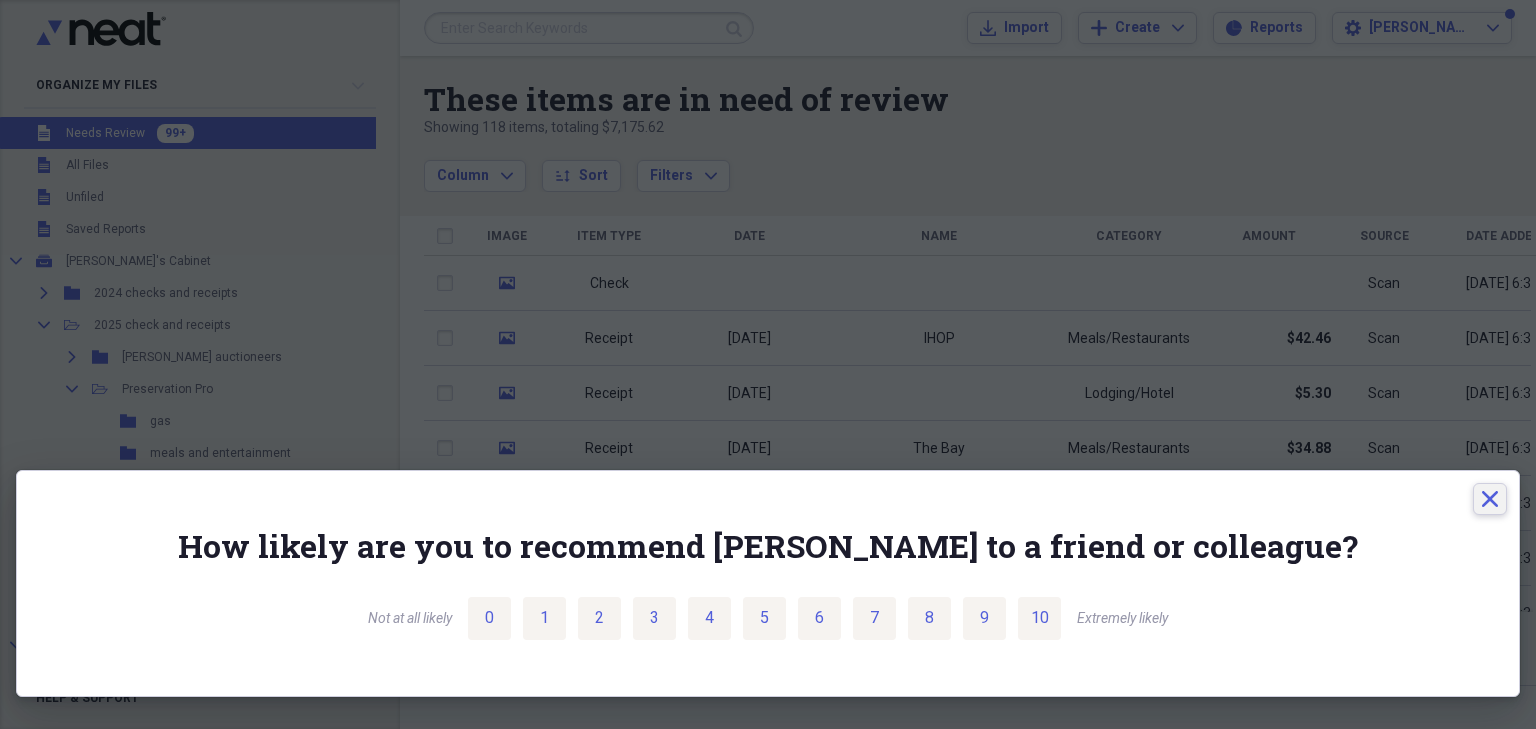 click 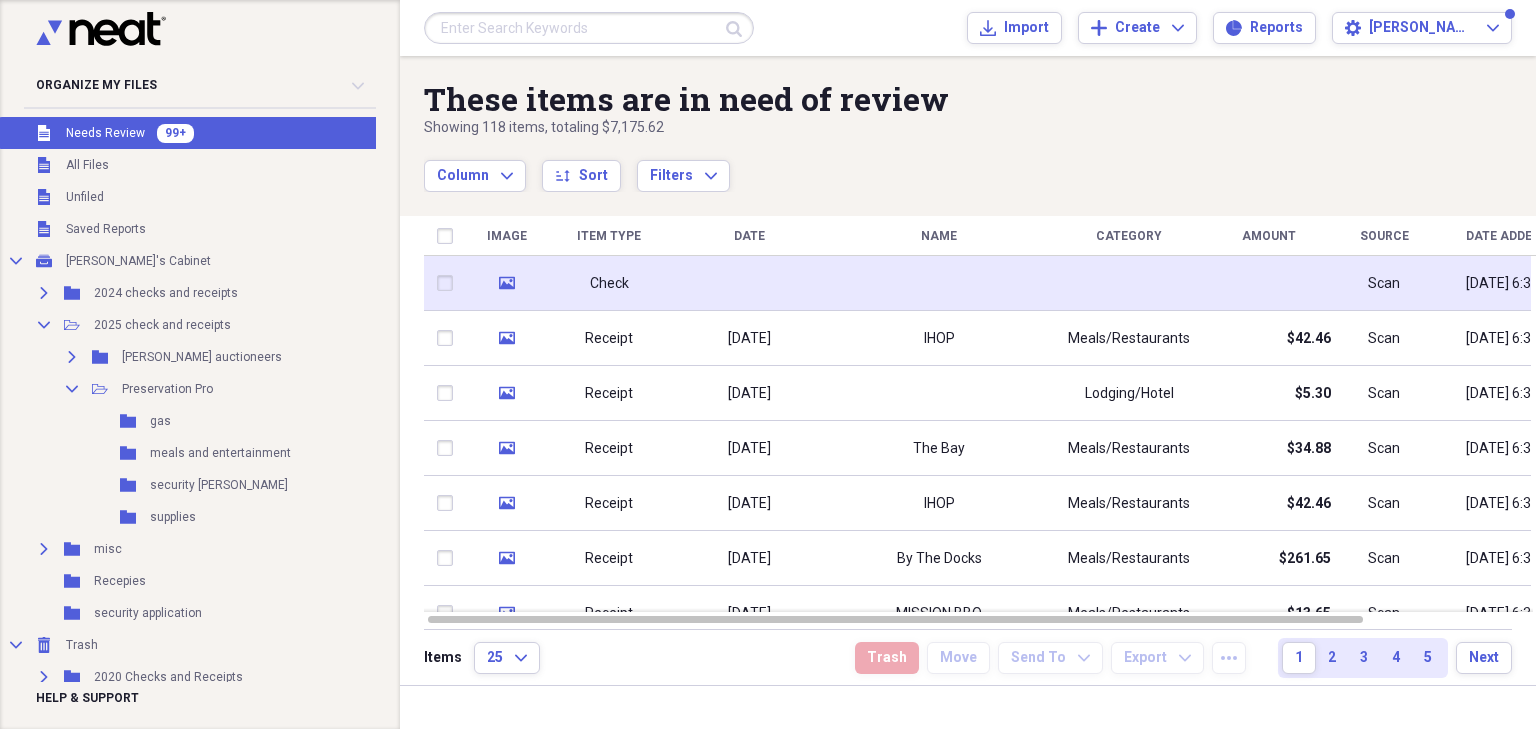 click on "Check" at bounding box center (609, 284) 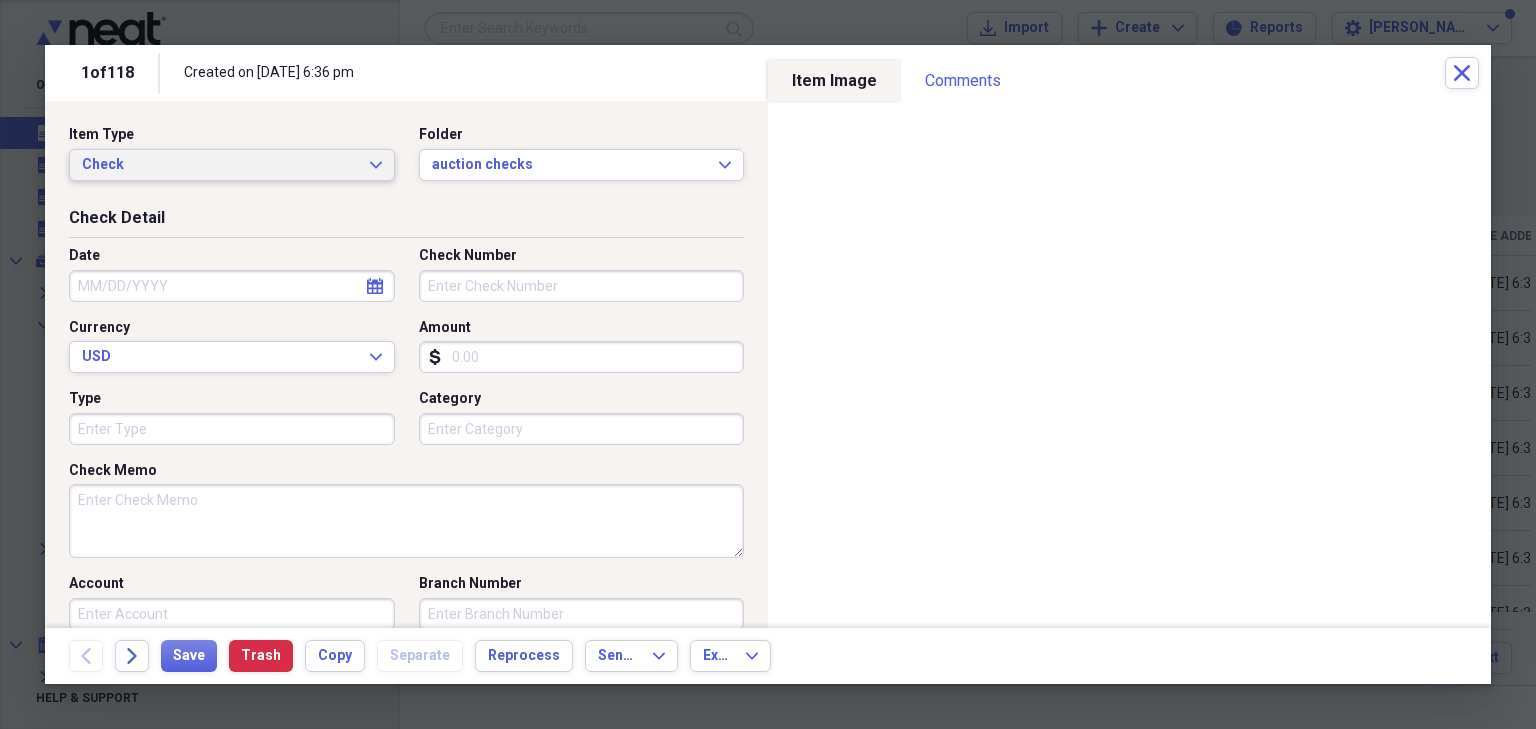 click on "Check" at bounding box center [220, 165] 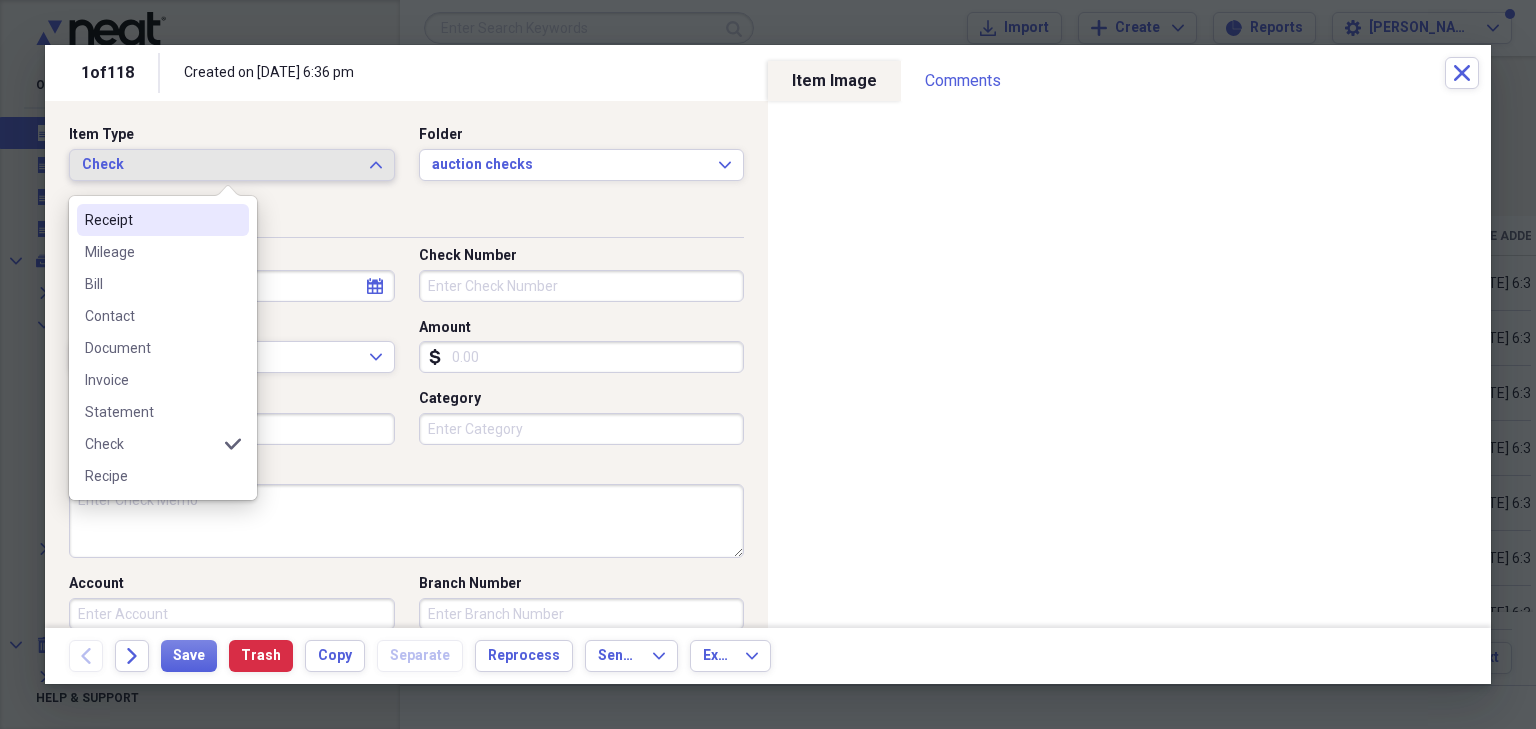 click on "Receipt" at bounding box center (151, 220) 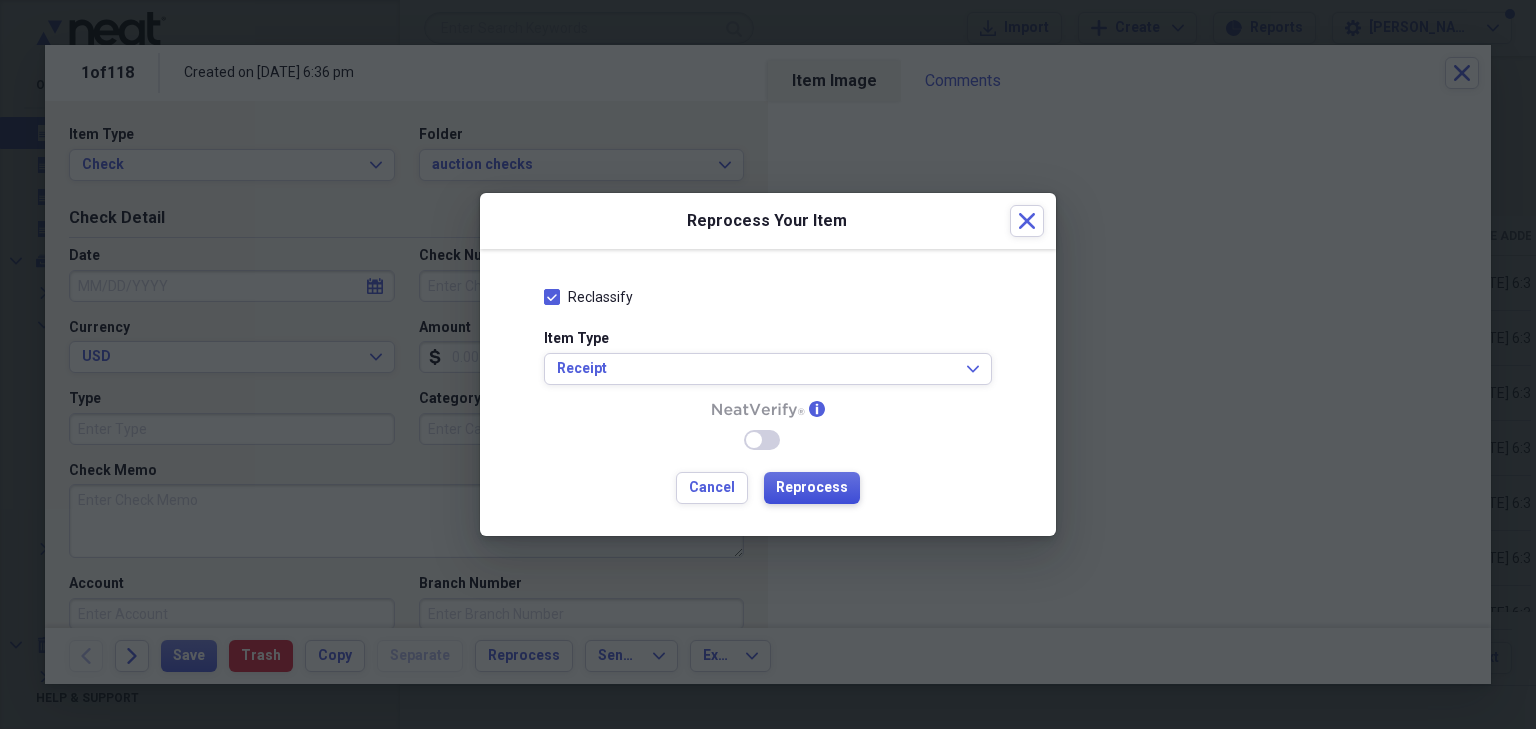click on "Reprocess" at bounding box center (812, 488) 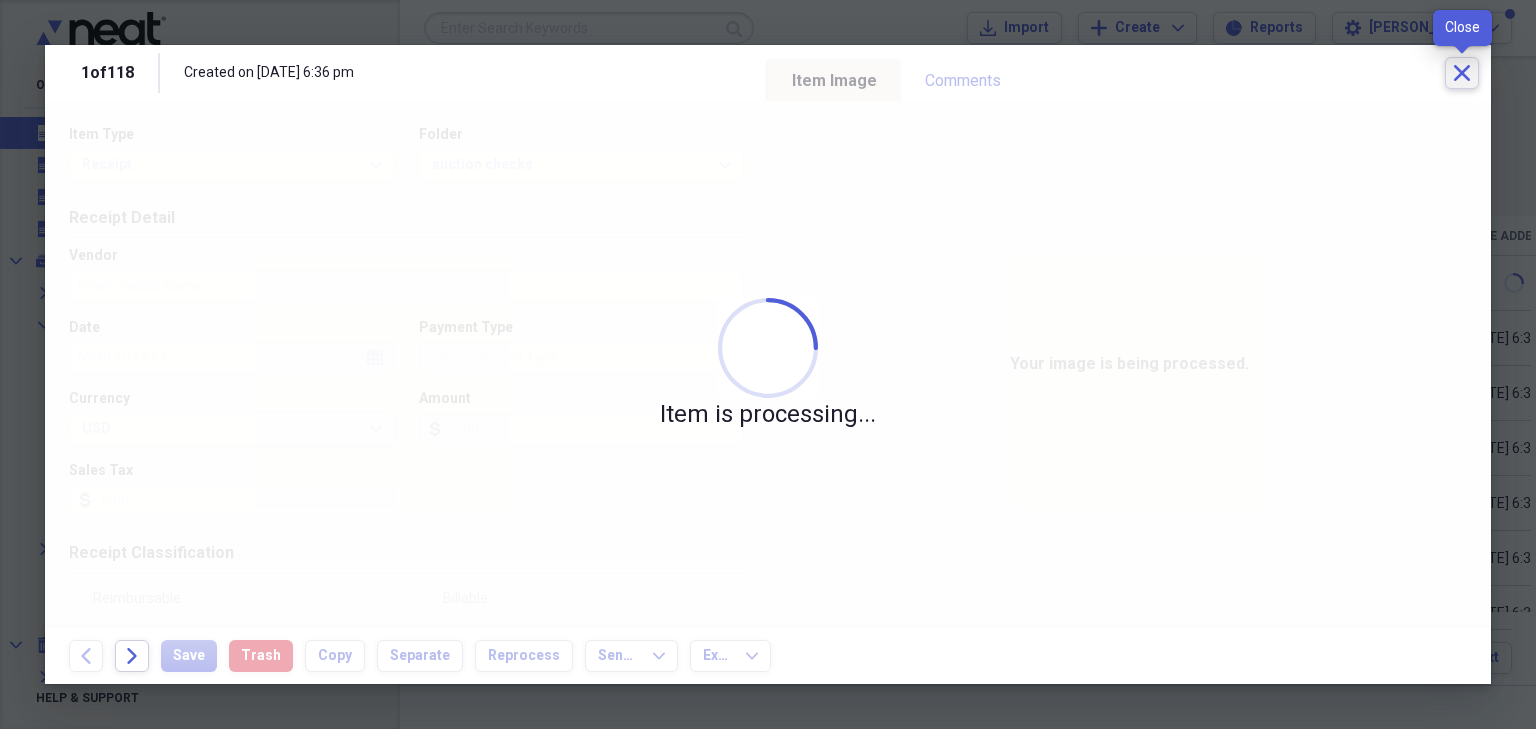 click 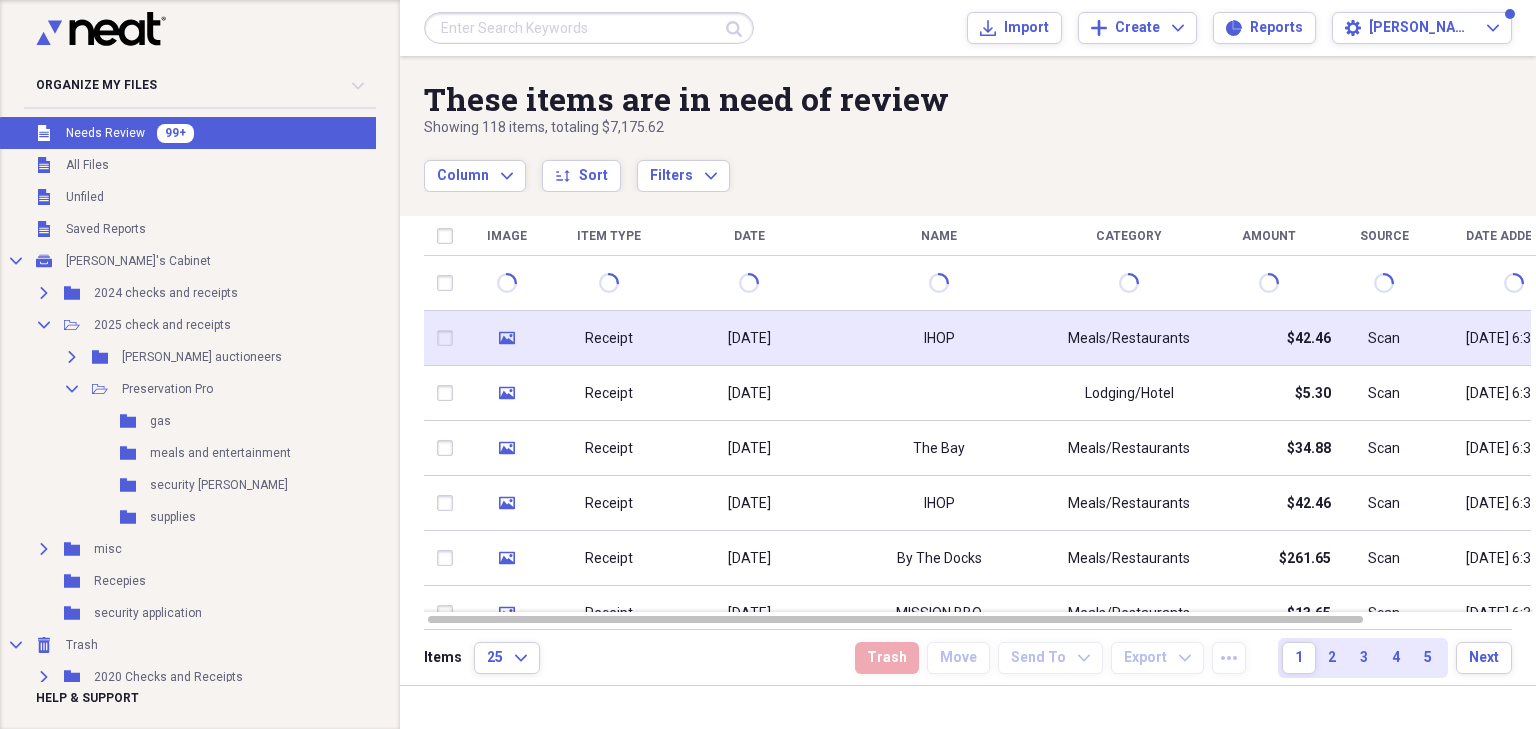 click on "Receipt" at bounding box center [609, 338] 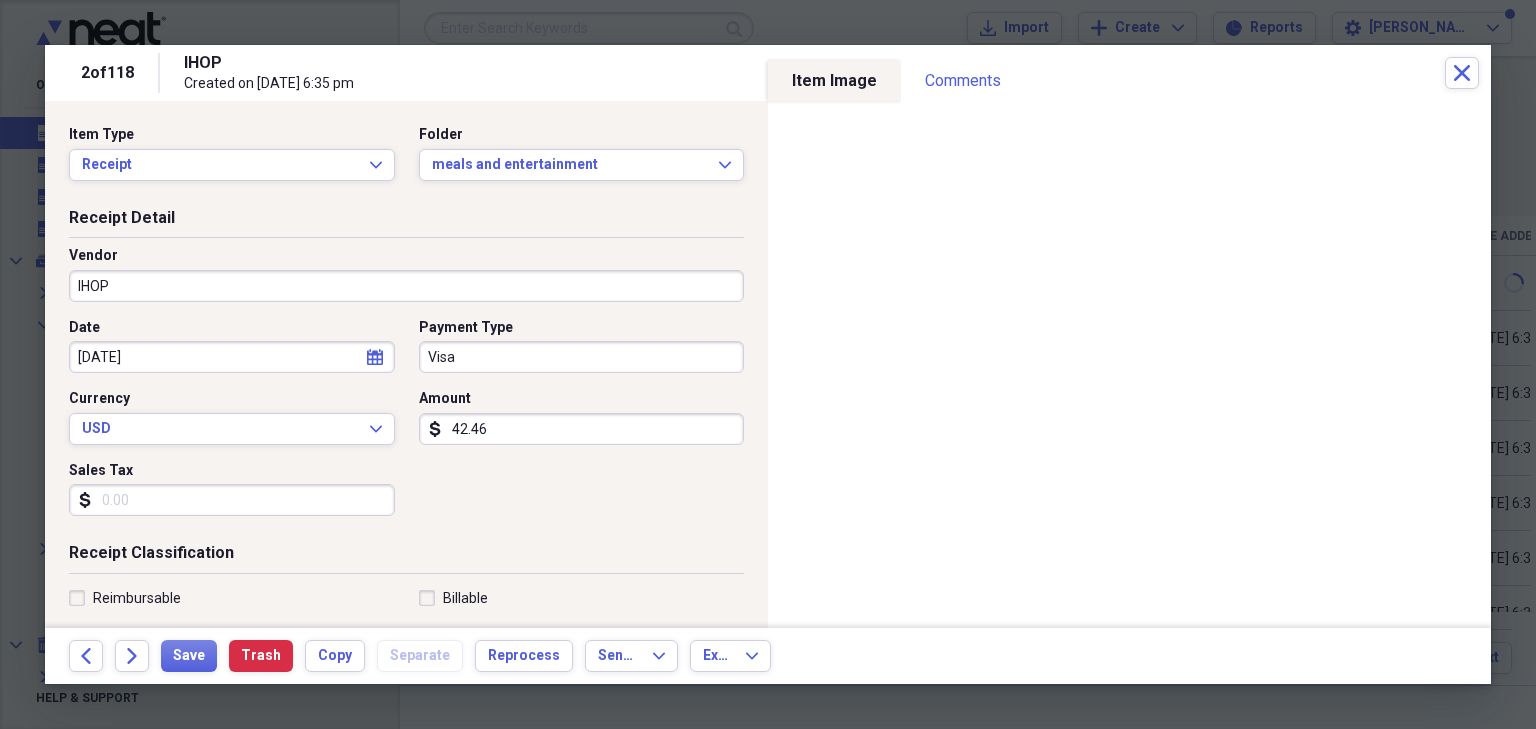 click on "42.46" at bounding box center (582, 429) 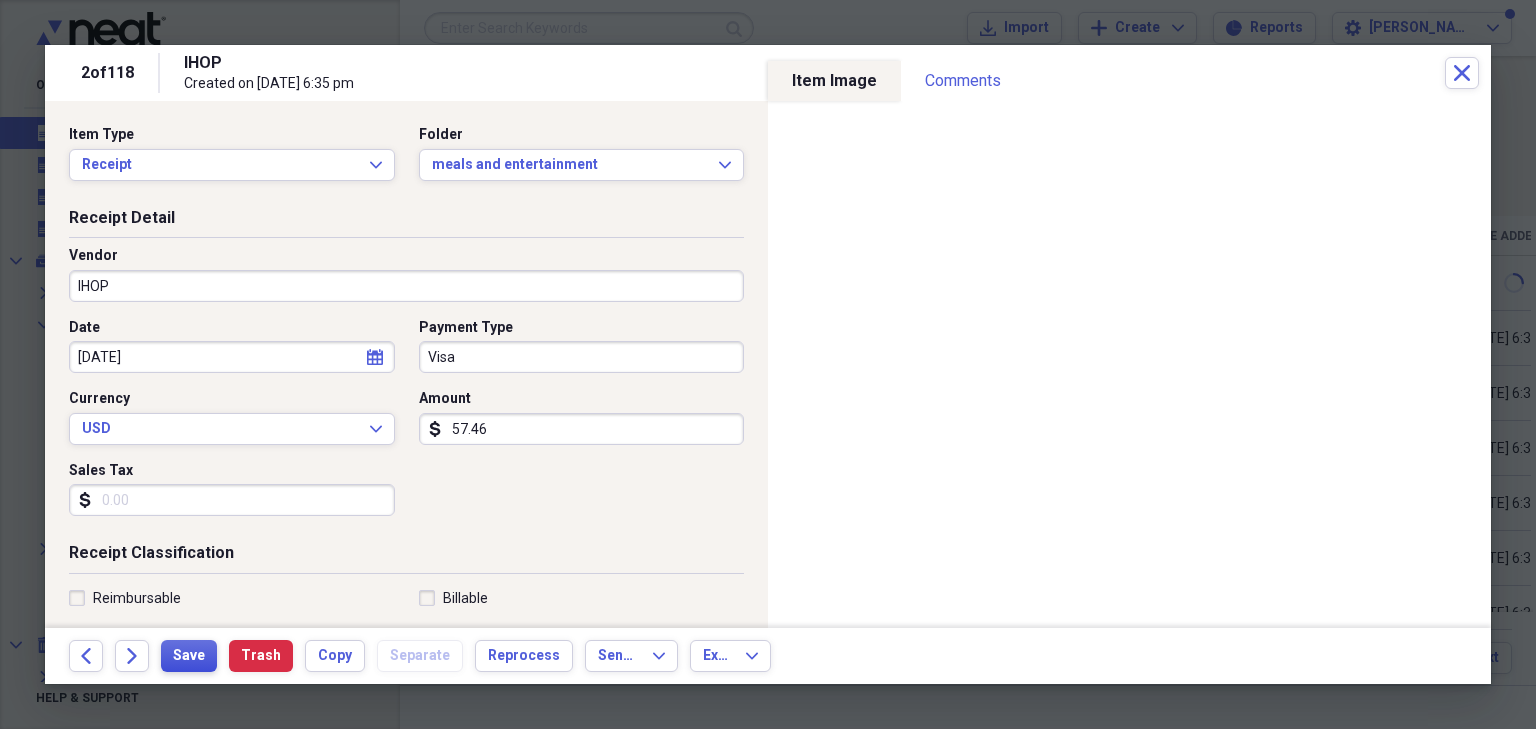 type on "57.46" 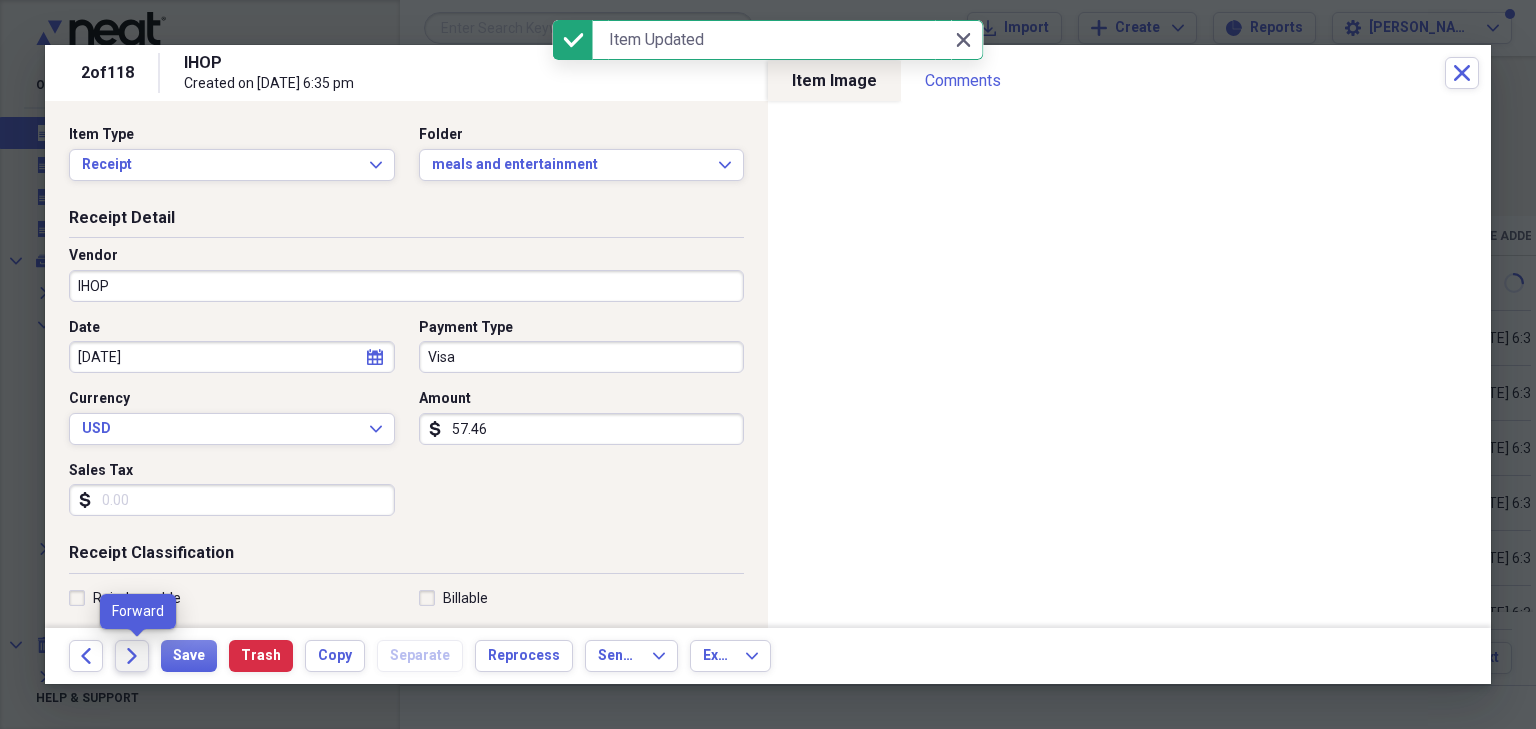 click on "Forward" 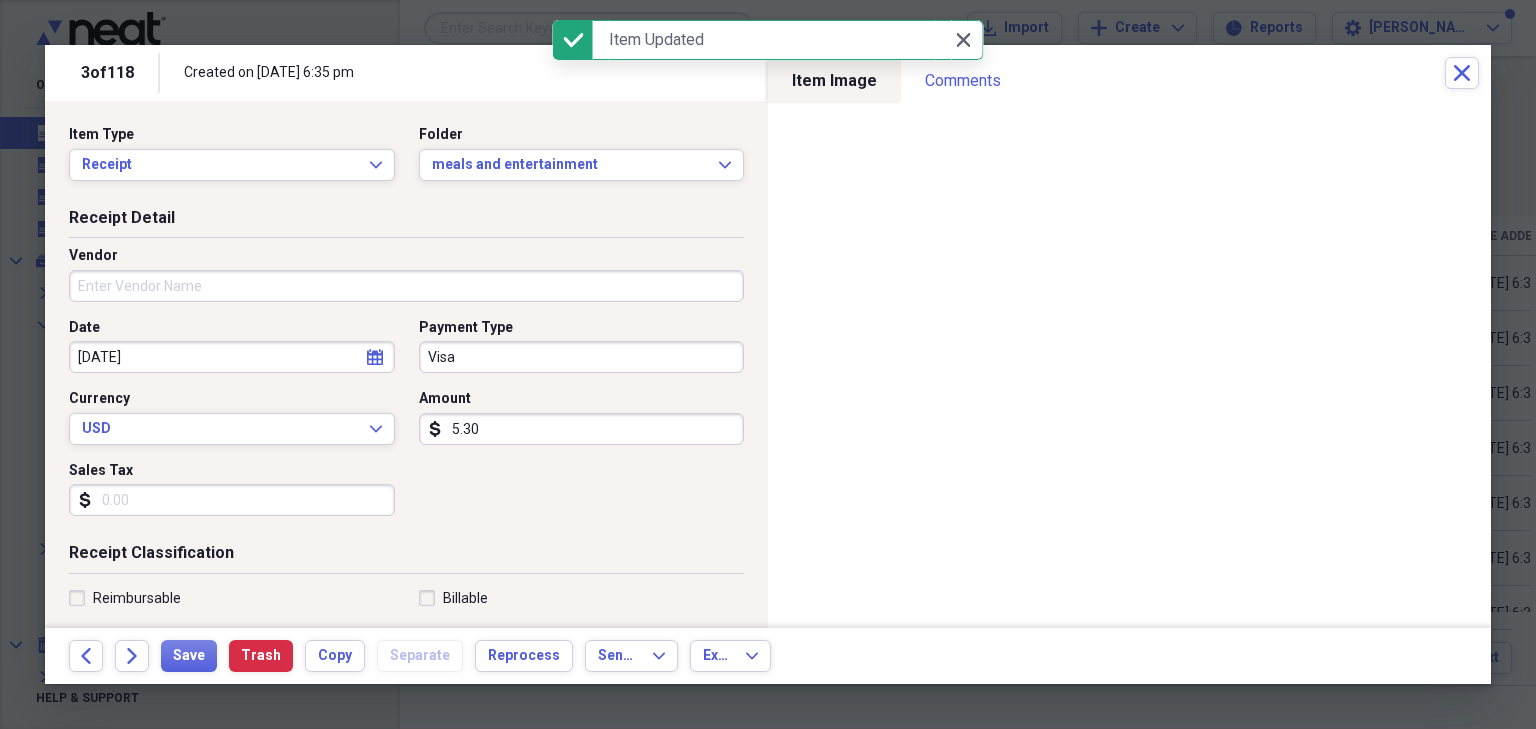 click on "Vendor" at bounding box center (406, 286) 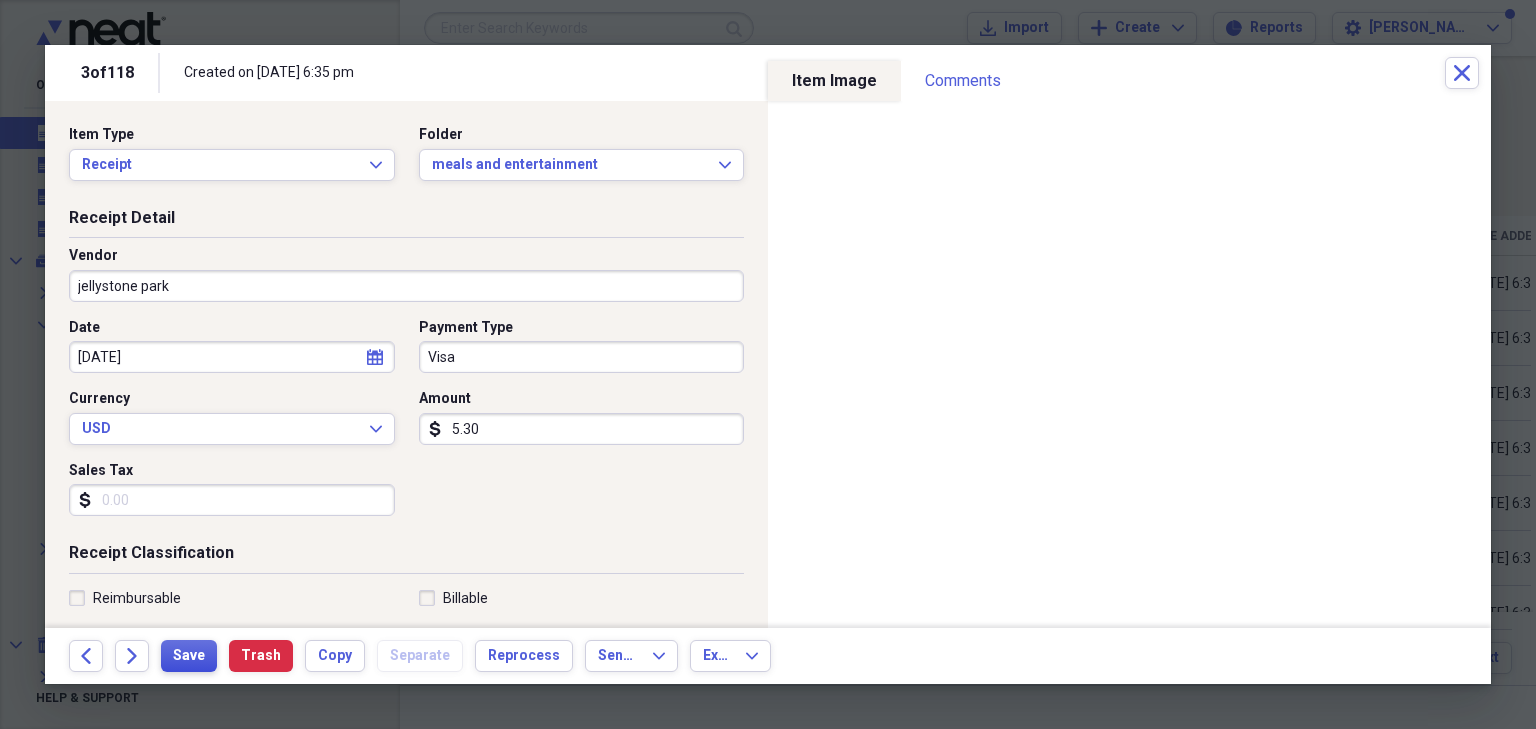 type on "jellystone park" 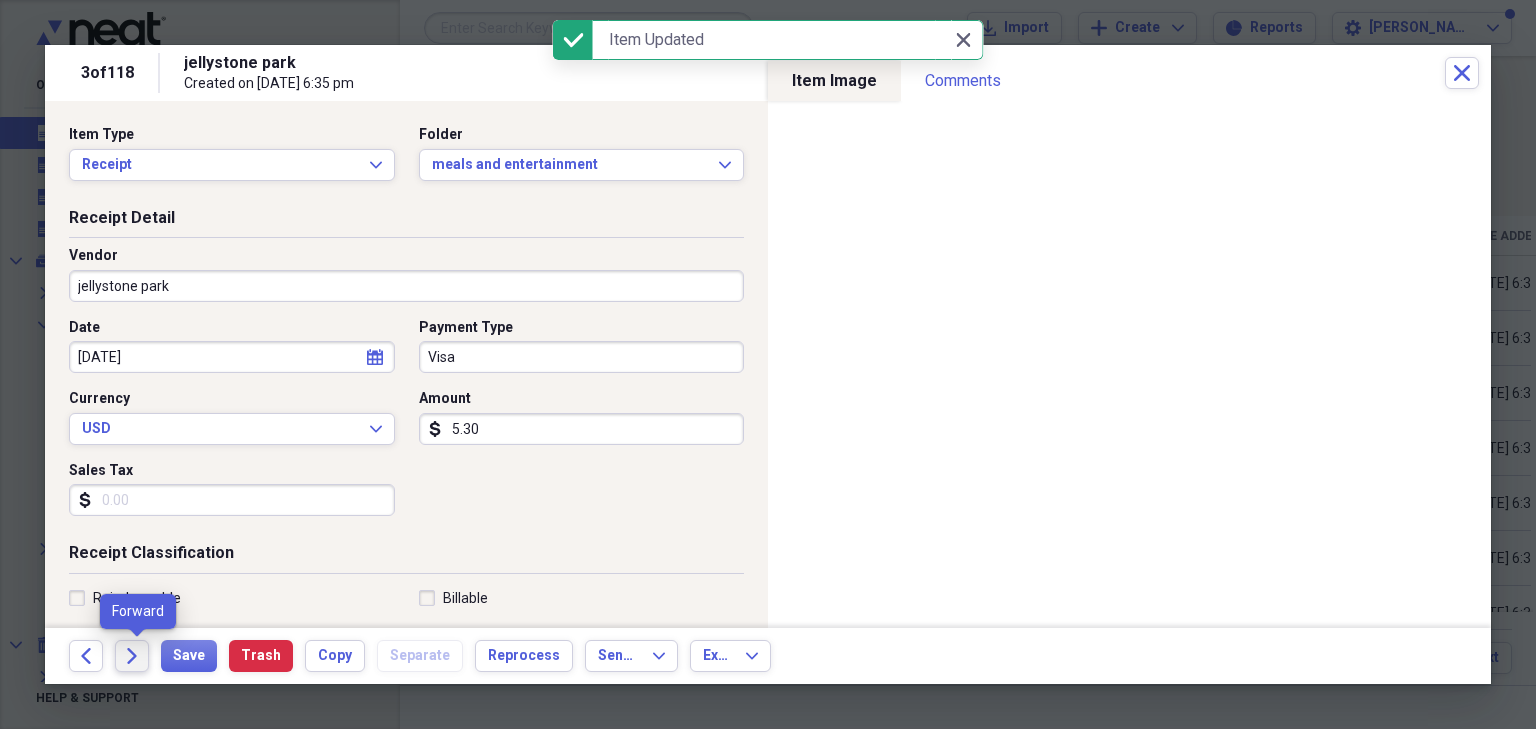click on "Forward" at bounding box center (132, 656) 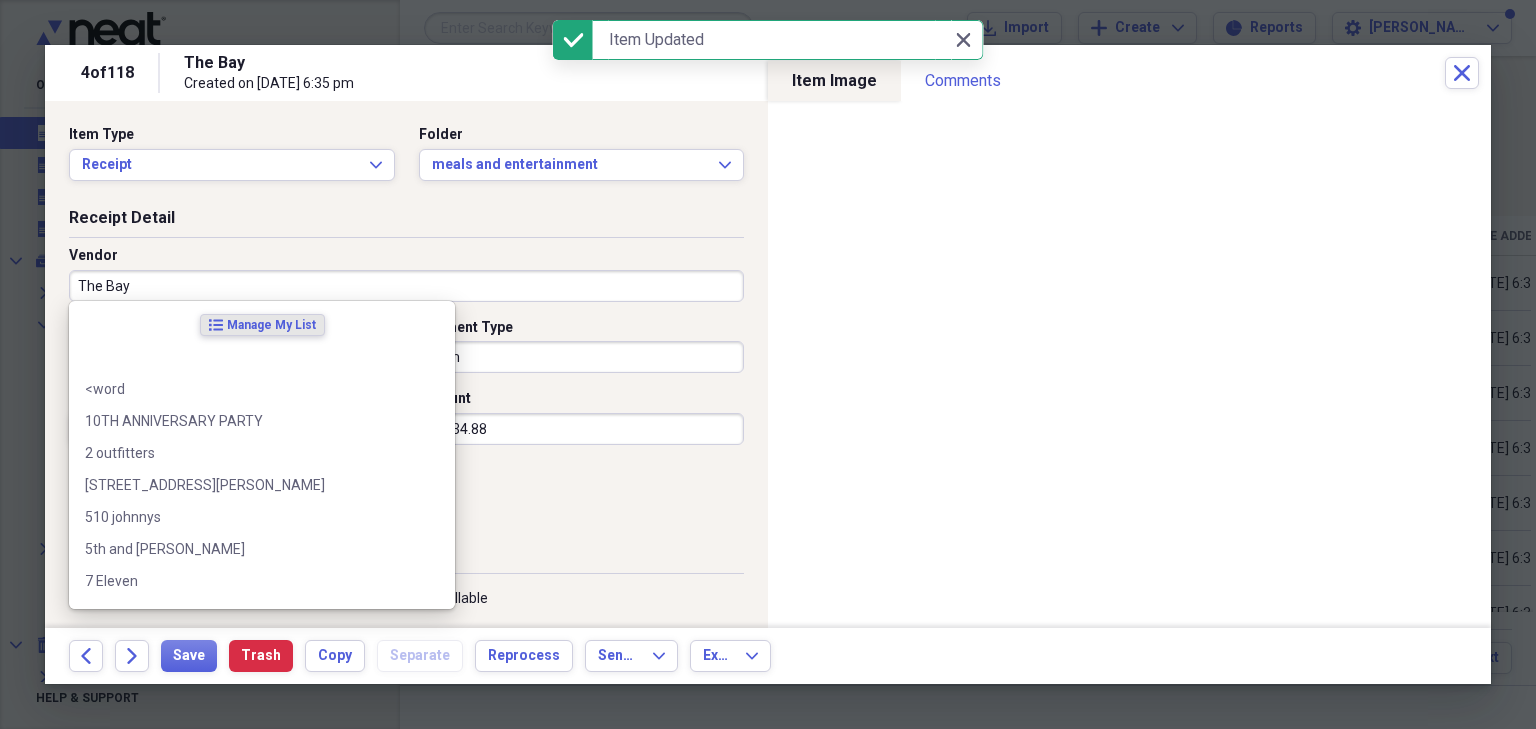 click on "The Bay" at bounding box center [406, 286] 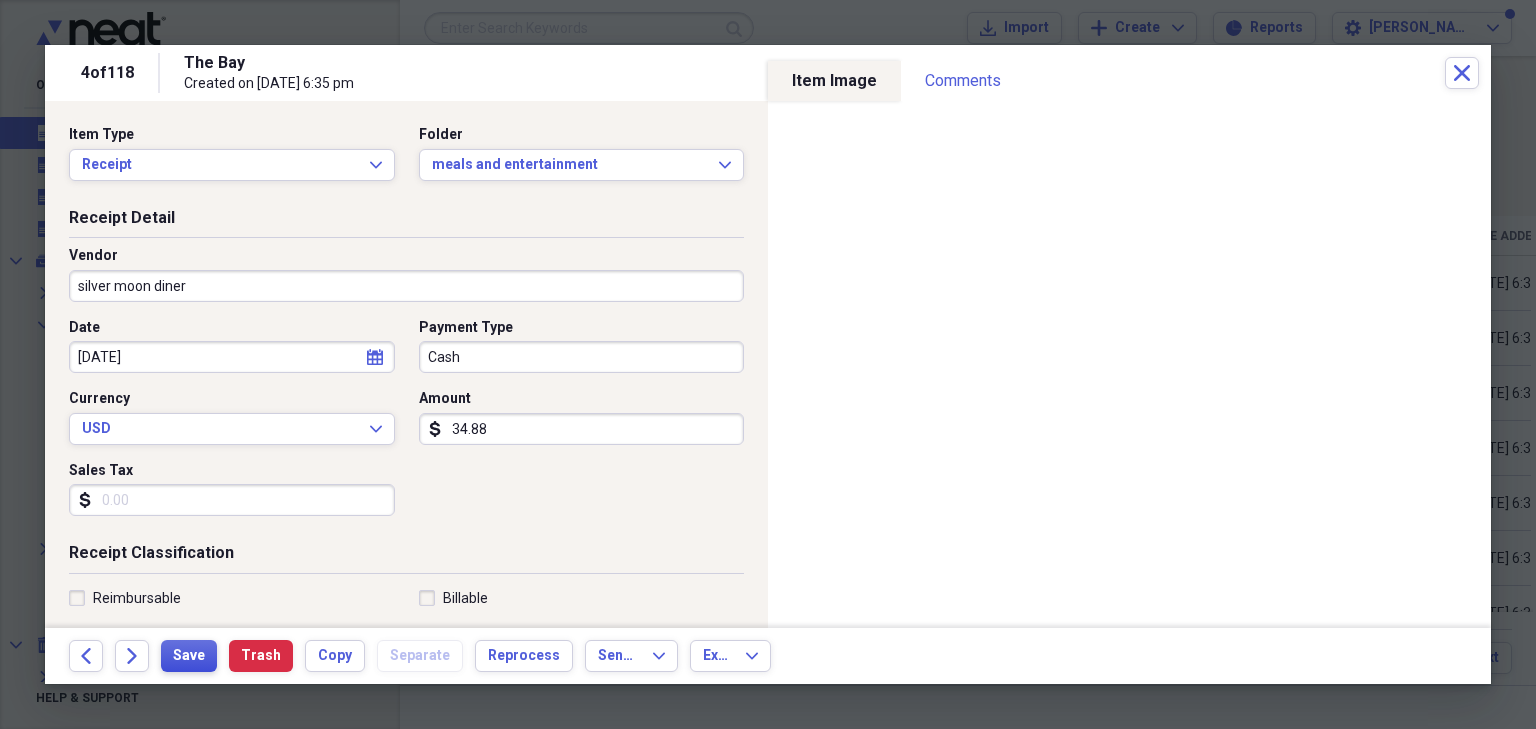 type on "silver moon diner" 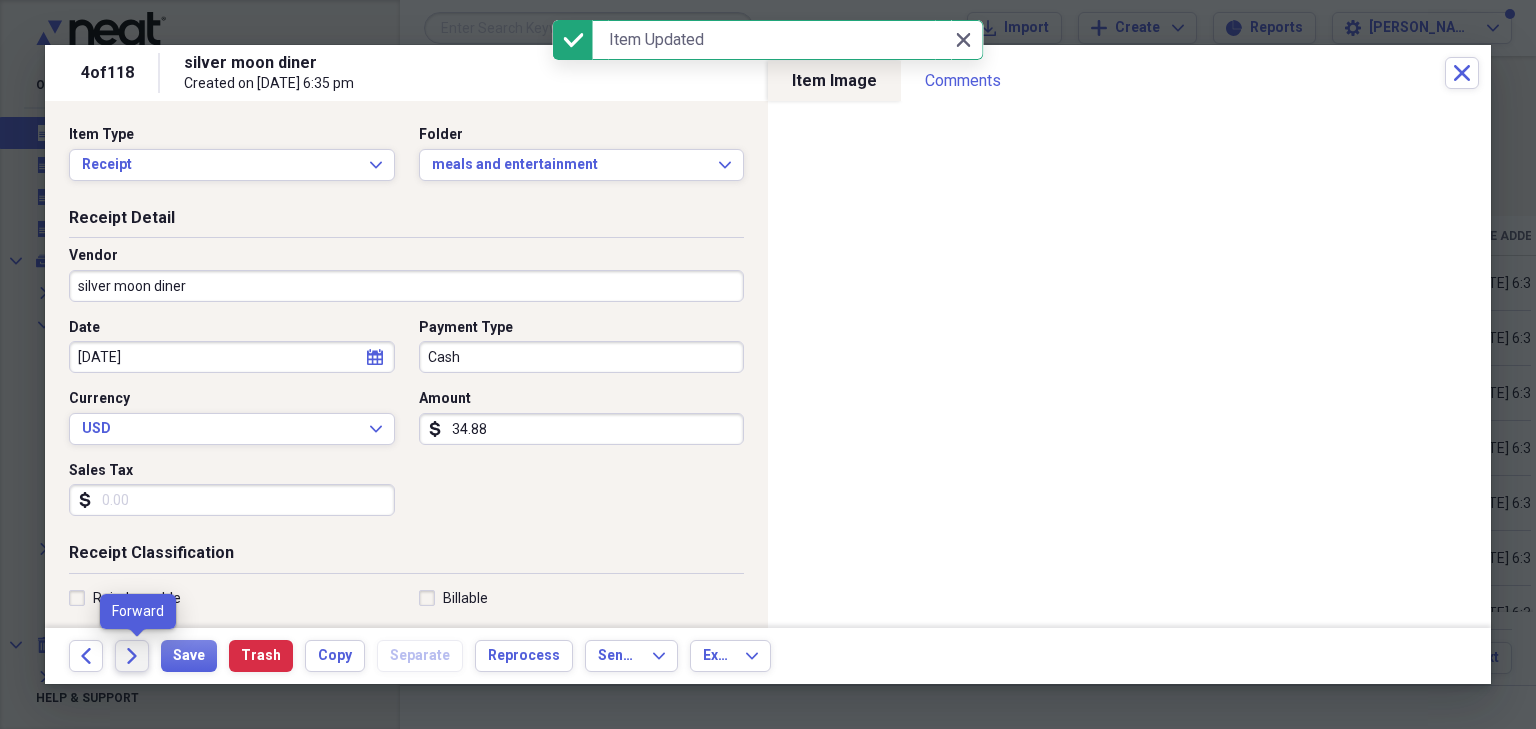 click on "Forward" 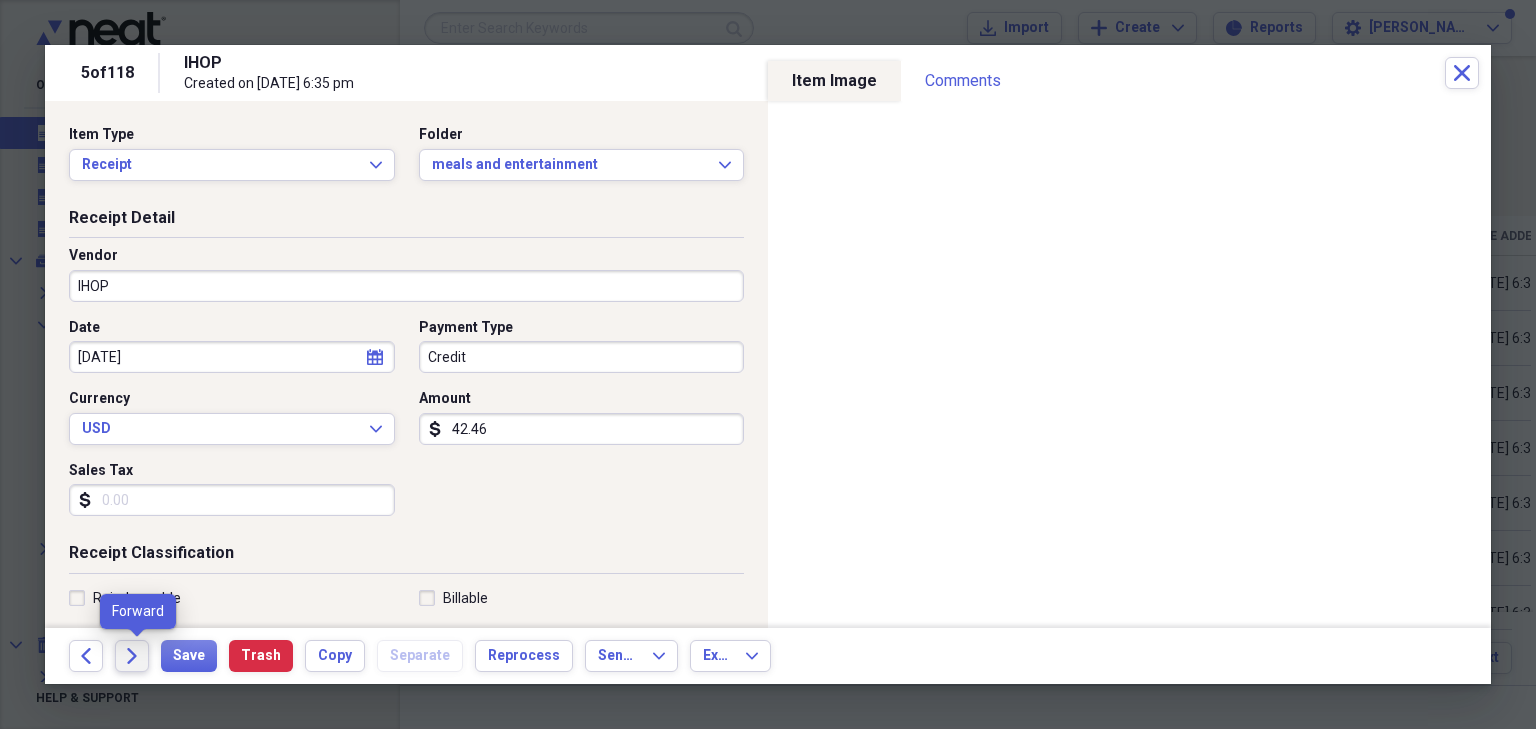 click on "Forward" 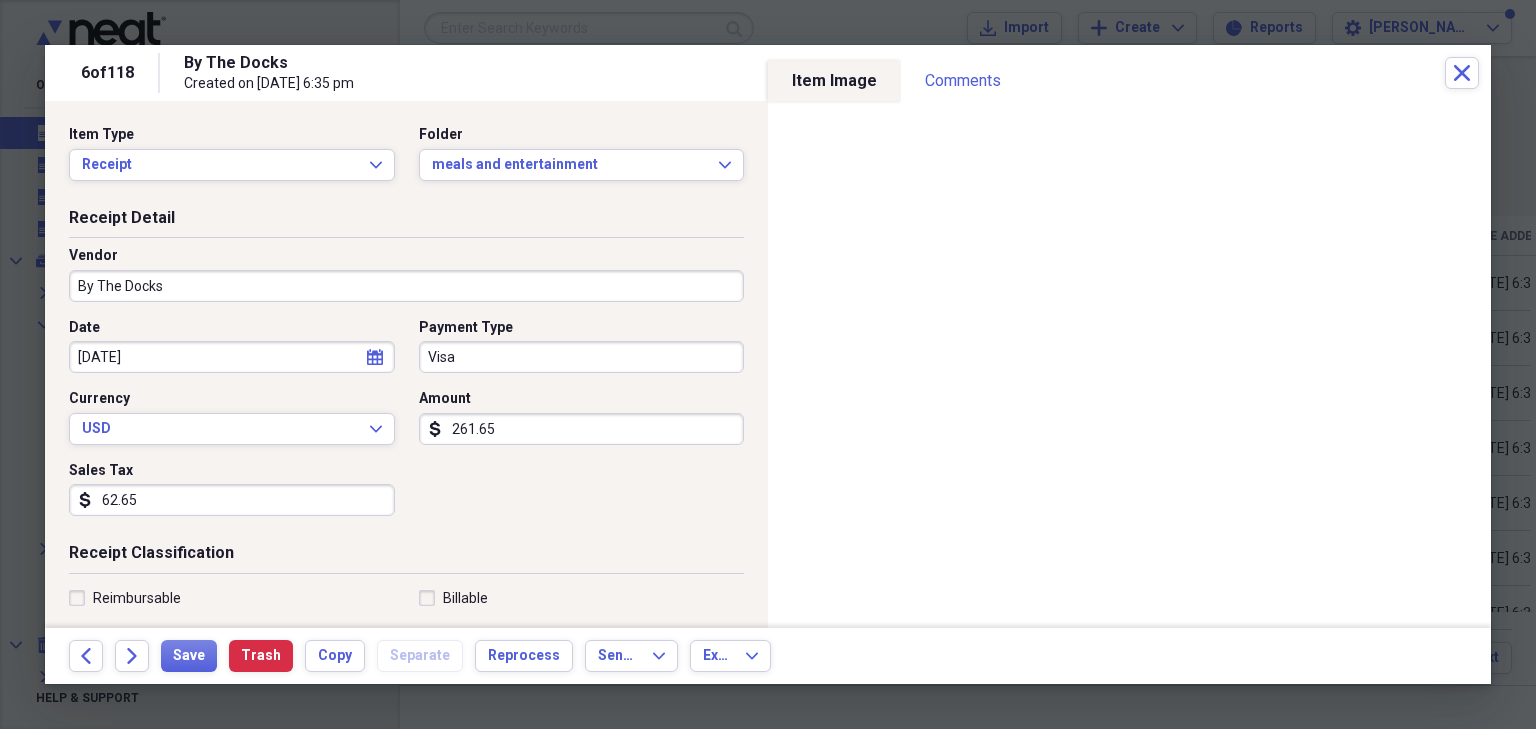 click on "261.65" at bounding box center (582, 429) 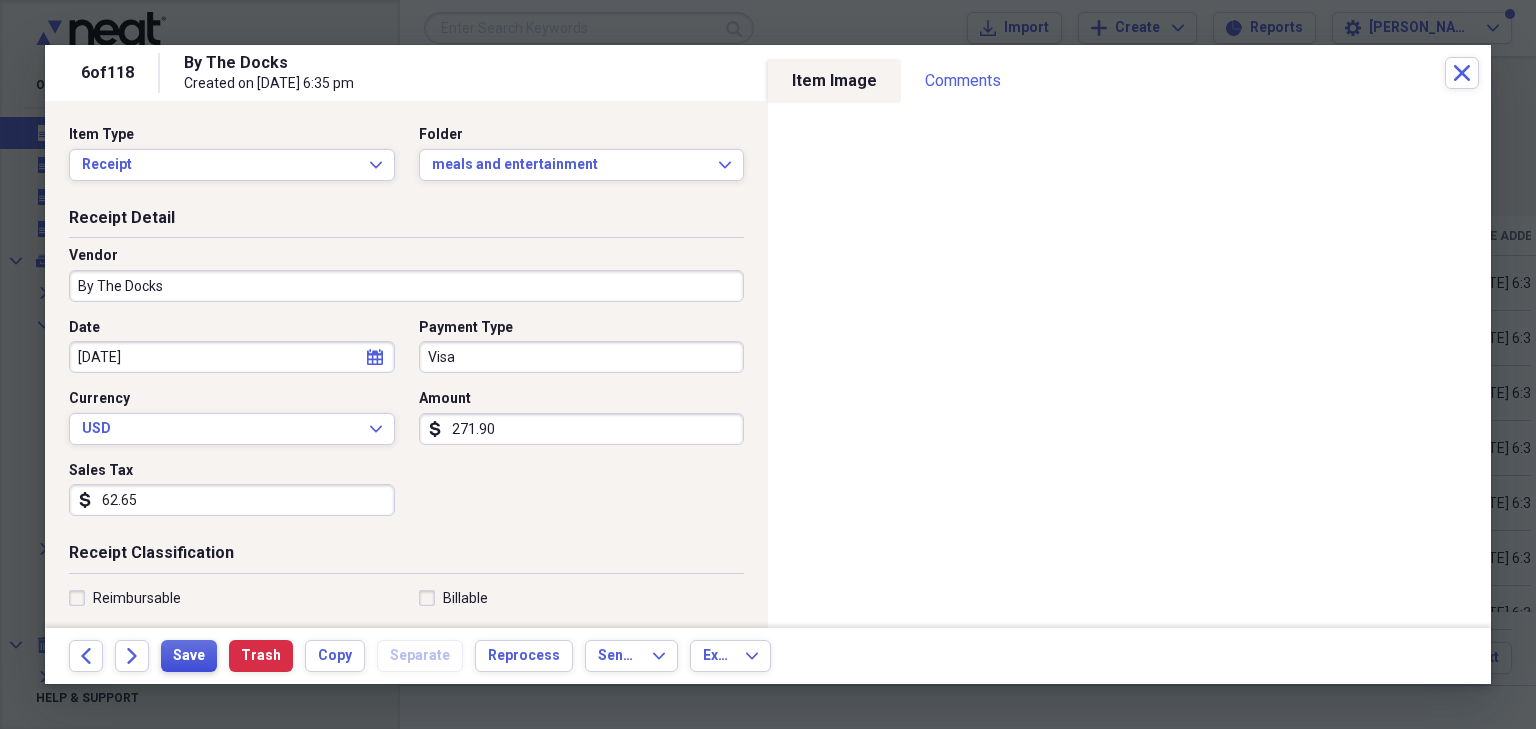 type on "271.90" 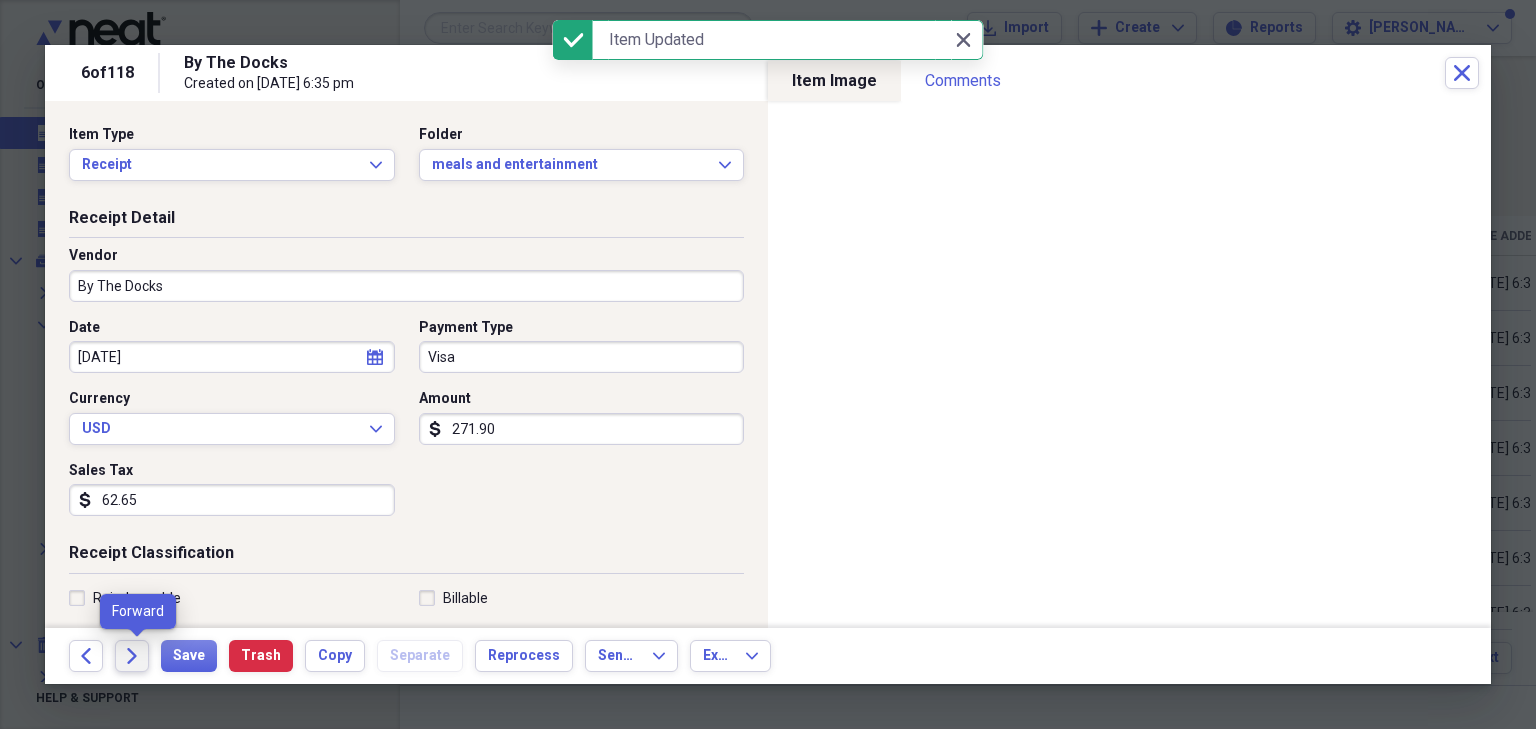 click on "Forward" 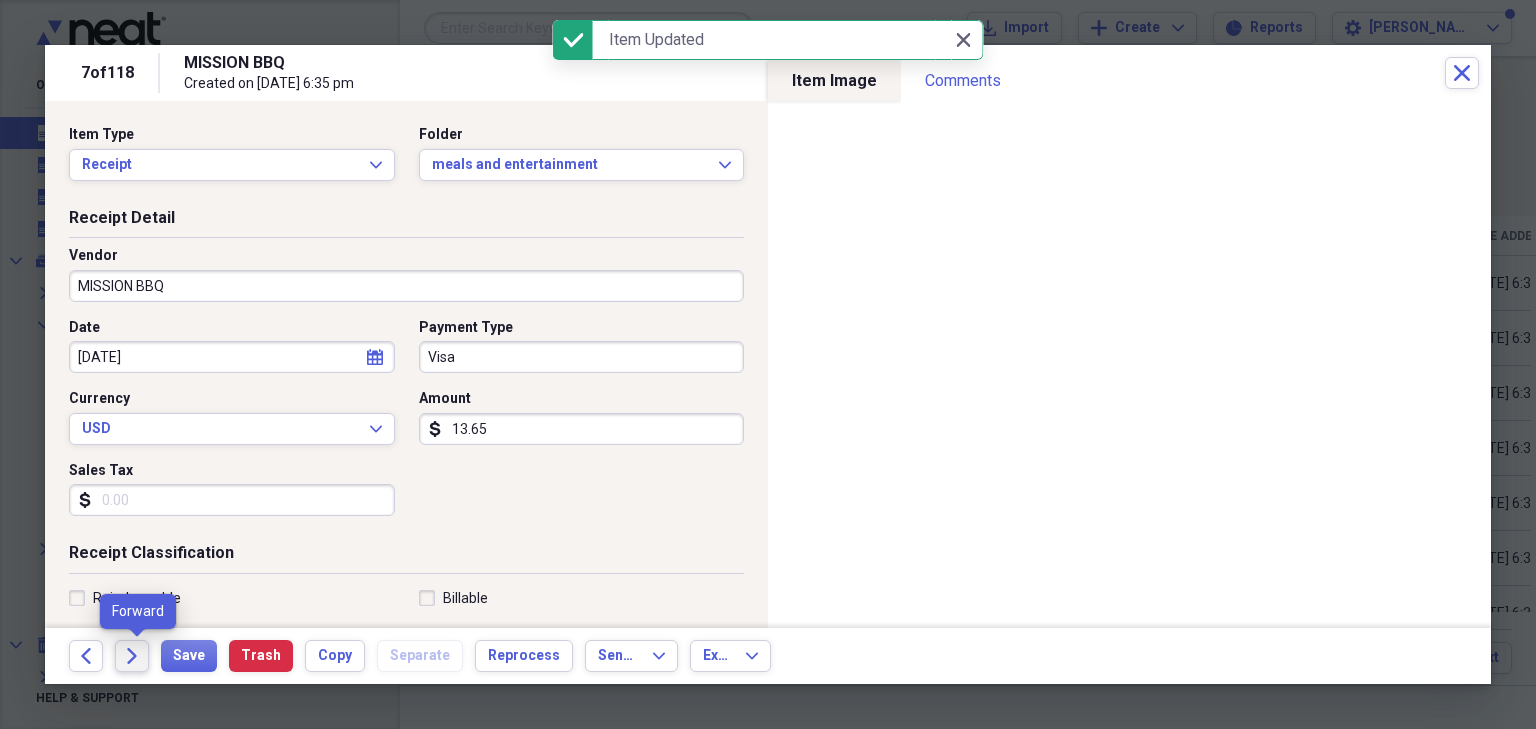 click on "Forward" 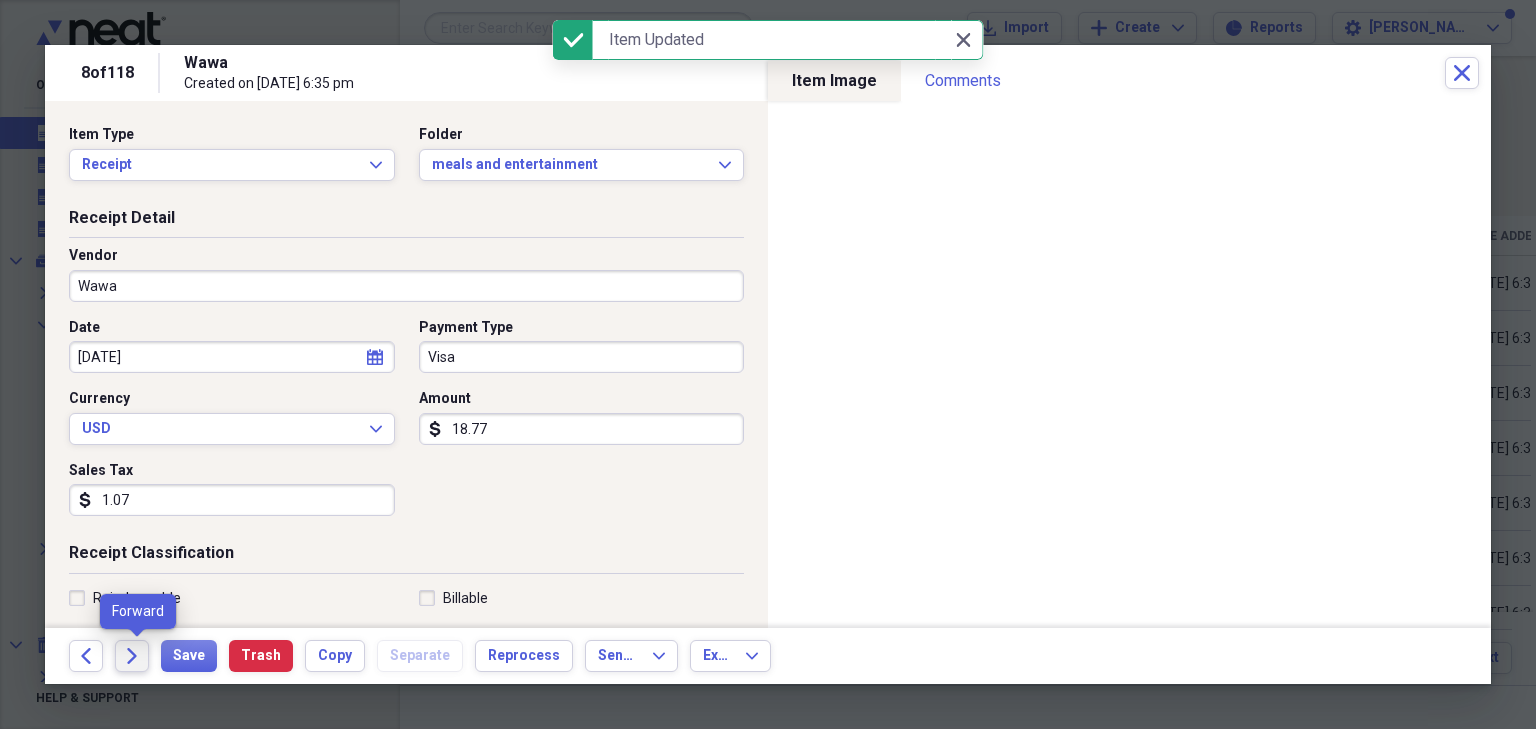 click on "Forward" 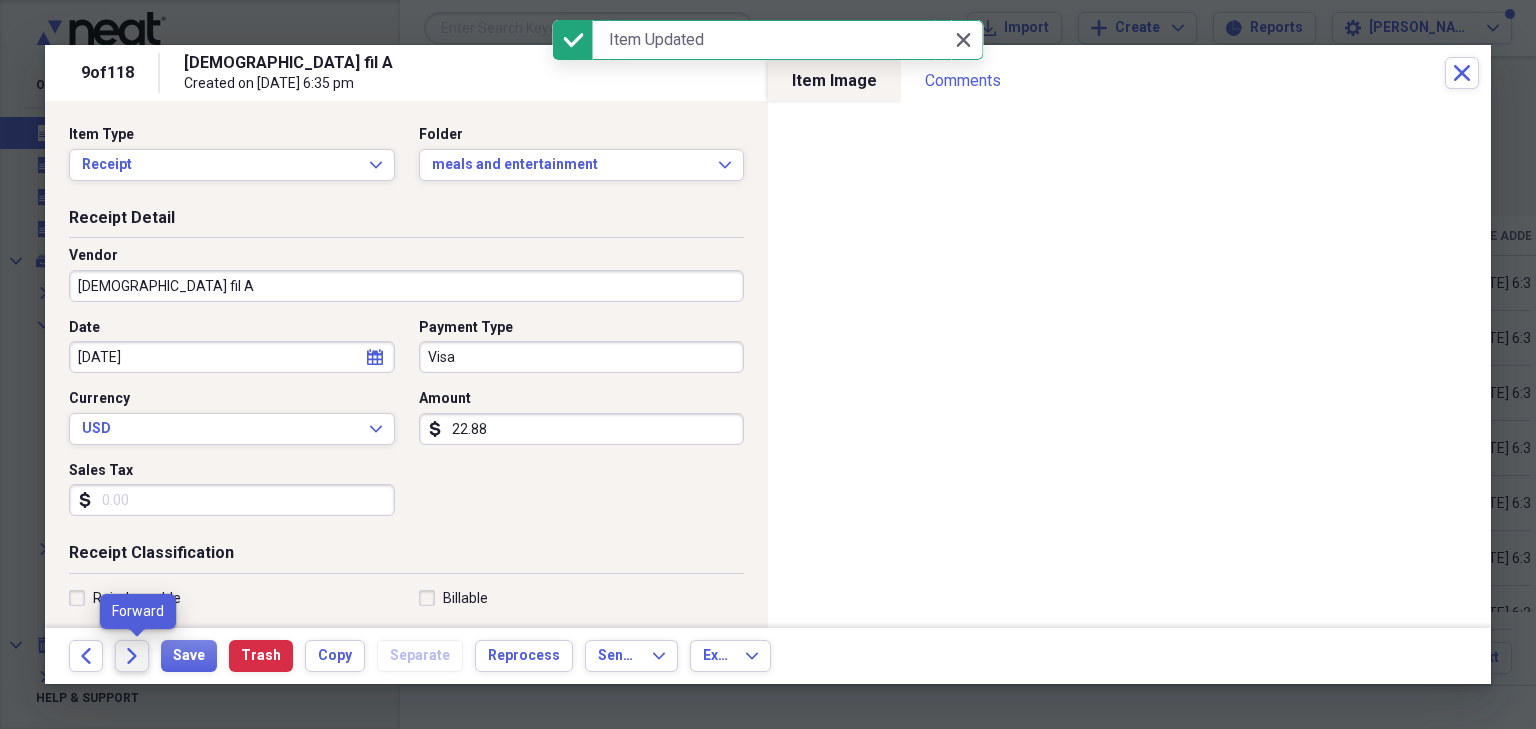 click on "Forward" 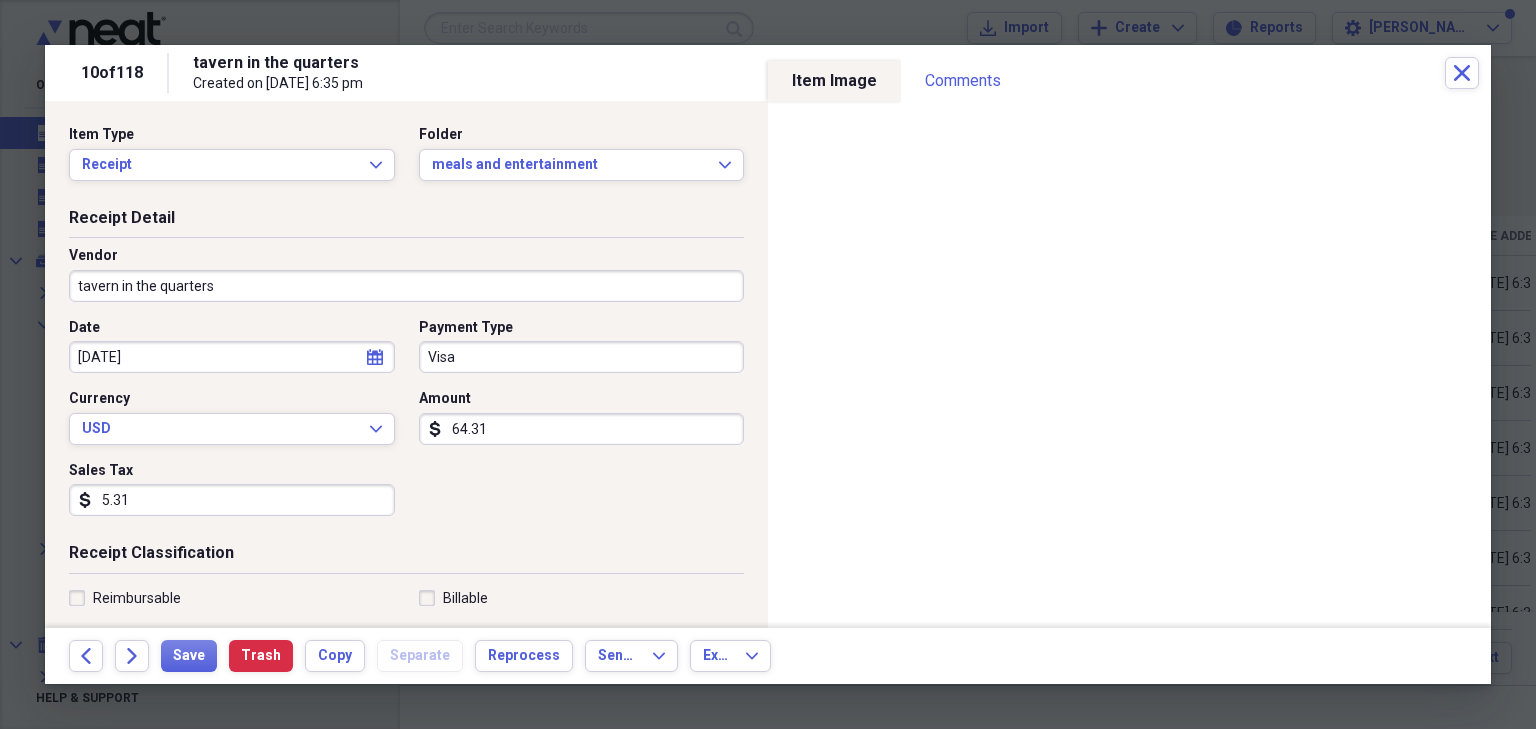 click on "64.31" at bounding box center (582, 429) 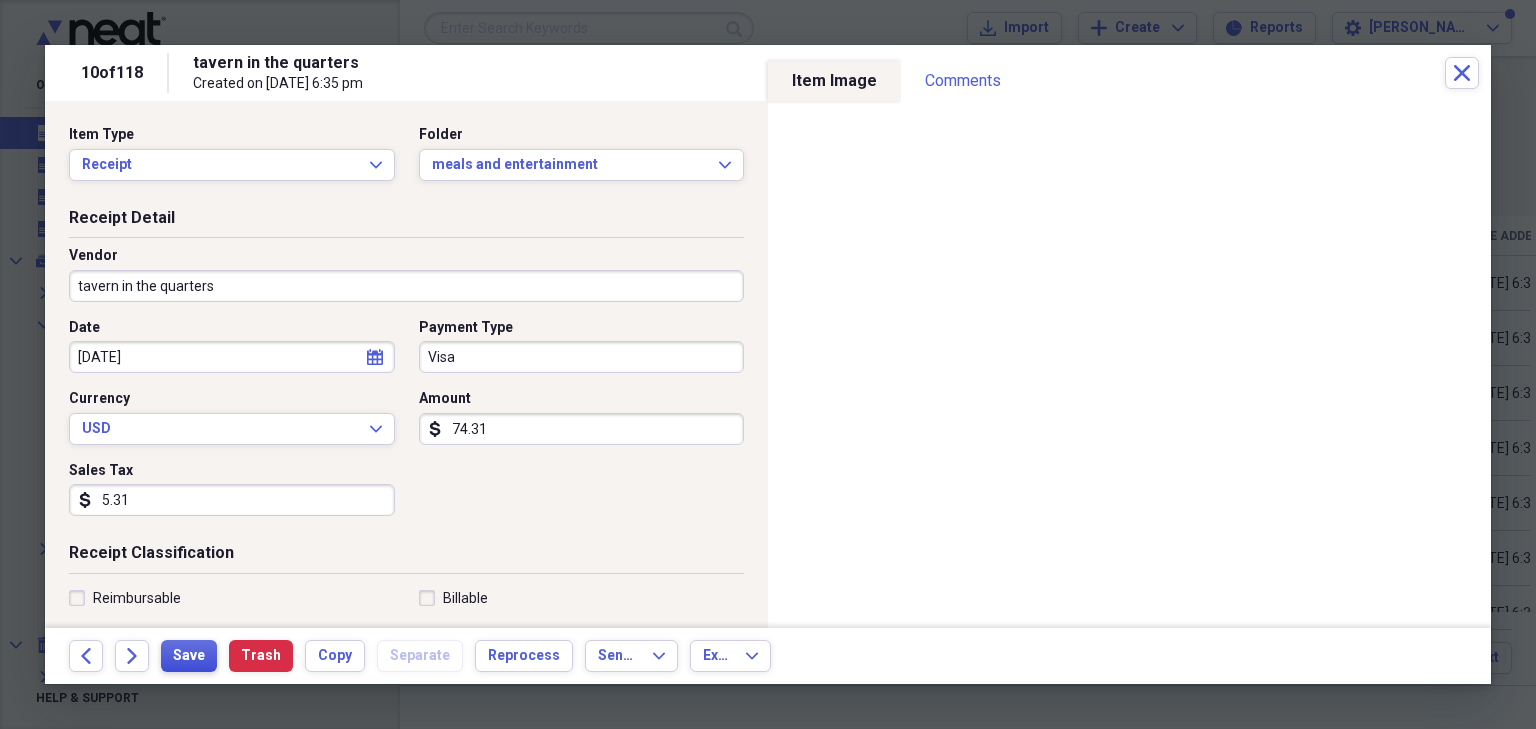 type on "74.31" 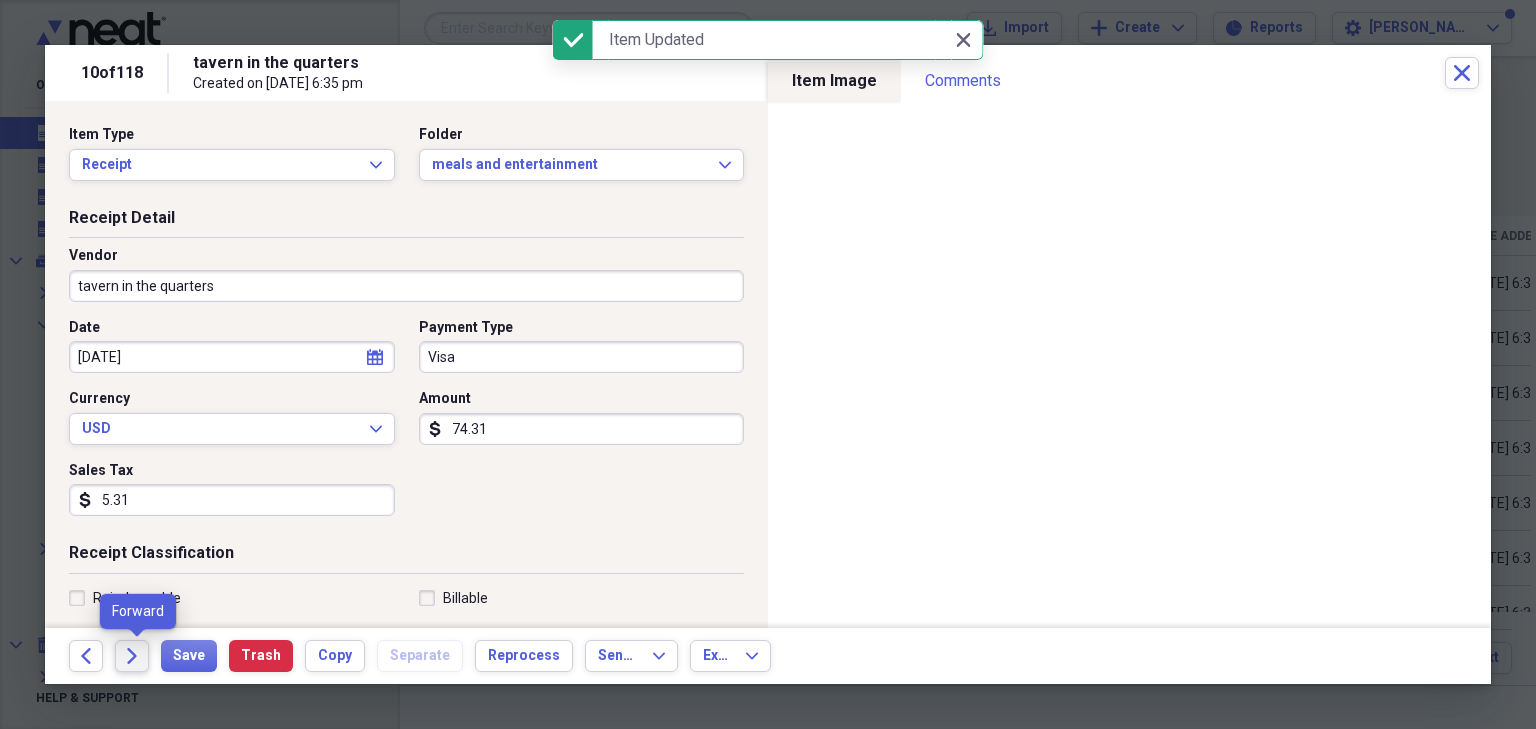 click on "Forward" 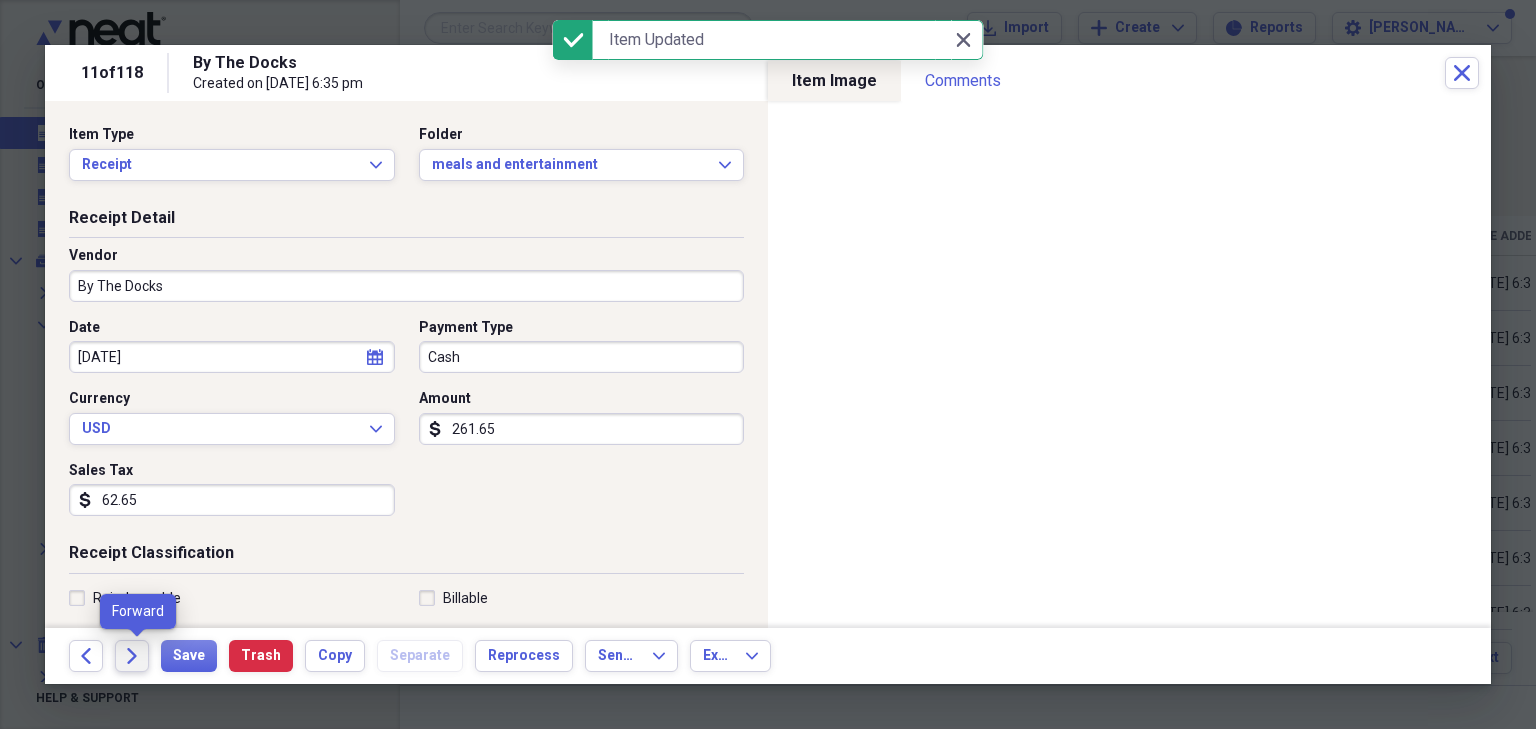click on "Forward" 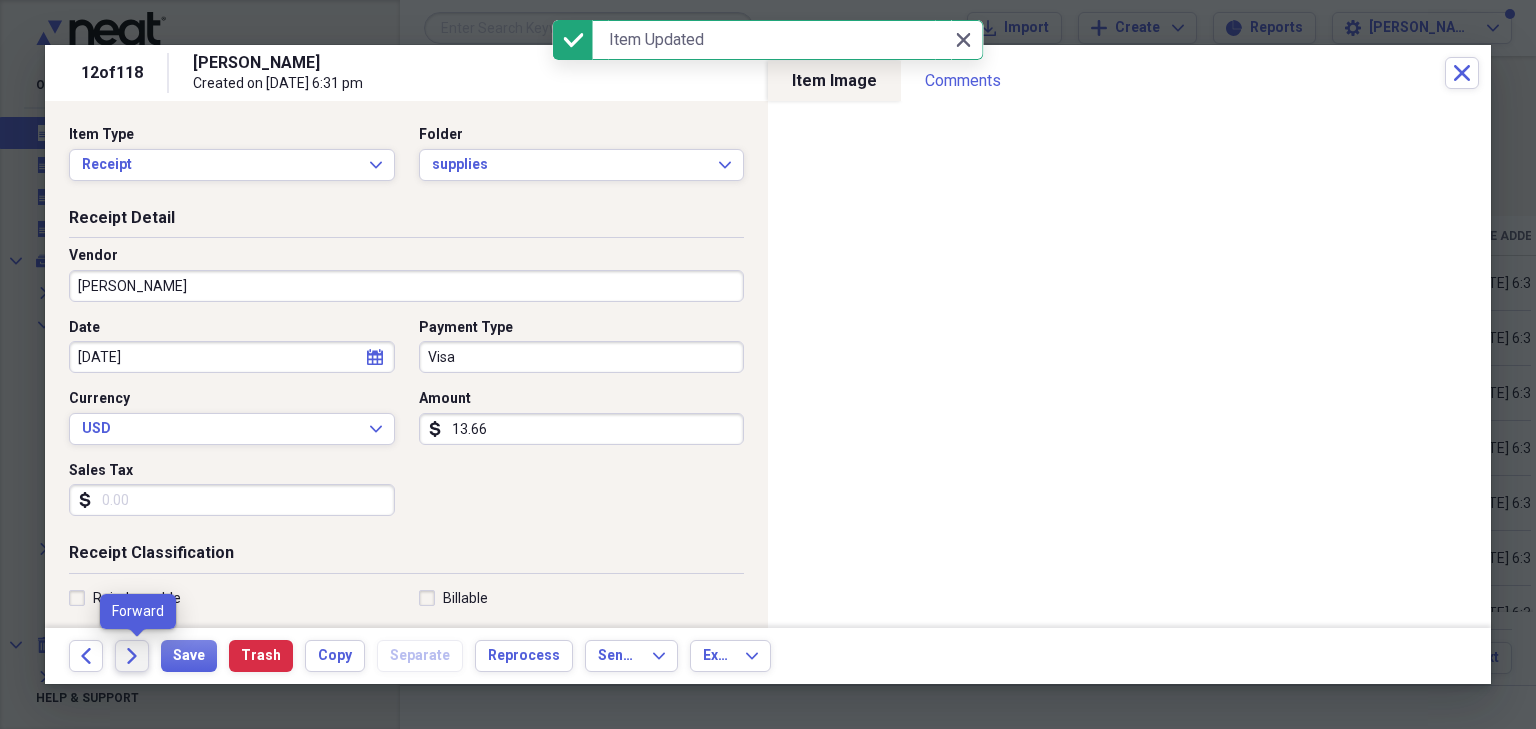 click on "Forward" 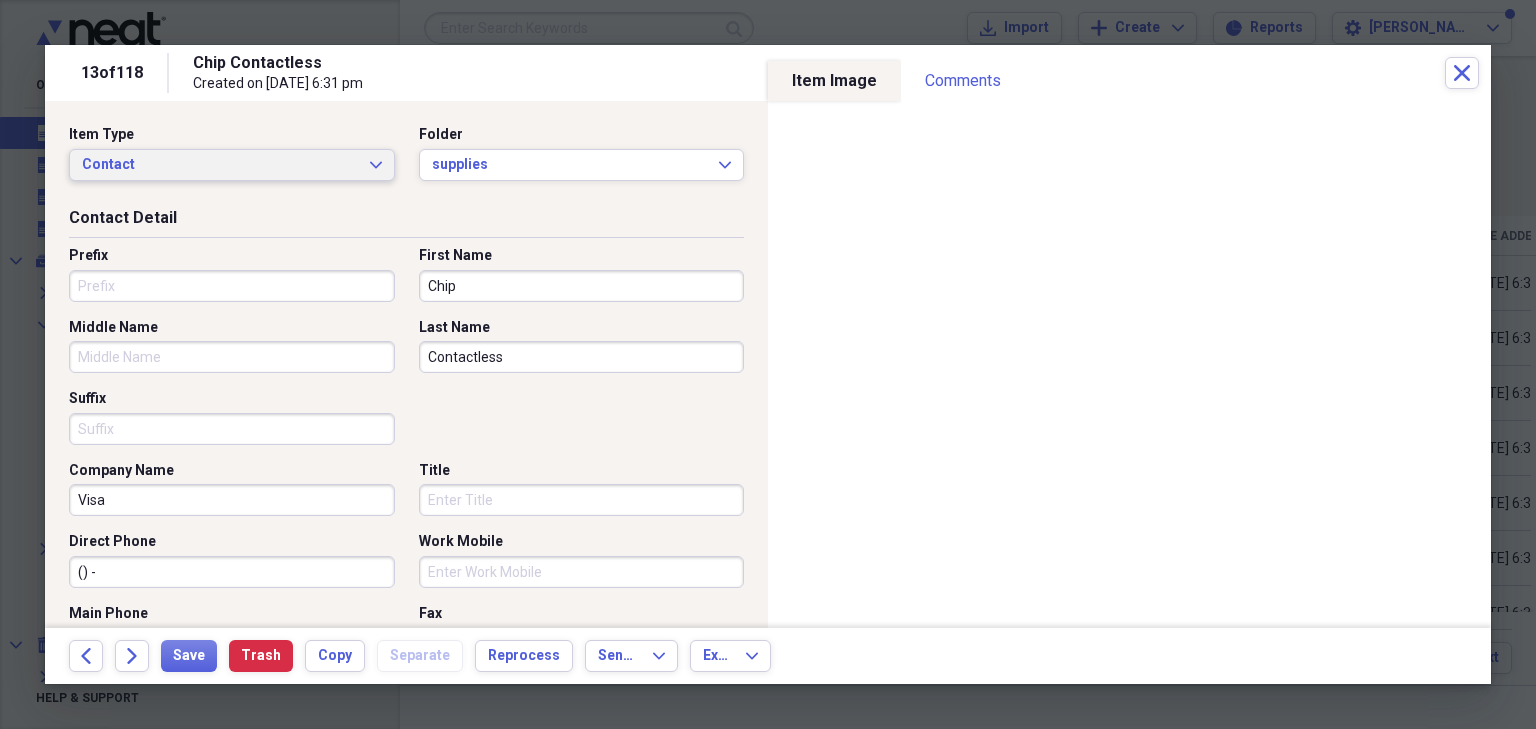 click on "Contact" at bounding box center (220, 165) 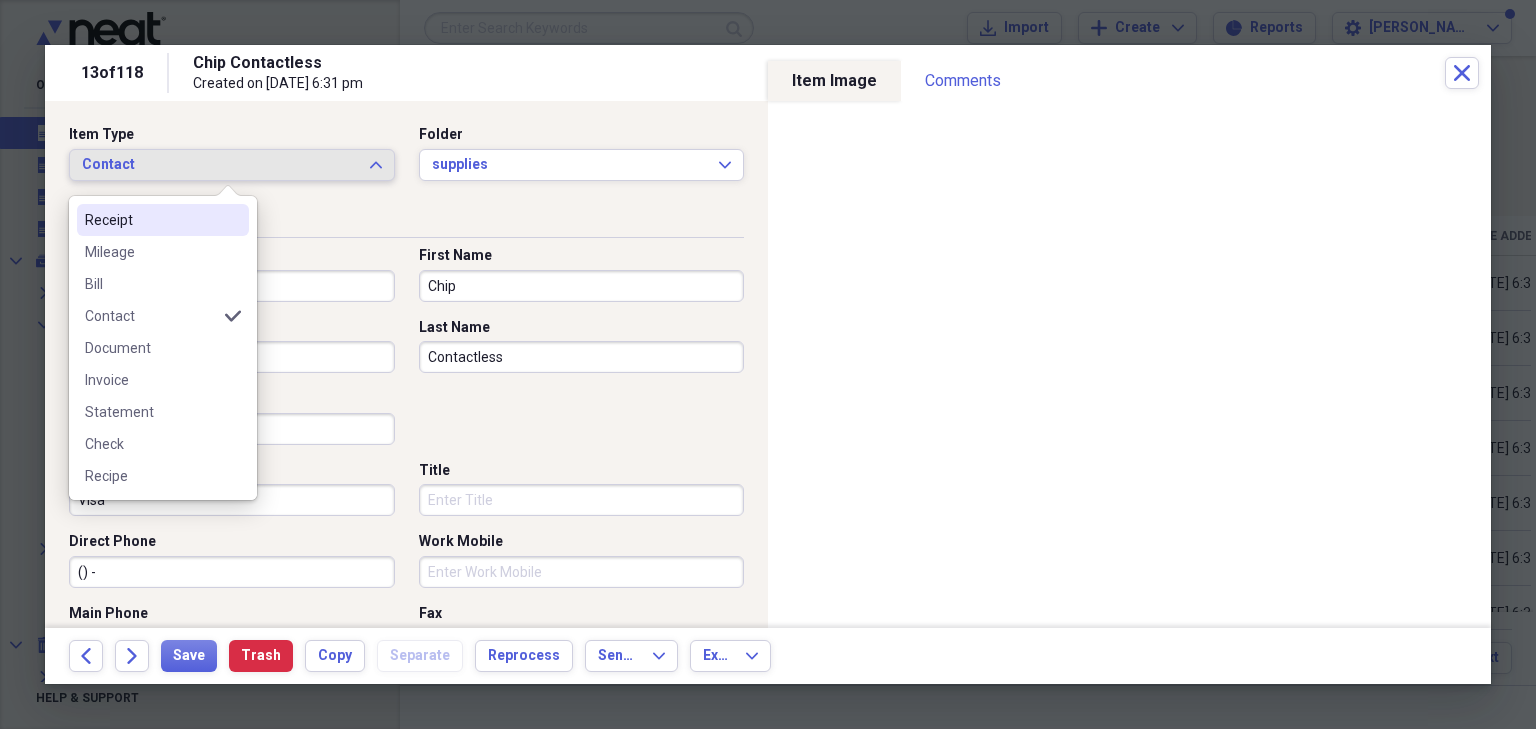 click on "Receipt" at bounding box center [163, 220] 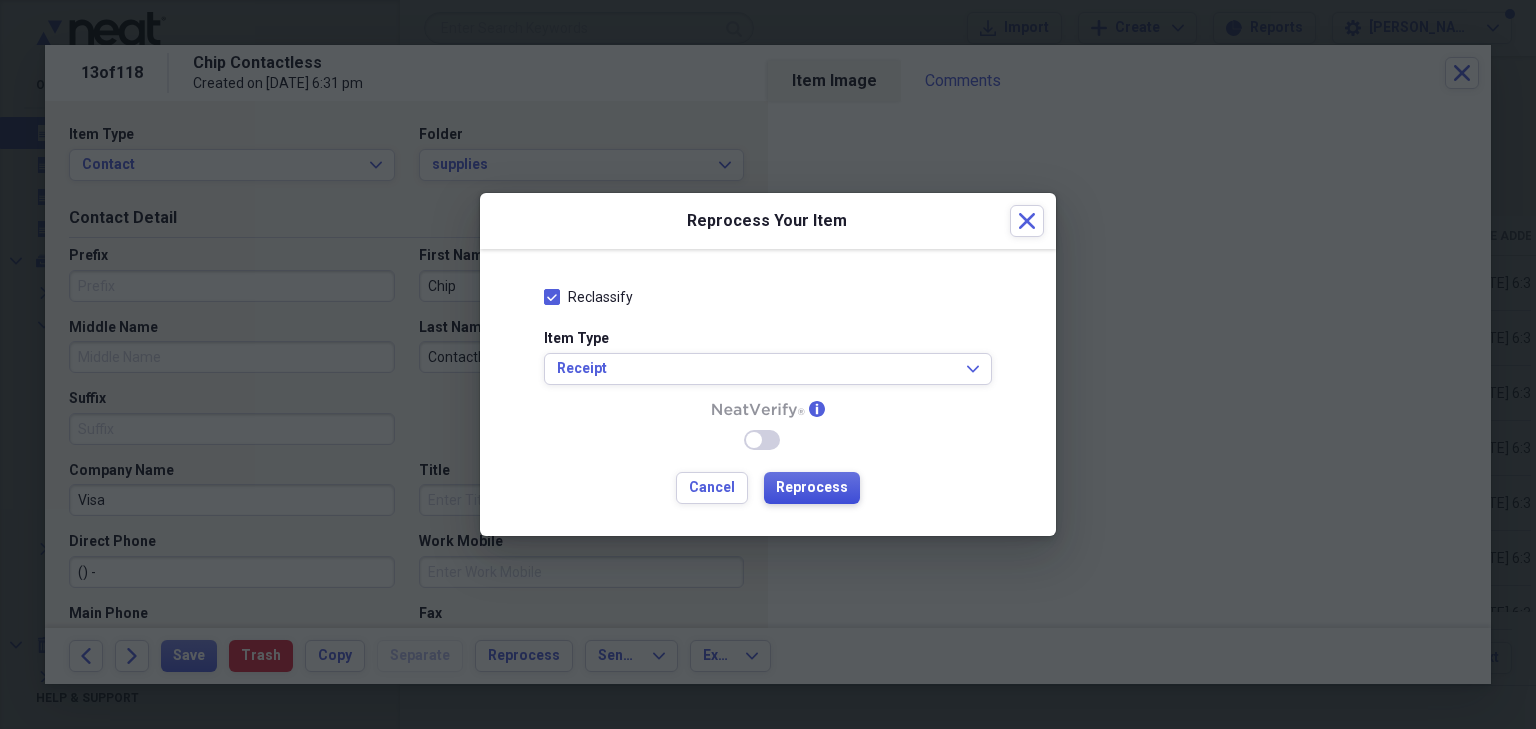 click on "Reprocess" at bounding box center [812, 488] 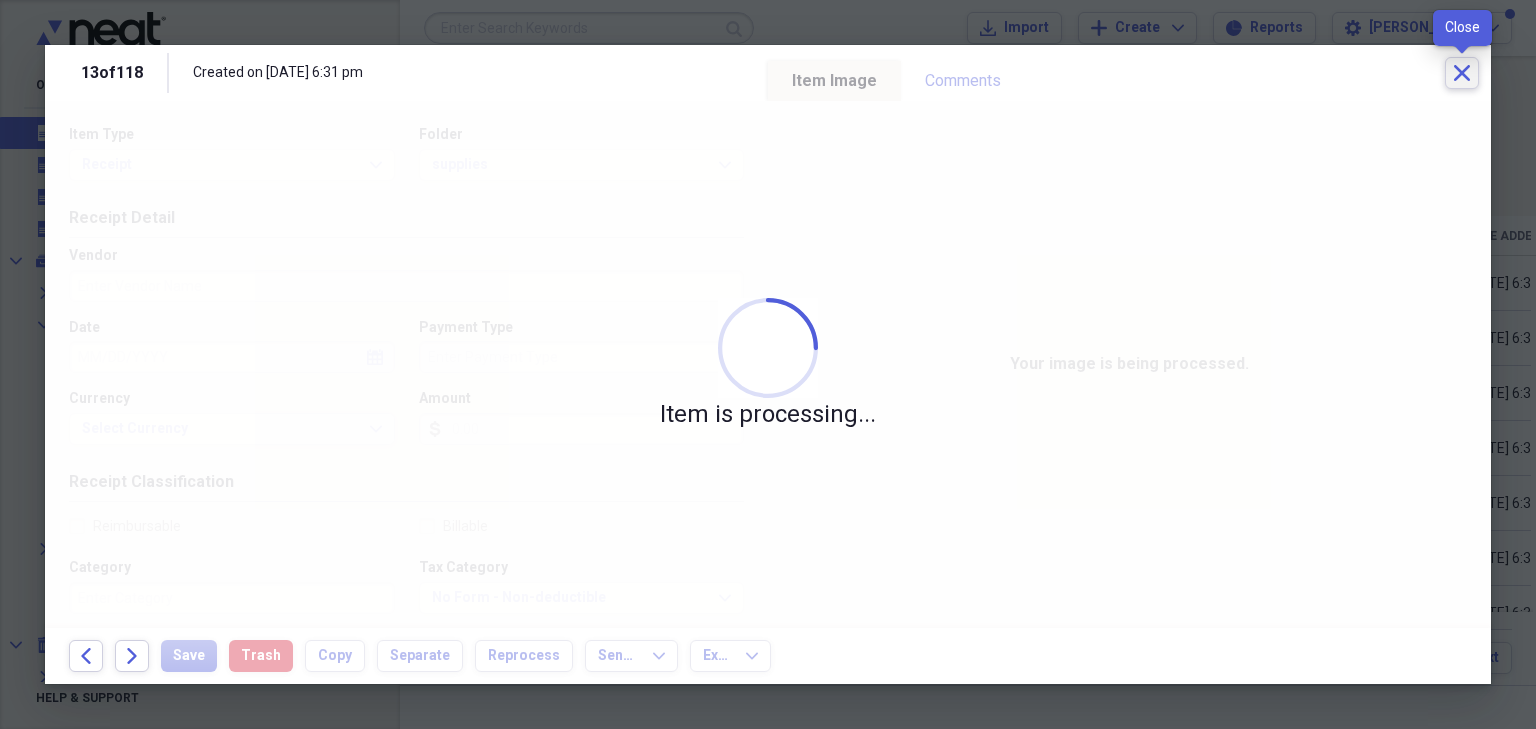 click on "Close" 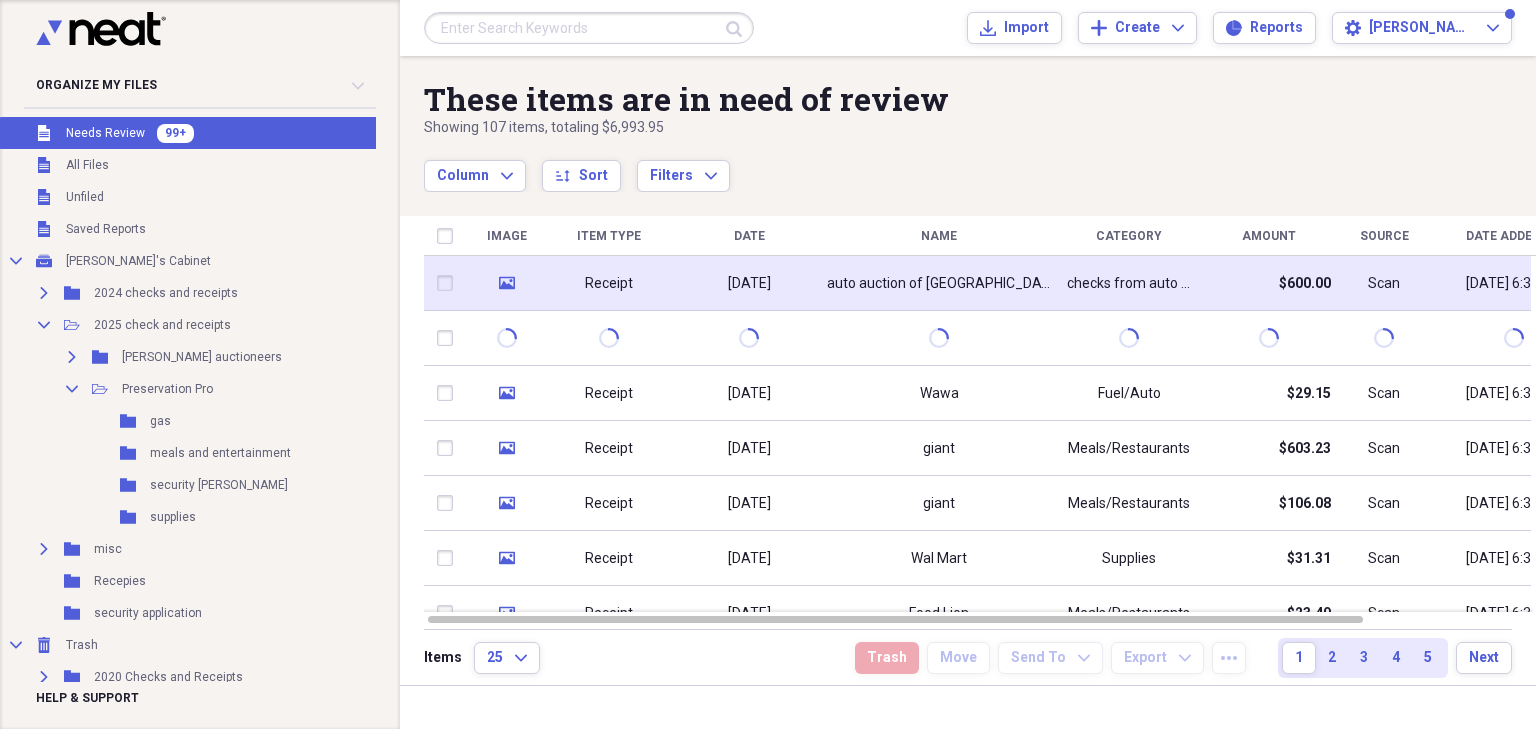 click on "Receipt" at bounding box center [609, 283] 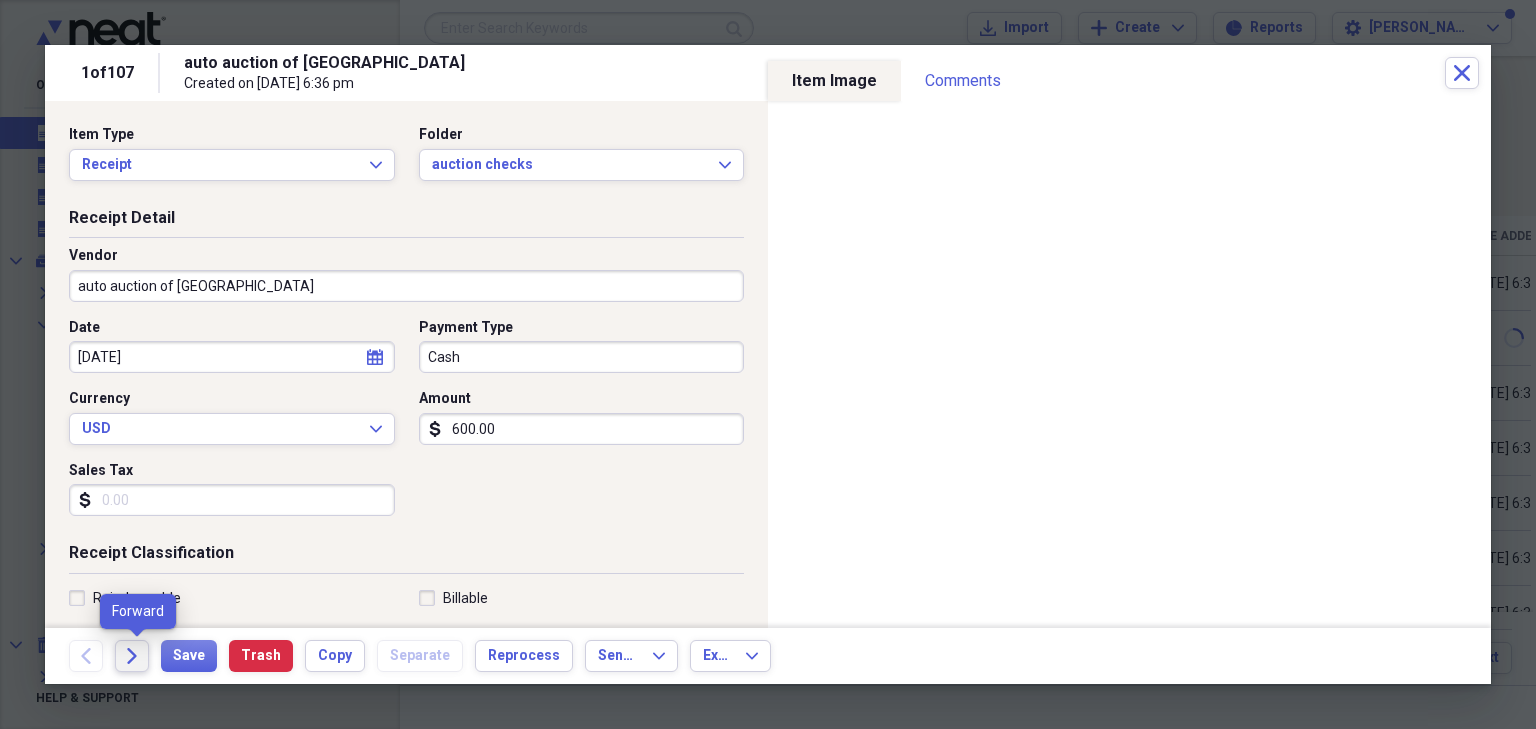 click 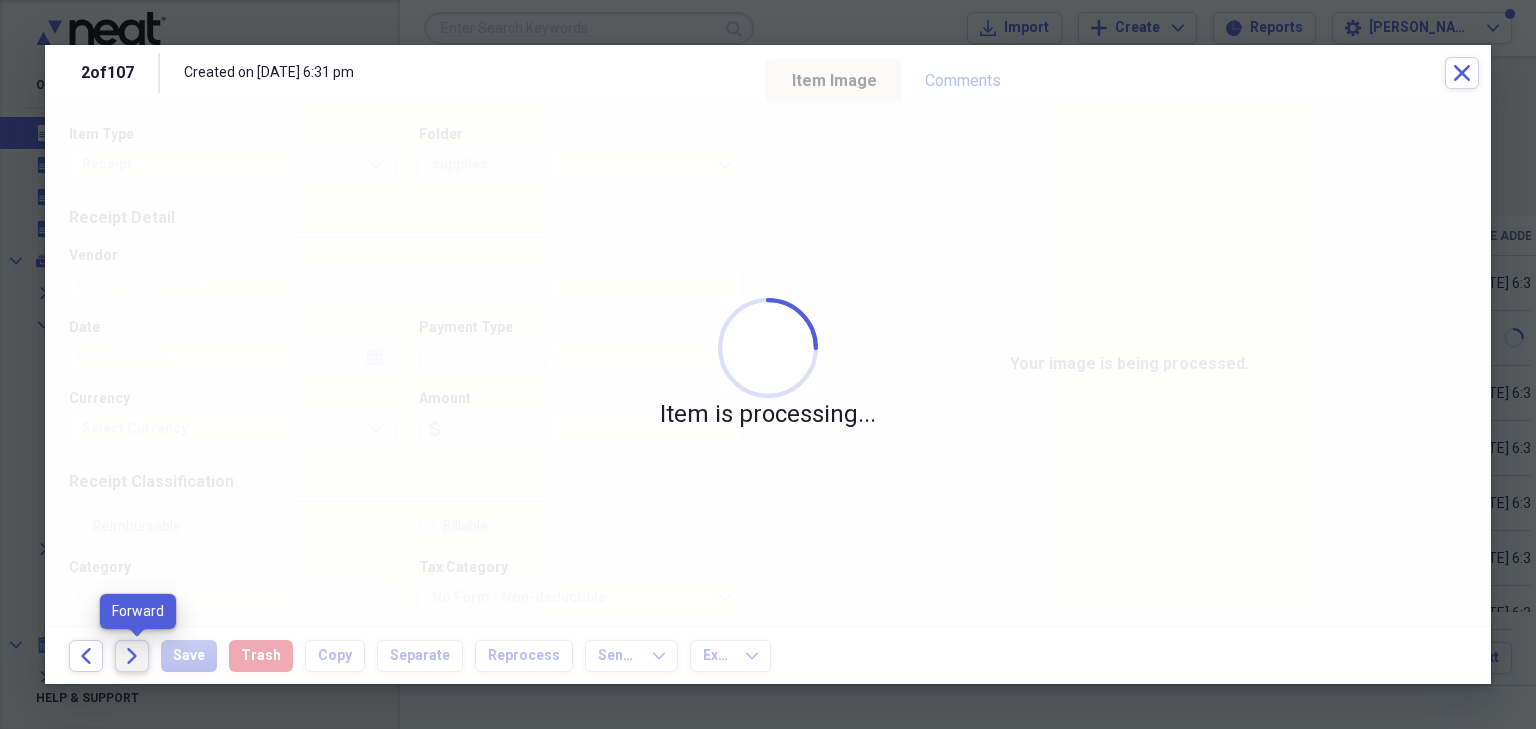 click 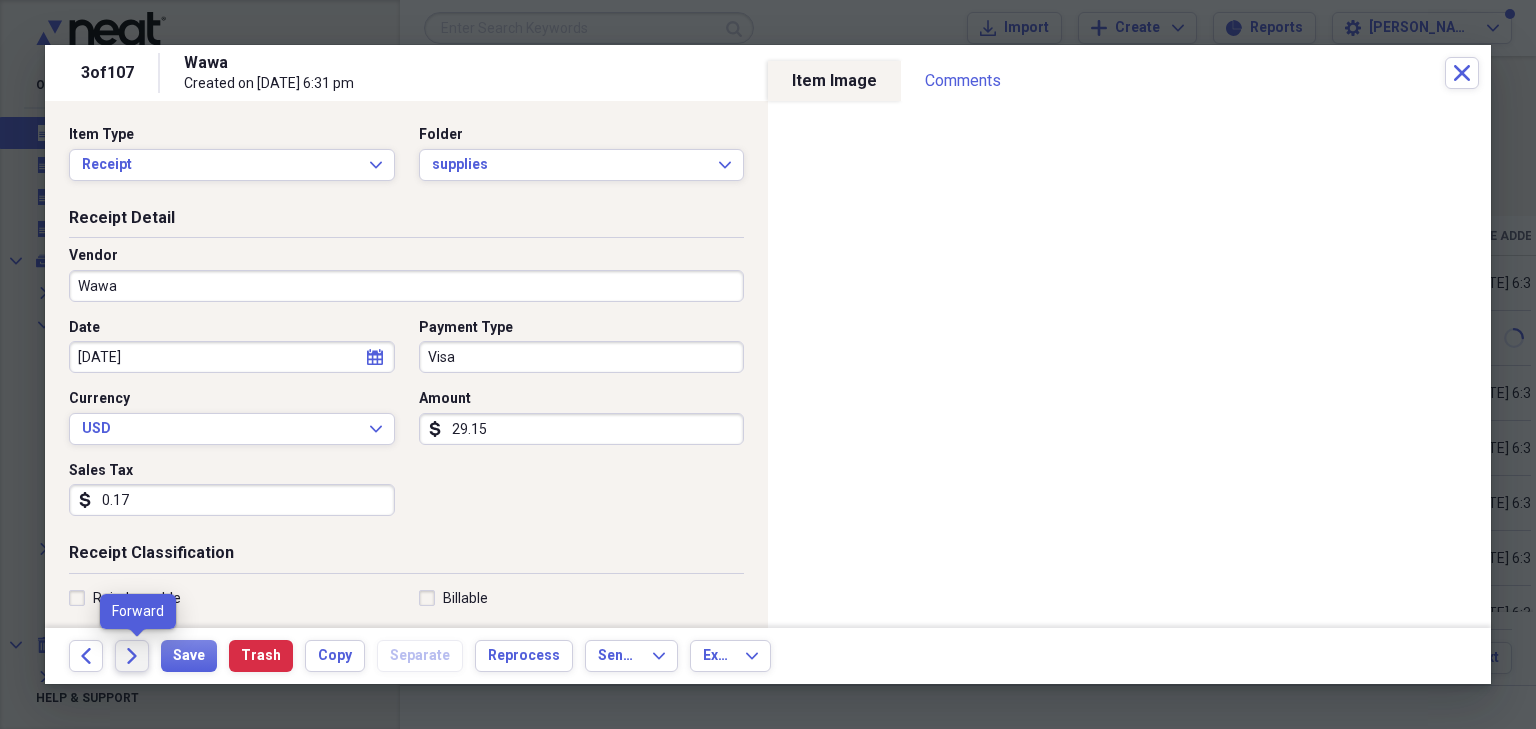 click 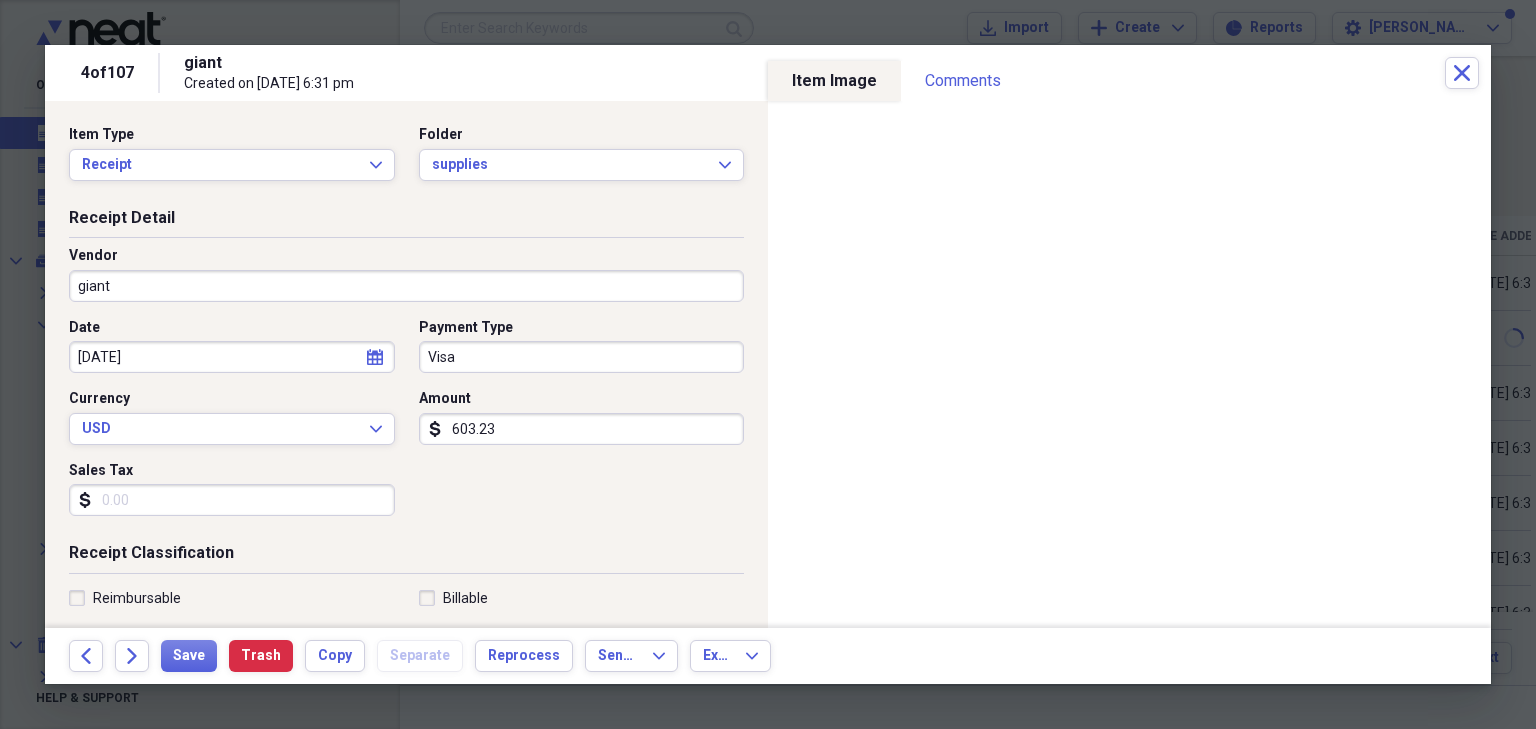 click on "603.23" at bounding box center (582, 429) 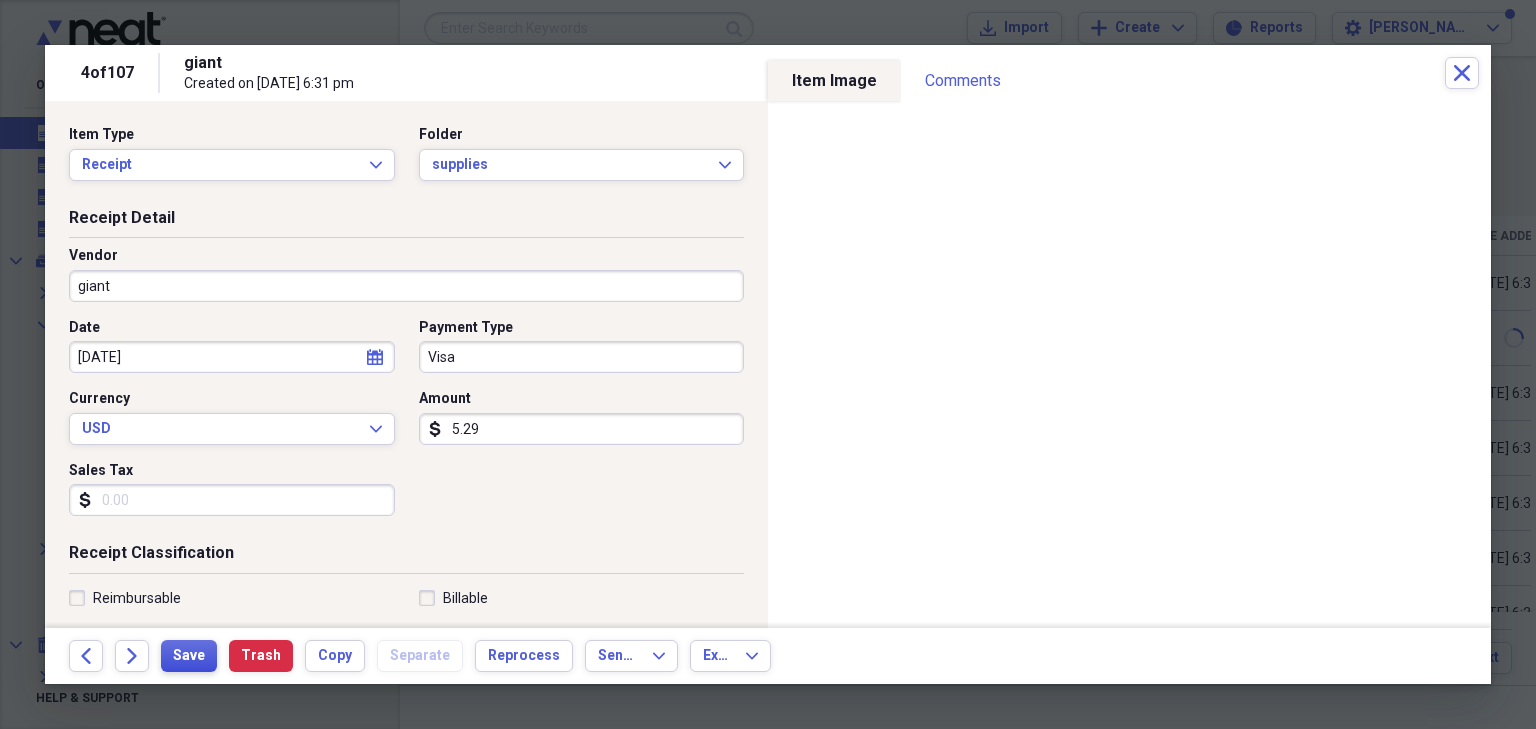 type on "5.29" 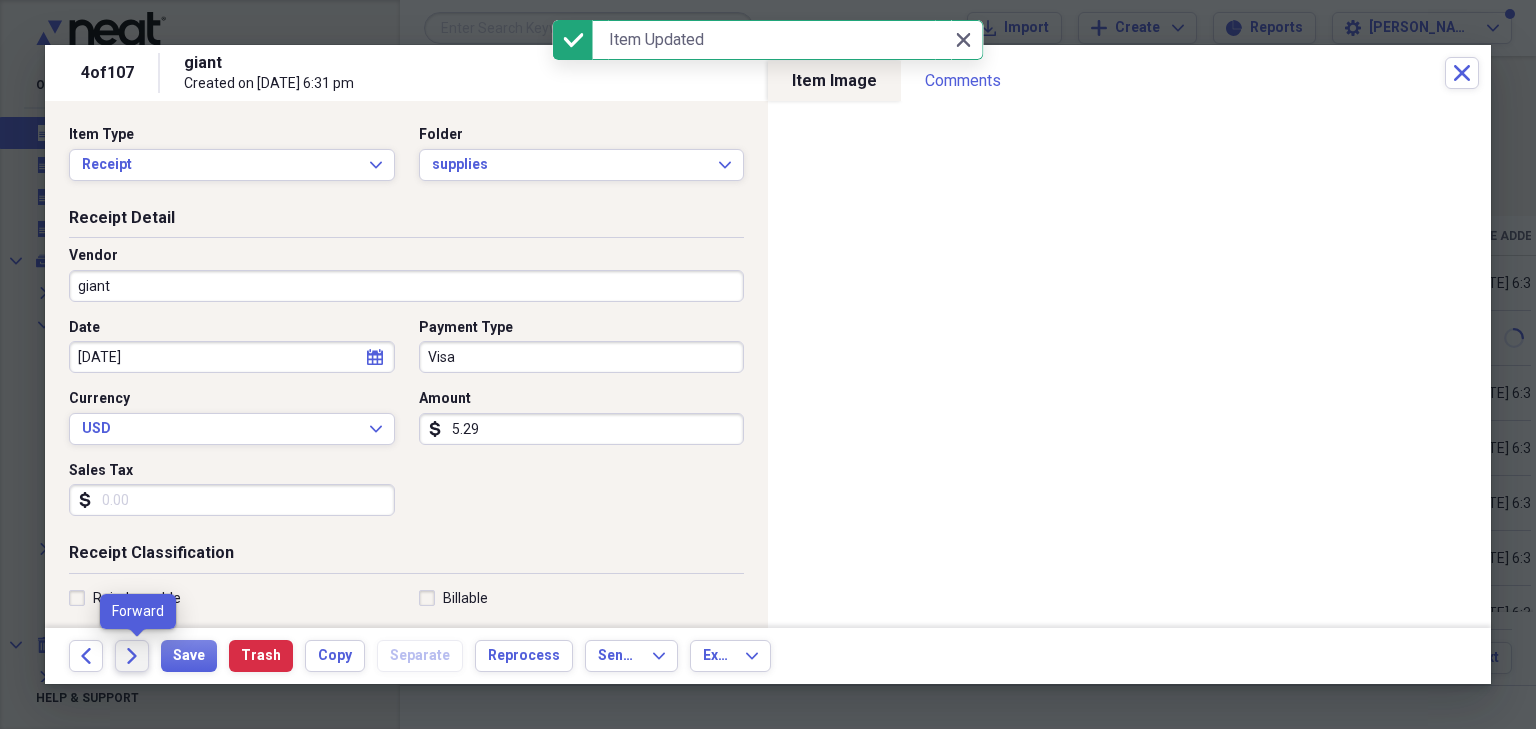 click 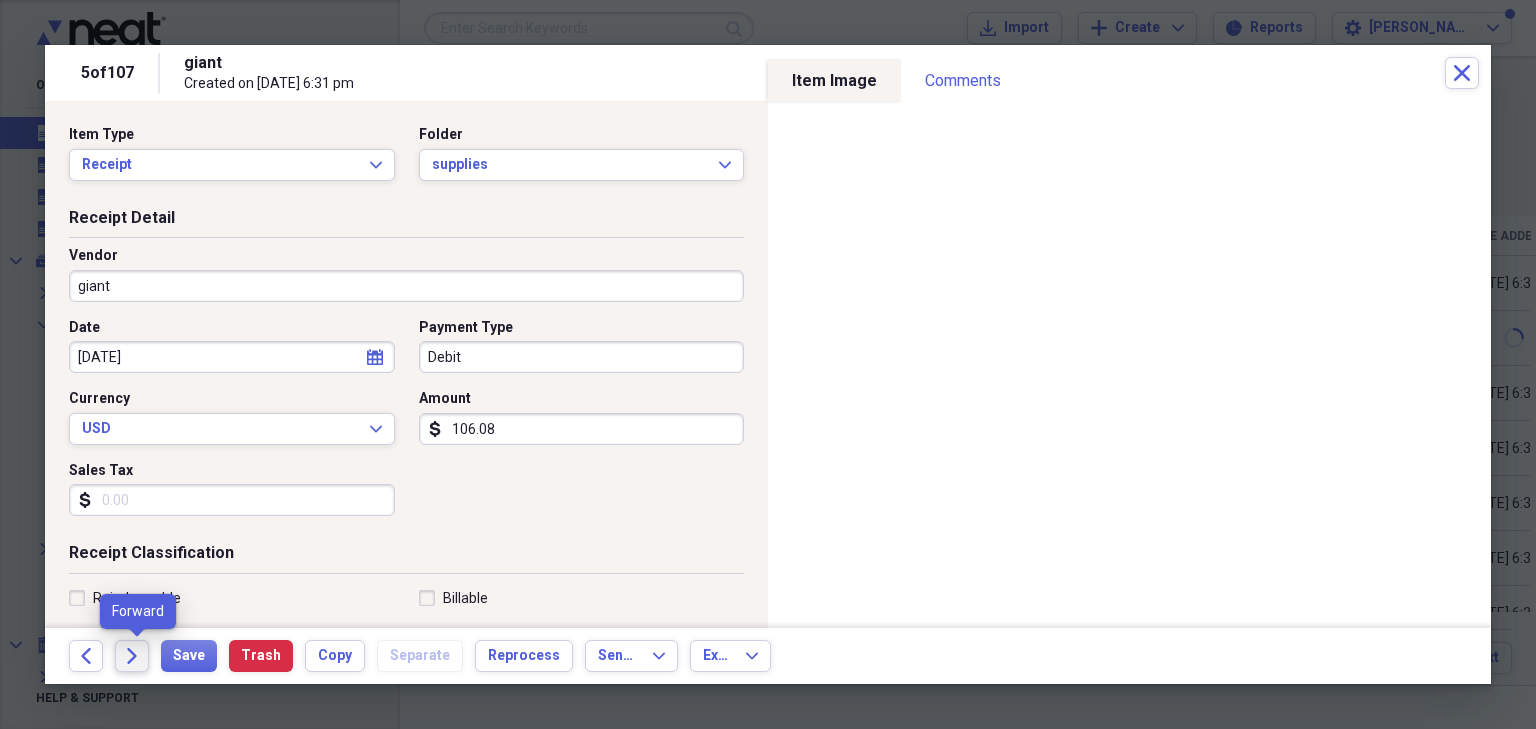 click 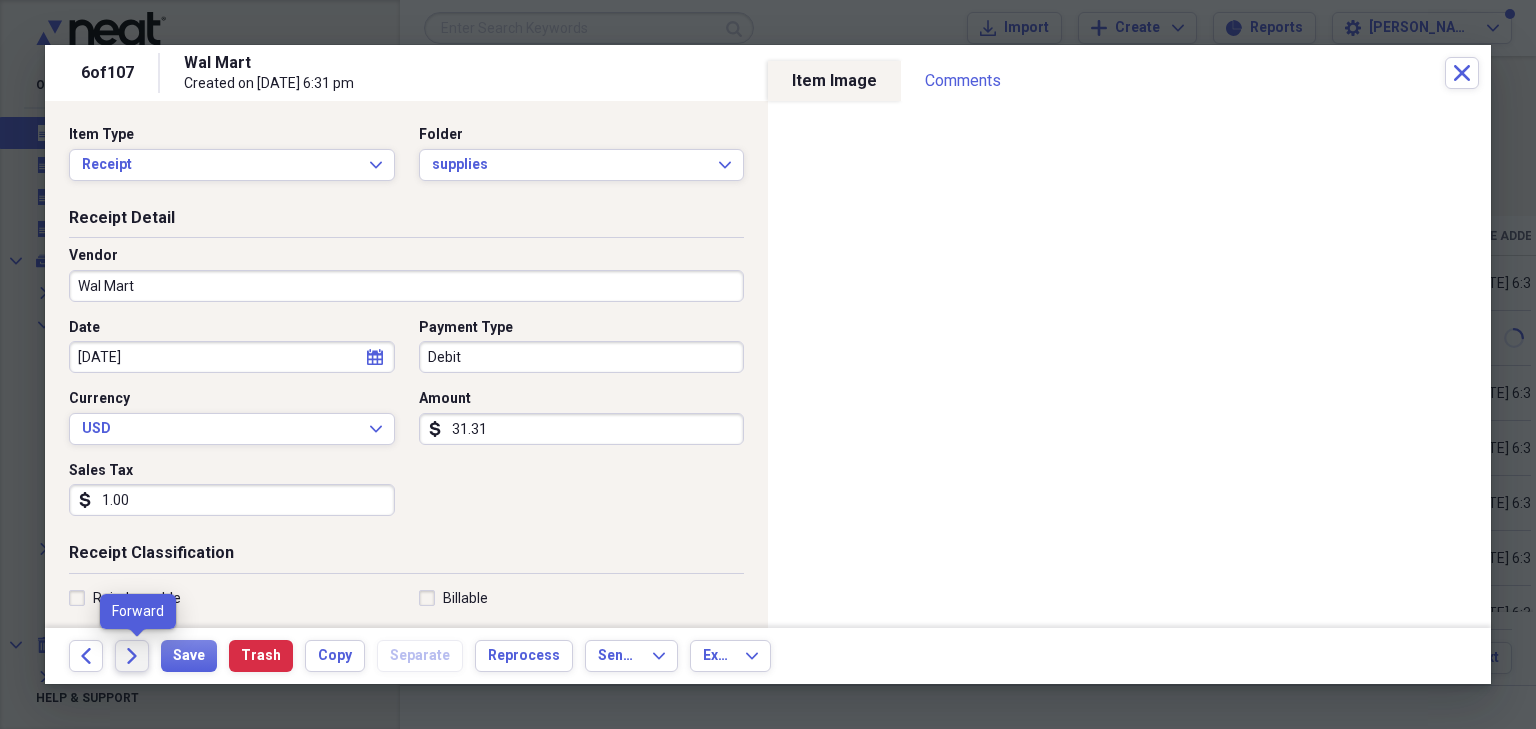 click 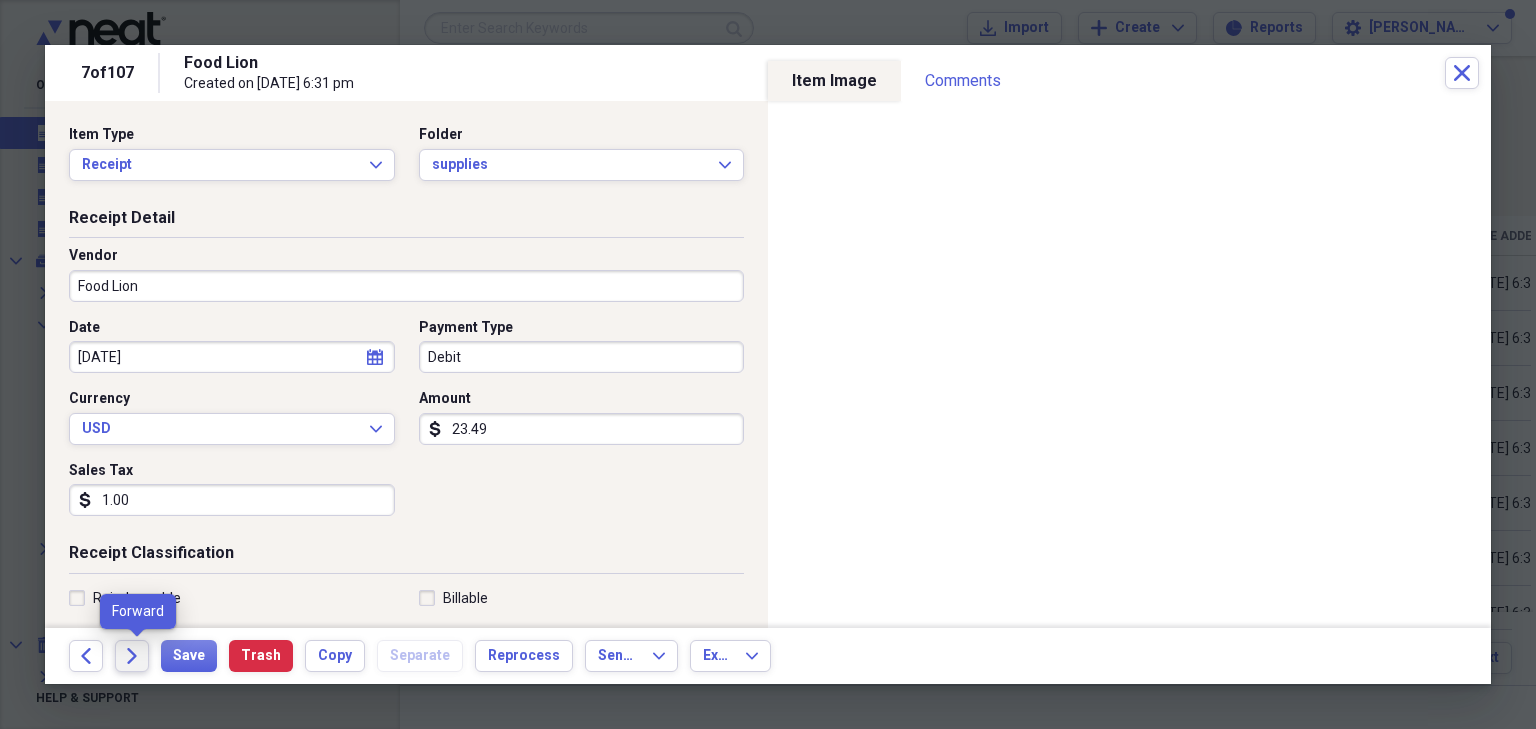 click 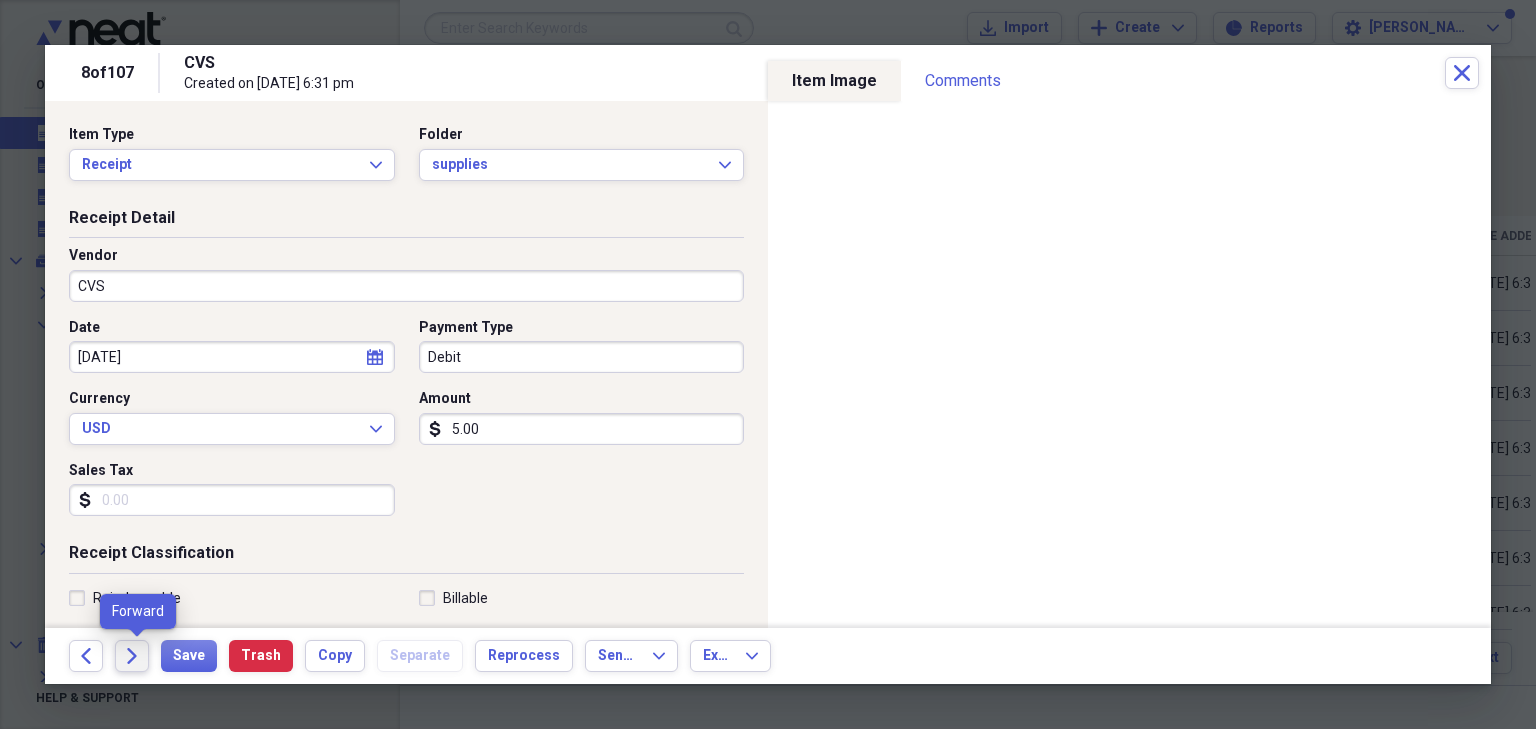click 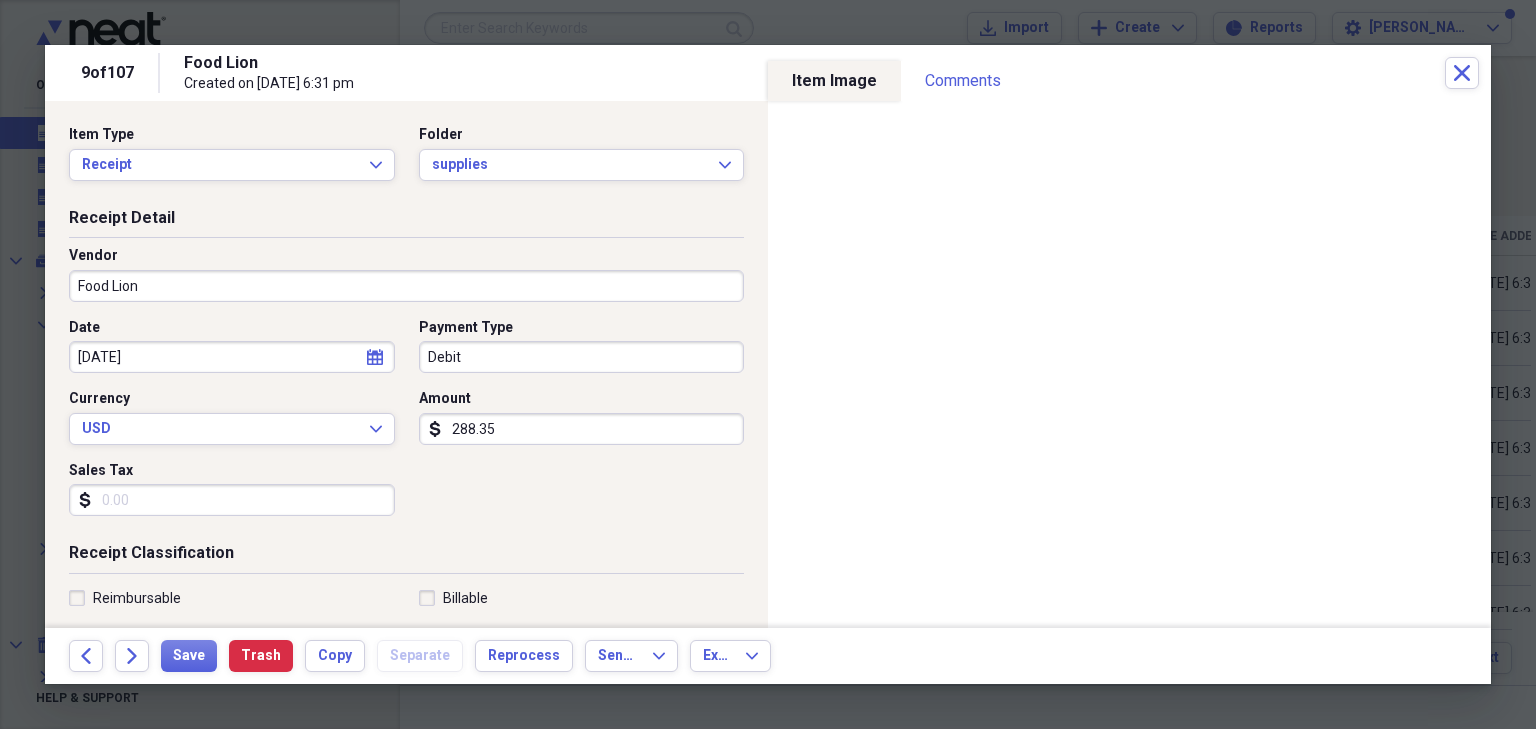 click on "288.35" at bounding box center (582, 429) 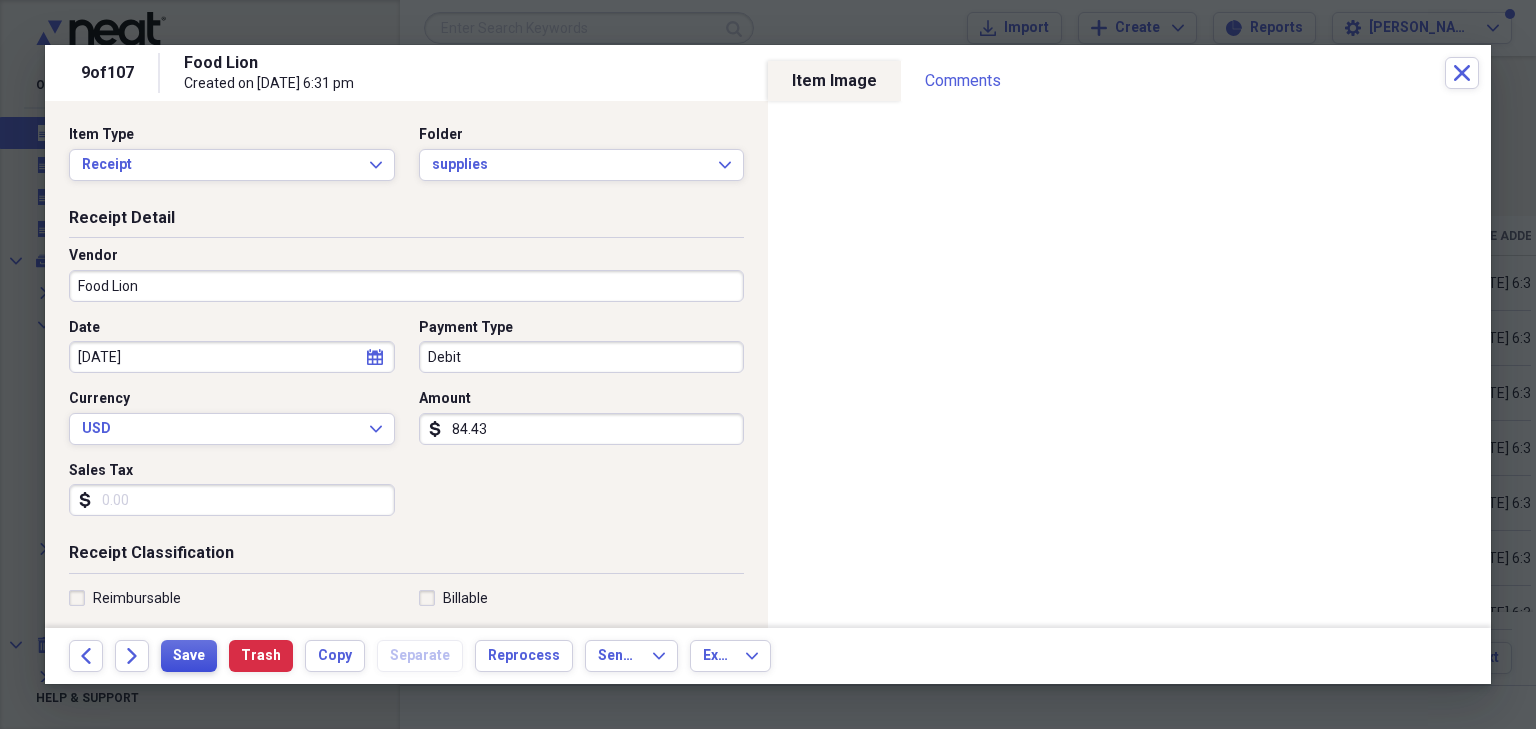 type on "84.43" 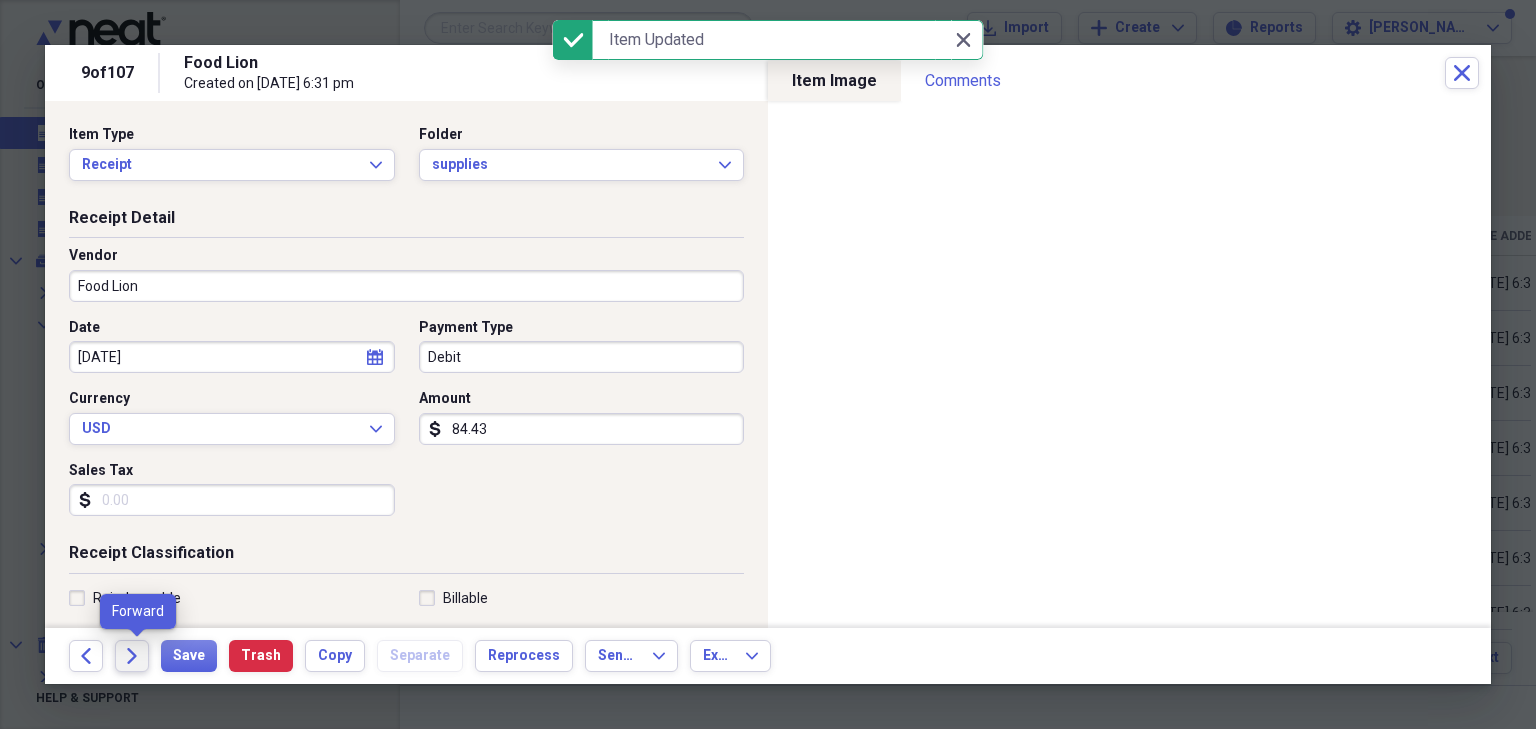 click 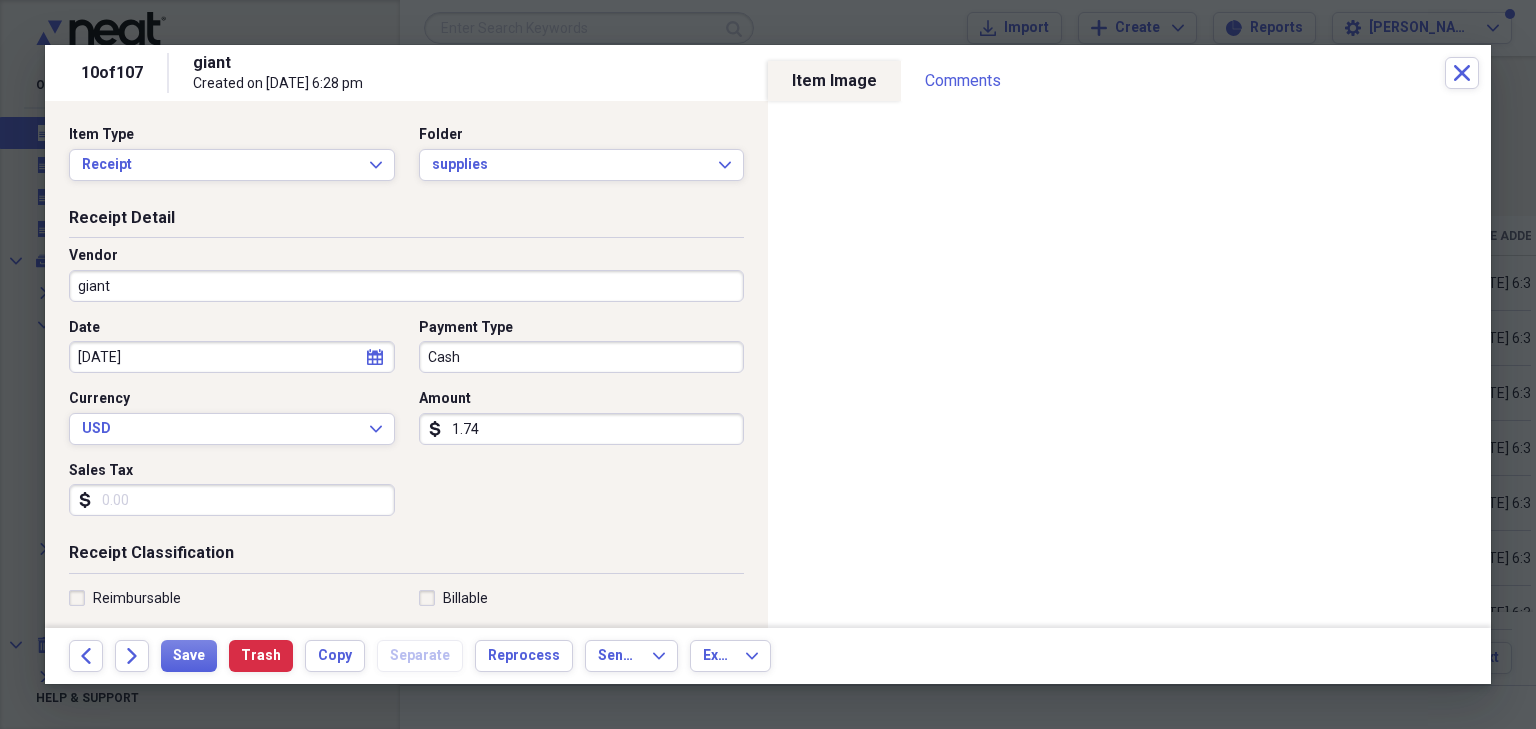 click on "1.74" at bounding box center (582, 429) 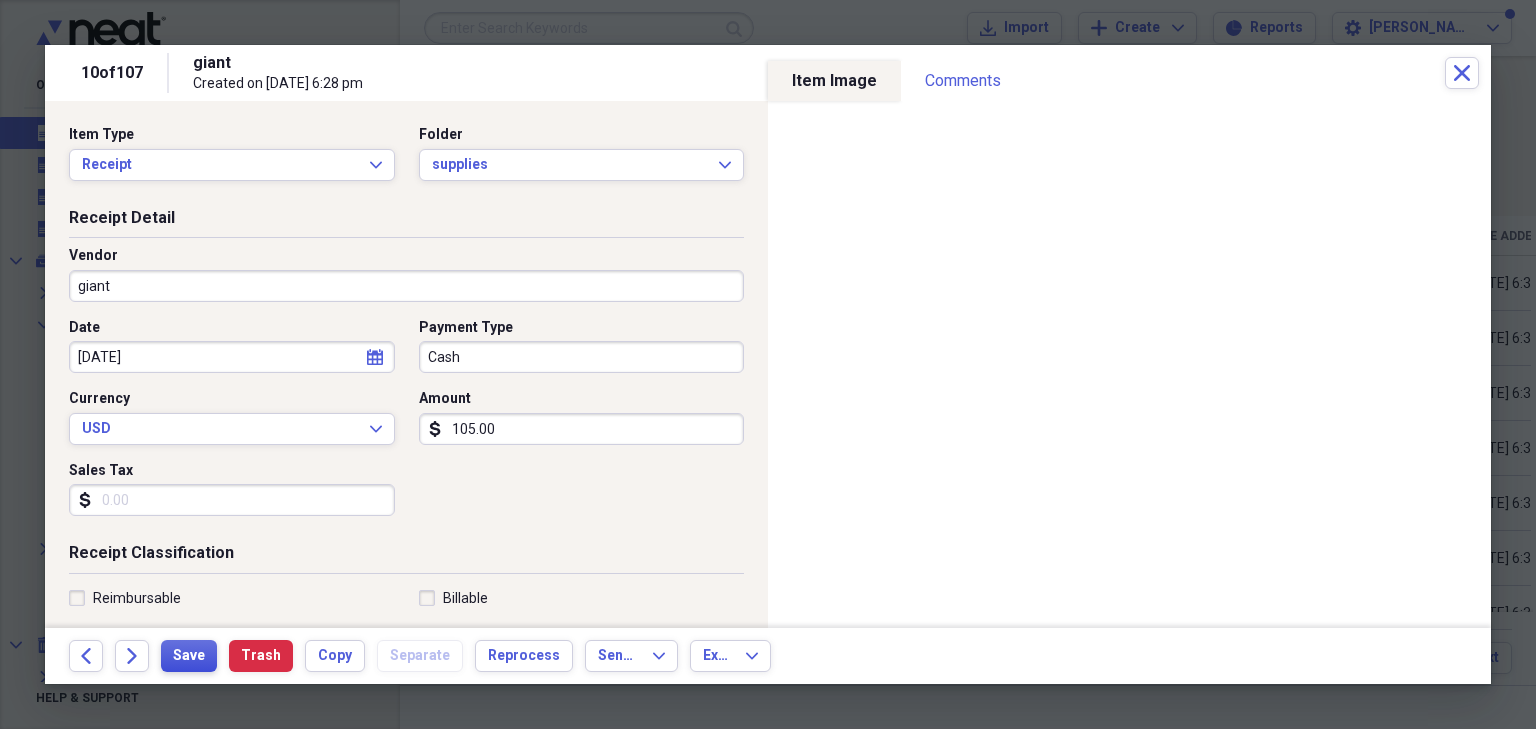 type on "105.00" 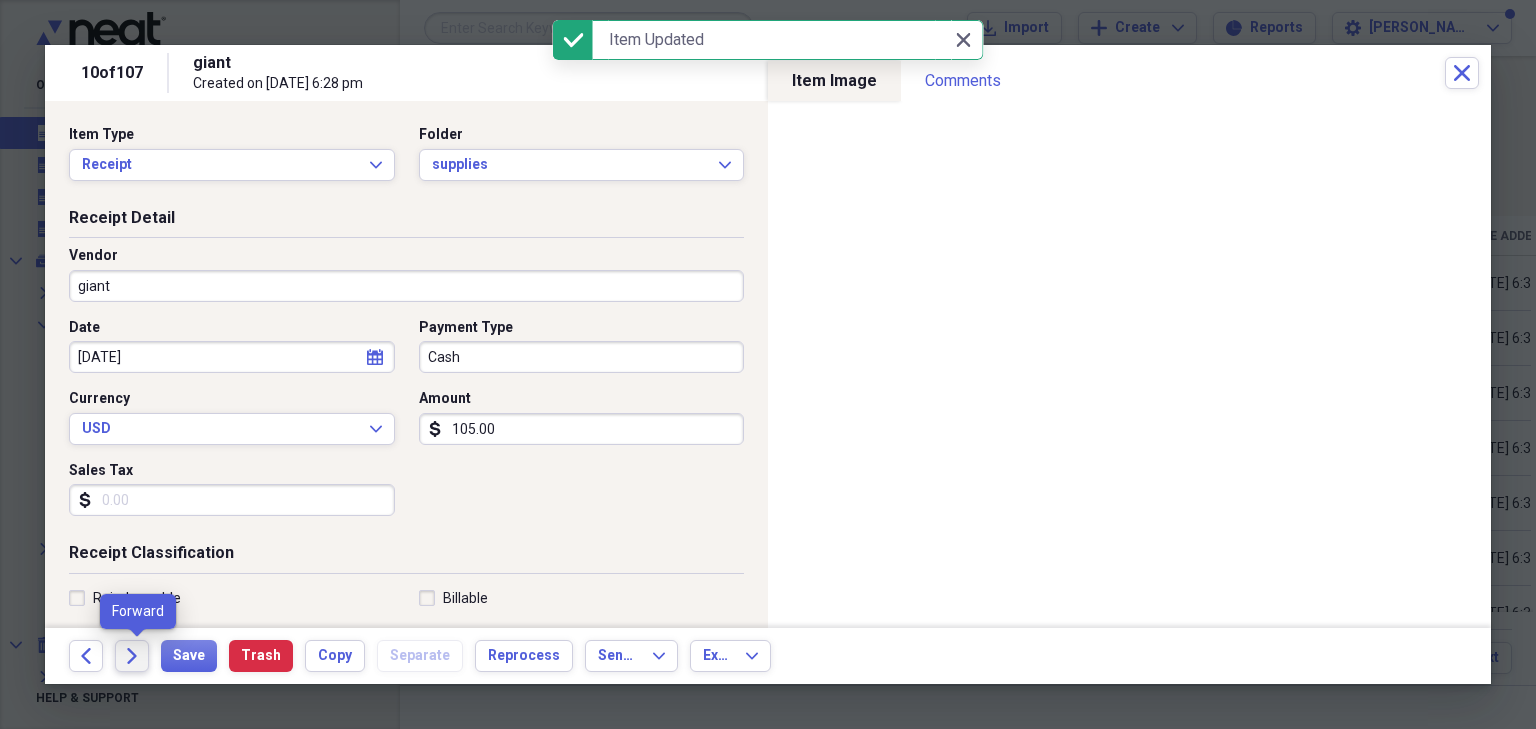 click on "Forward" 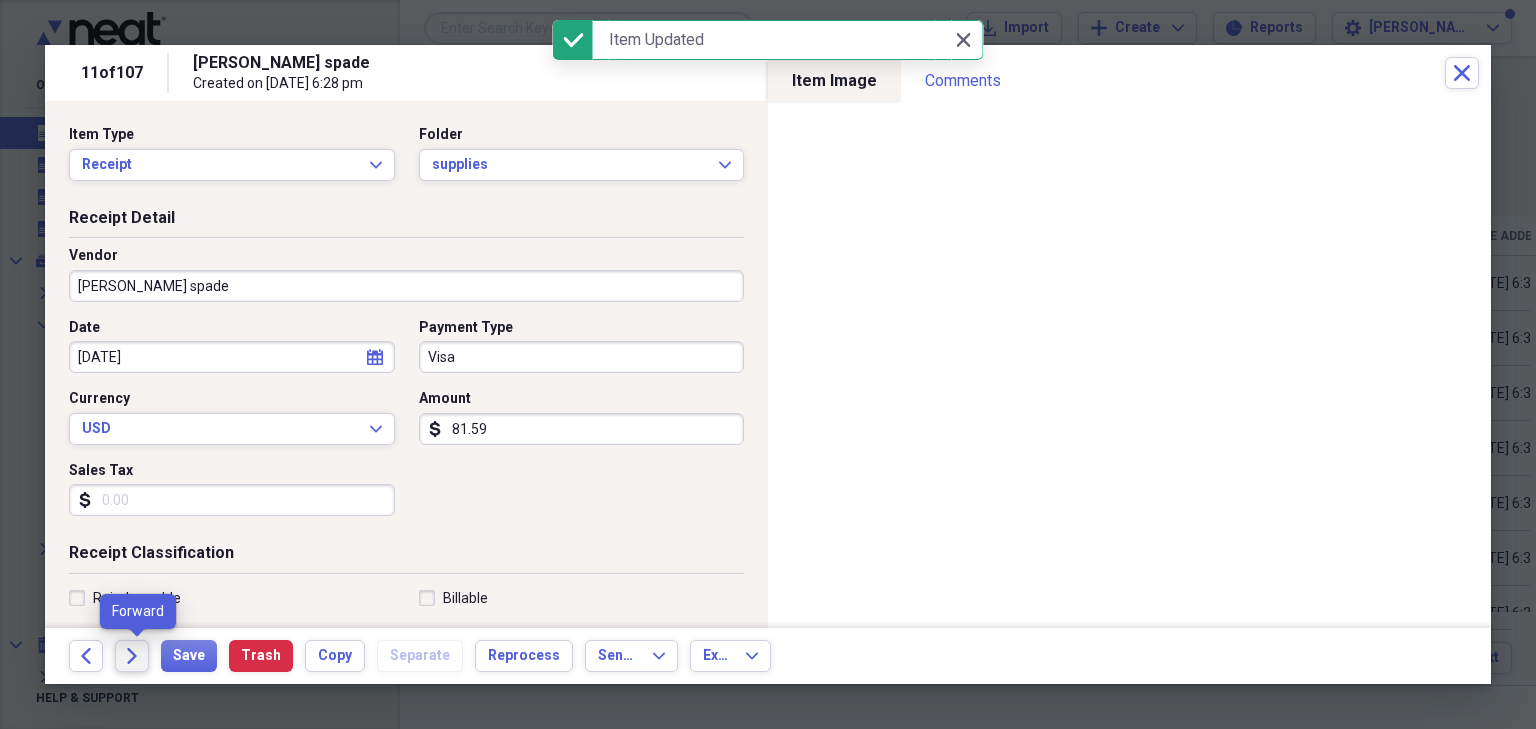 click 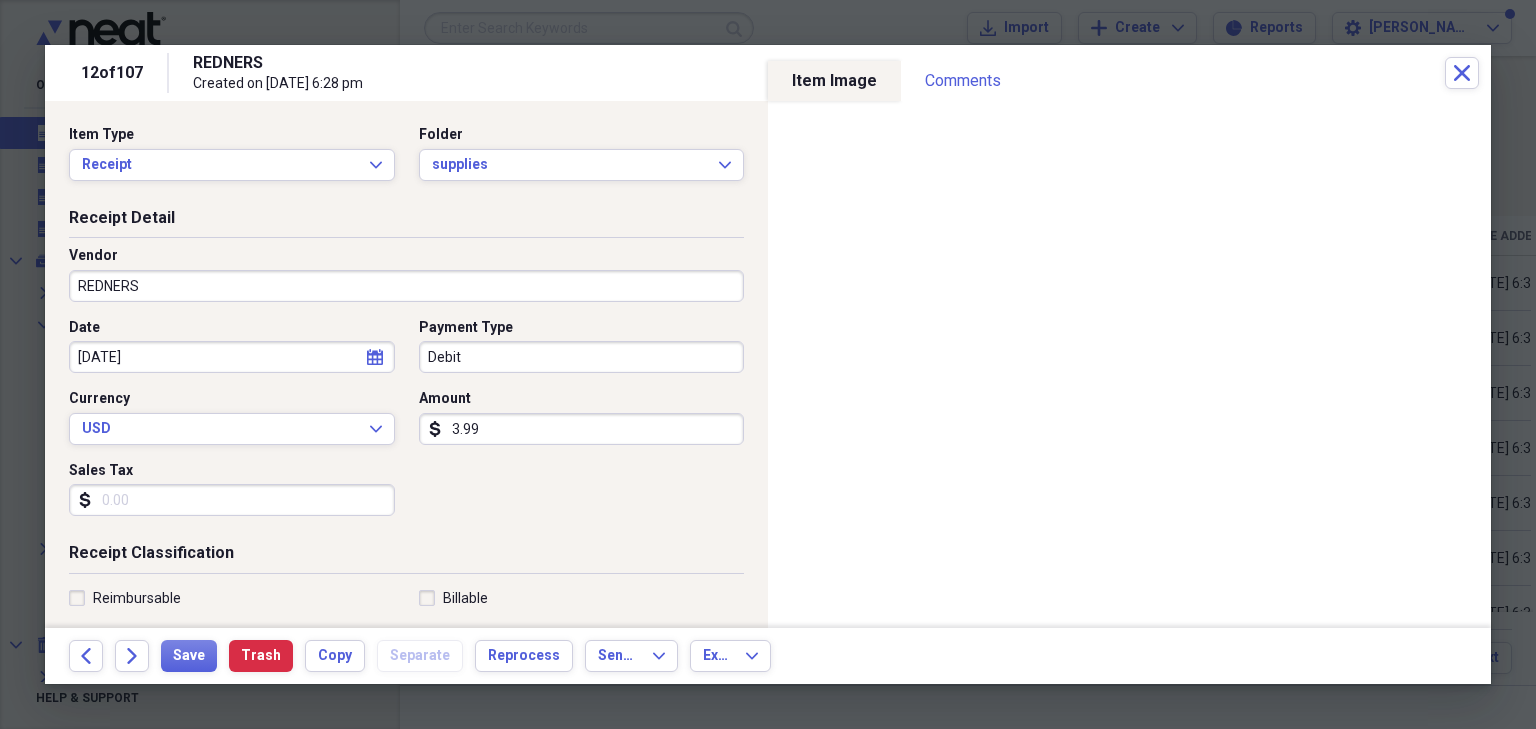click on "3.99" at bounding box center (582, 429) 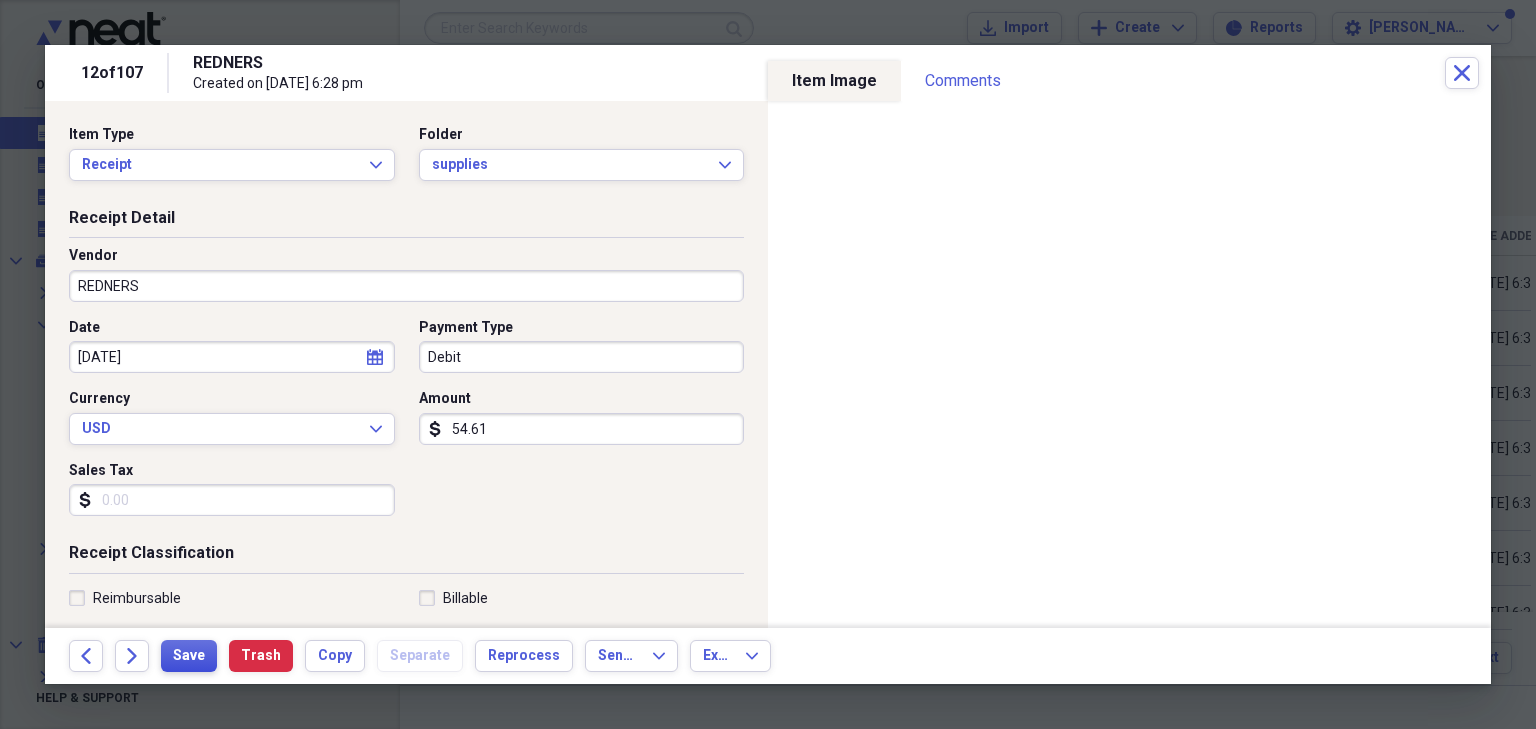 type on "54.61" 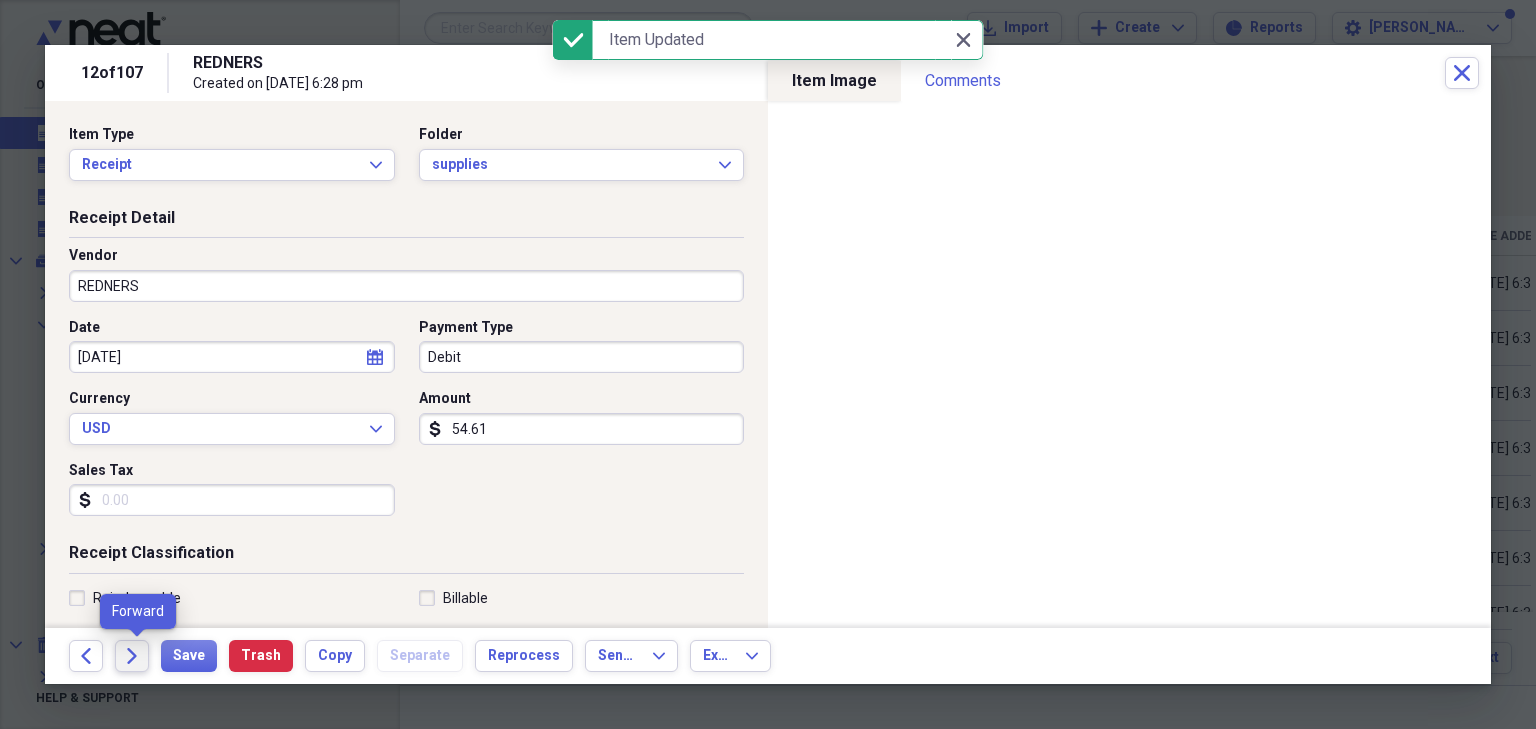 click on "Forward" 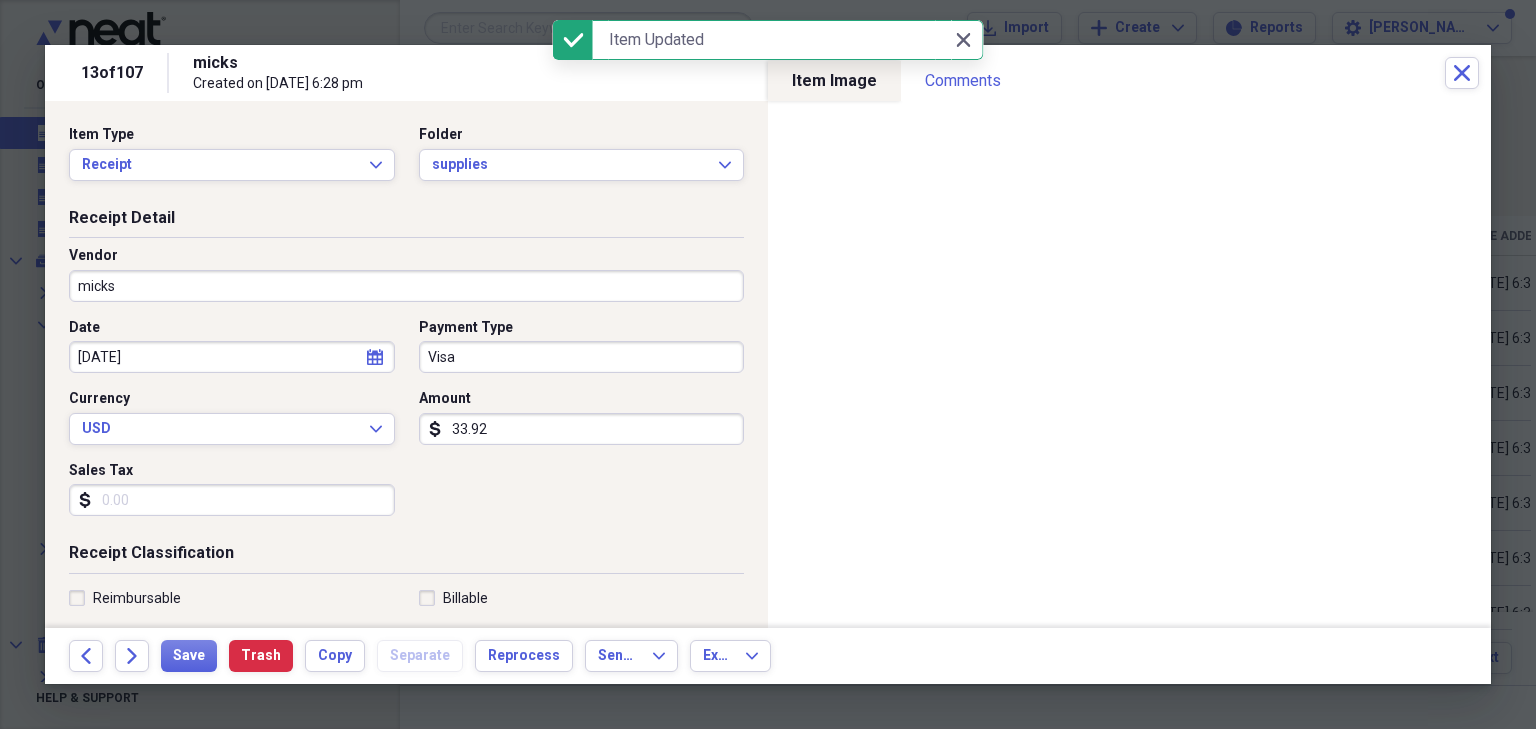 click on "micks" at bounding box center (406, 286) 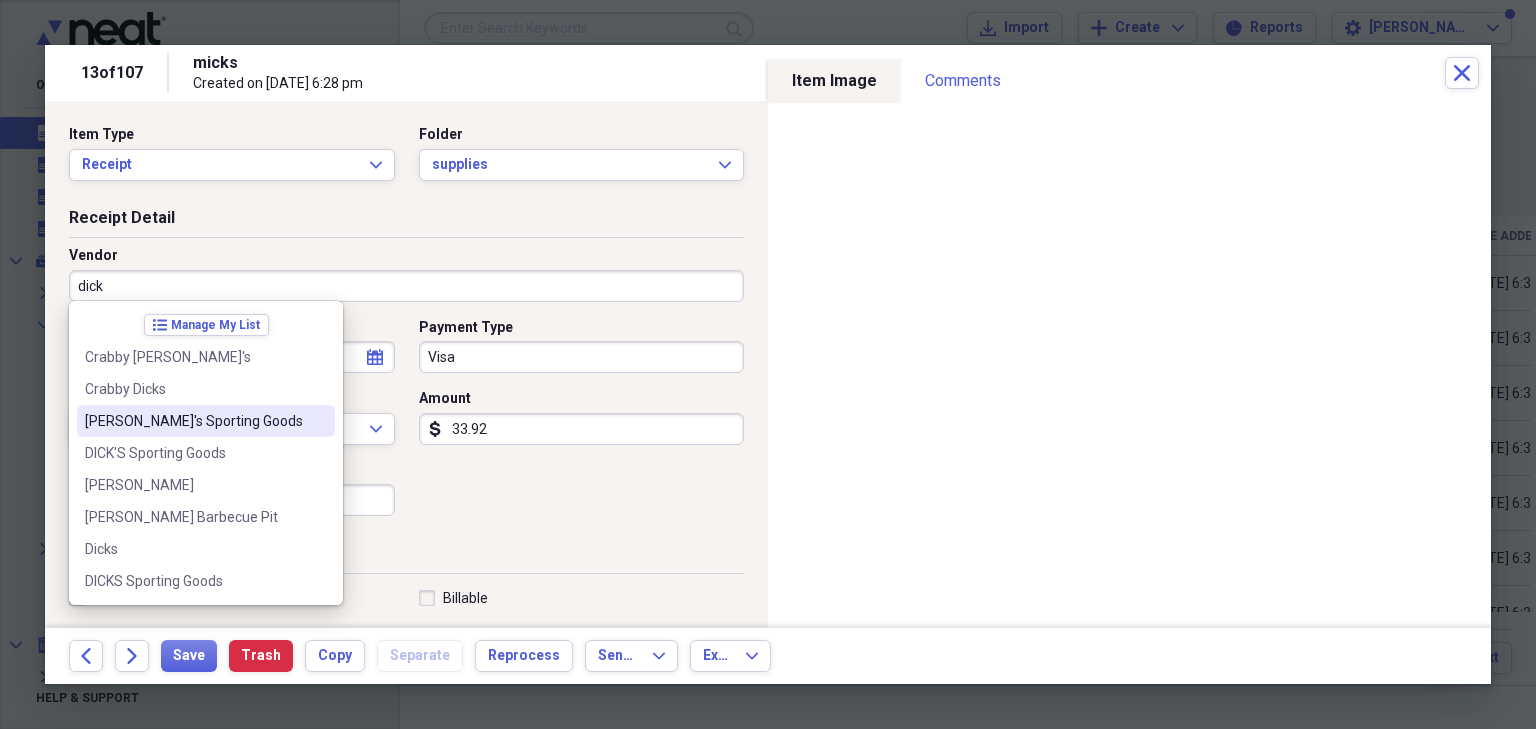 click on "[PERSON_NAME]'s Sporting Goods" at bounding box center (194, 421) 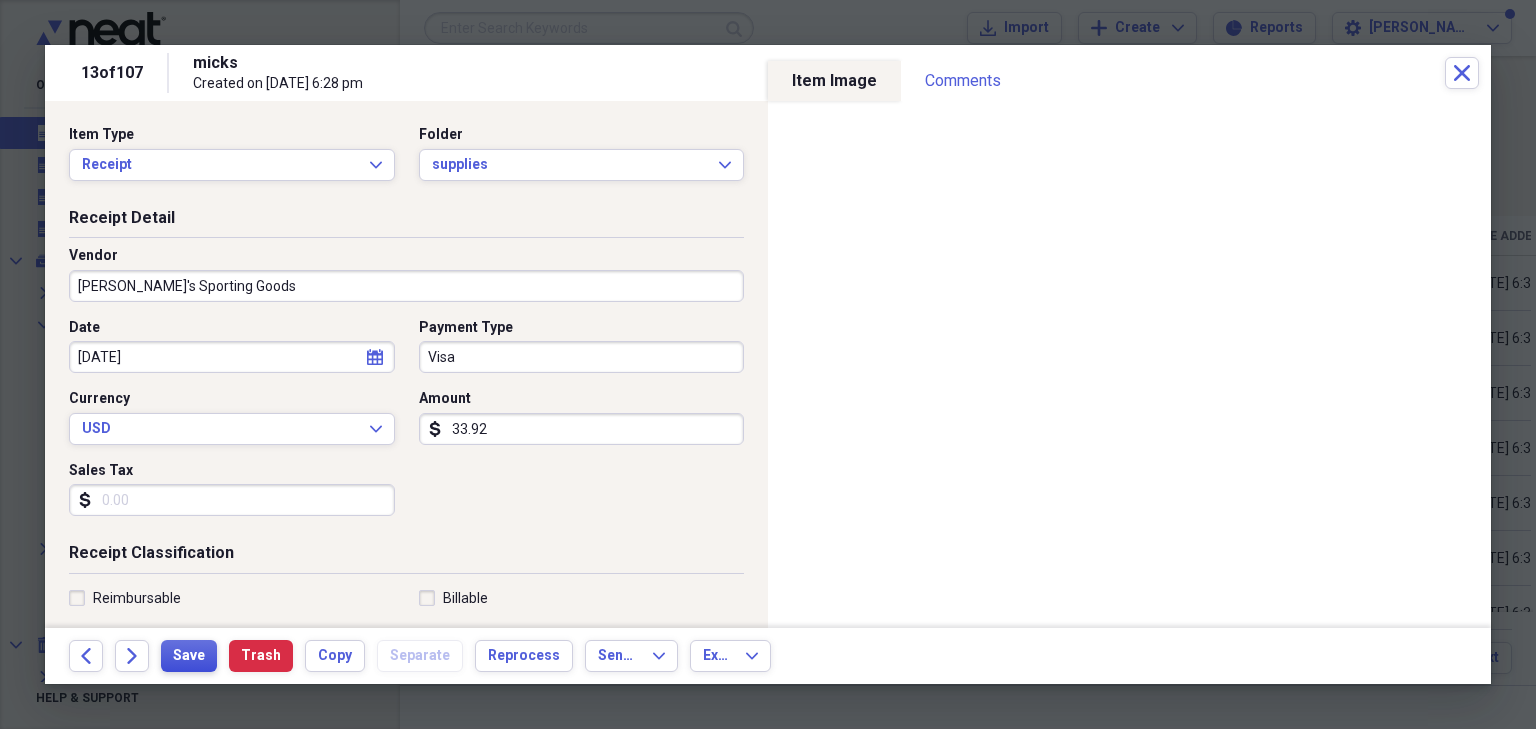 click on "Save" at bounding box center (189, 656) 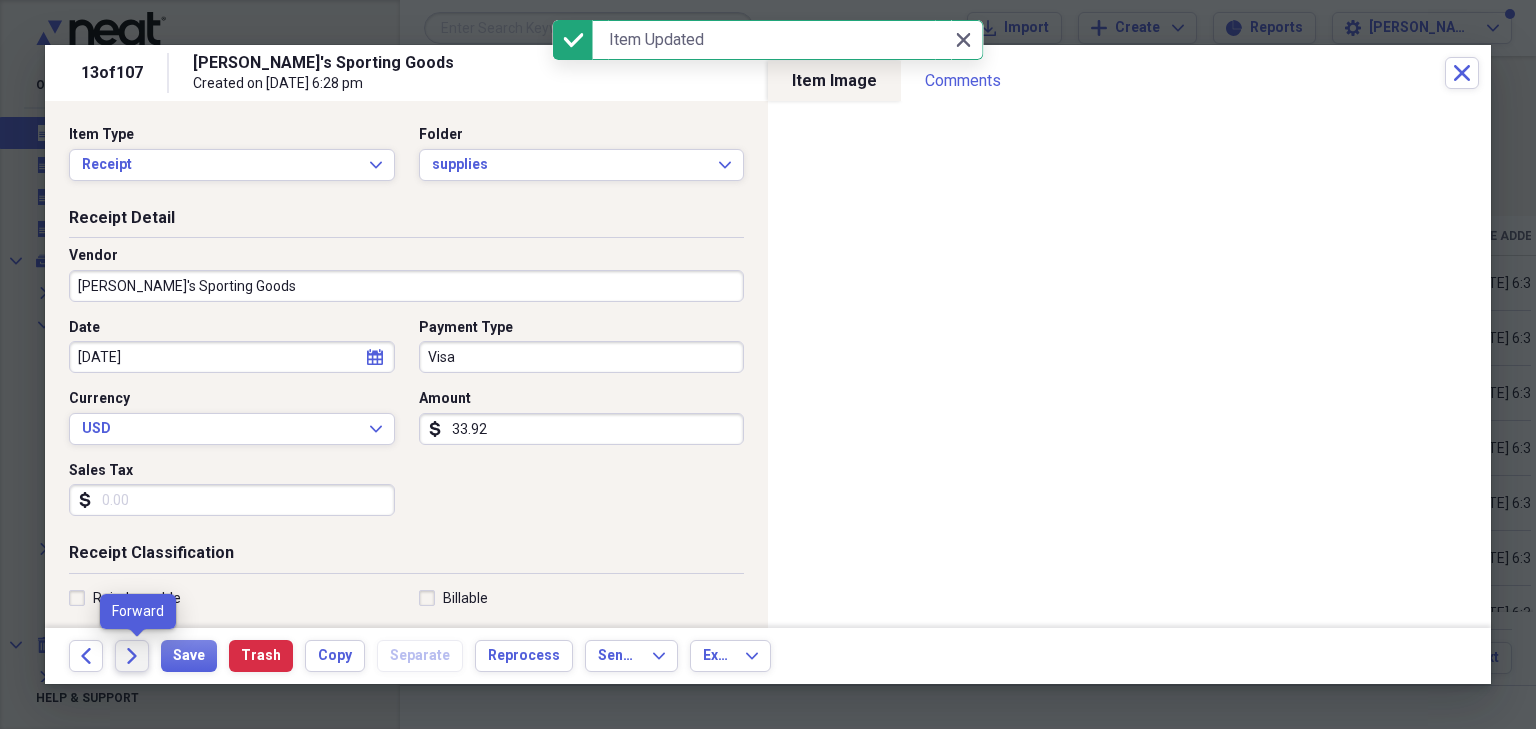 click 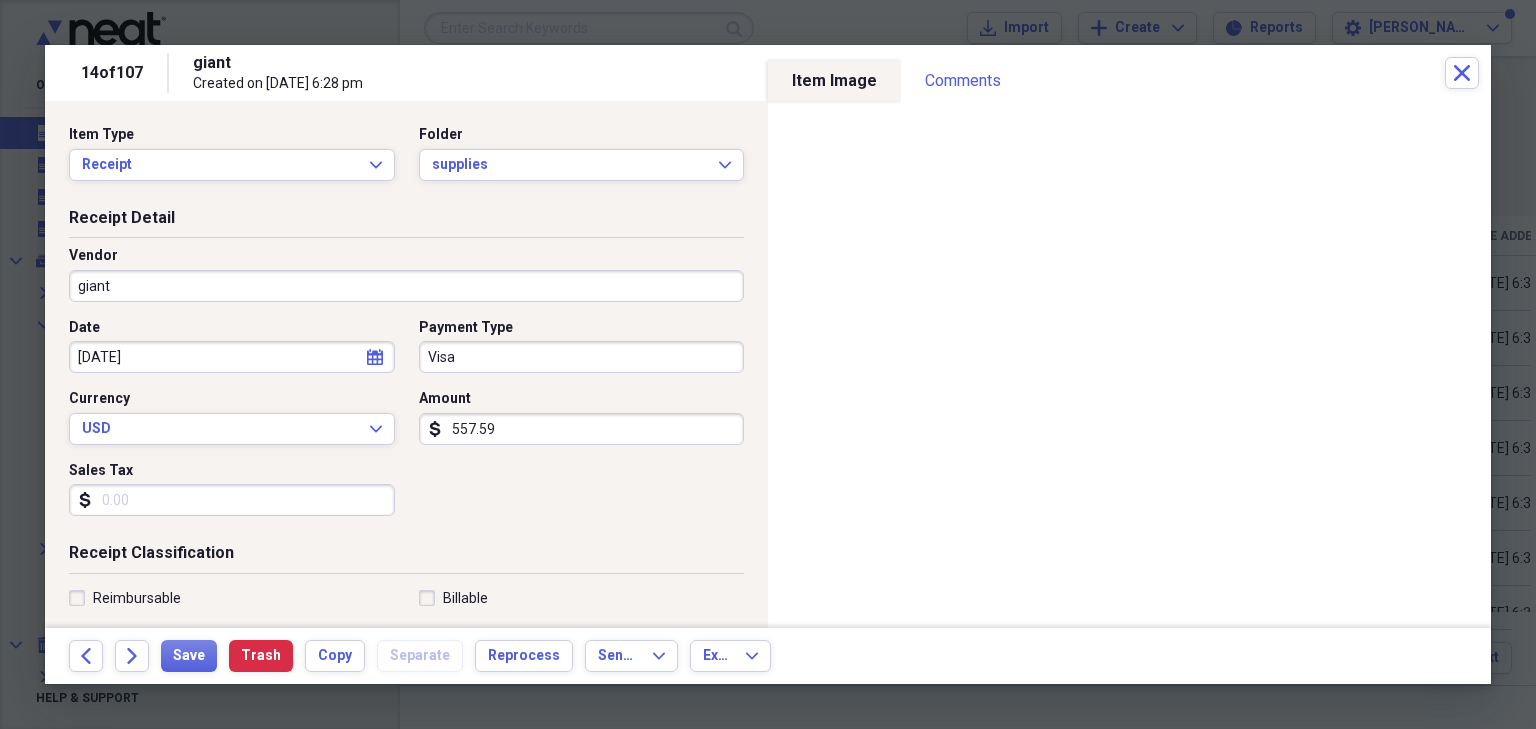 click on "557.59" at bounding box center [582, 429] 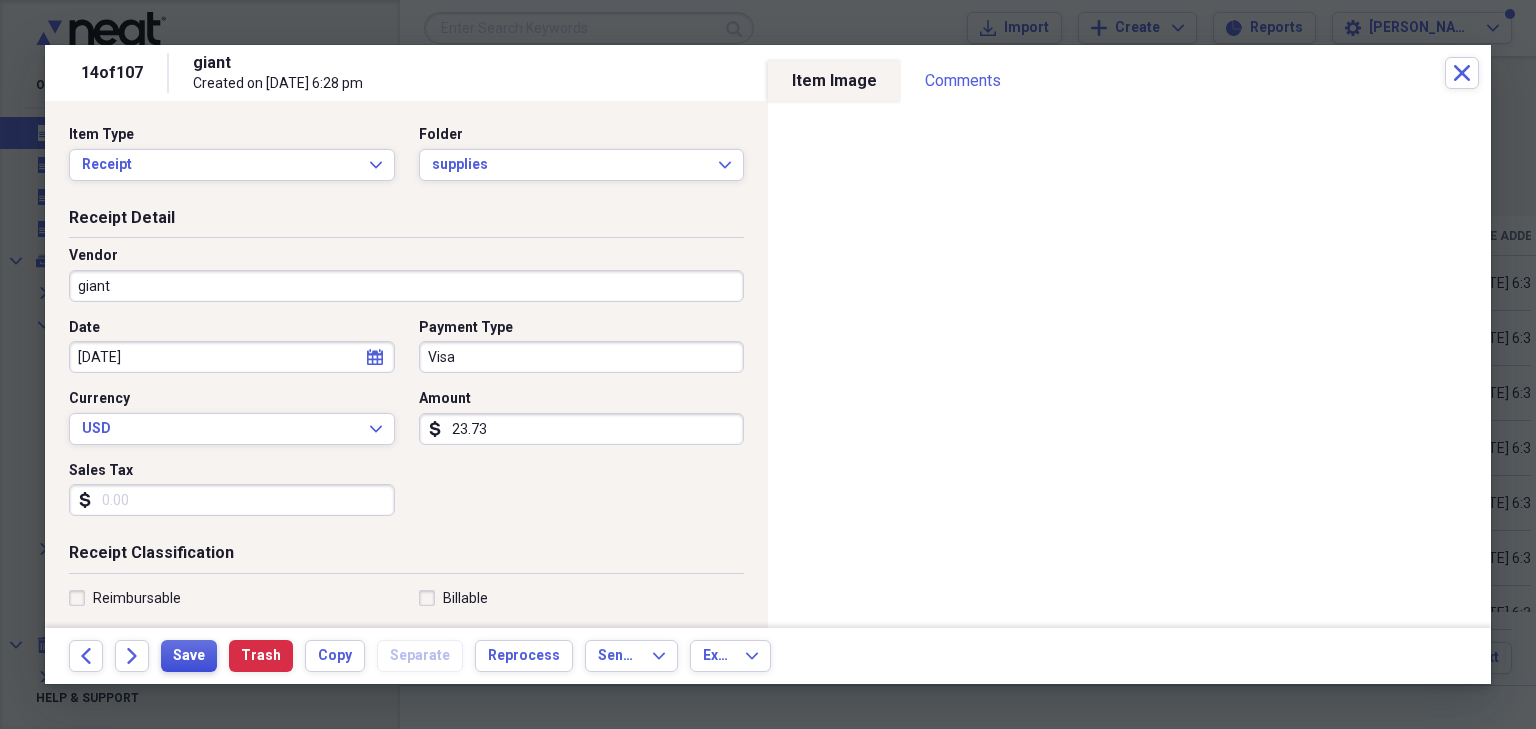 type on "23.73" 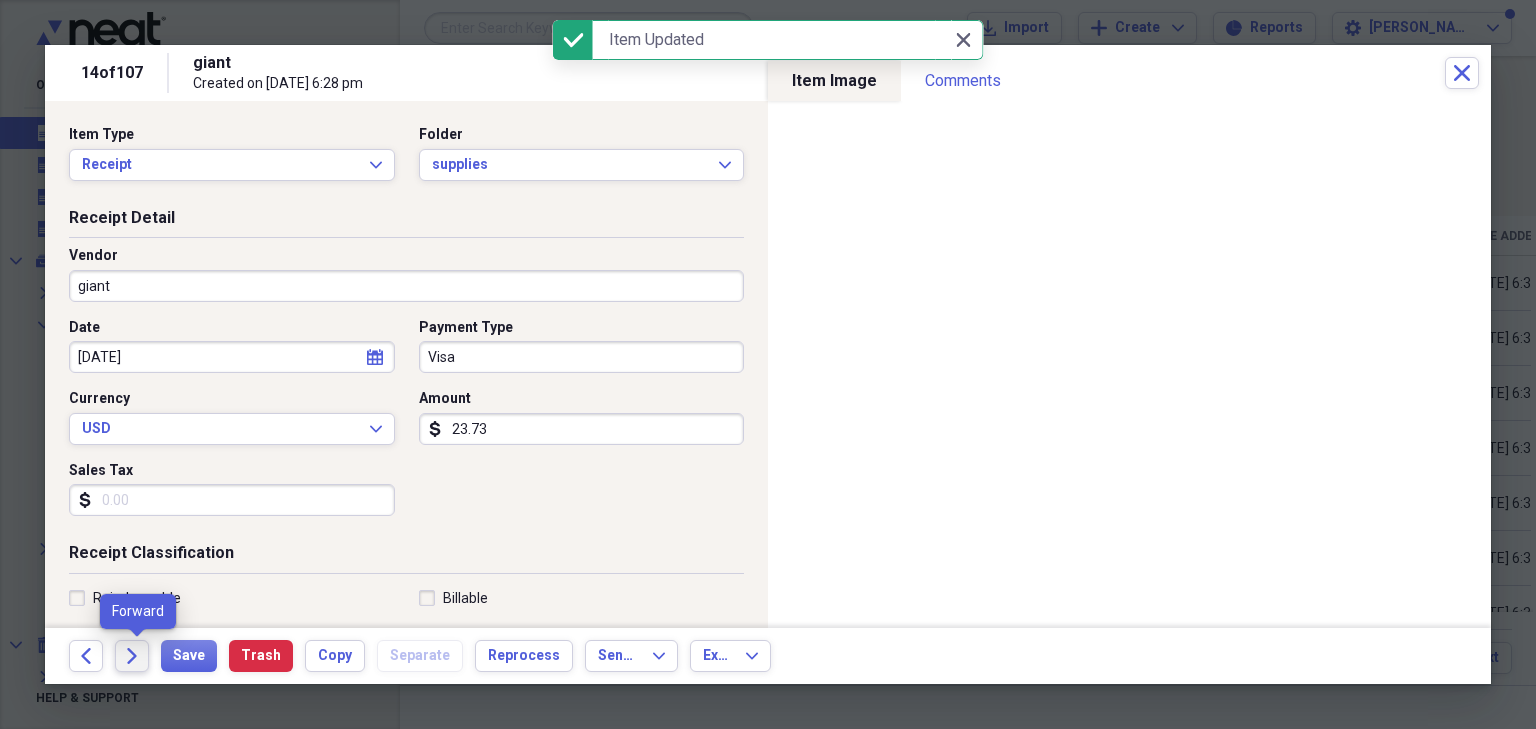 click on "Forward" 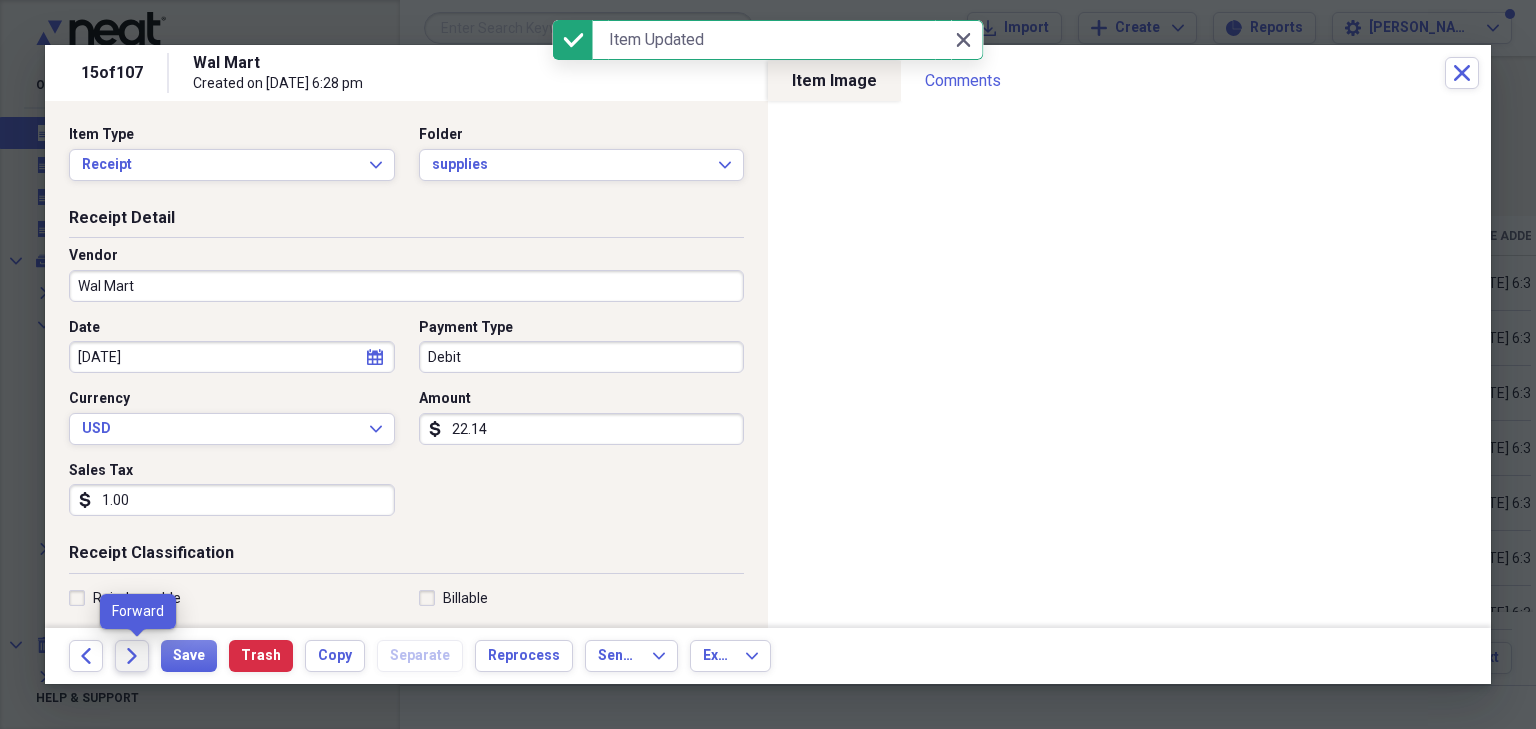 click on "Forward" 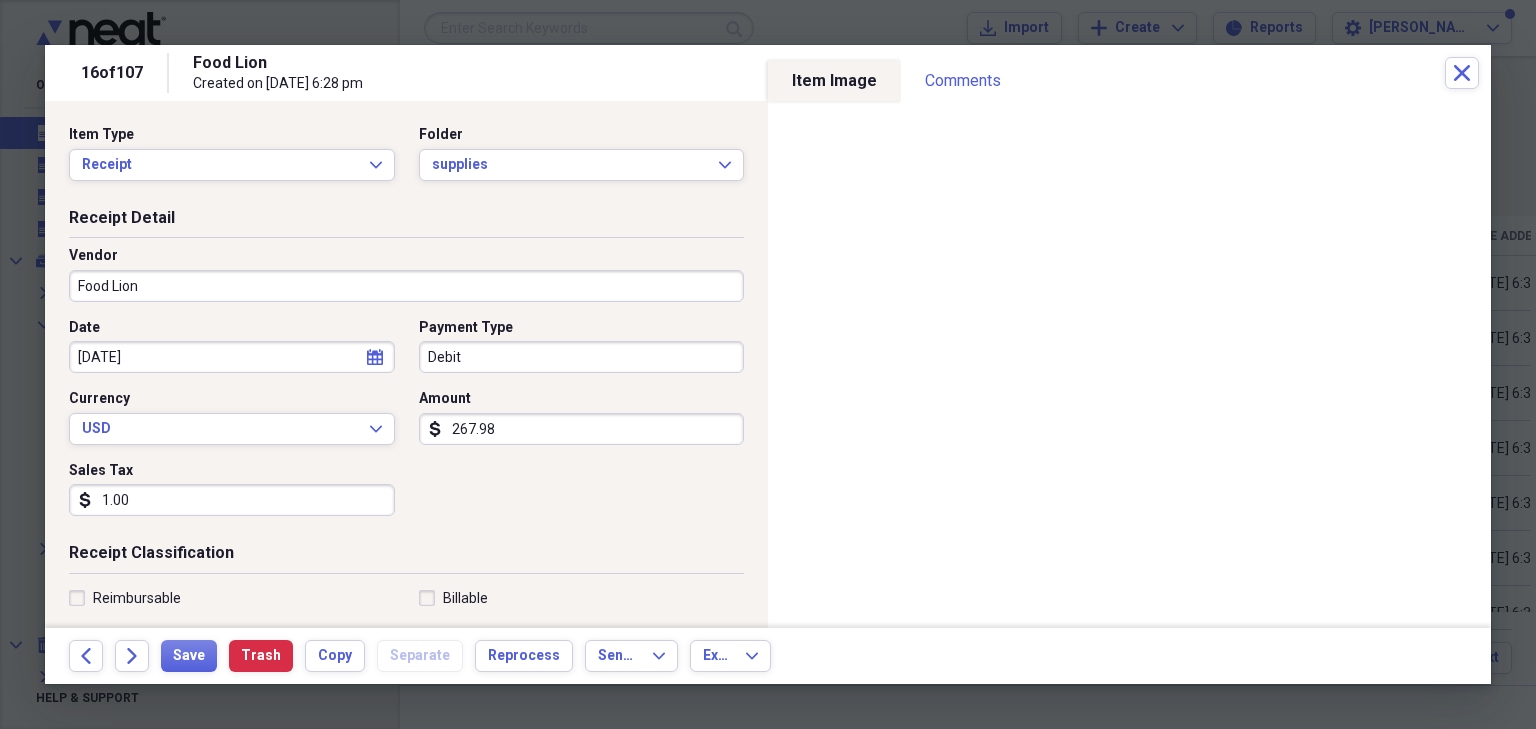 click on "267.98" at bounding box center (582, 429) 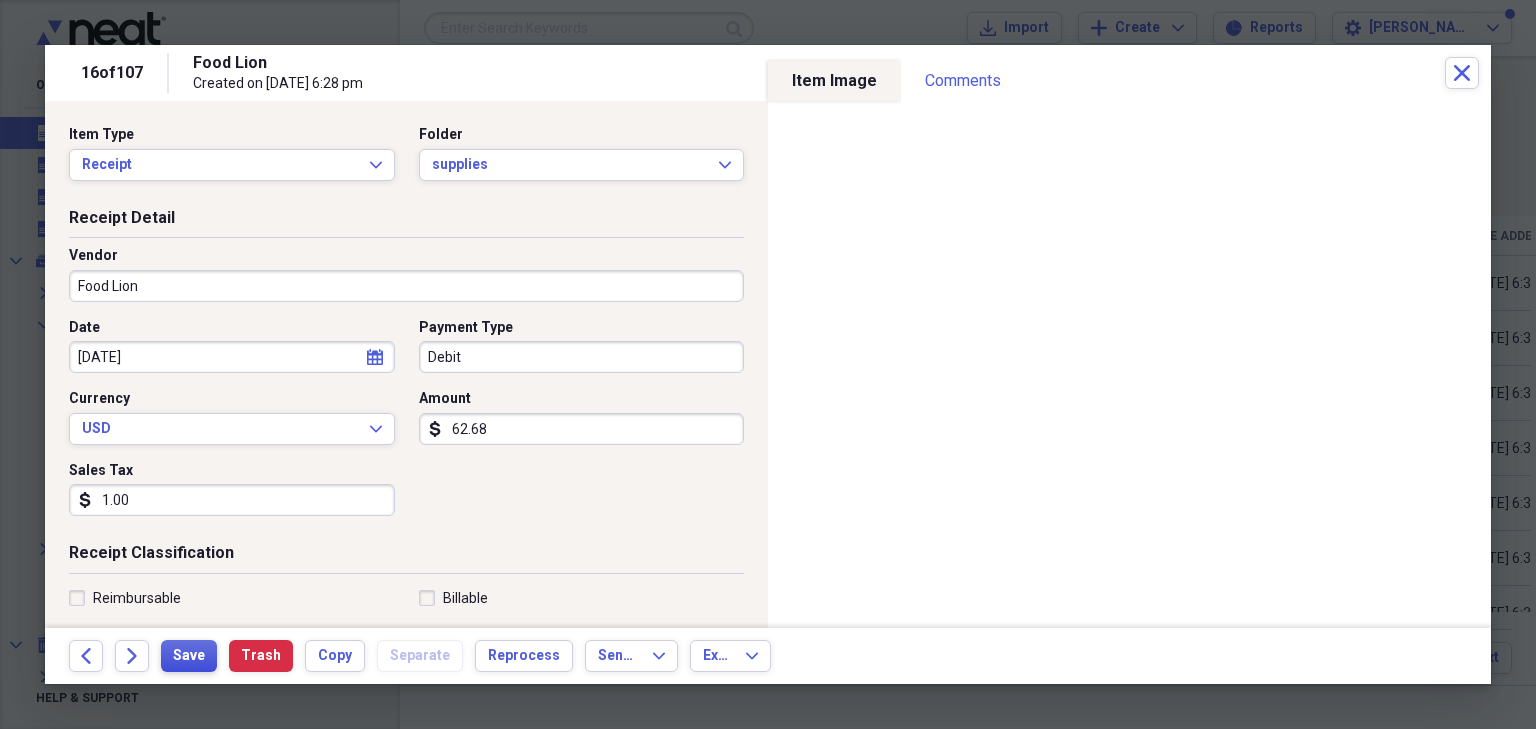 type on "62.68" 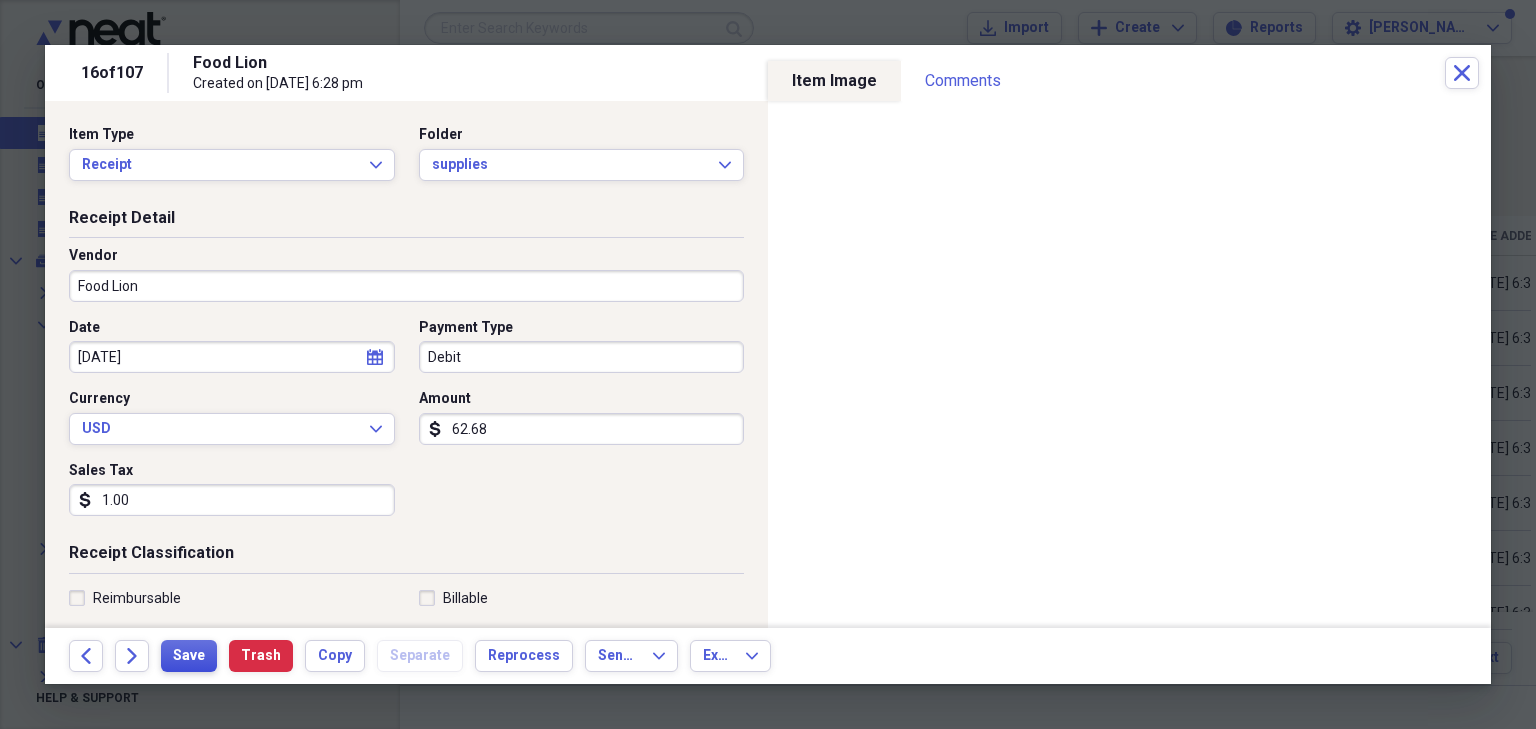click on "Save" at bounding box center (189, 656) 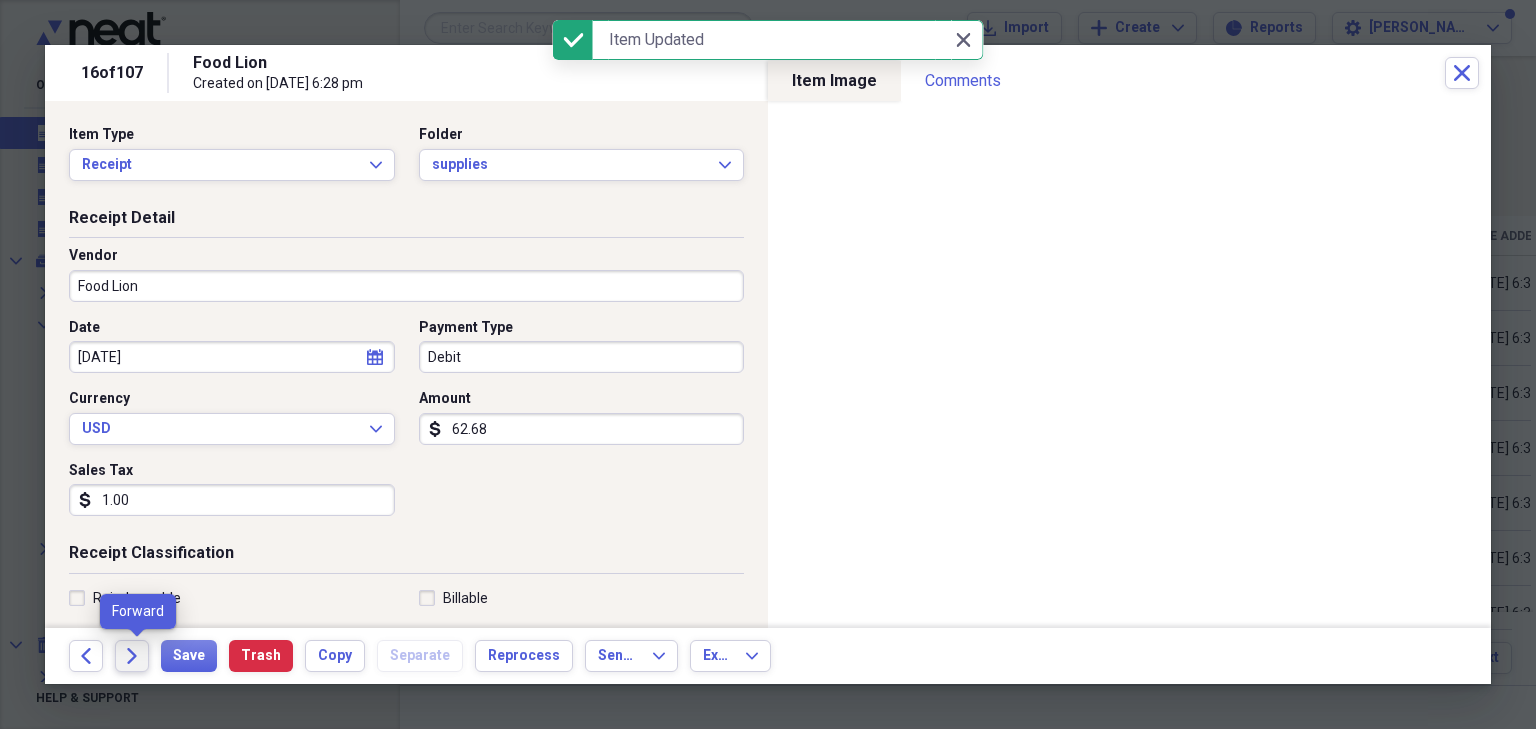 click on "Forward" 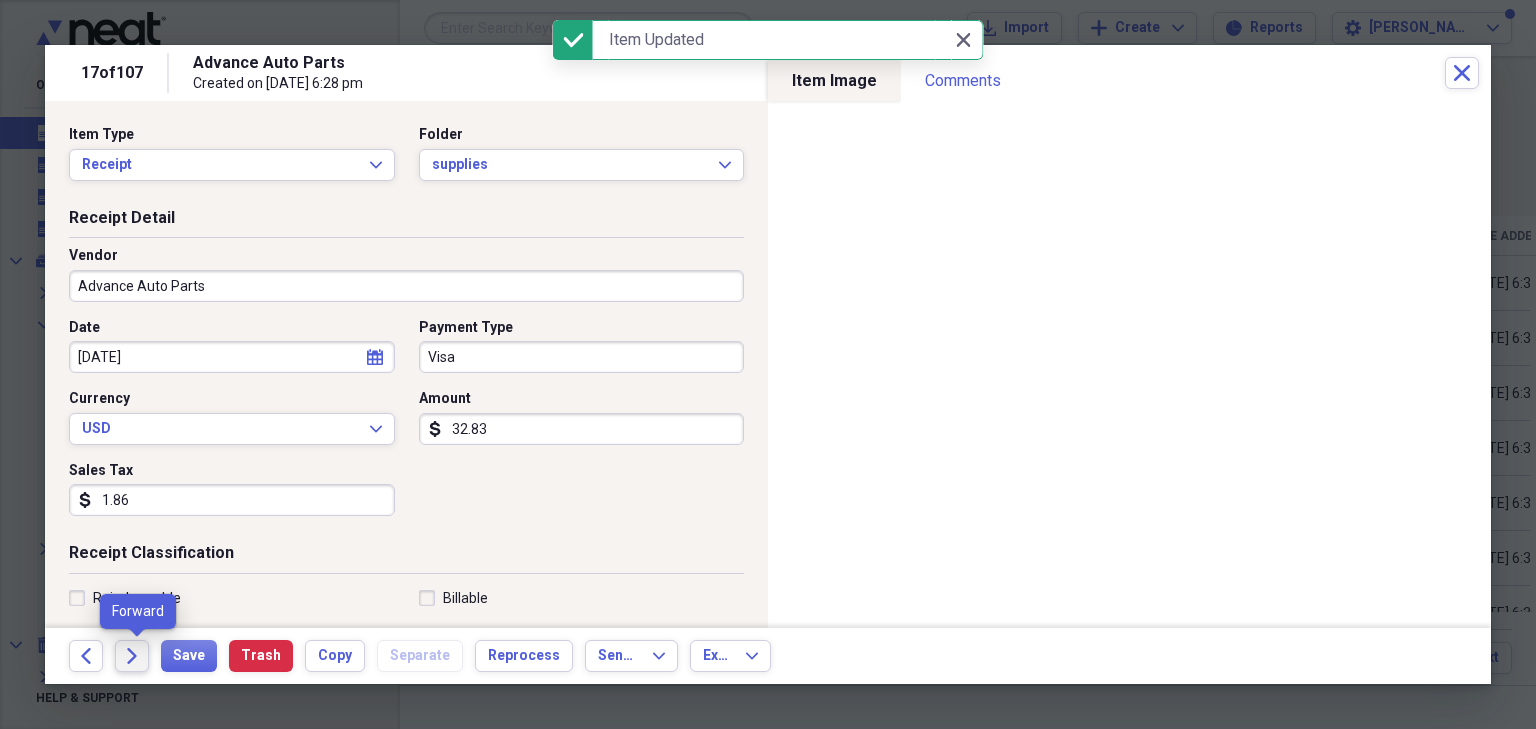 click on "Forward" 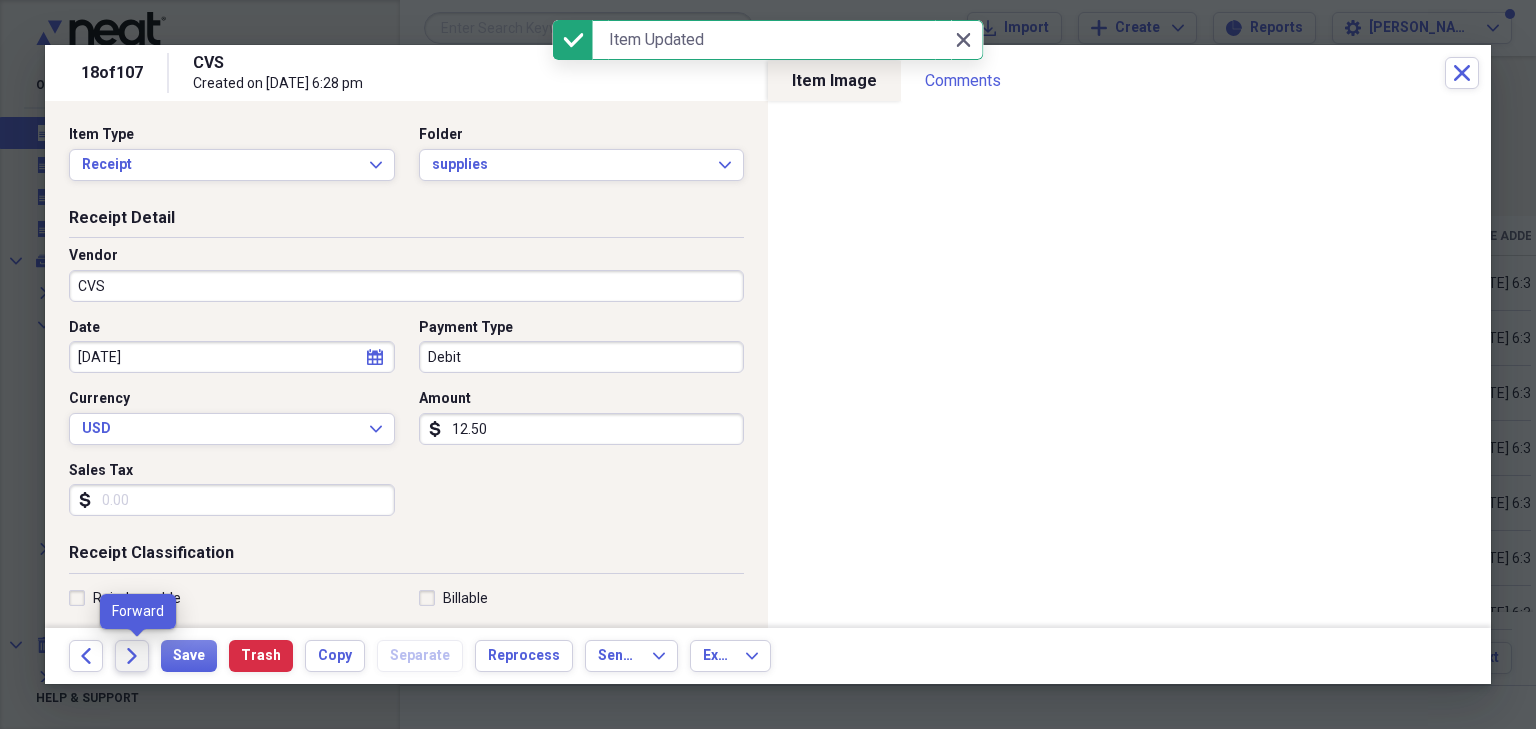 click on "Forward" 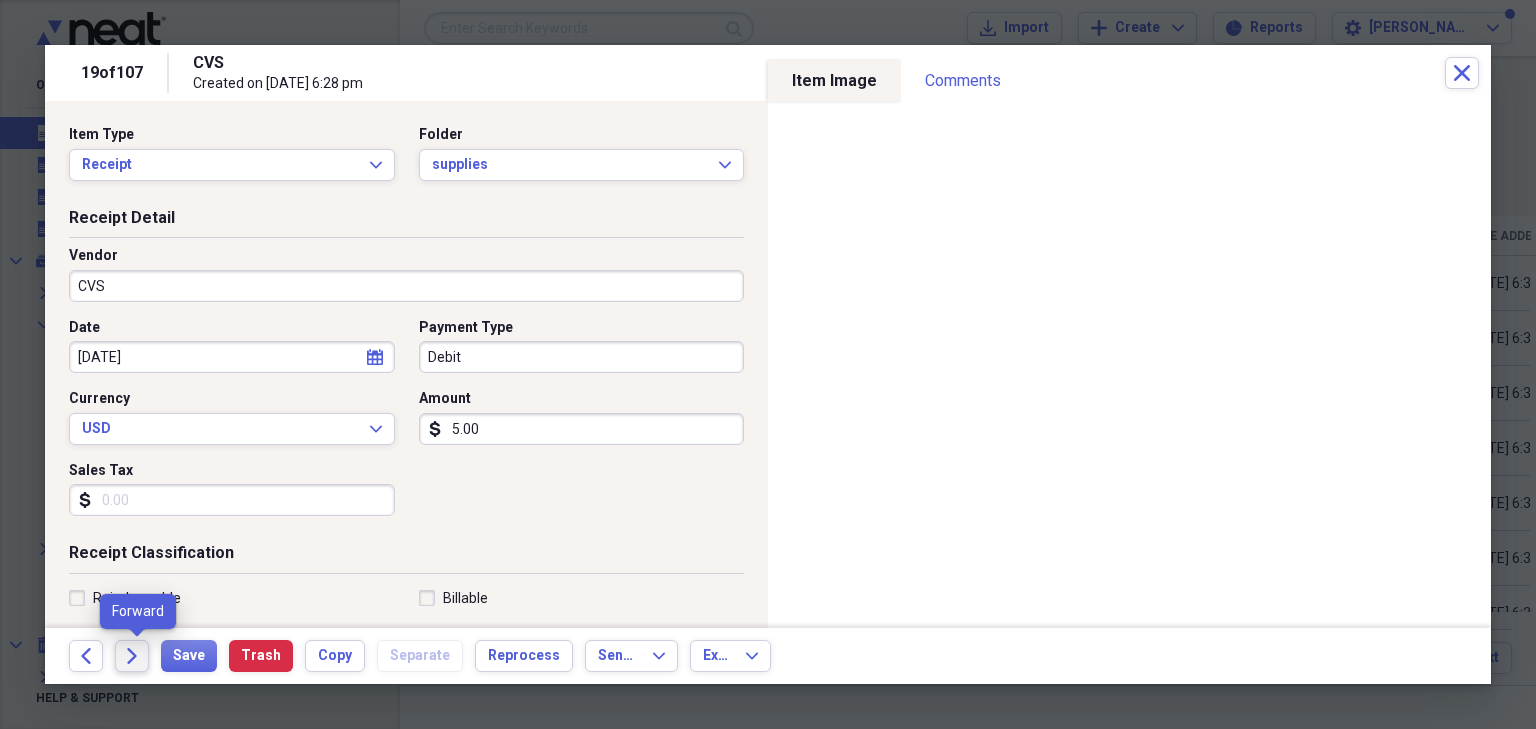 click on "Forward" 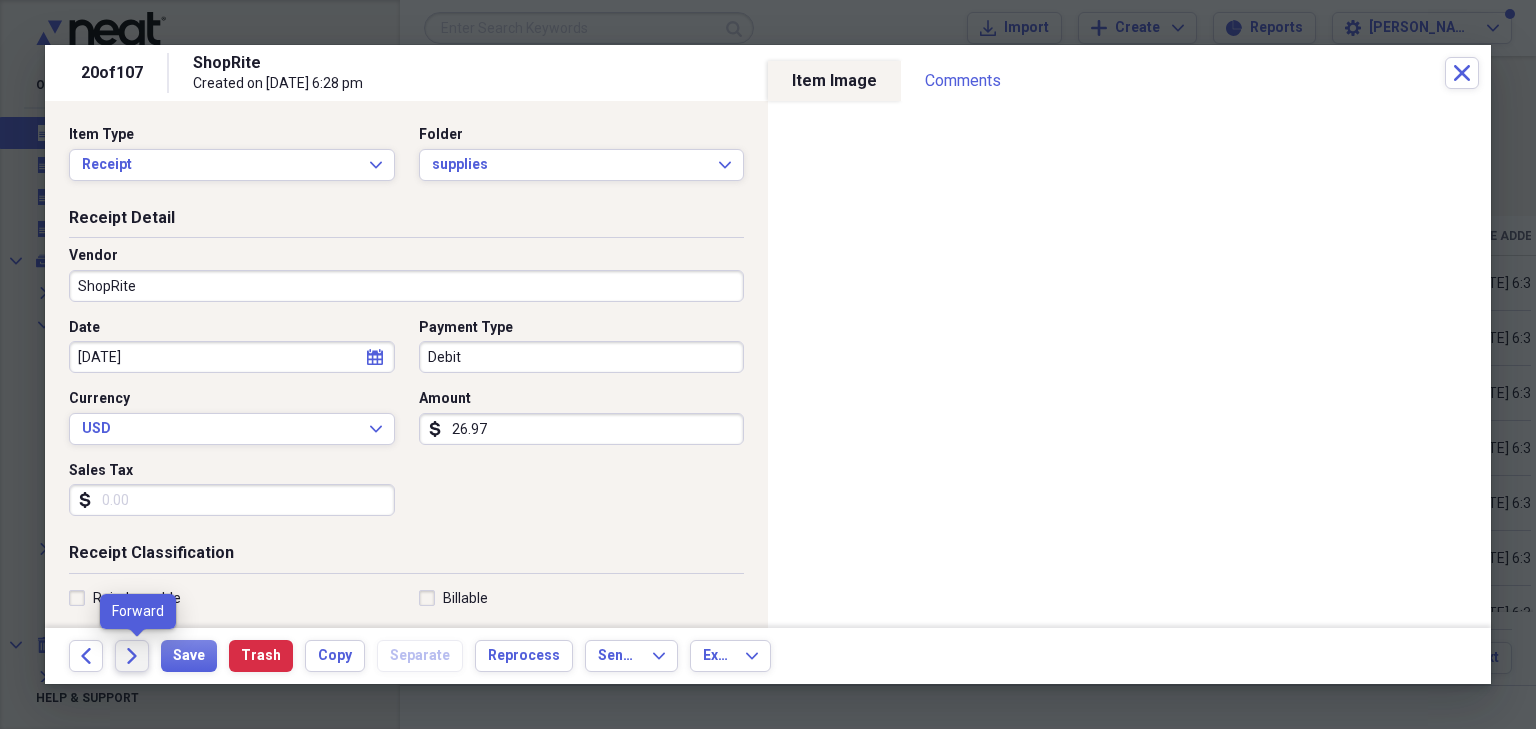 click on "Forward" 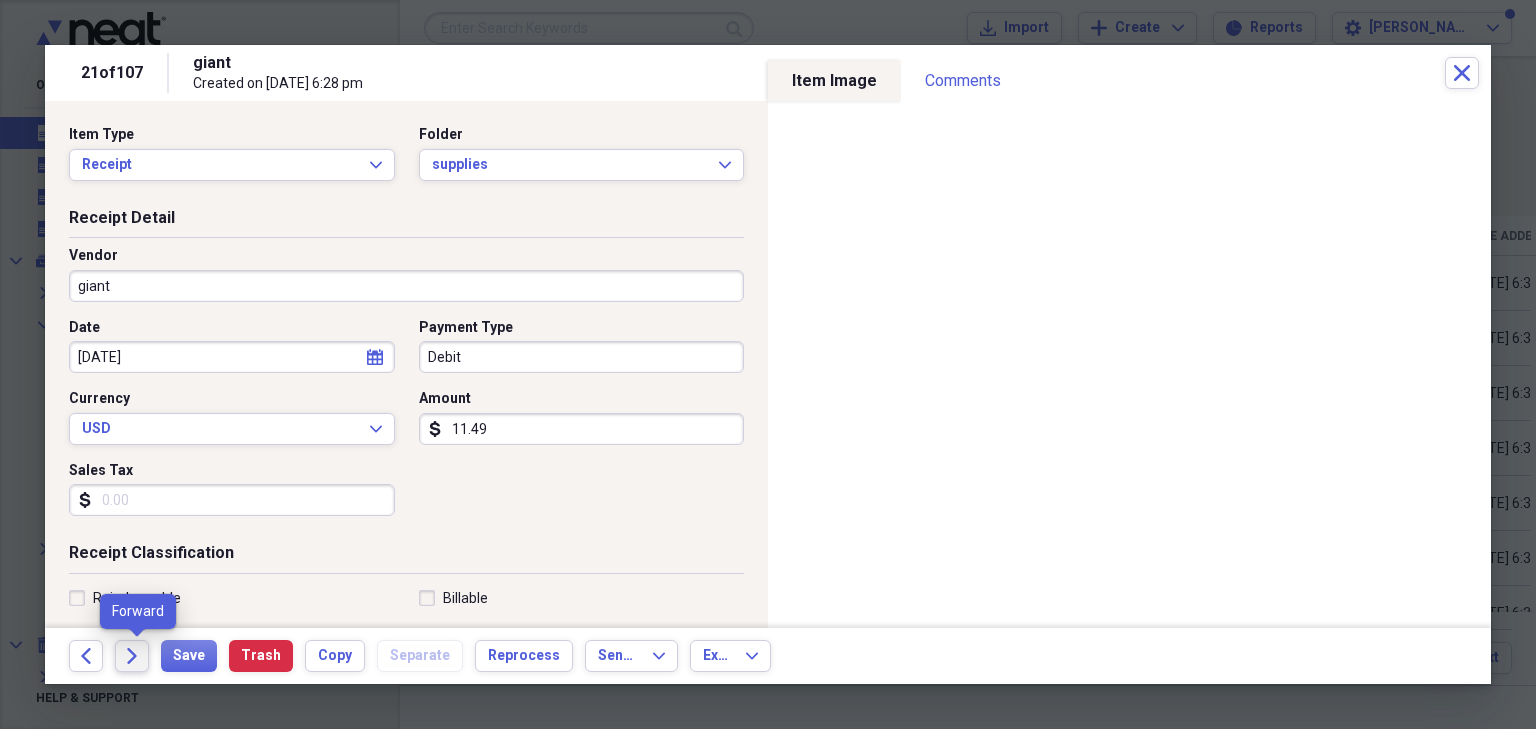 click 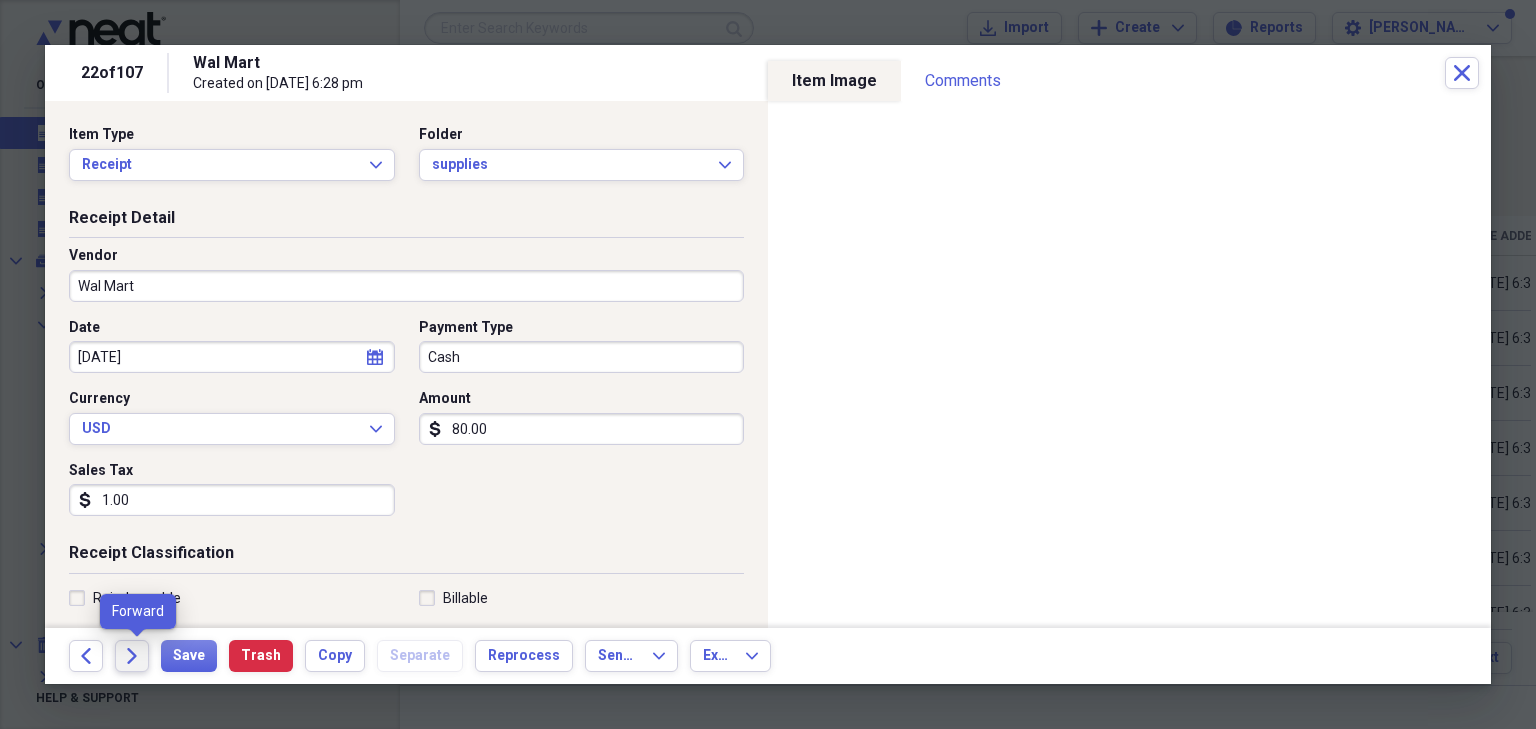 click 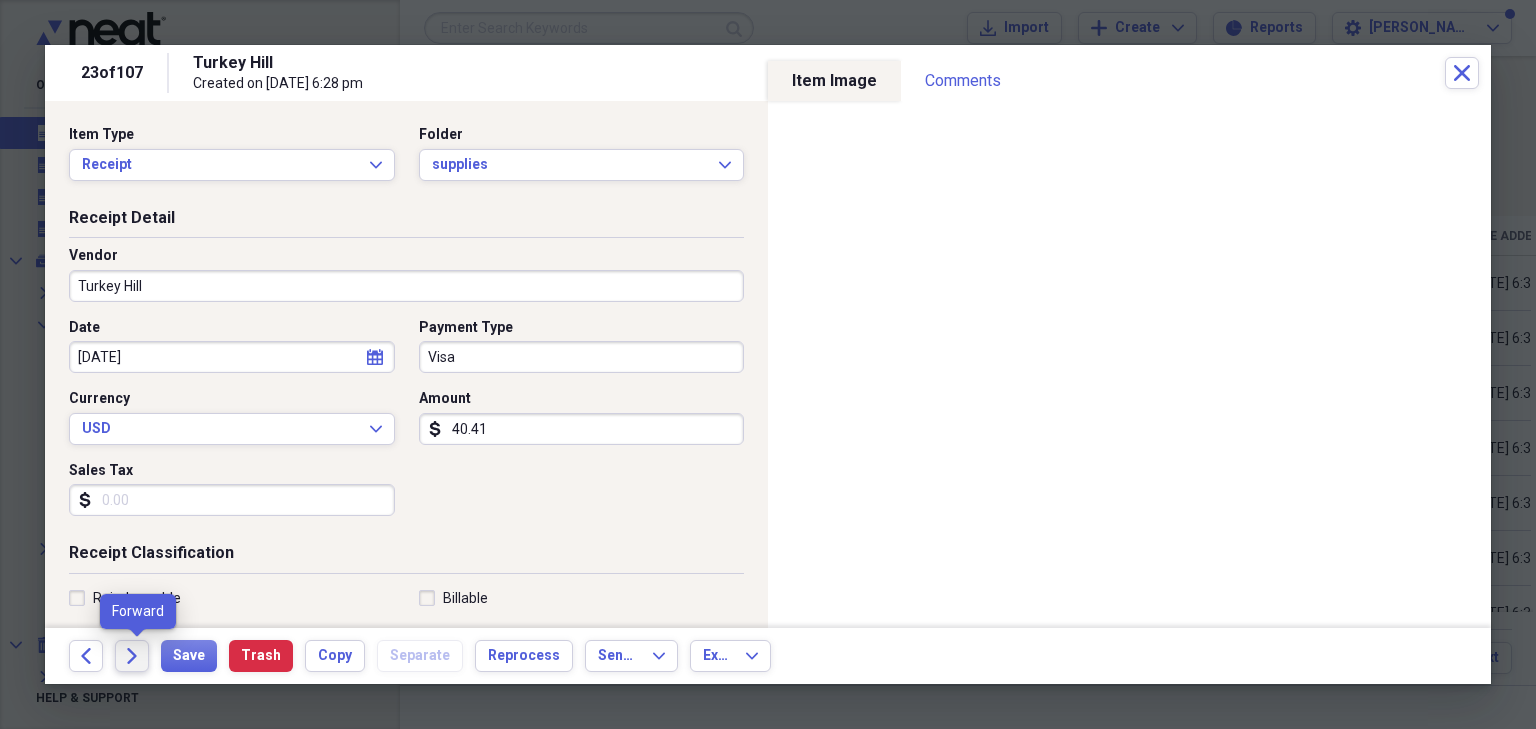 click on "Forward" 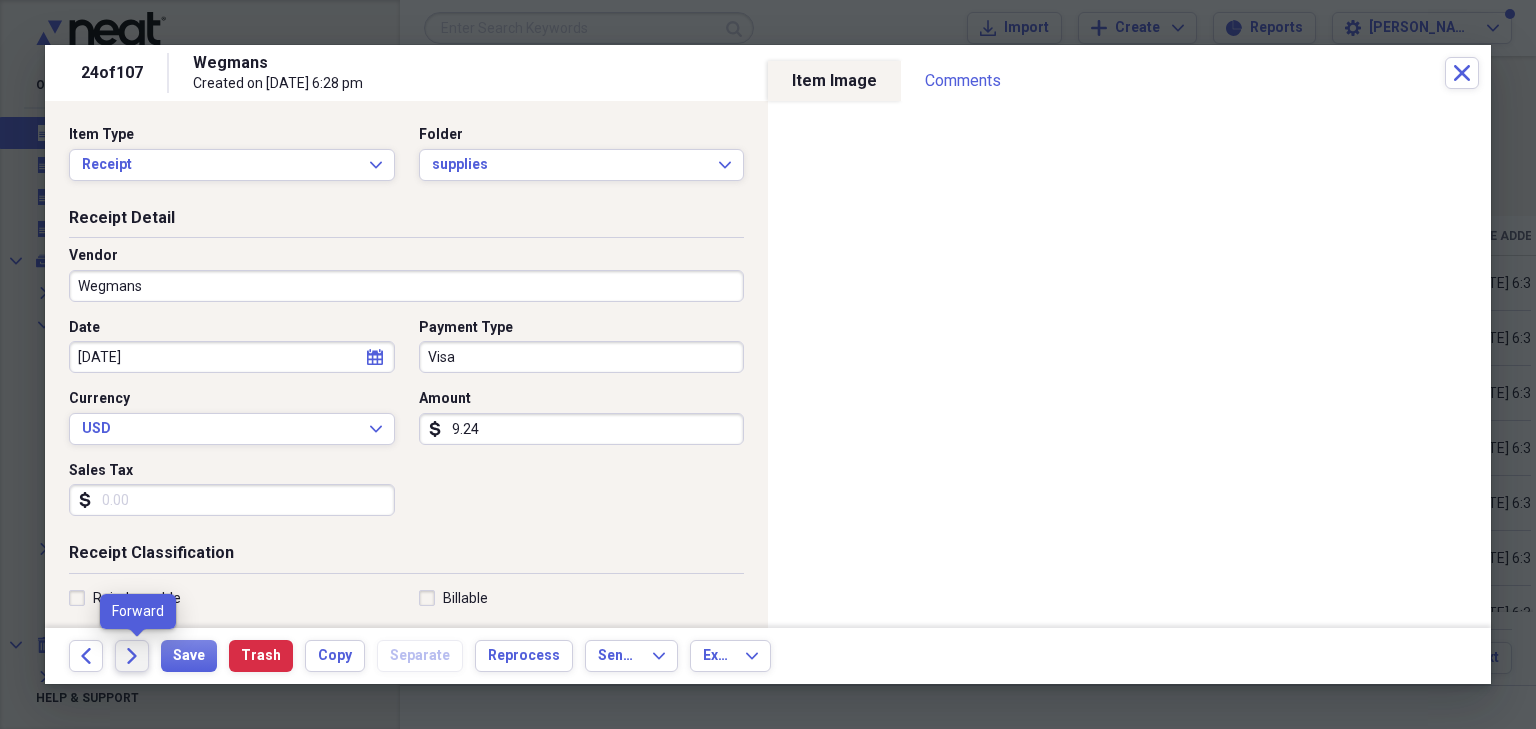 click on "Forward" 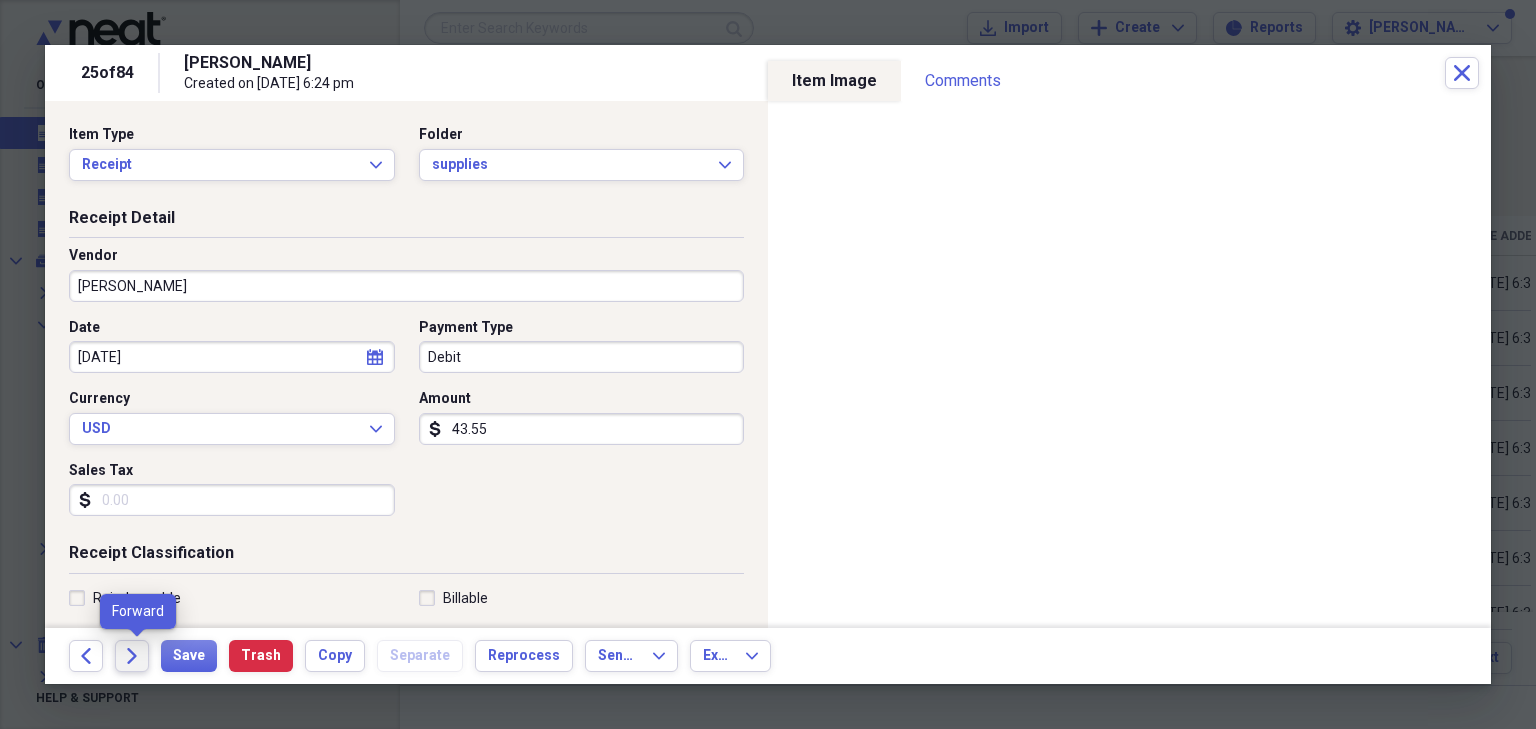 click on "Forward" at bounding box center [132, 656] 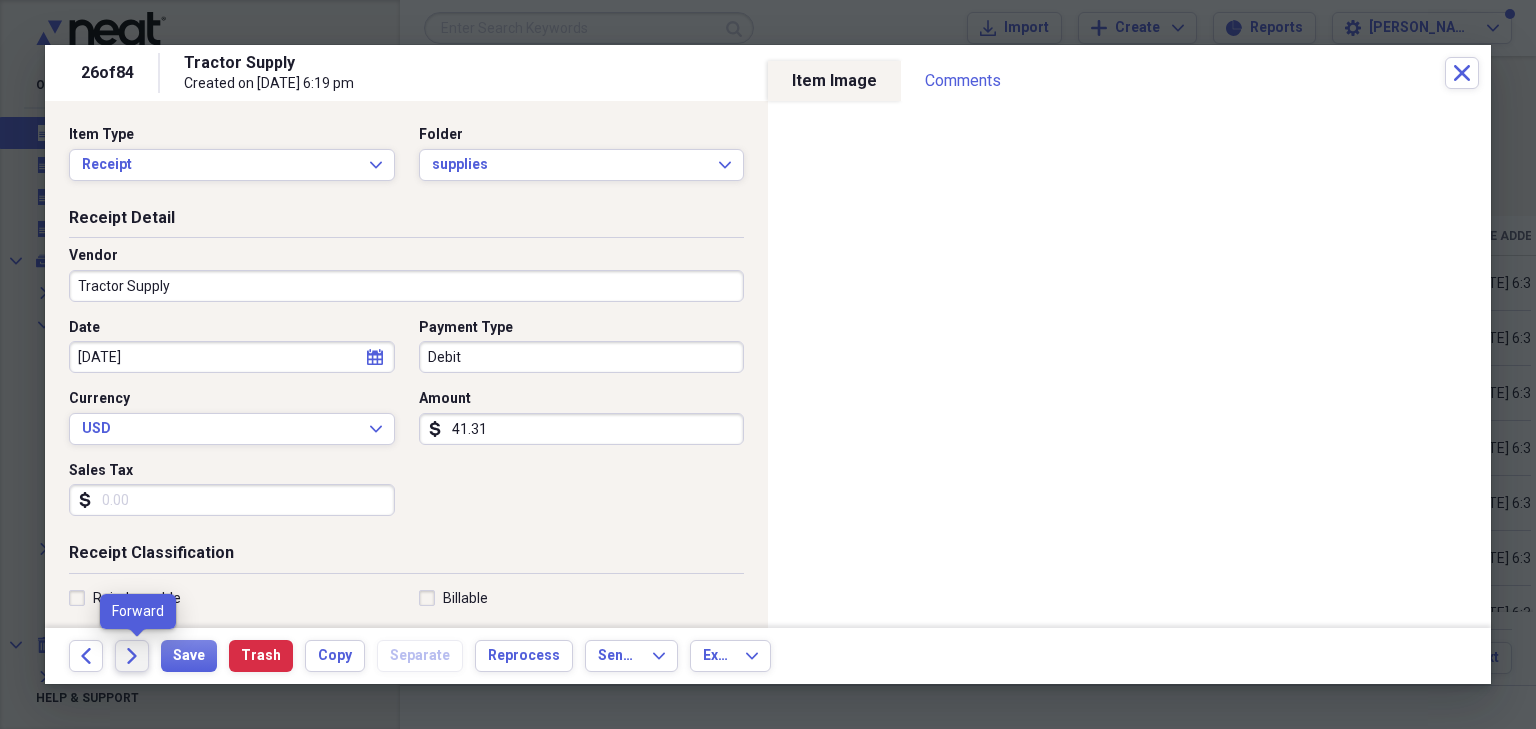 click on "Forward" at bounding box center (132, 656) 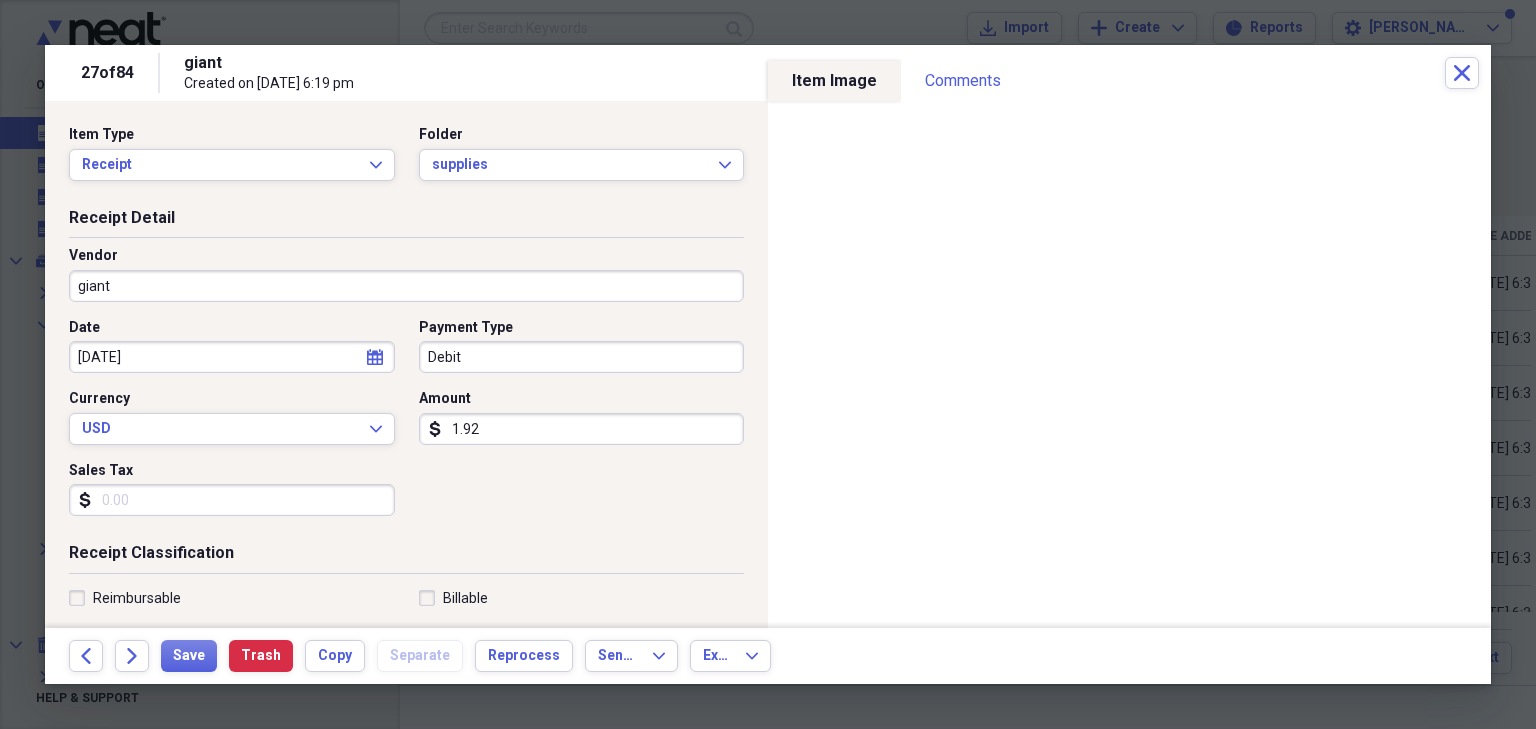 click on "1.92" at bounding box center [582, 429] 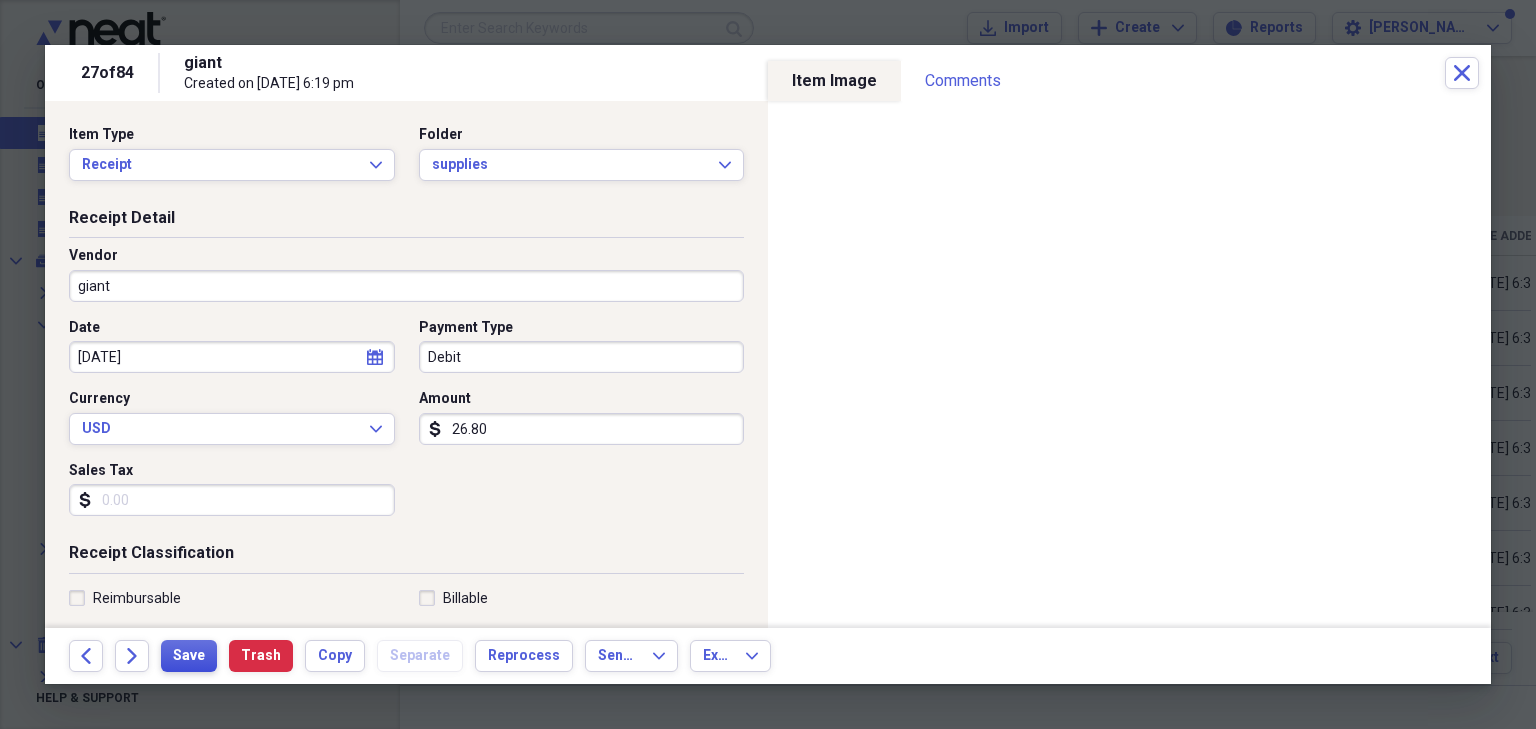 type on "26.80" 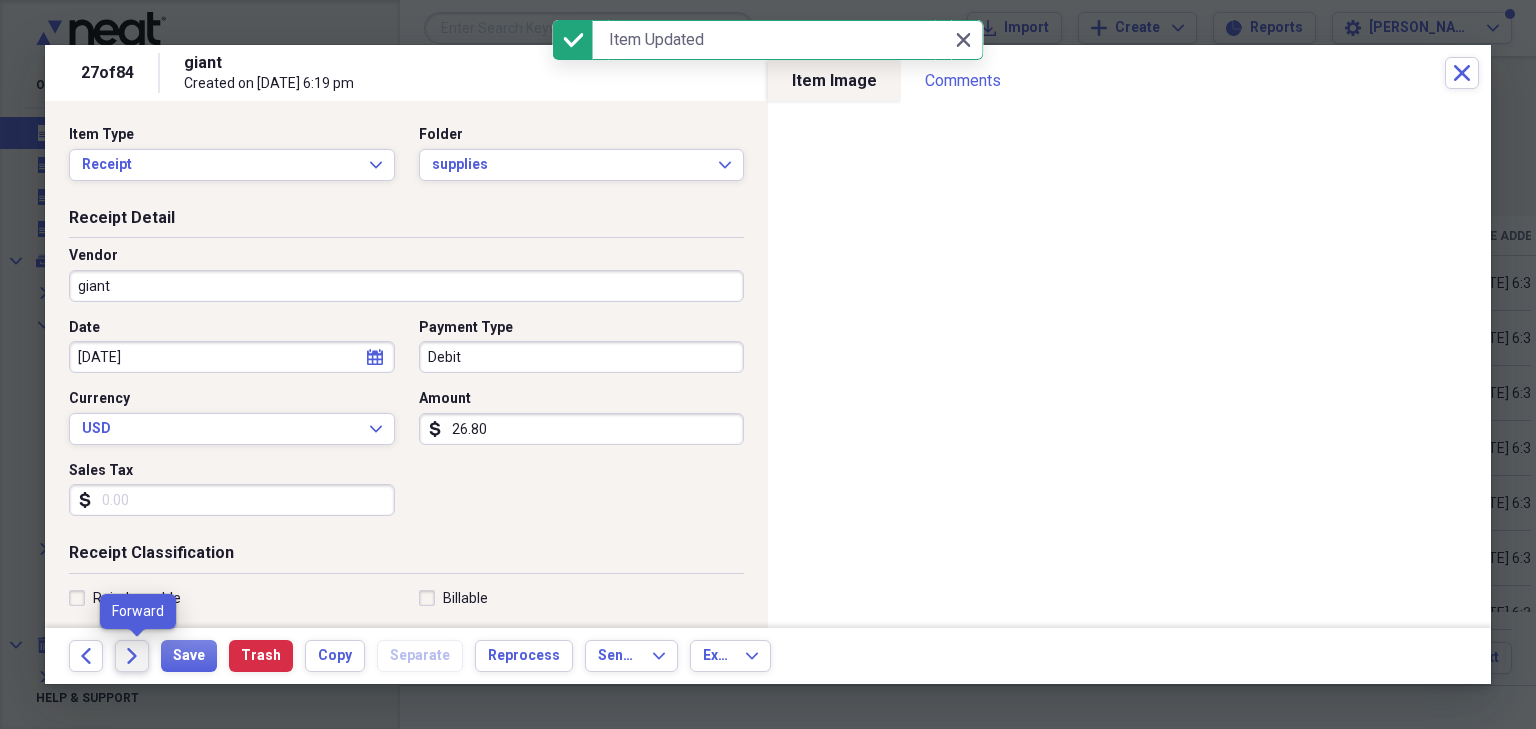 click on "Forward" 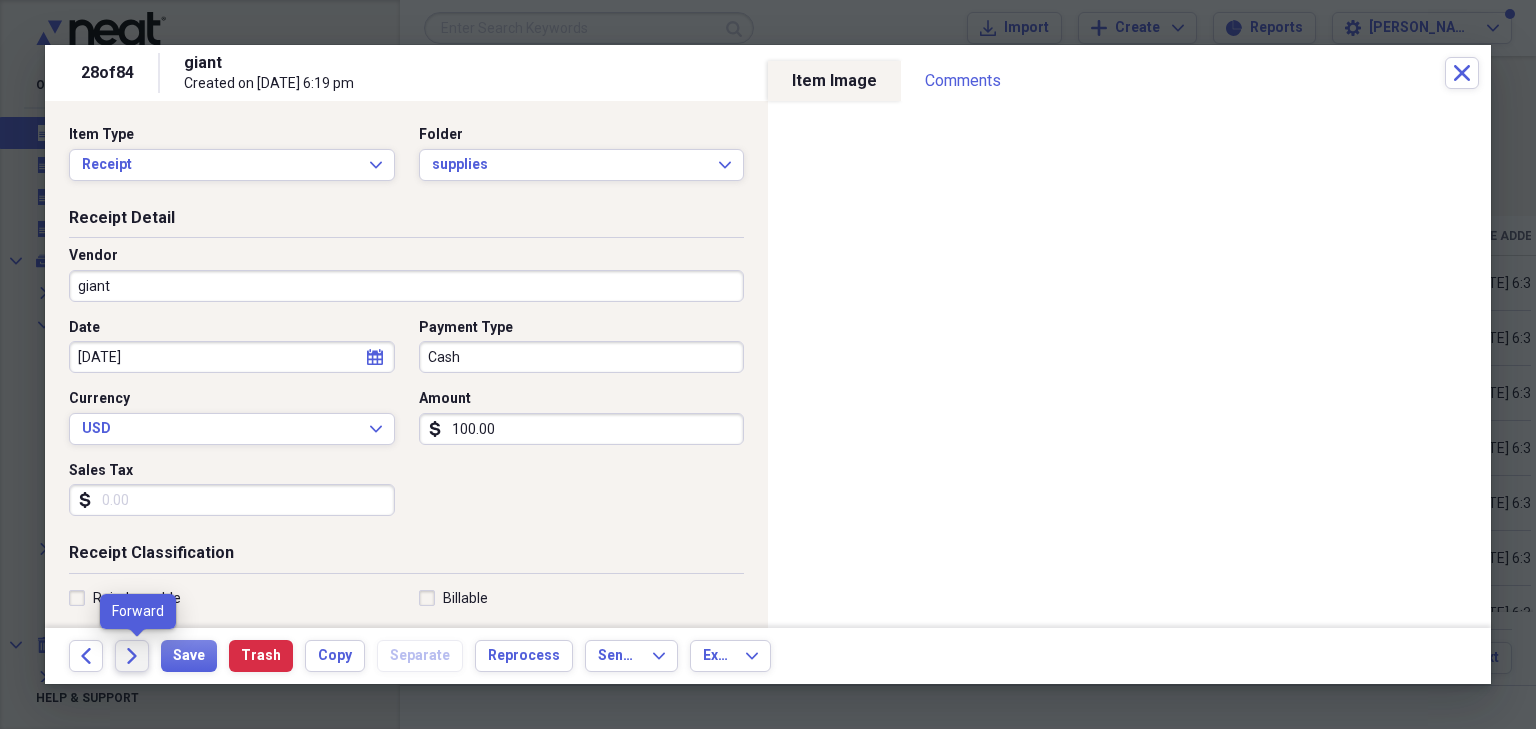 click on "Forward" at bounding box center [132, 656] 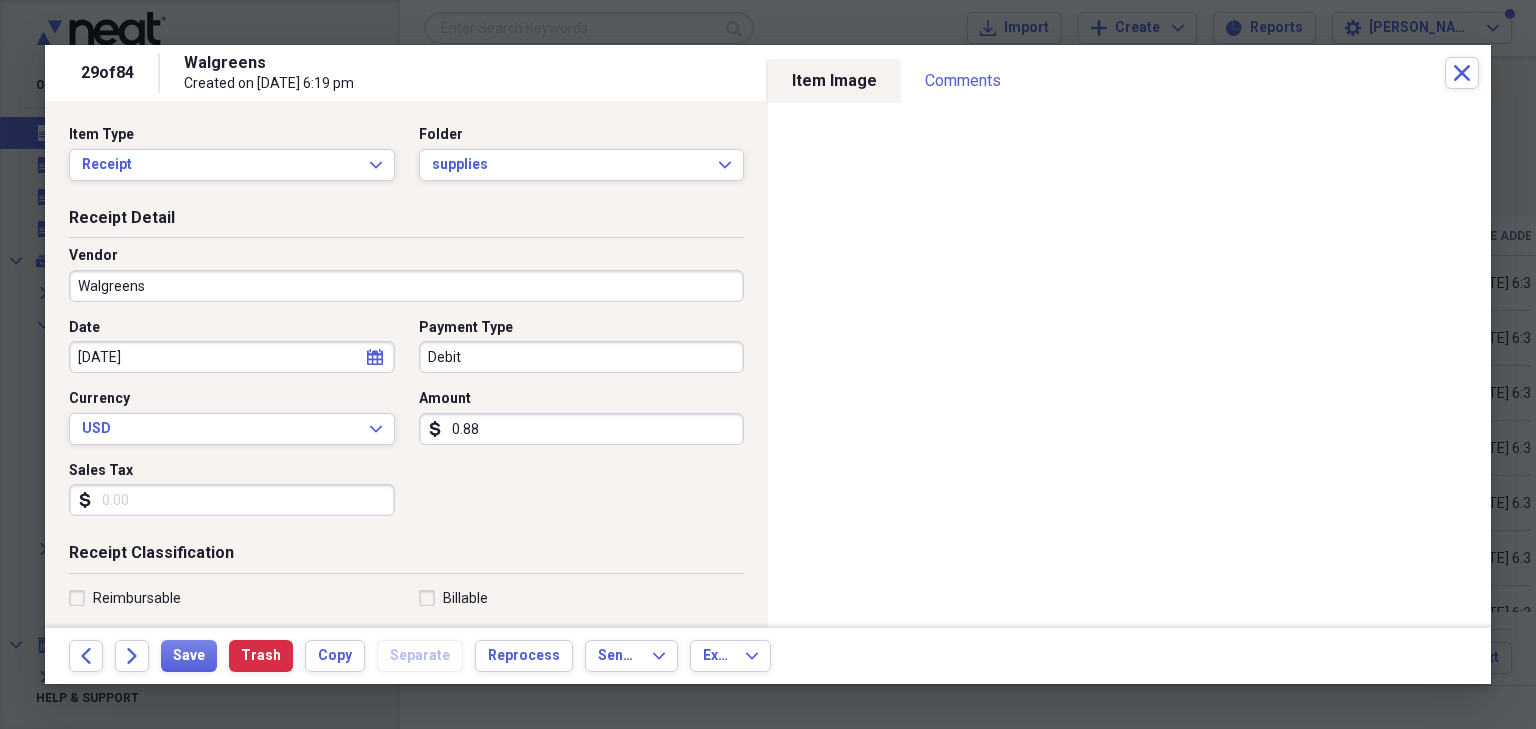 click on "0.88" at bounding box center [582, 429] 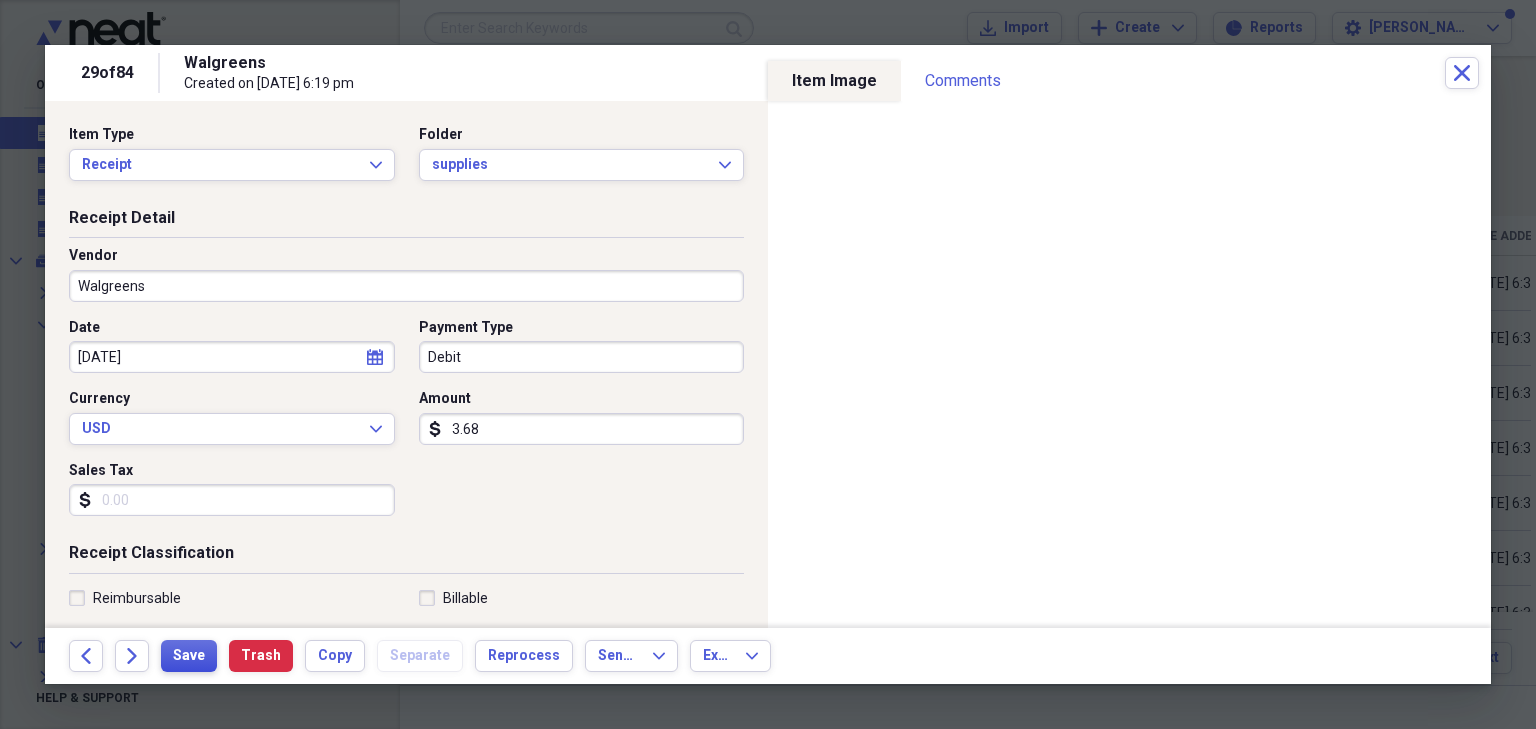 type on "3.68" 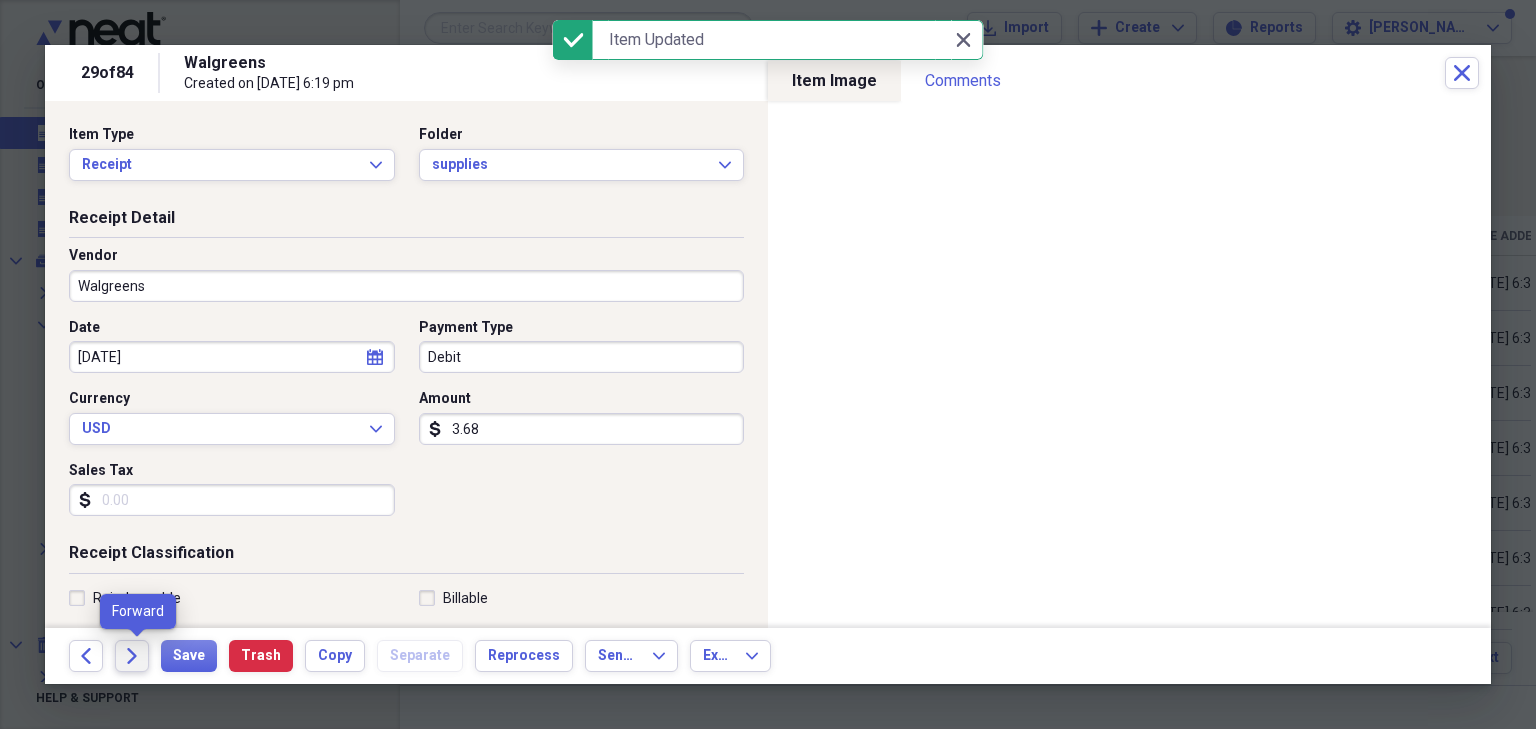 click on "Forward" 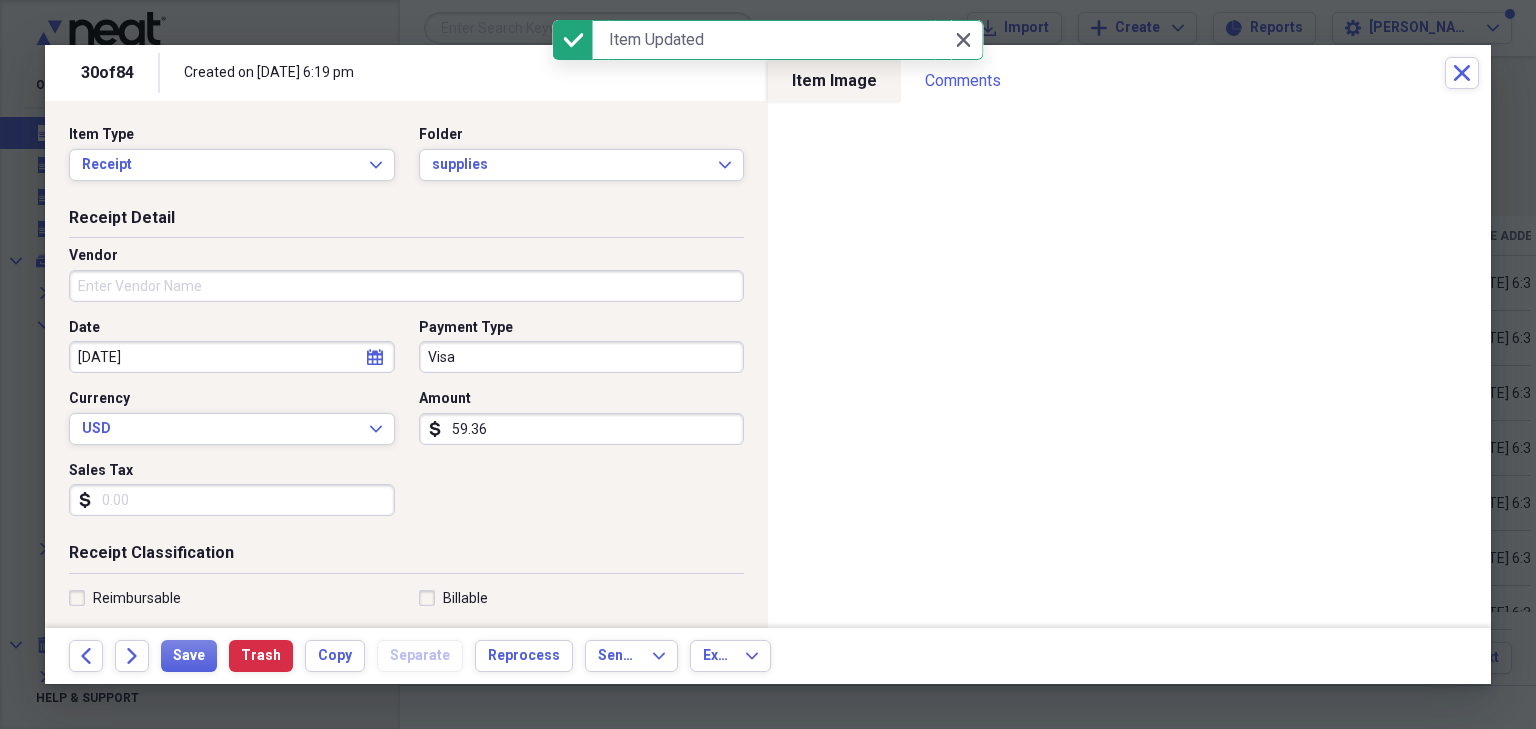 click on "Vendor" at bounding box center (406, 286) 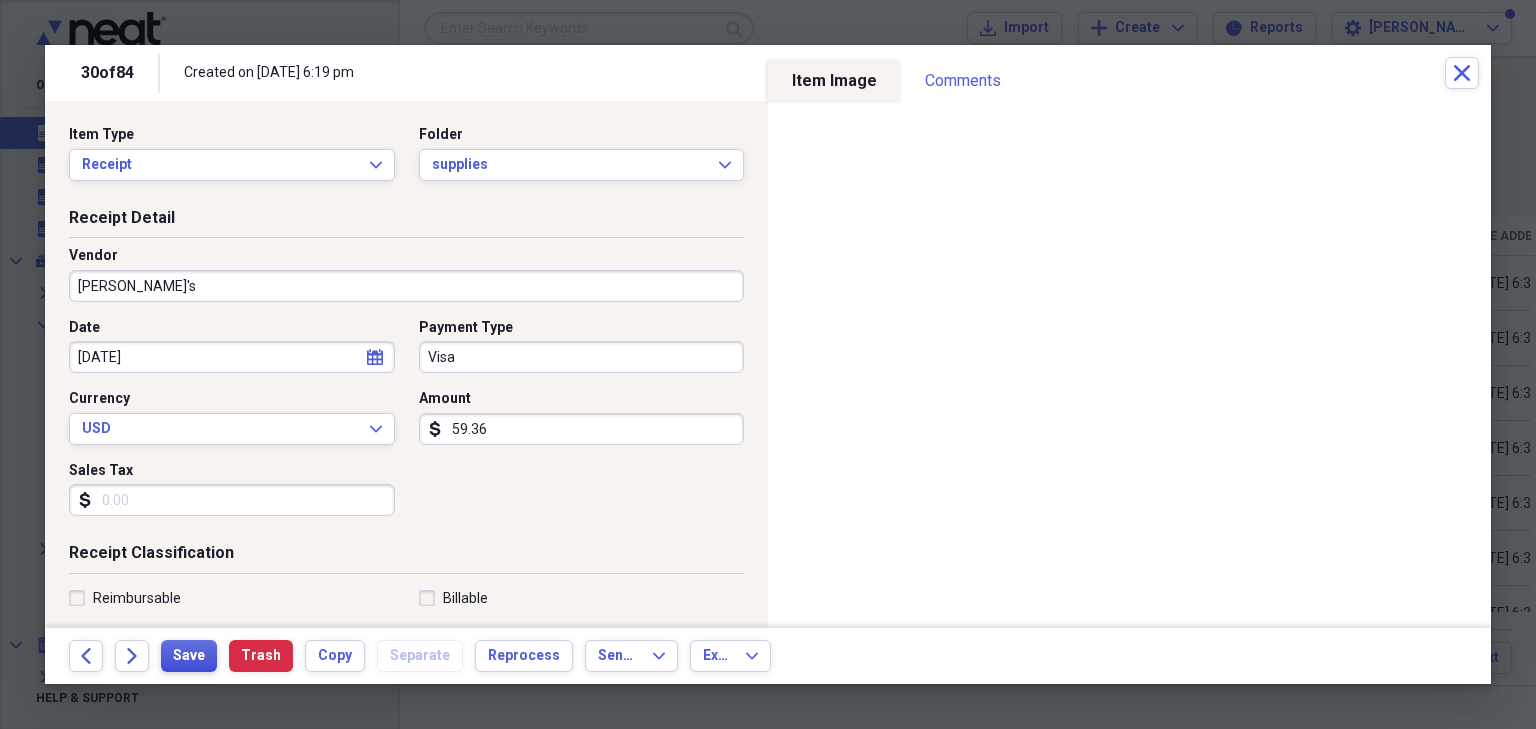 type on "[PERSON_NAME]'s" 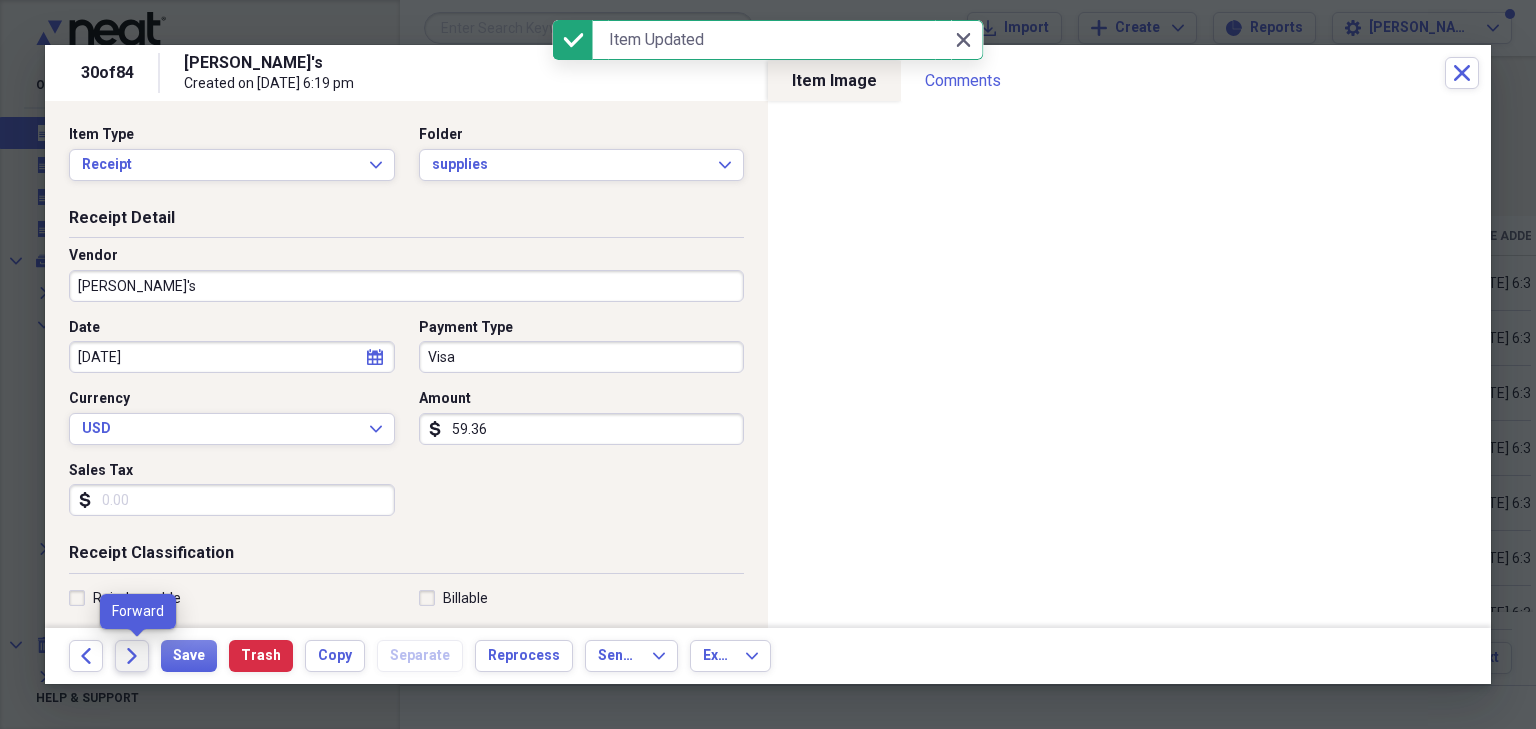 click 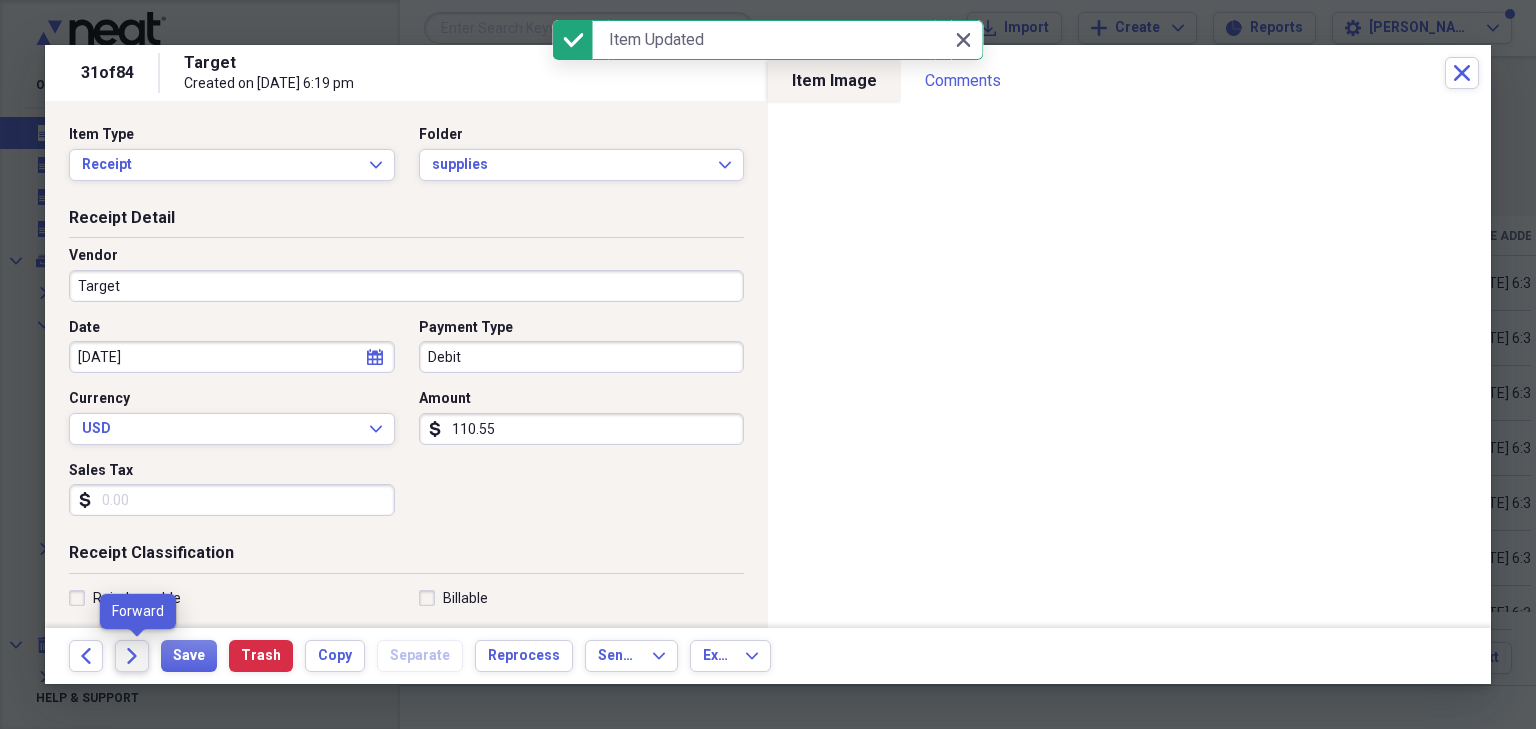 click on "Forward" 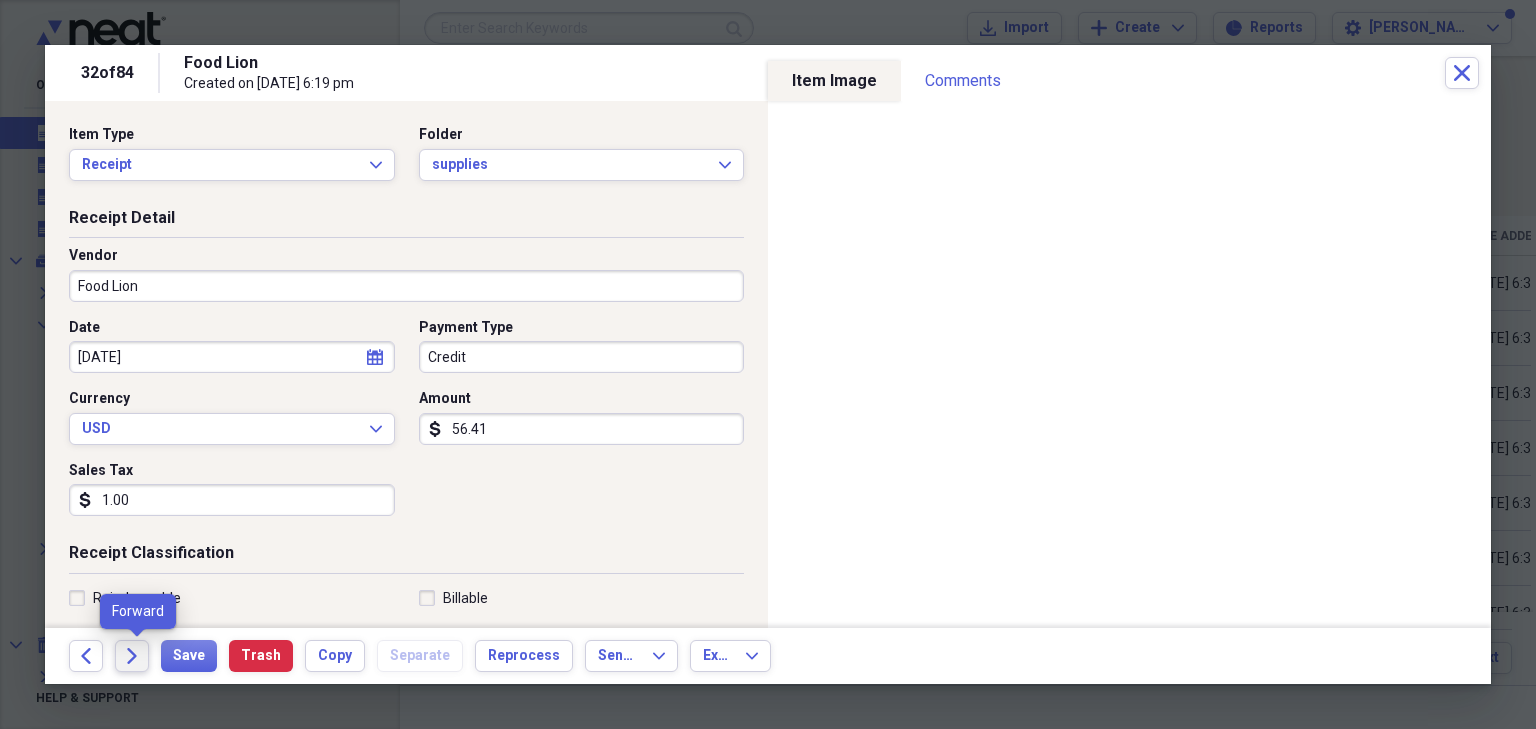 click on "Forward" 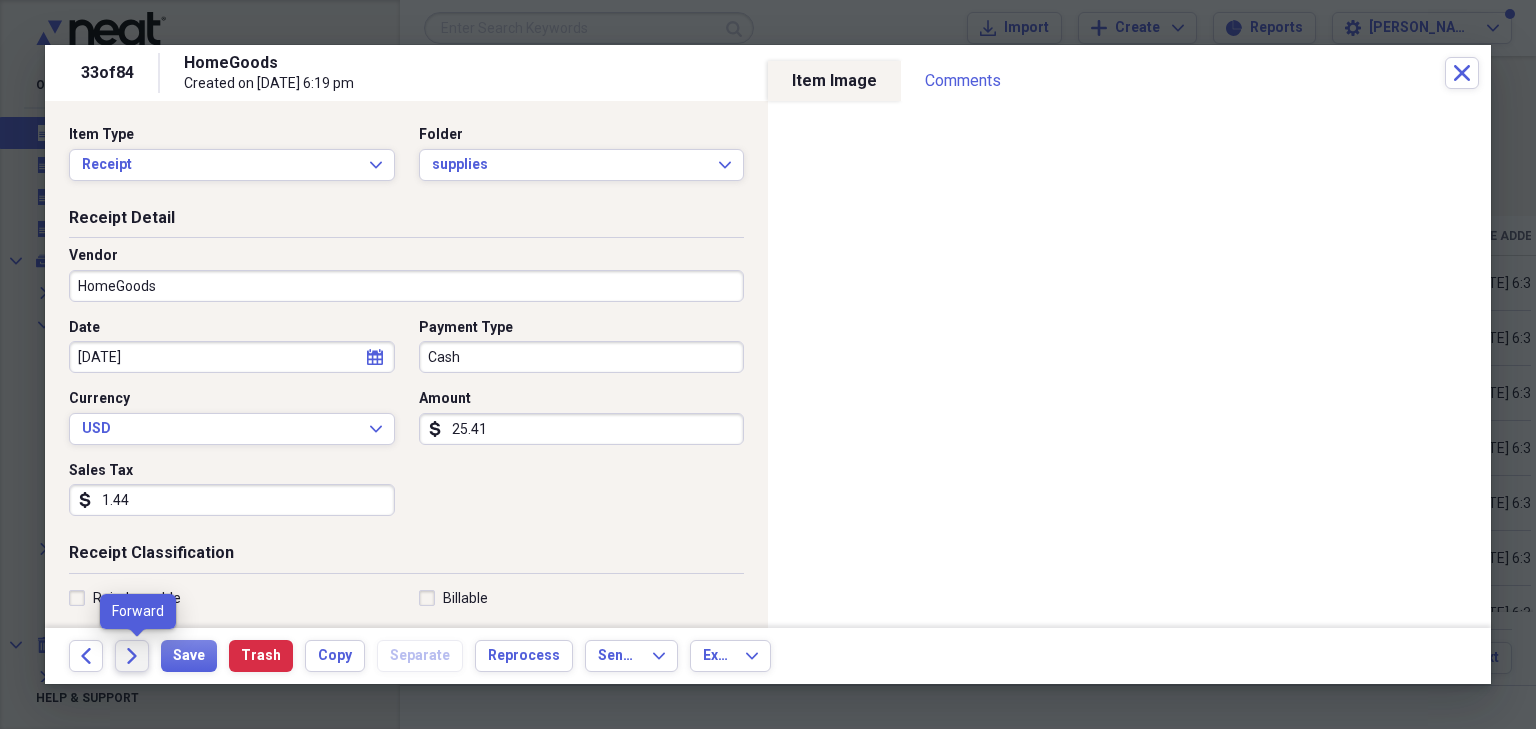 click on "Forward" 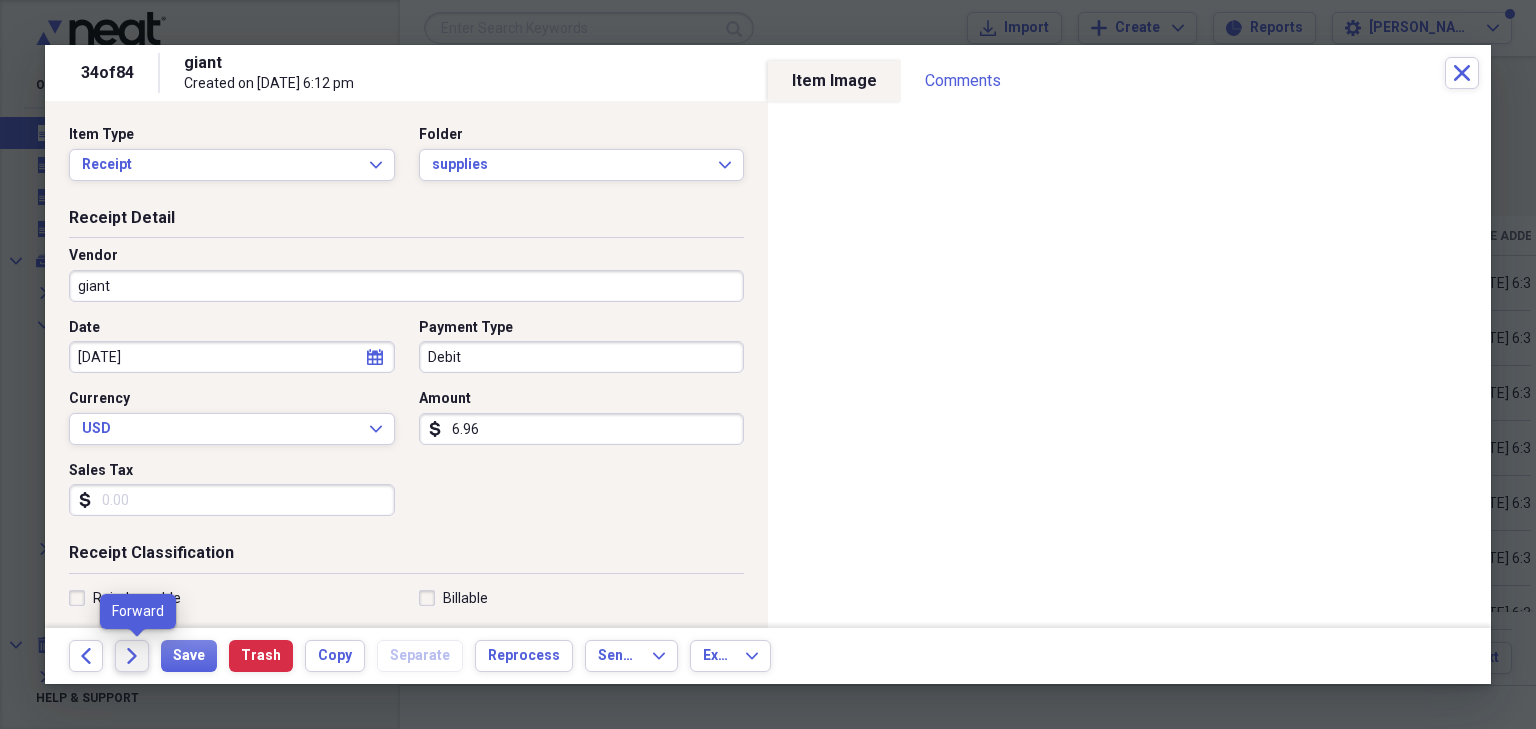 click on "Forward" 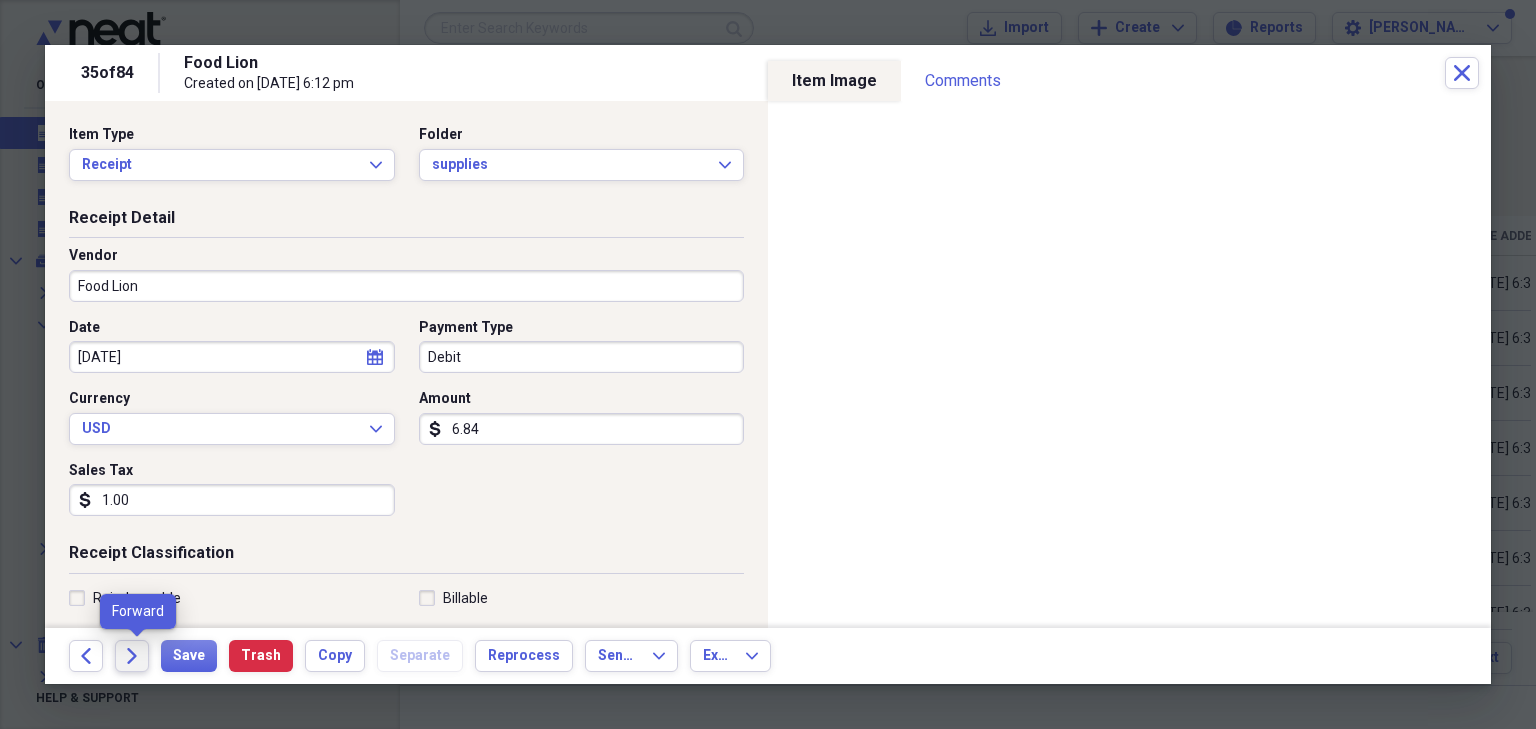 click on "Forward" 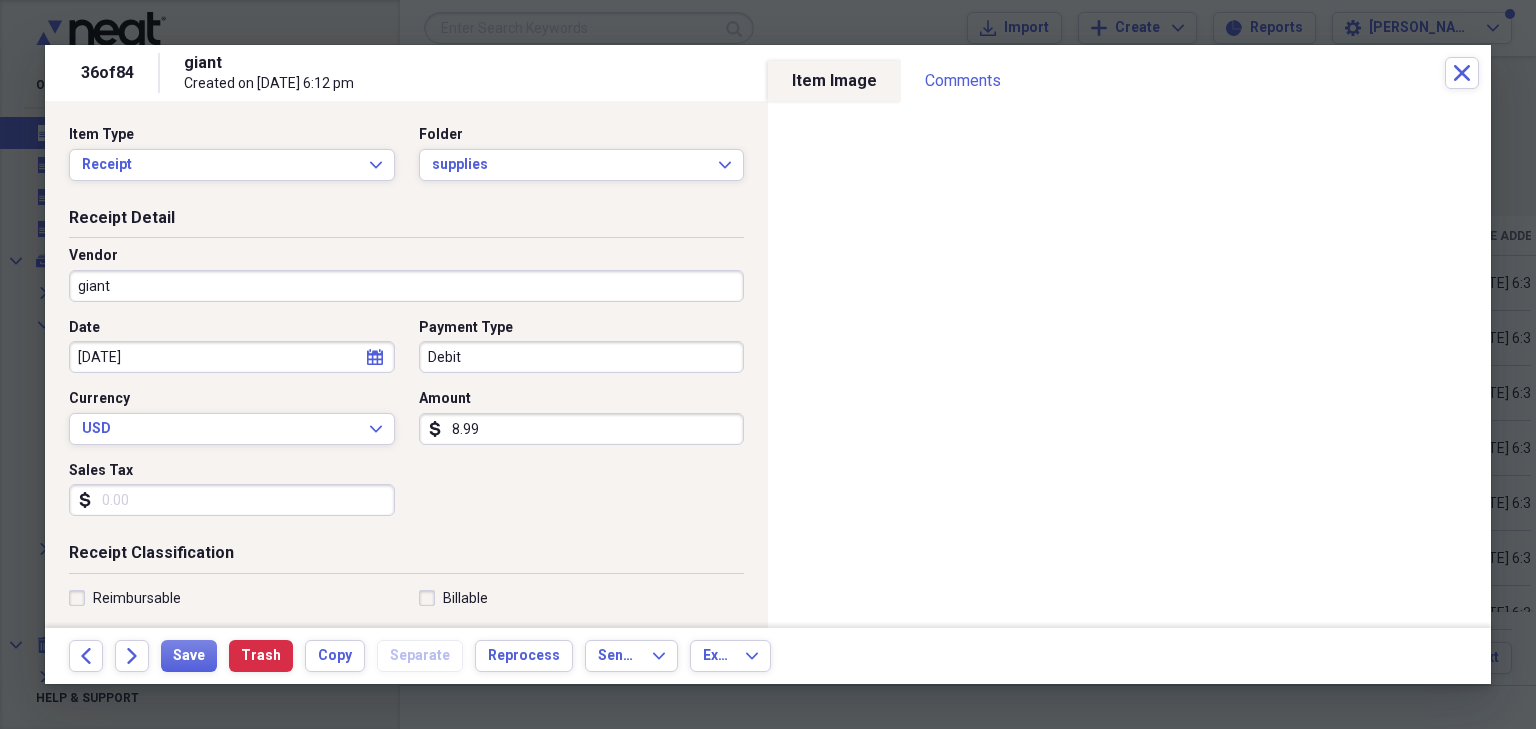click on "8.99" at bounding box center (582, 429) 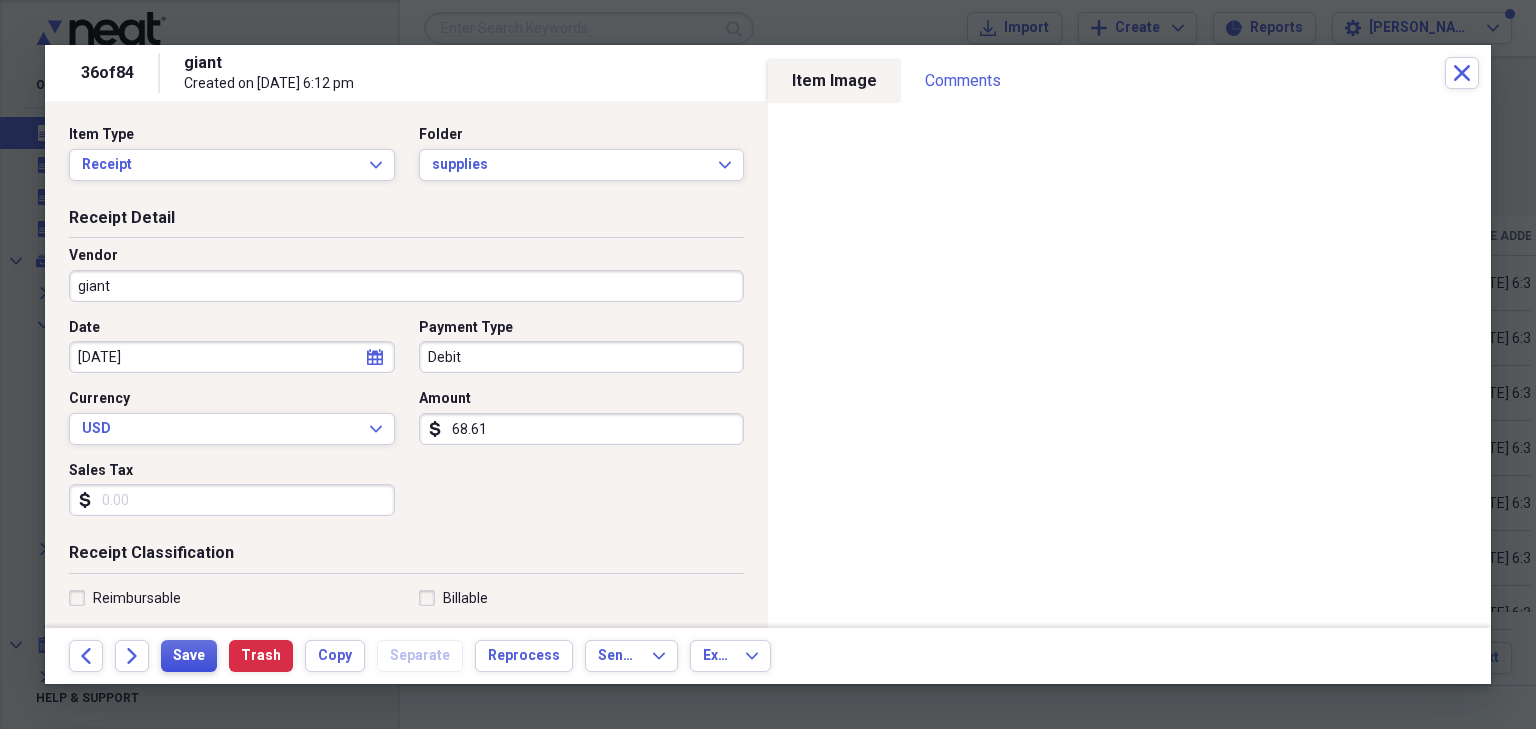 type on "68.61" 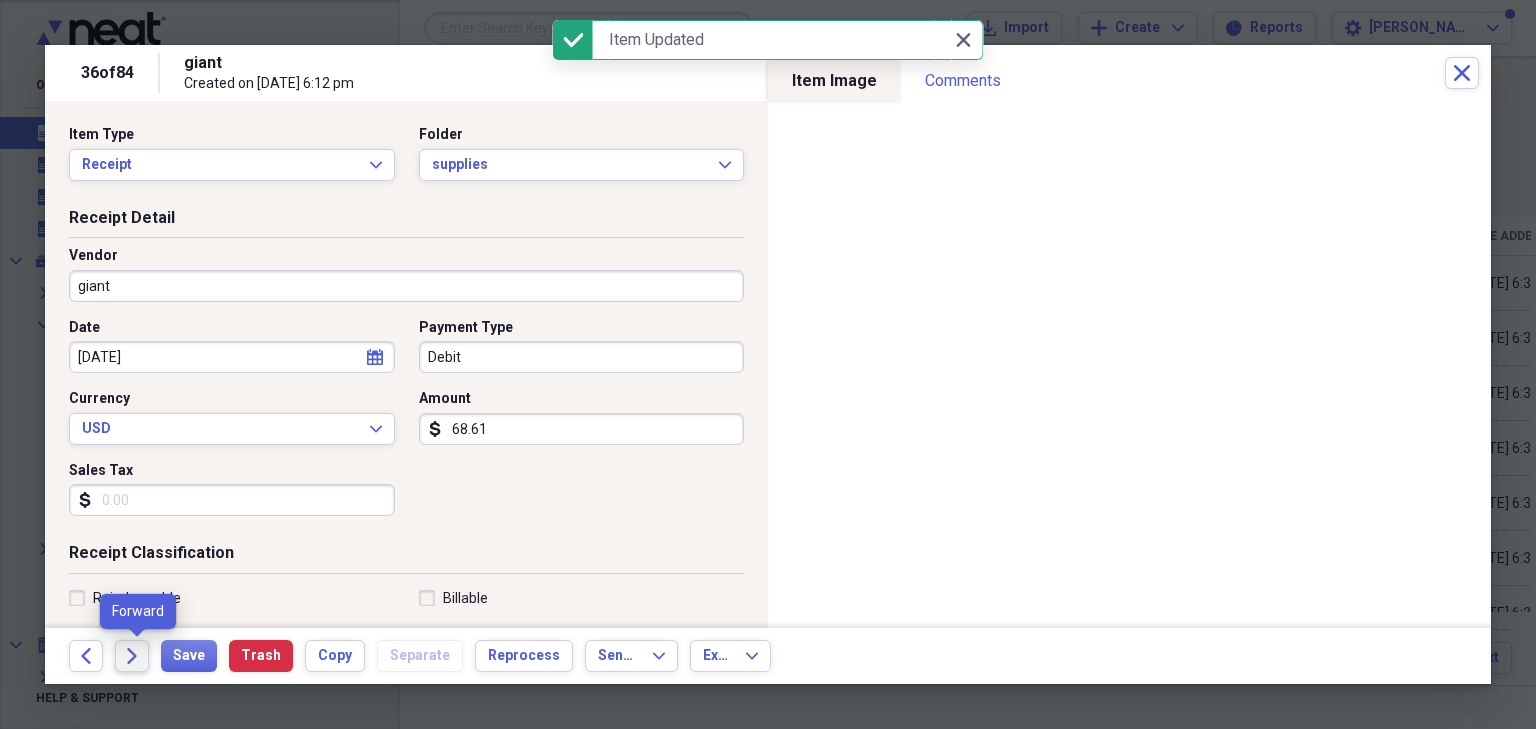 click on "Forward" 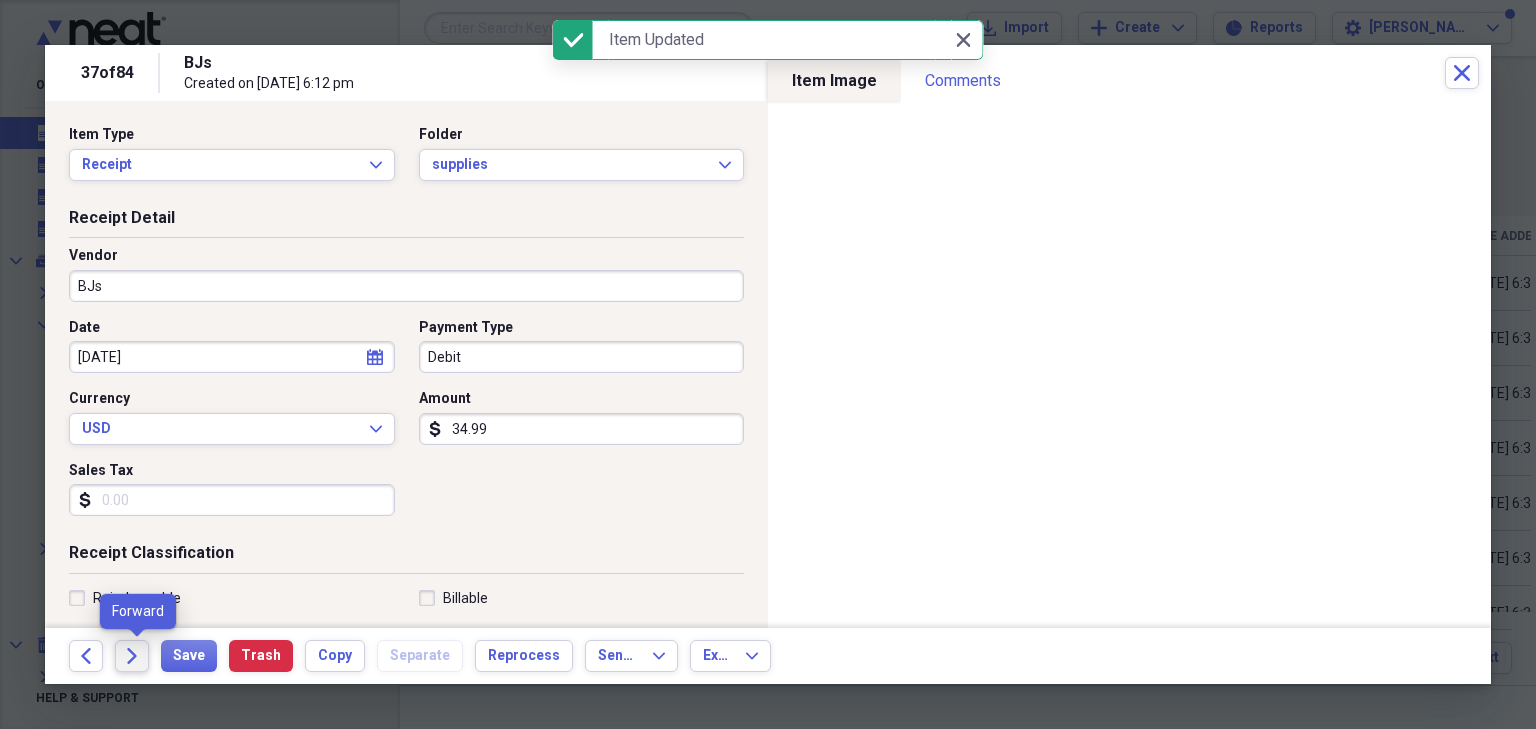 click on "Forward" at bounding box center [132, 656] 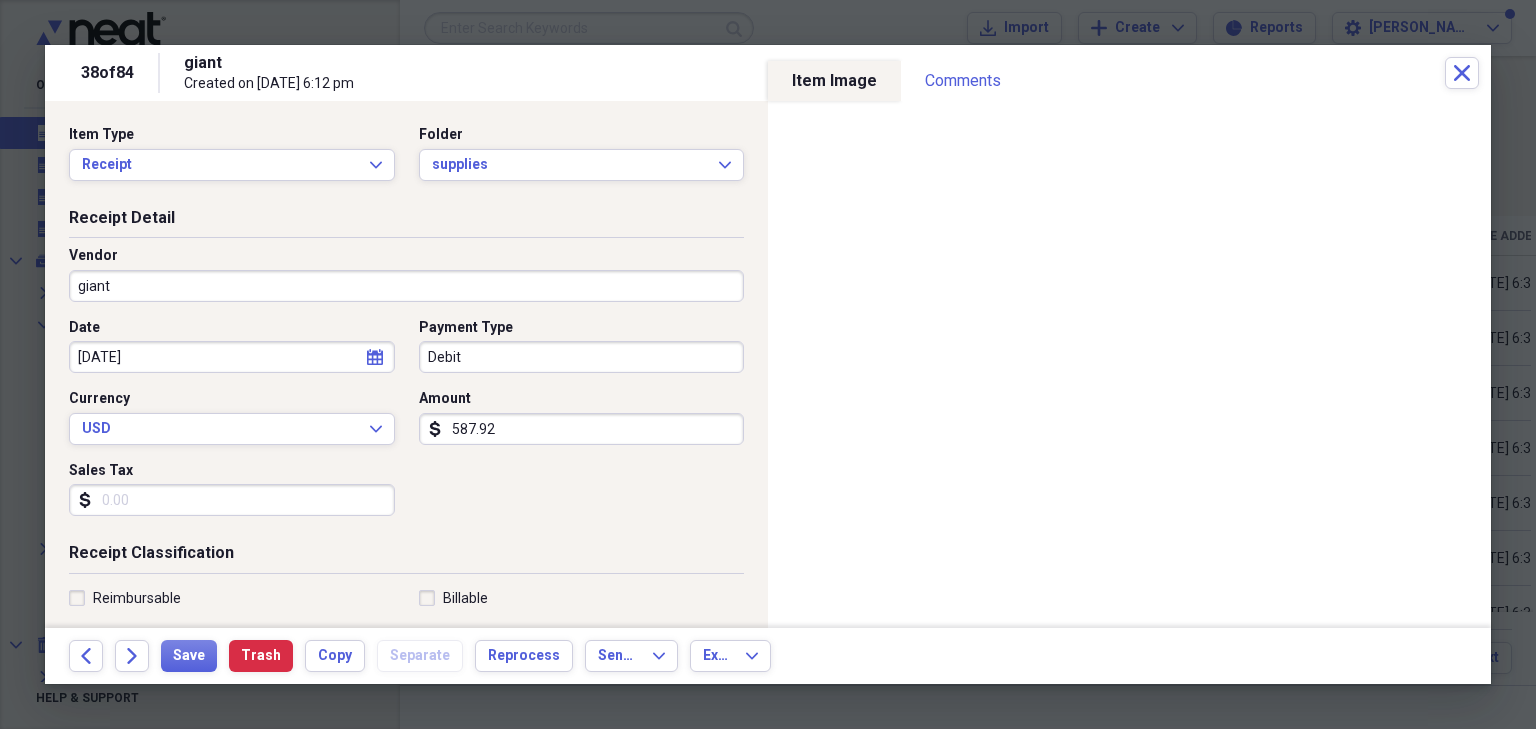 click on "587.92" at bounding box center (582, 429) 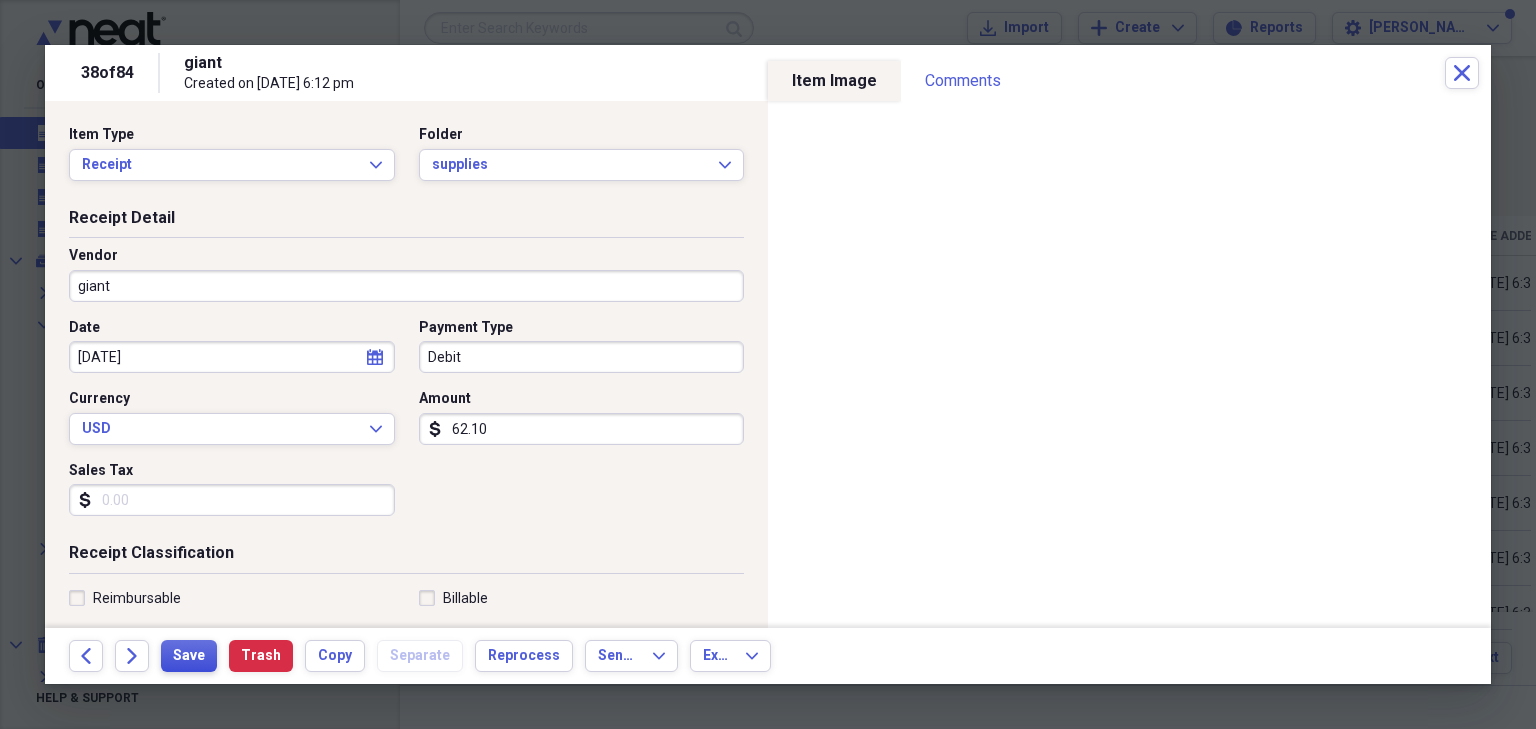 type on "62.10" 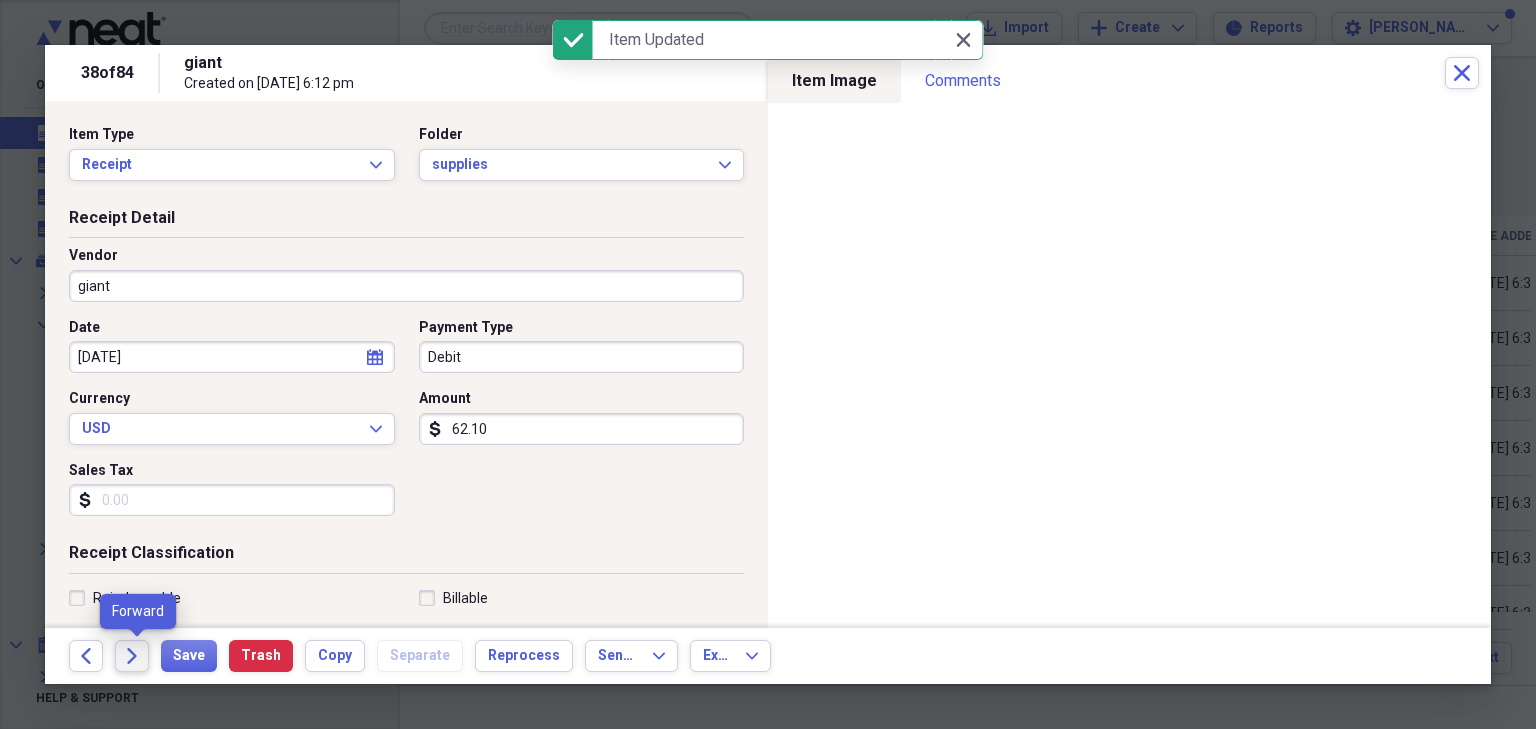 click on "Forward" 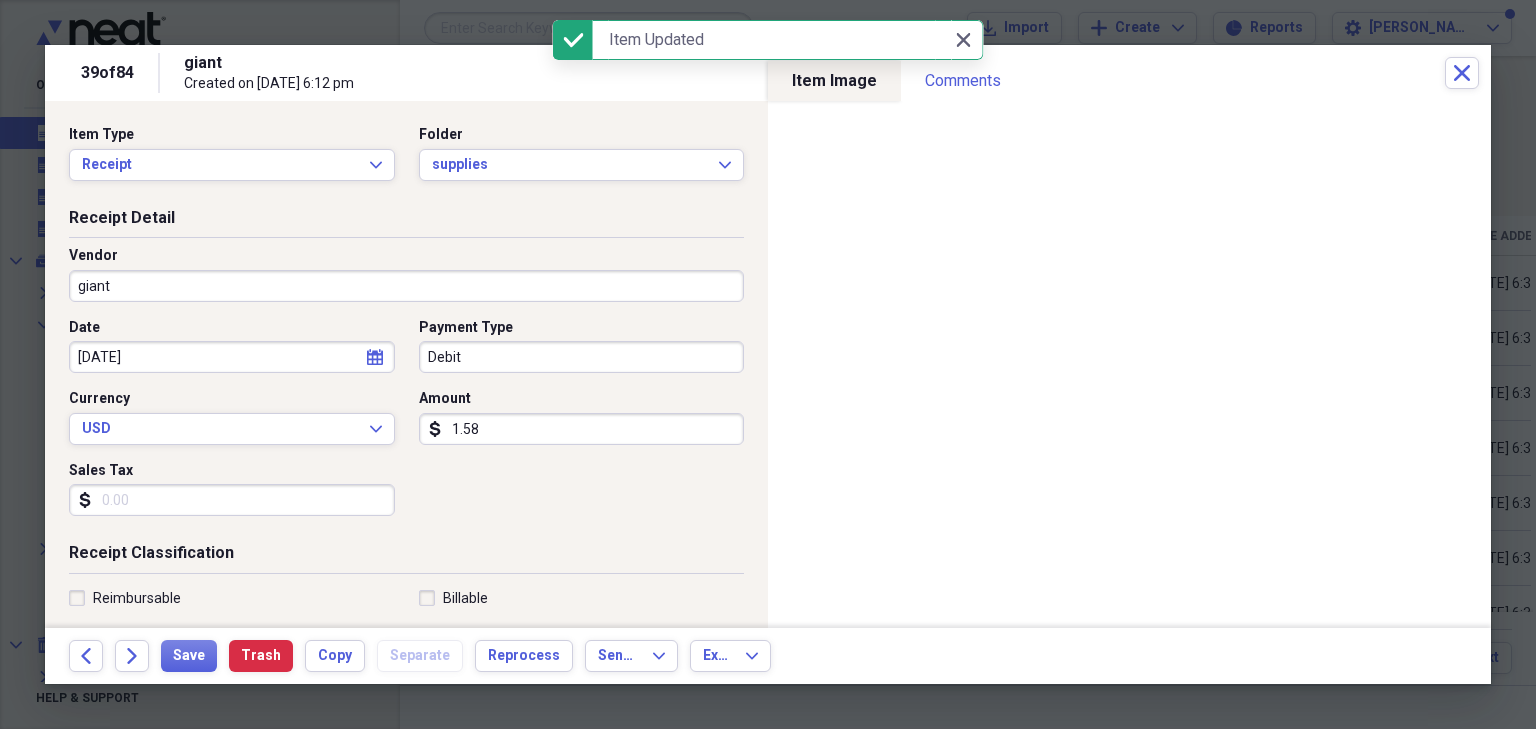 click on "1.58" at bounding box center (582, 429) 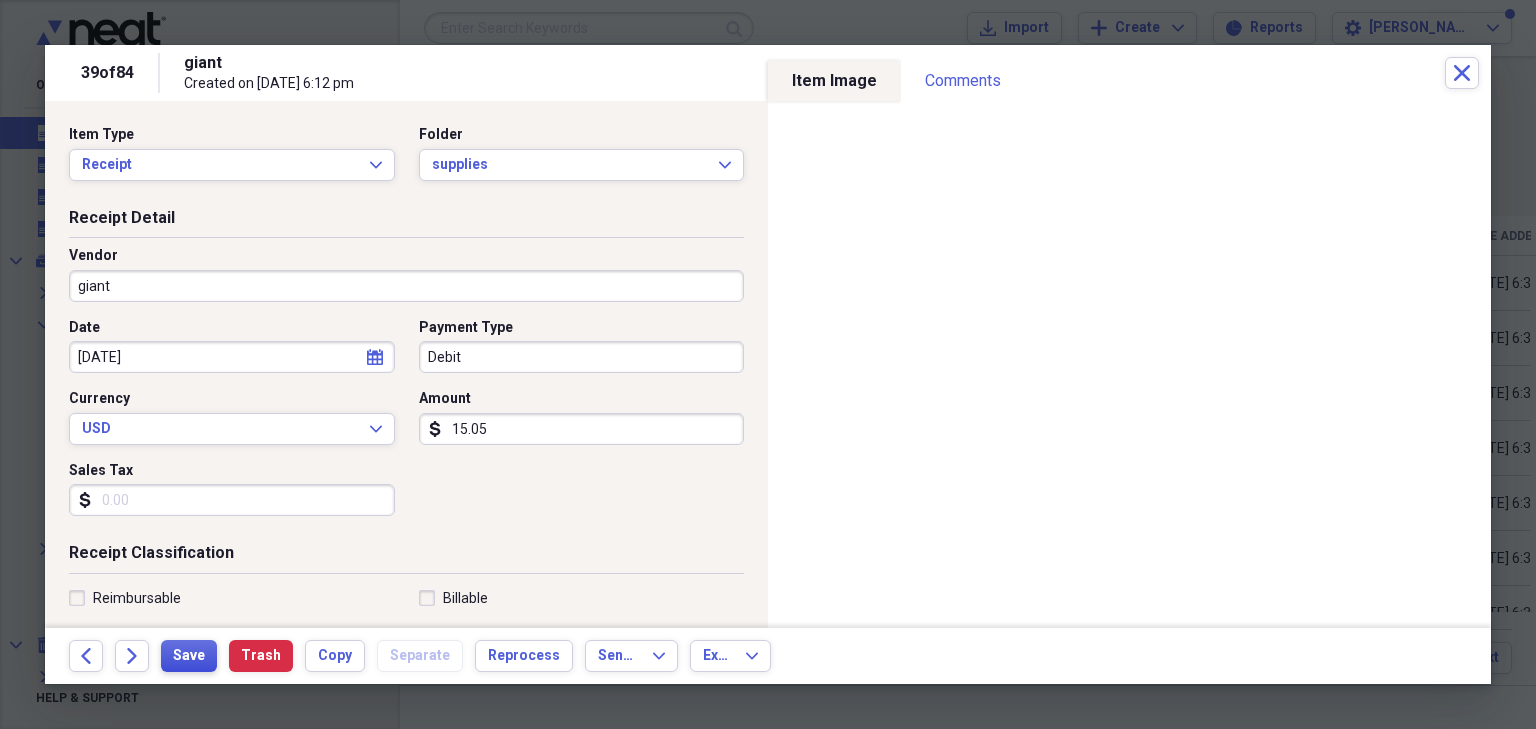 type on "15.05" 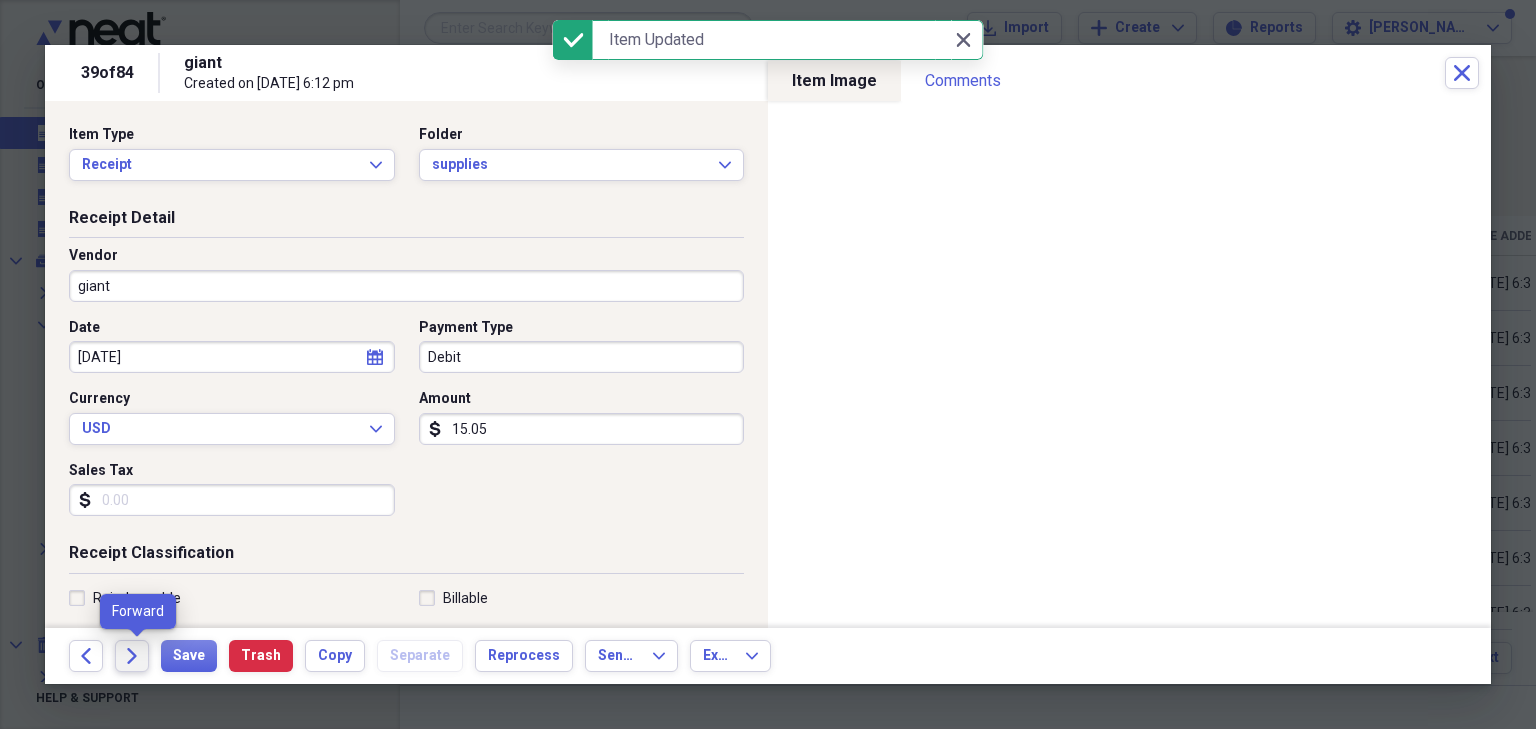 click on "Forward" 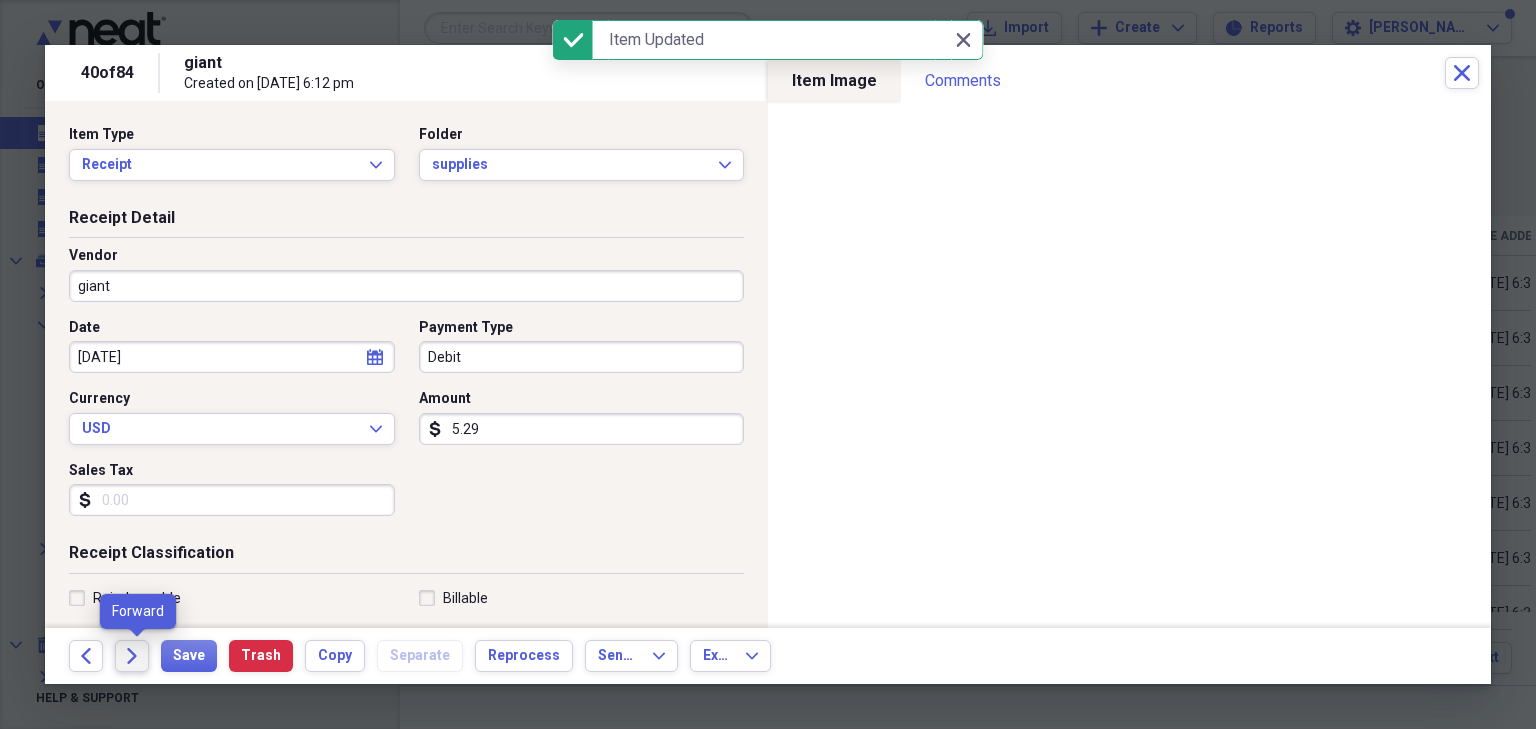 click on "Forward" at bounding box center (132, 656) 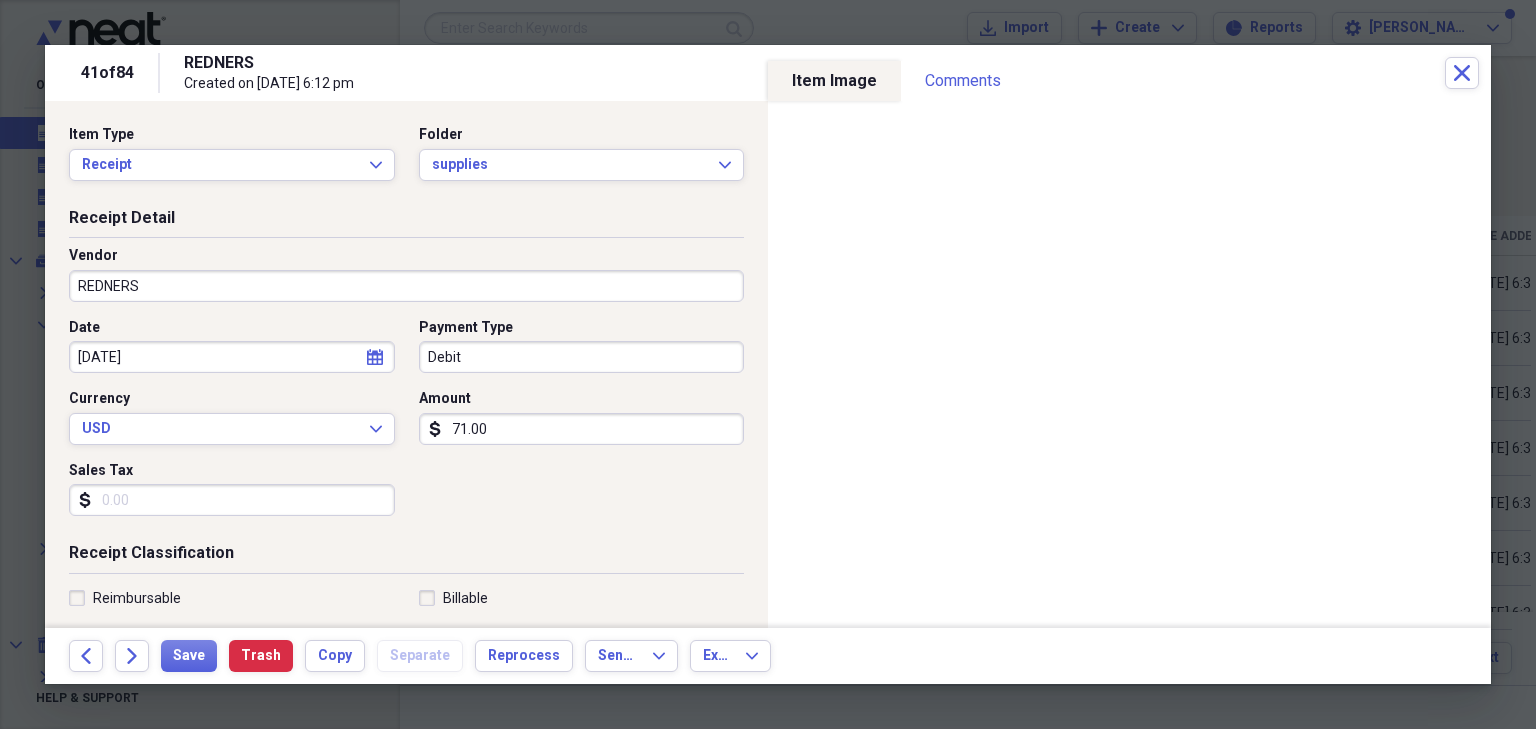click on "71.00" at bounding box center (582, 429) 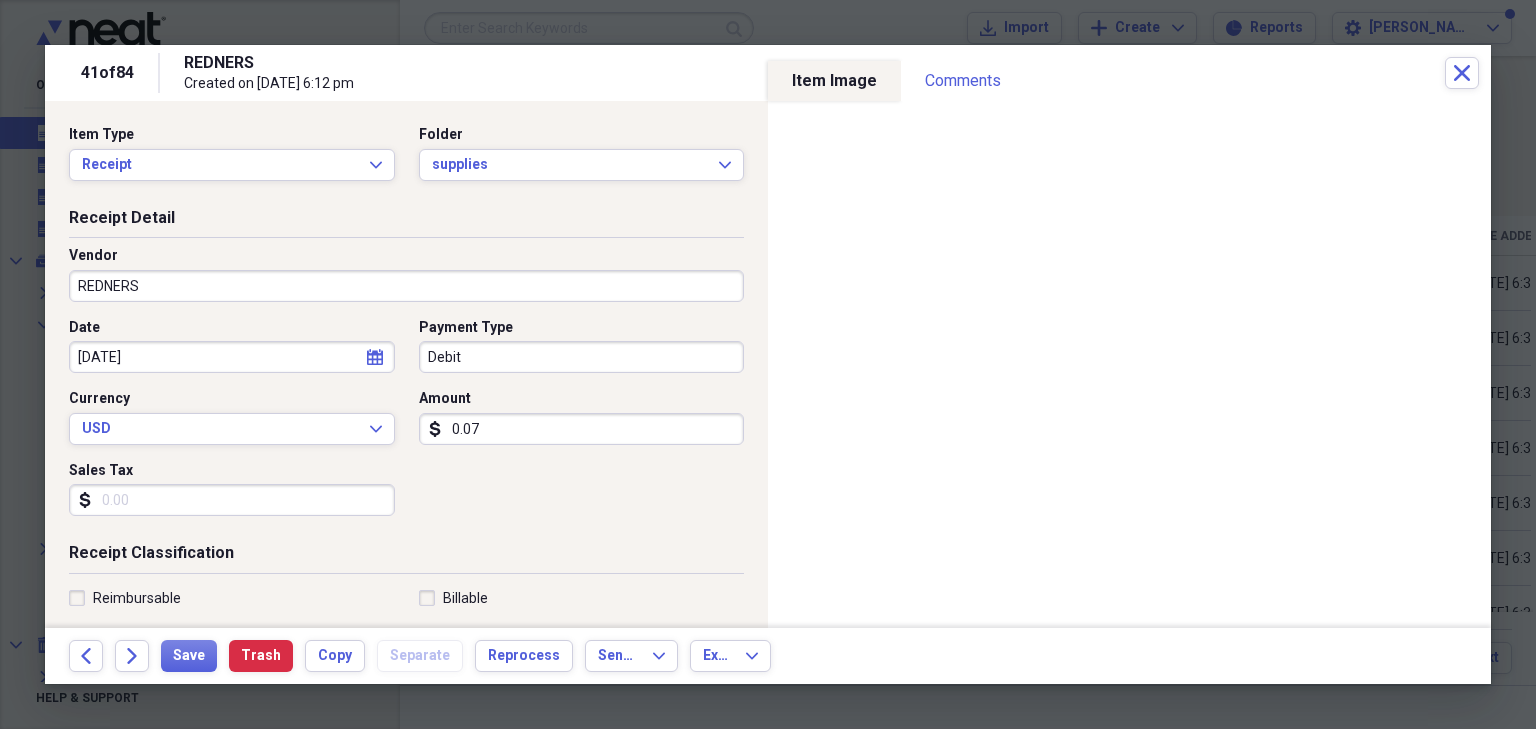 type on "0.07" 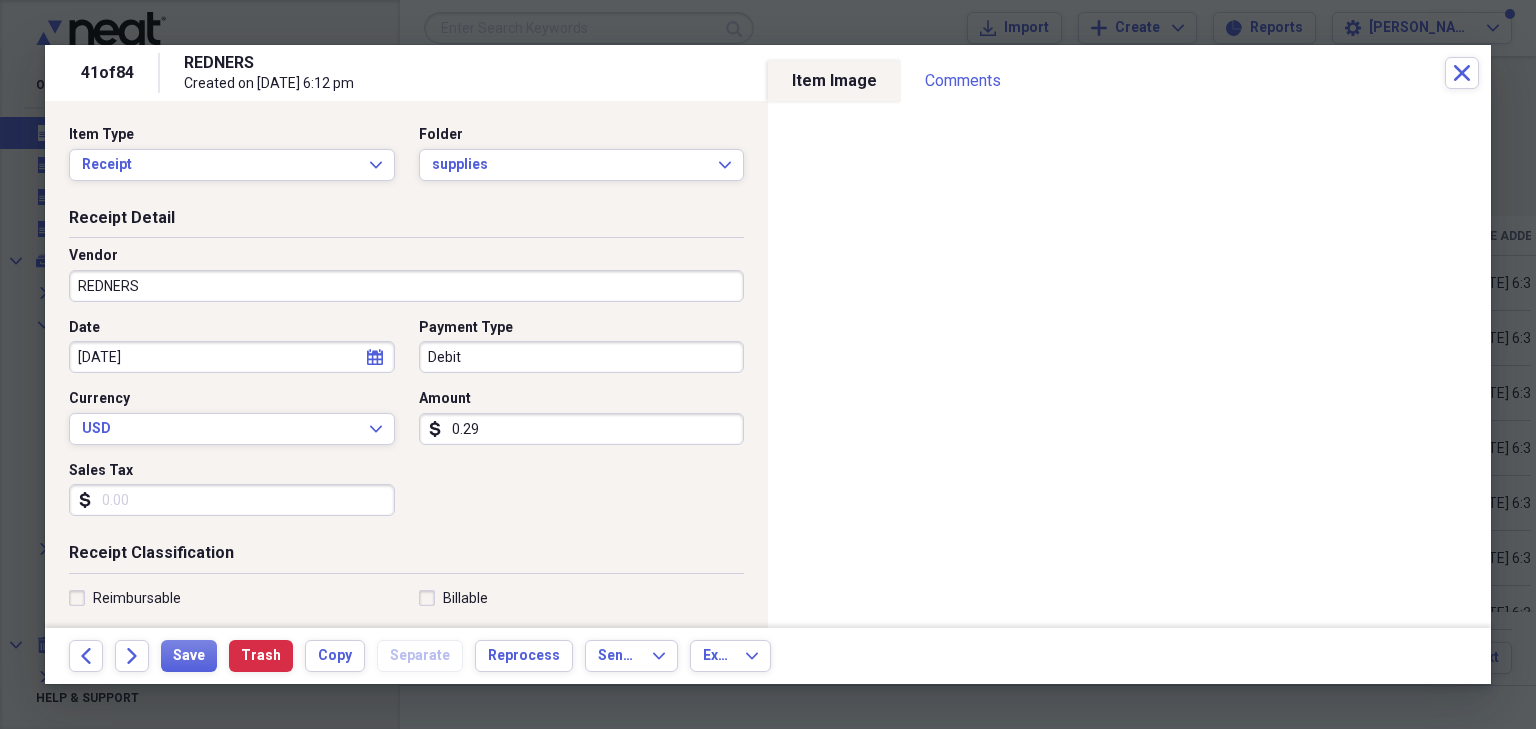 type on "0.02" 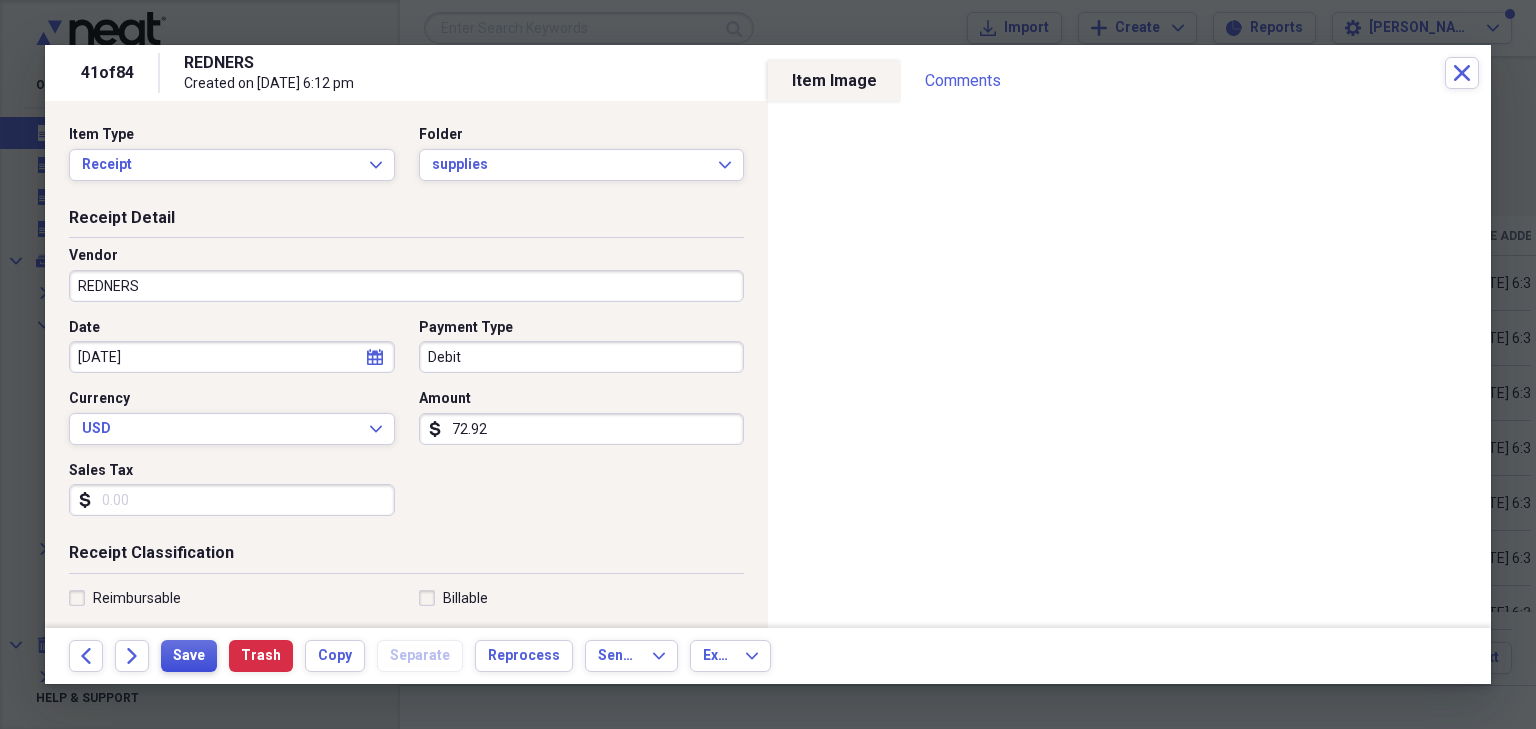 type on "72.92" 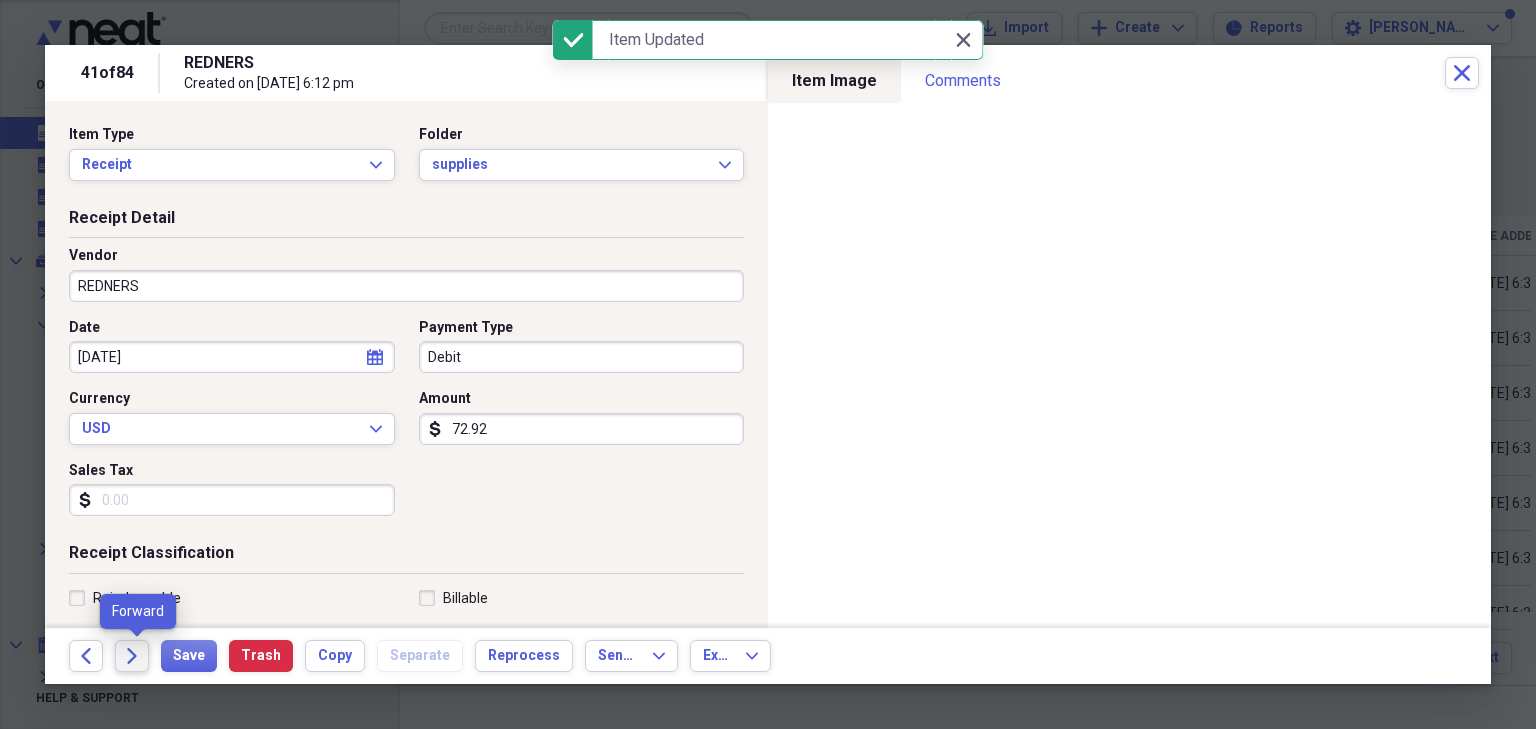 click on "Forward" 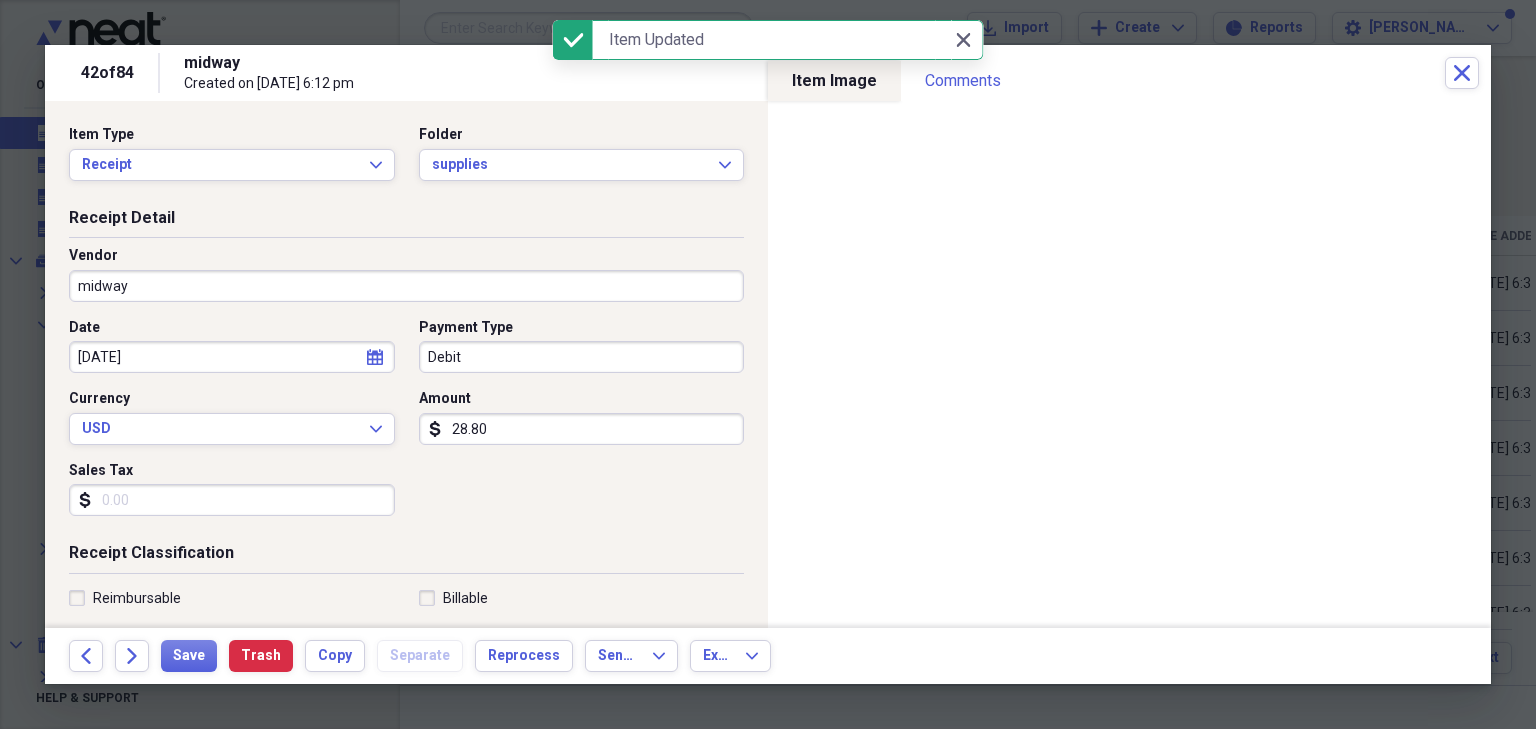 click on "midway" at bounding box center (406, 286) 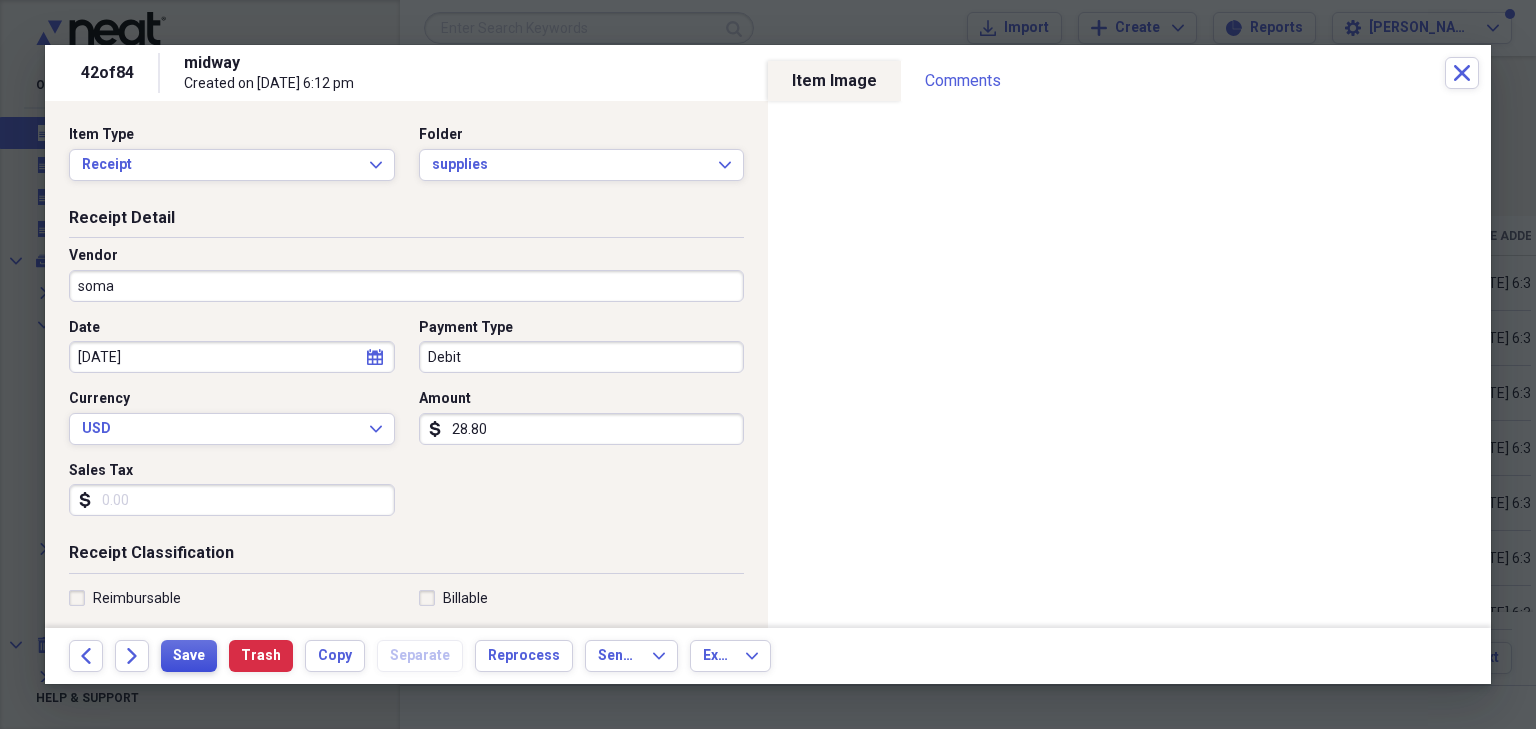 type on "soma" 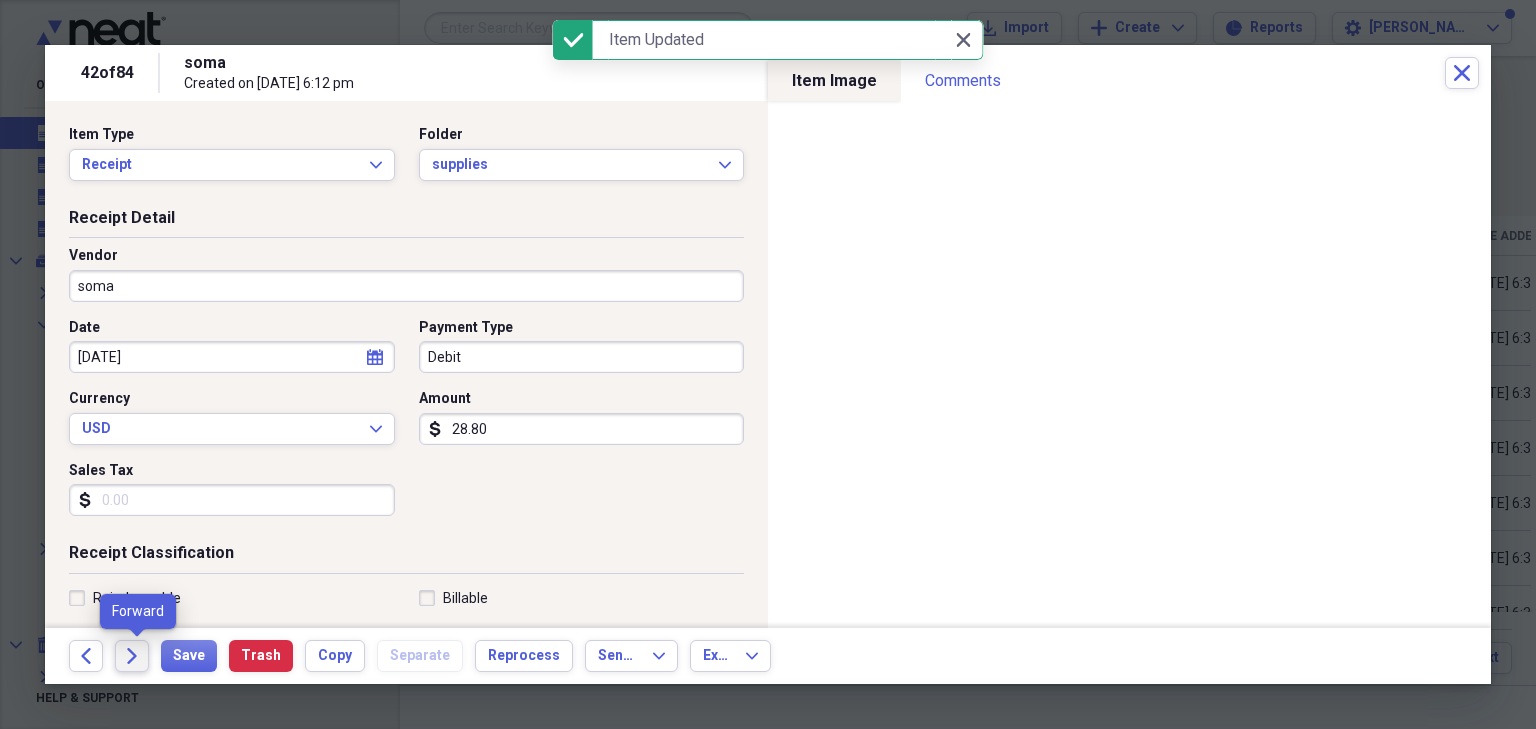 click on "Forward" 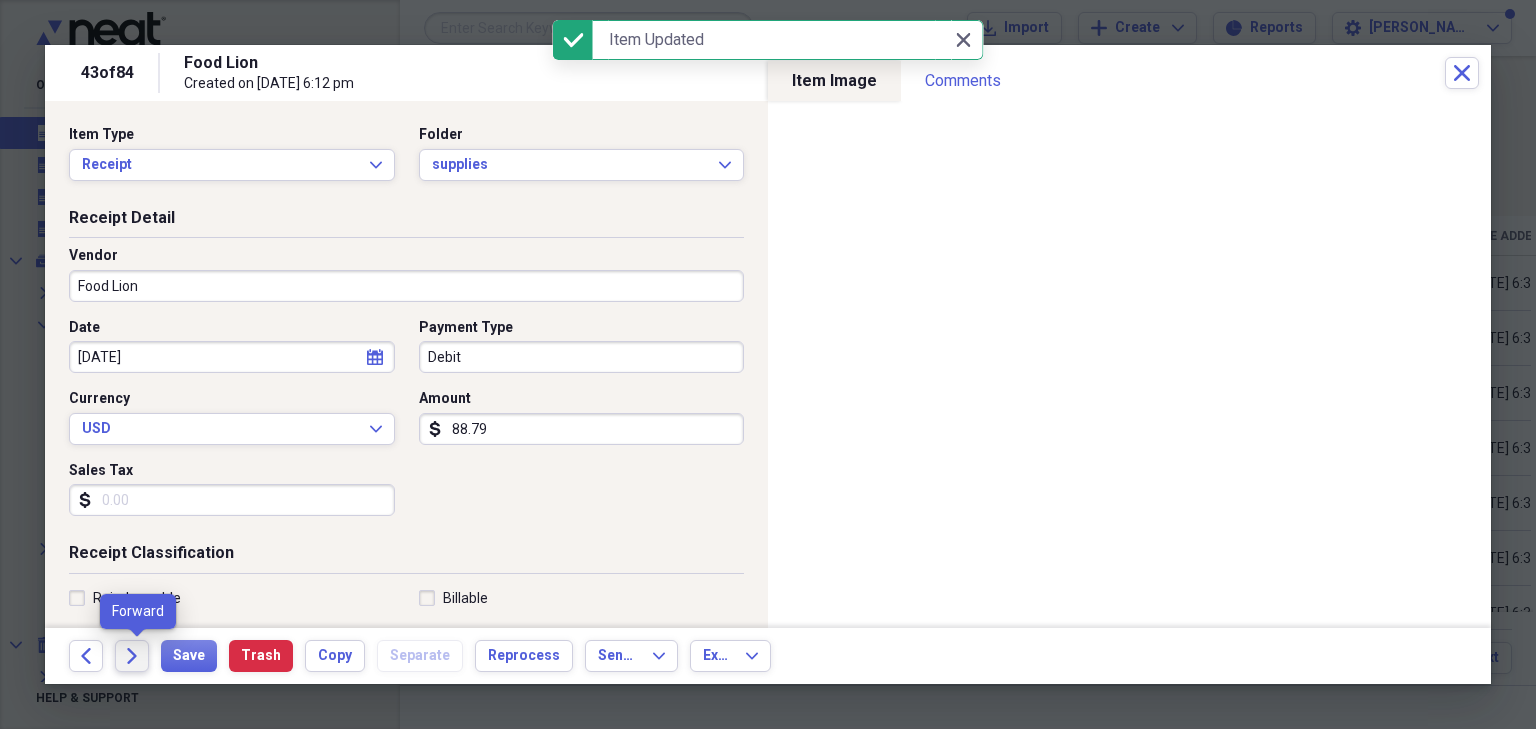 click on "Forward" 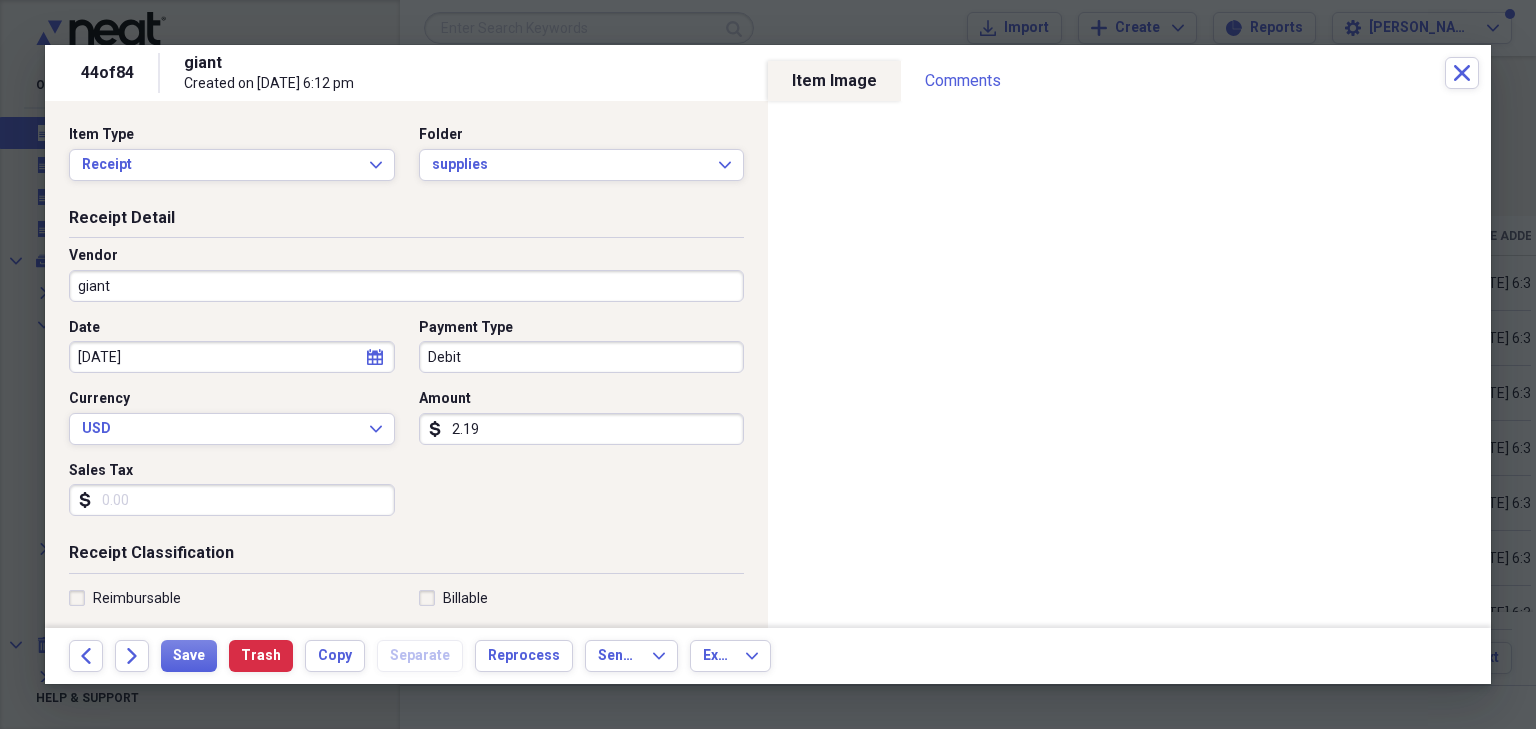 click on "2.19" at bounding box center [582, 429] 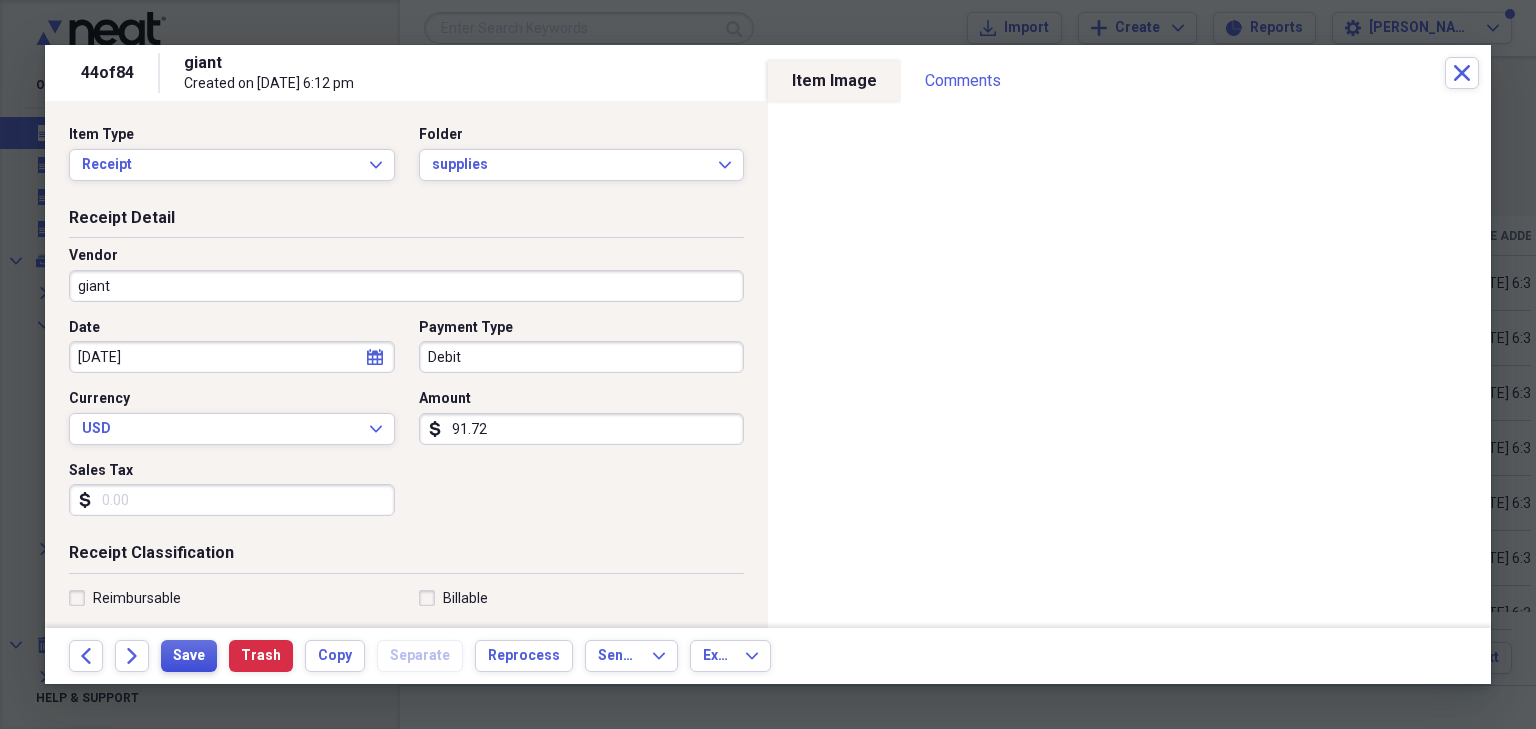 type on "91.72" 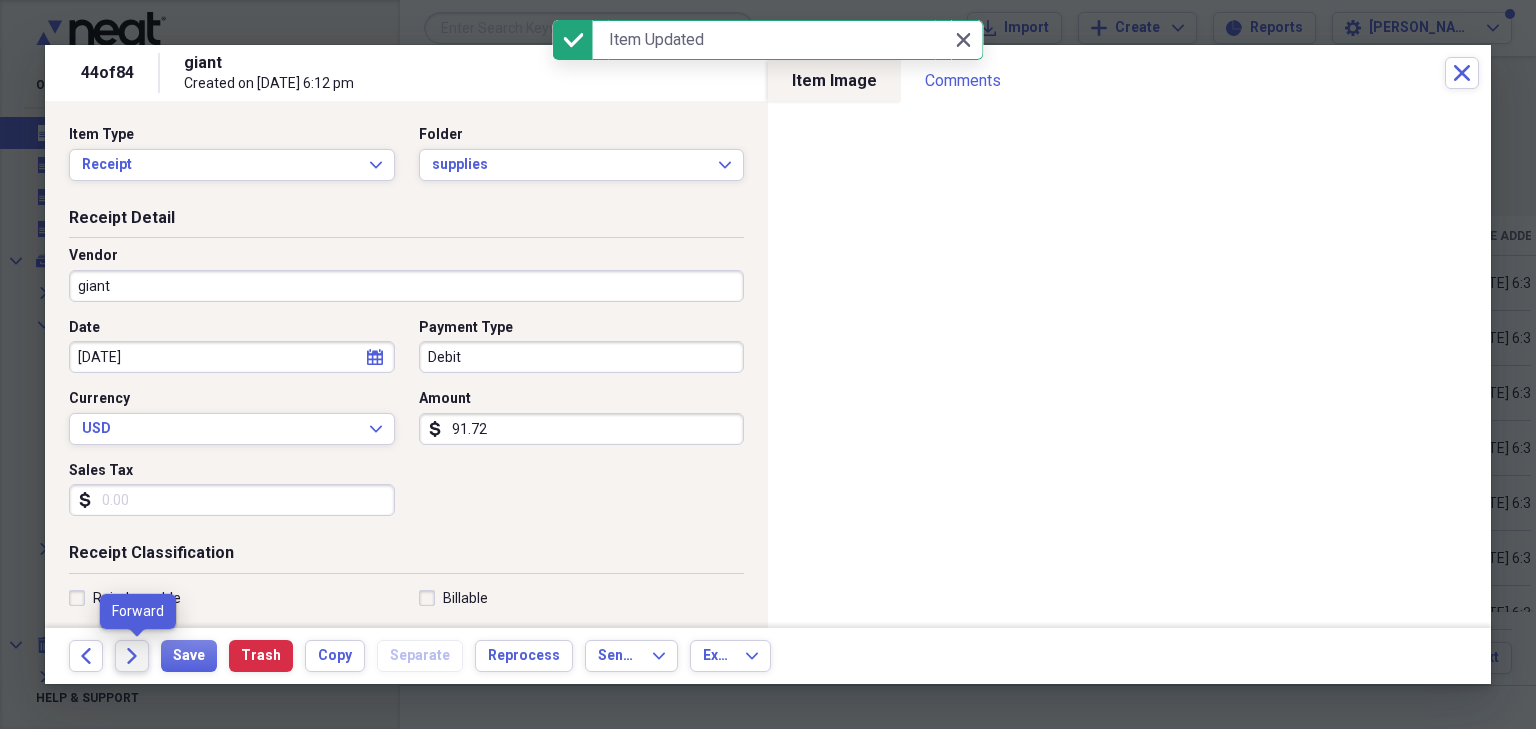 click on "Forward" 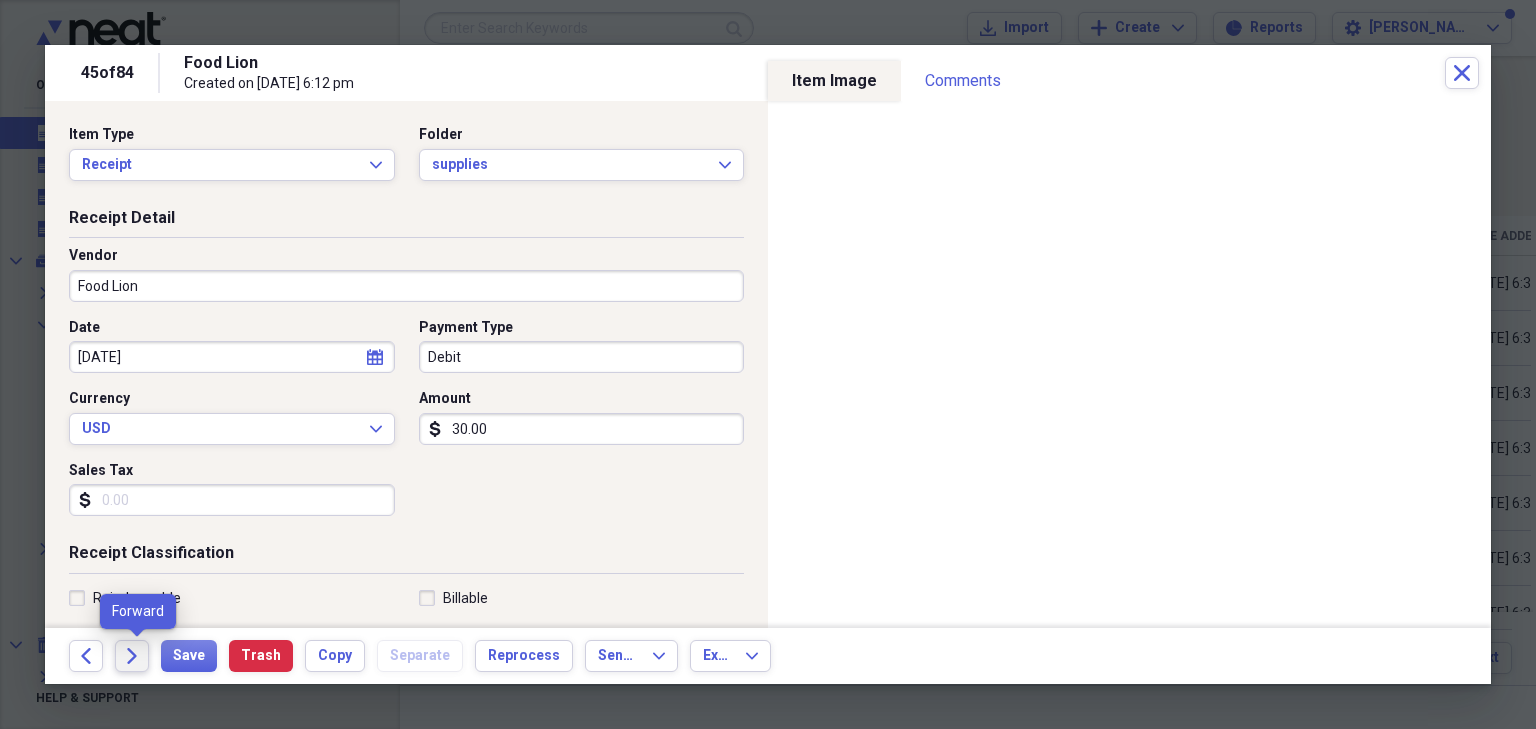 click on "Forward" at bounding box center (132, 656) 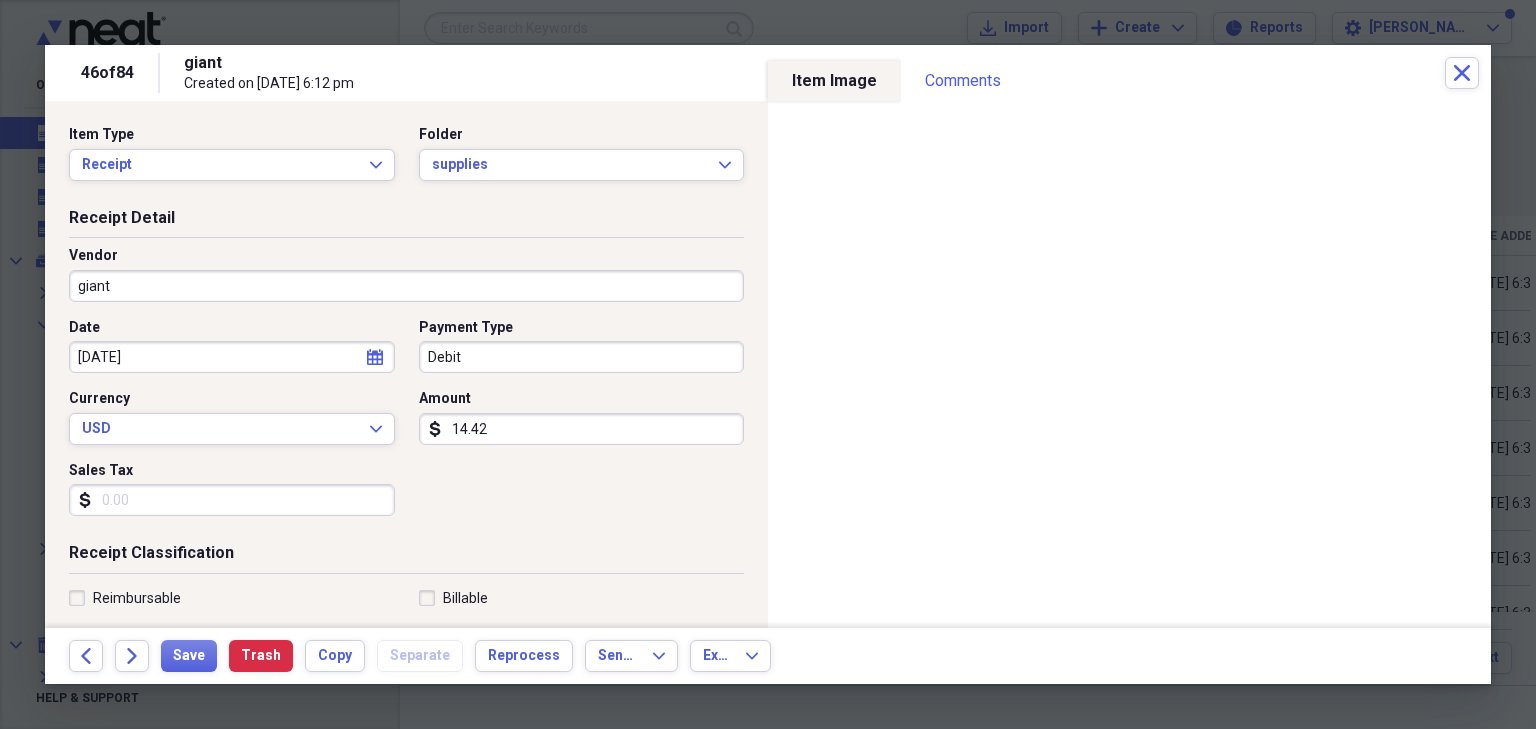click on "14.42" at bounding box center [582, 429] 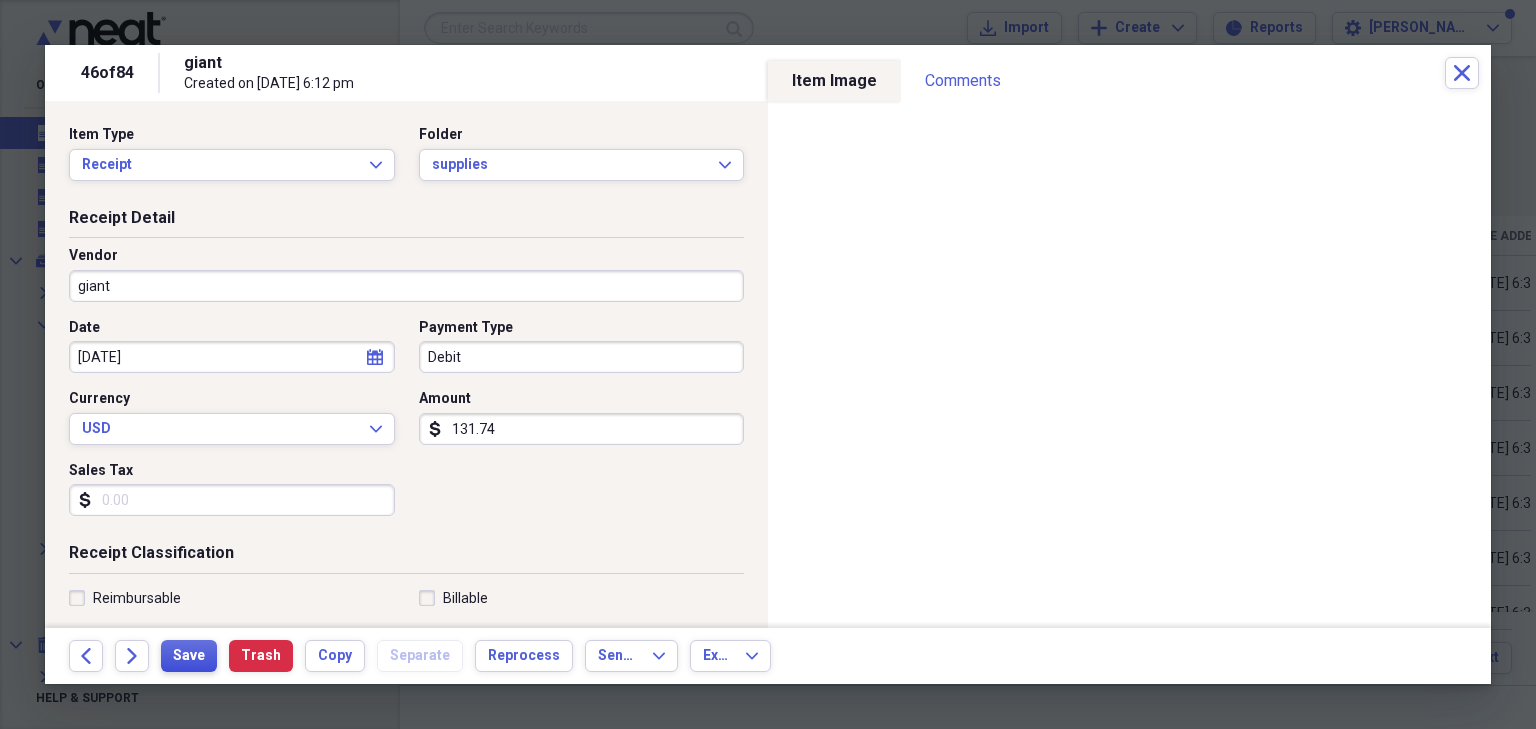type on "131.74" 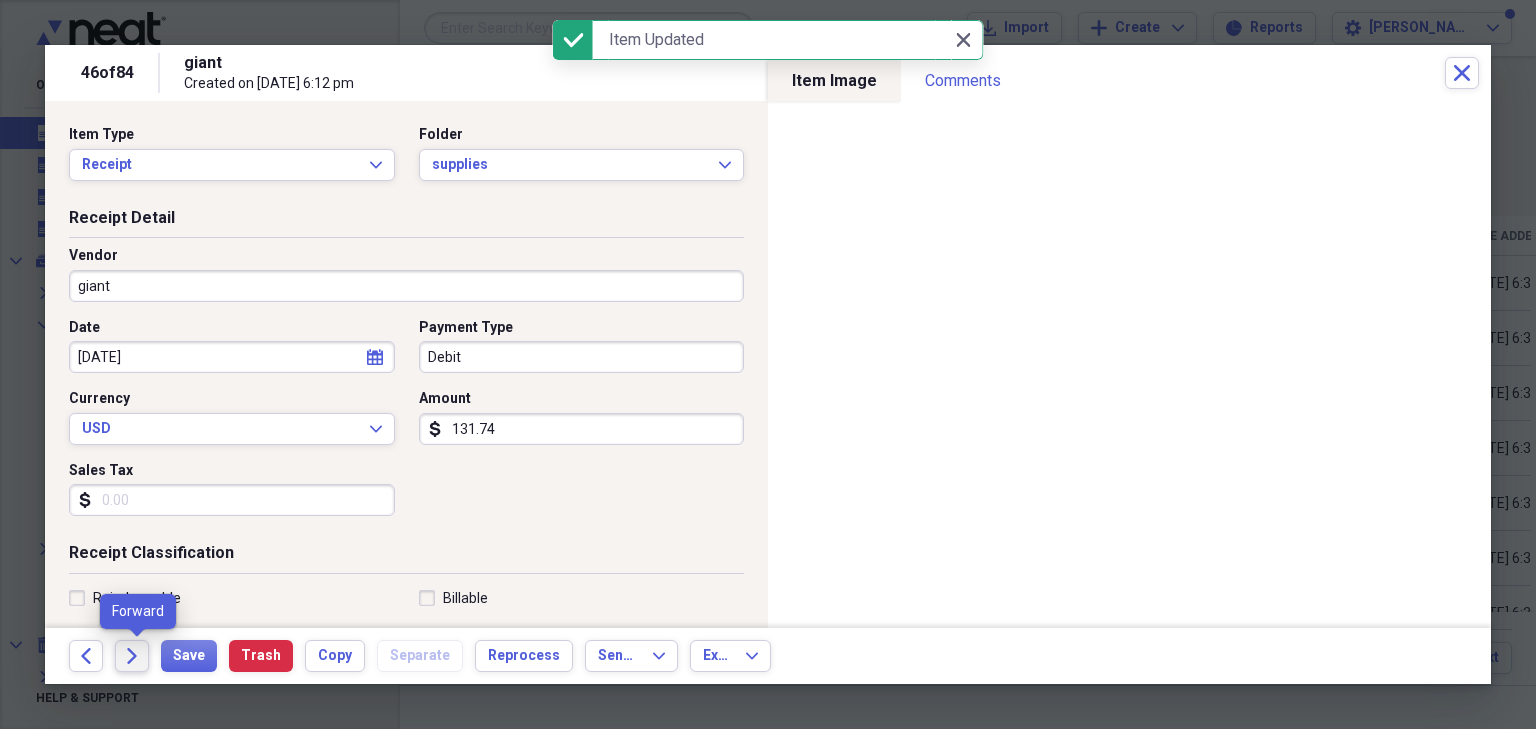 click on "Forward" 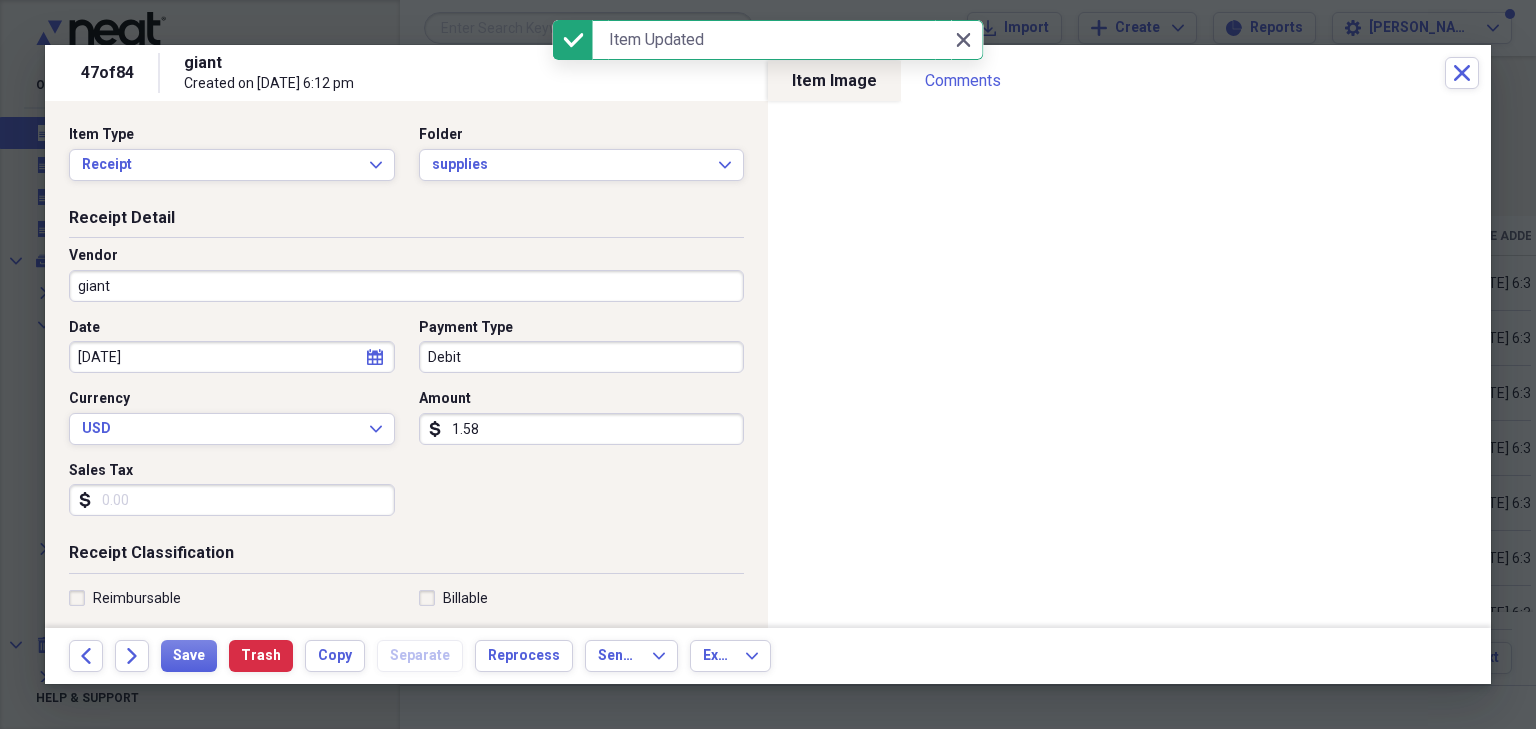 click on "1.58" at bounding box center [582, 429] 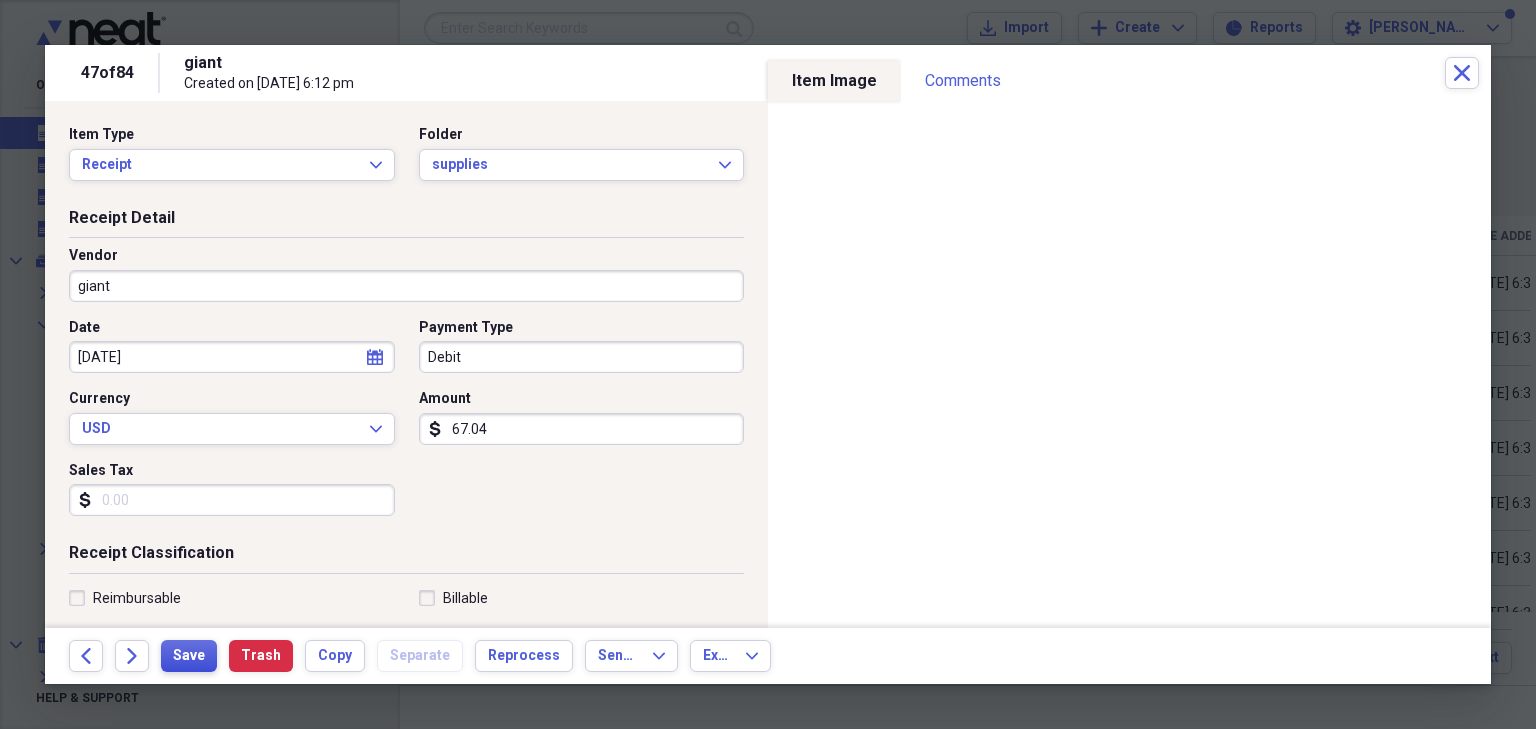 type on "67.04" 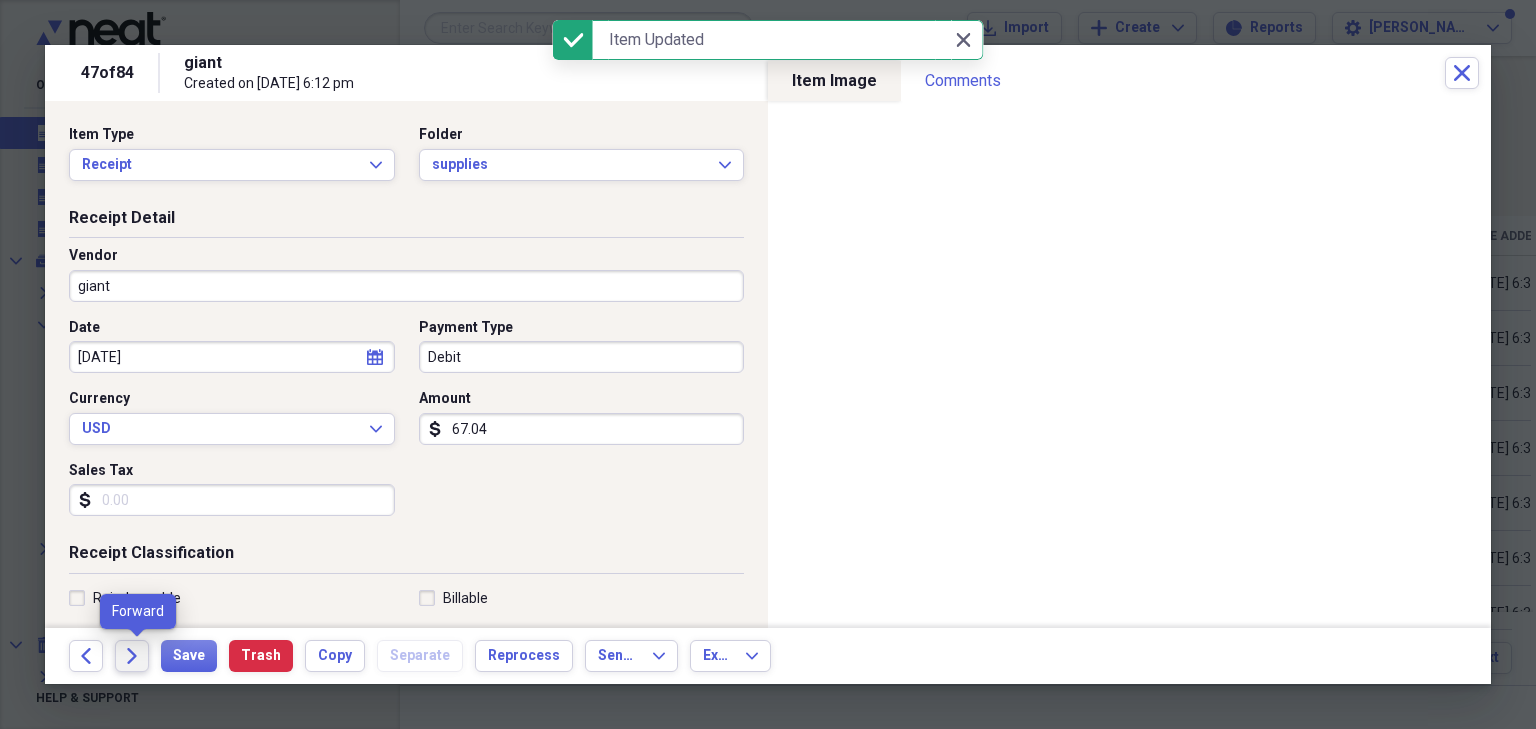 click 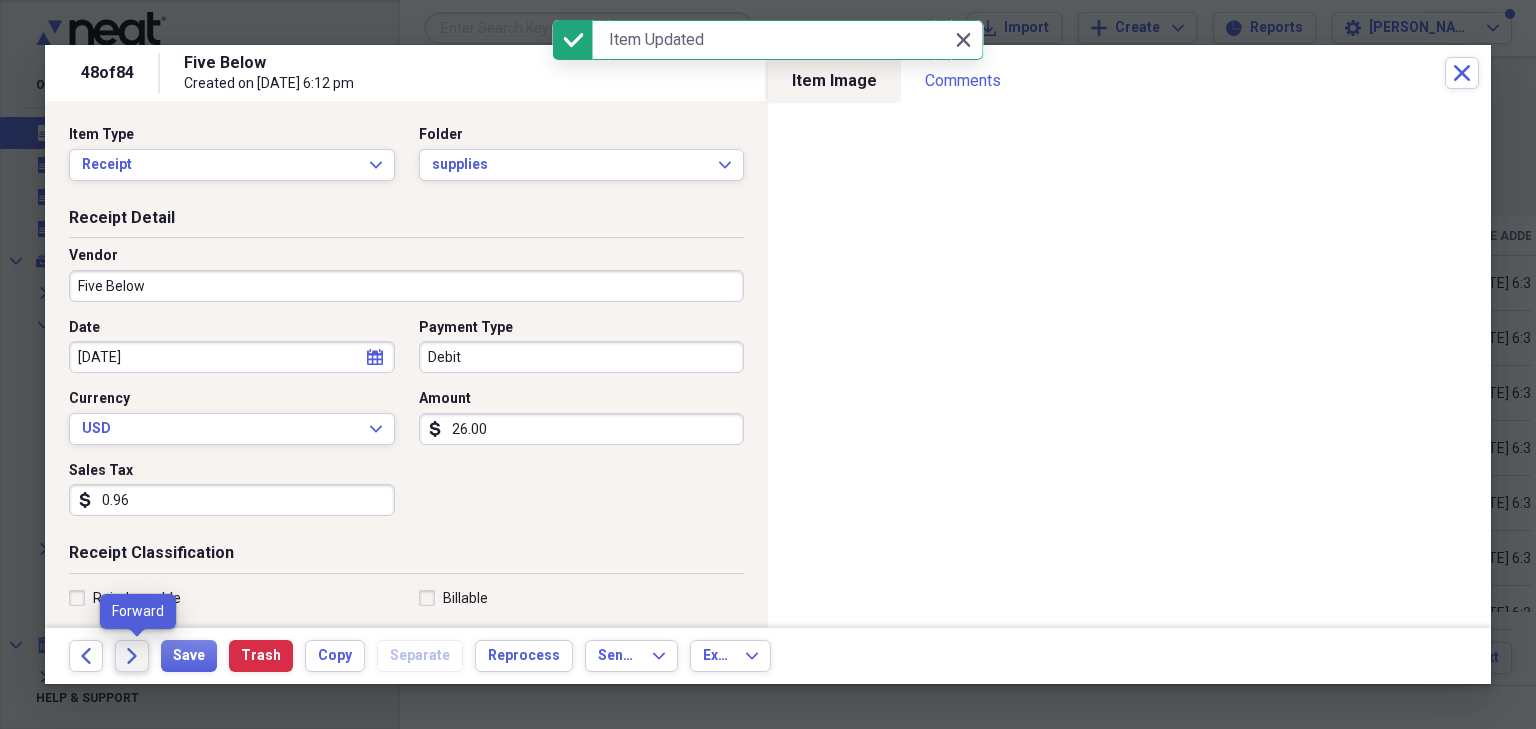 click on "Forward" 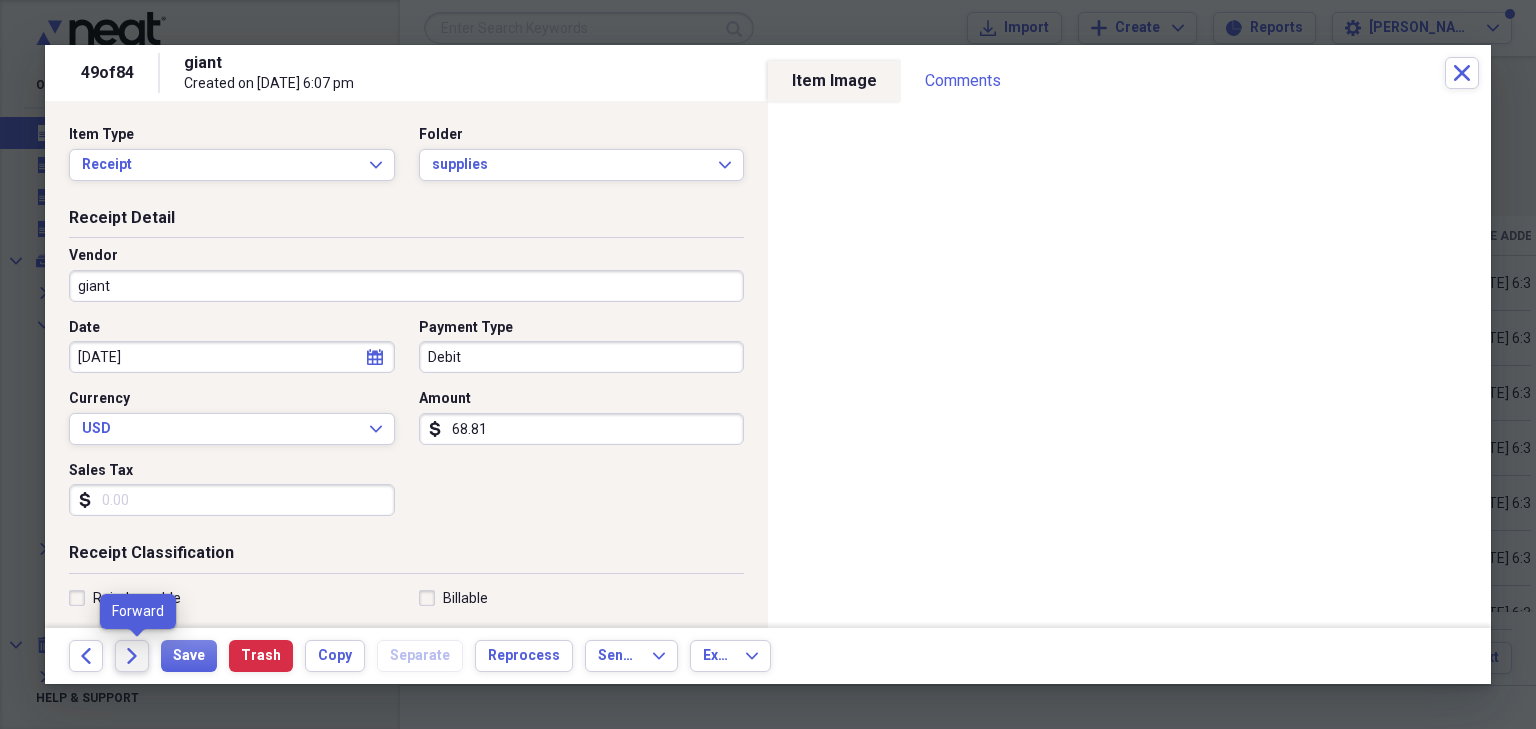 click on "Forward" 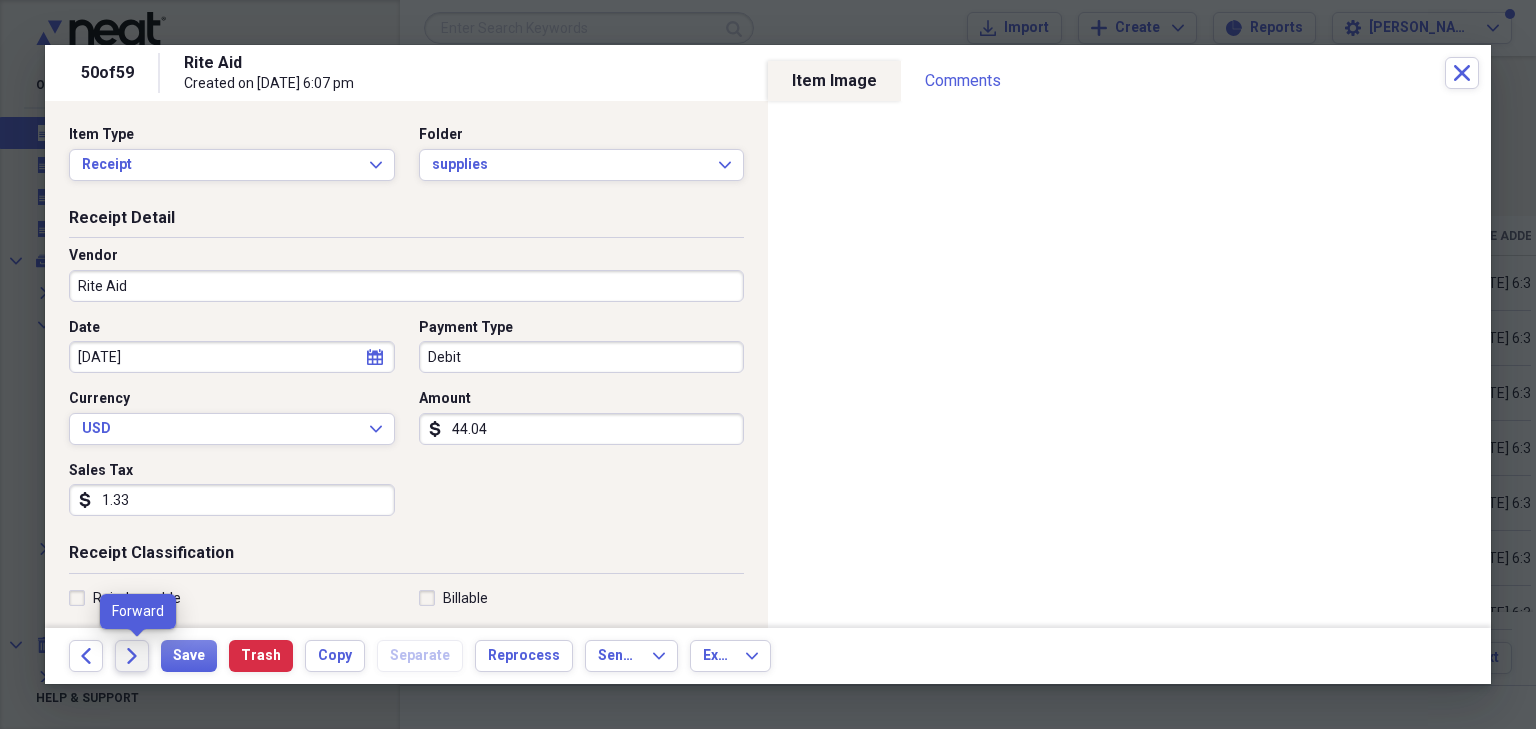 click 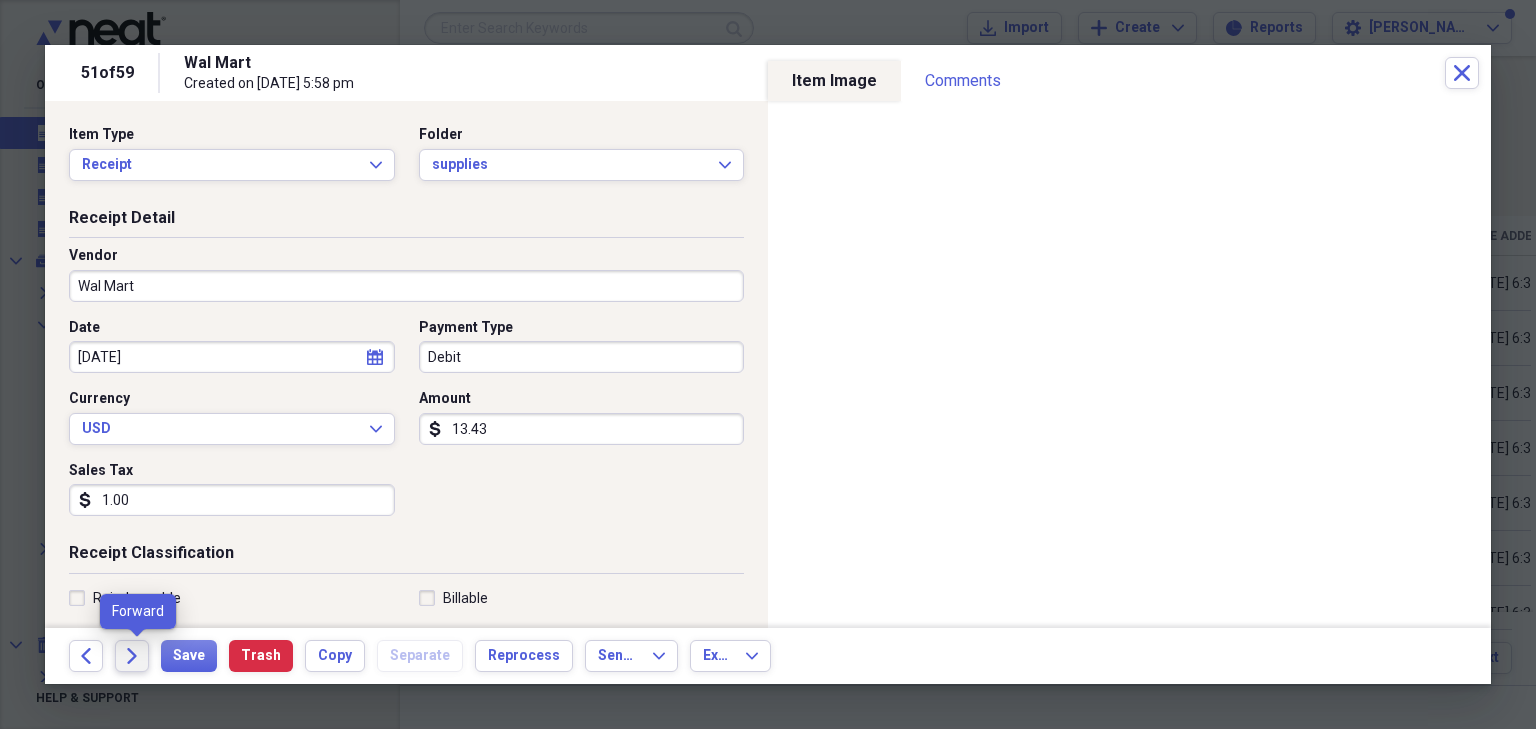 click 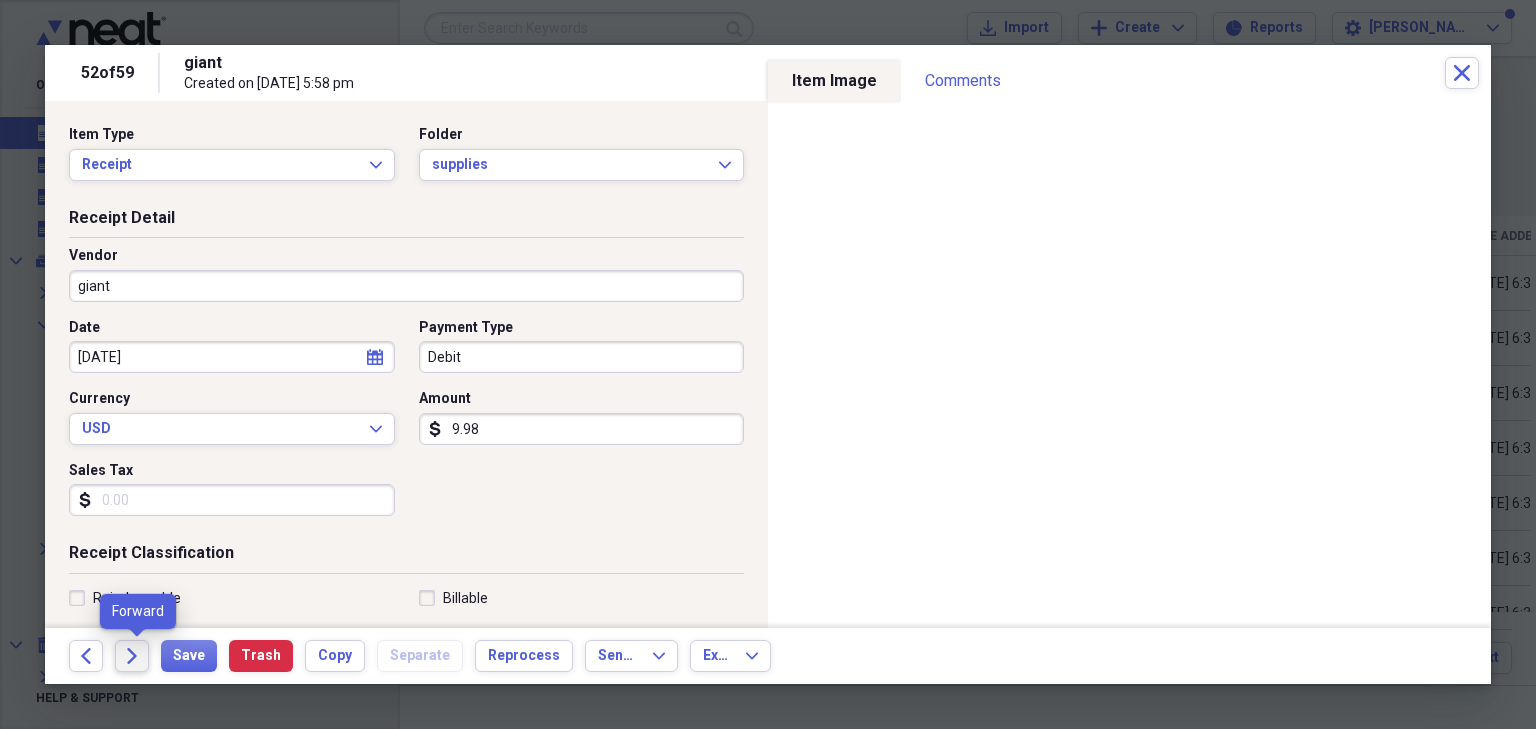 click on "Forward" 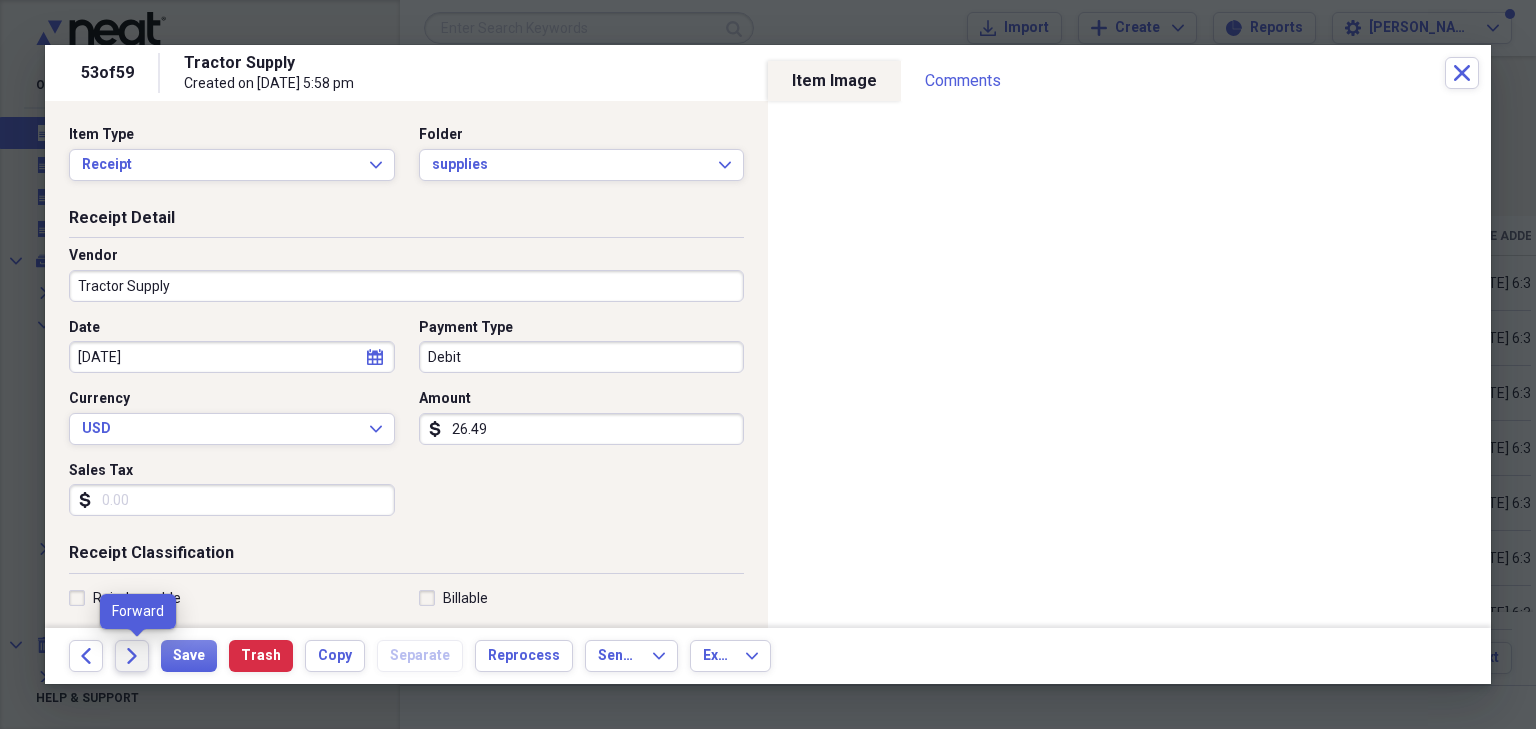 click on "Forward" 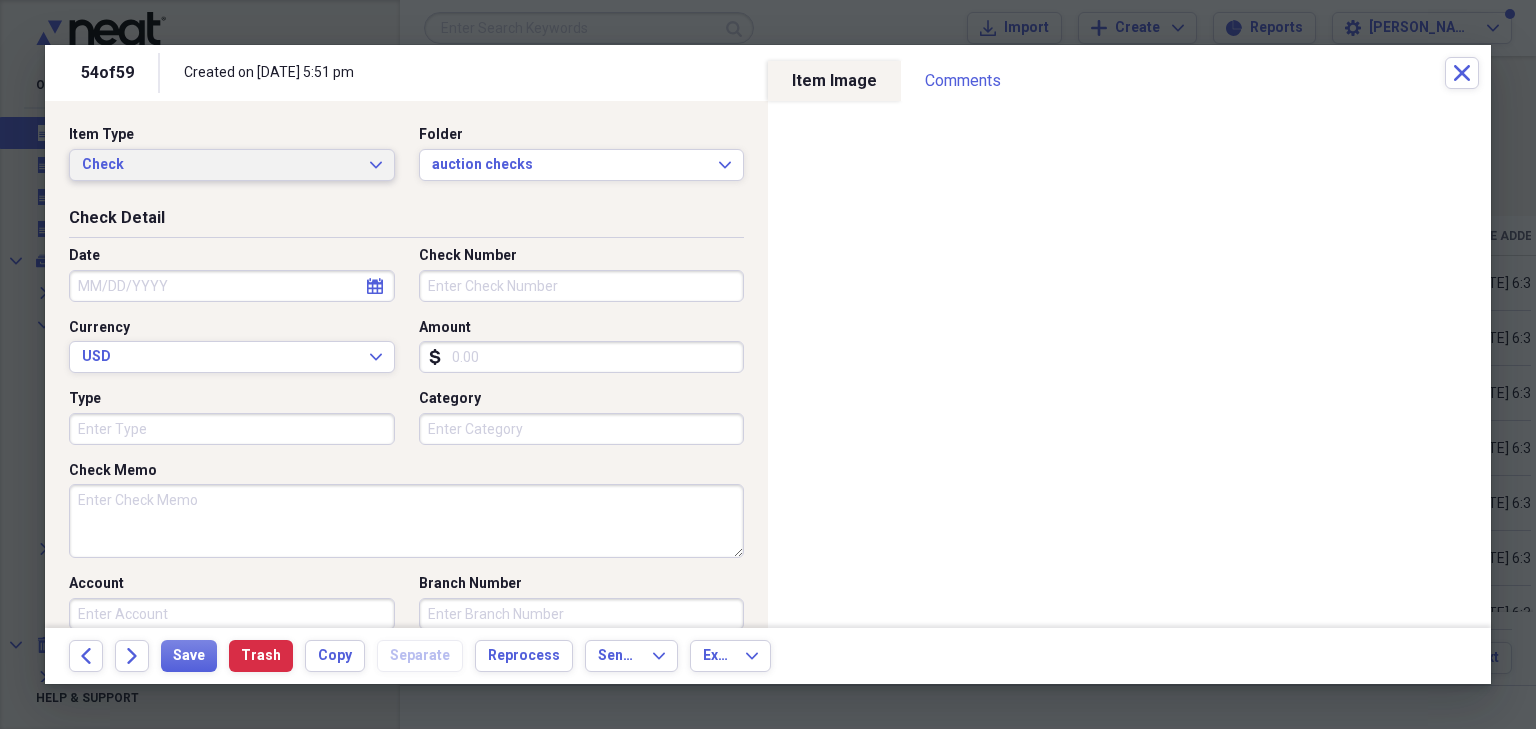 click on "Check" at bounding box center [220, 165] 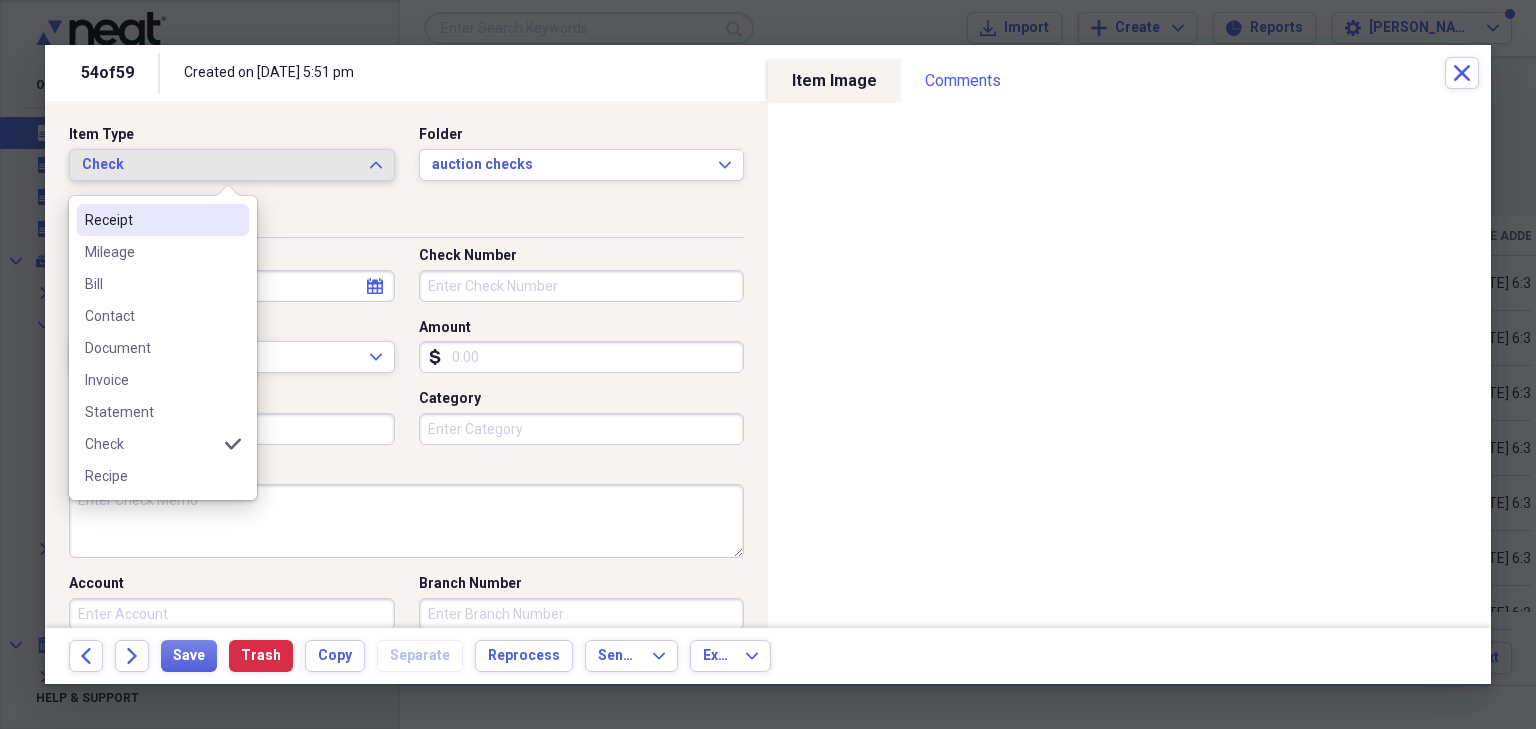 click on "Receipt" at bounding box center (163, 220) 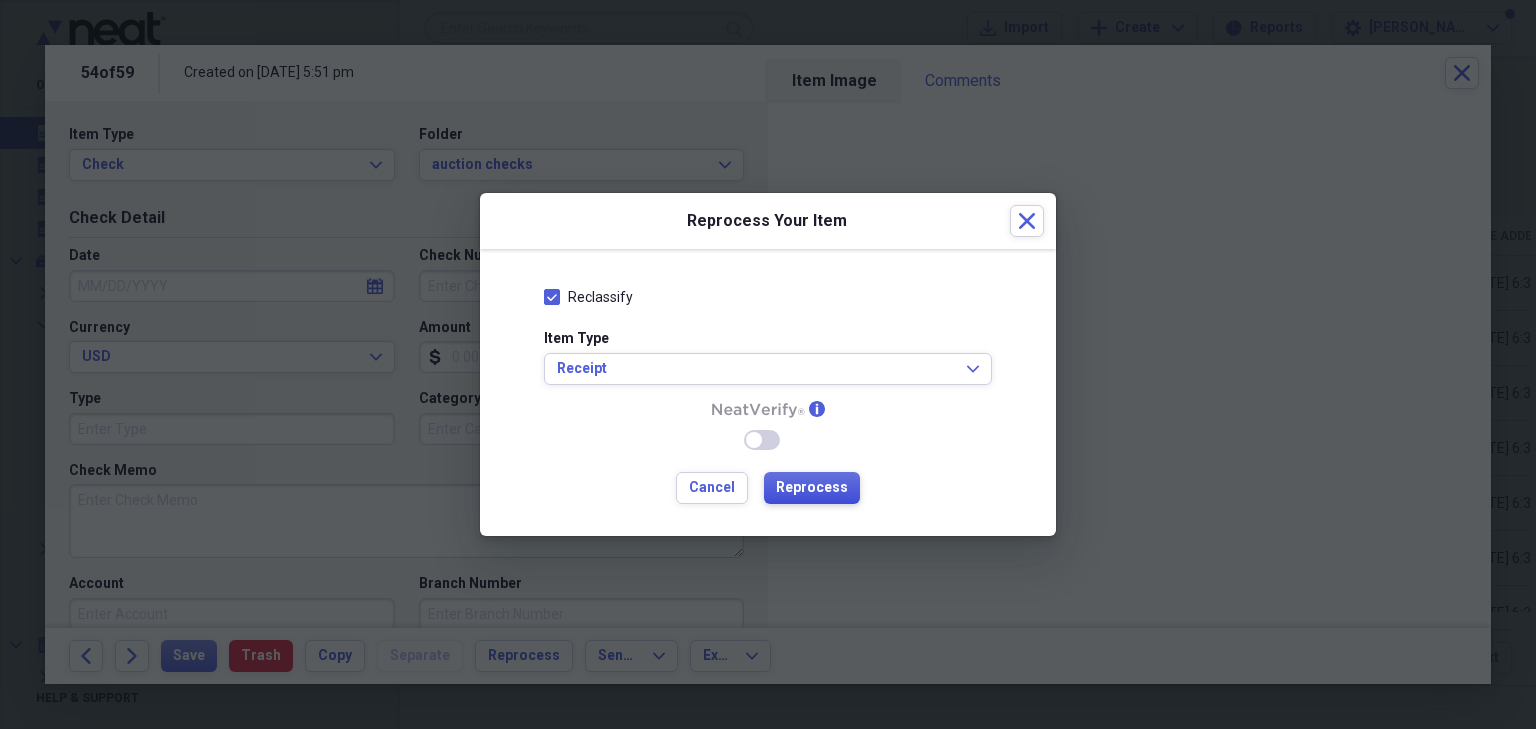 click on "Reprocess" at bounding box center (812, 488) 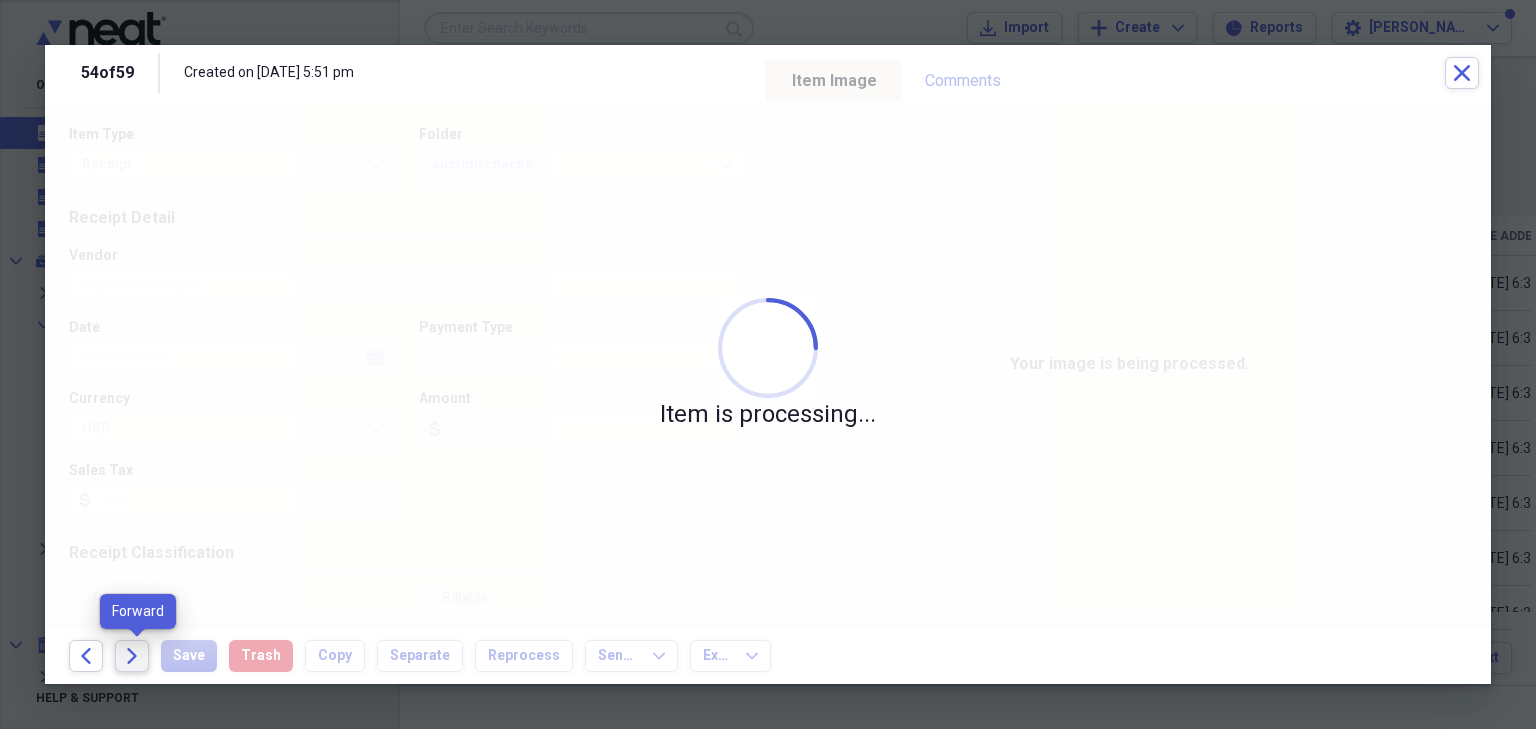 click on "Forward" 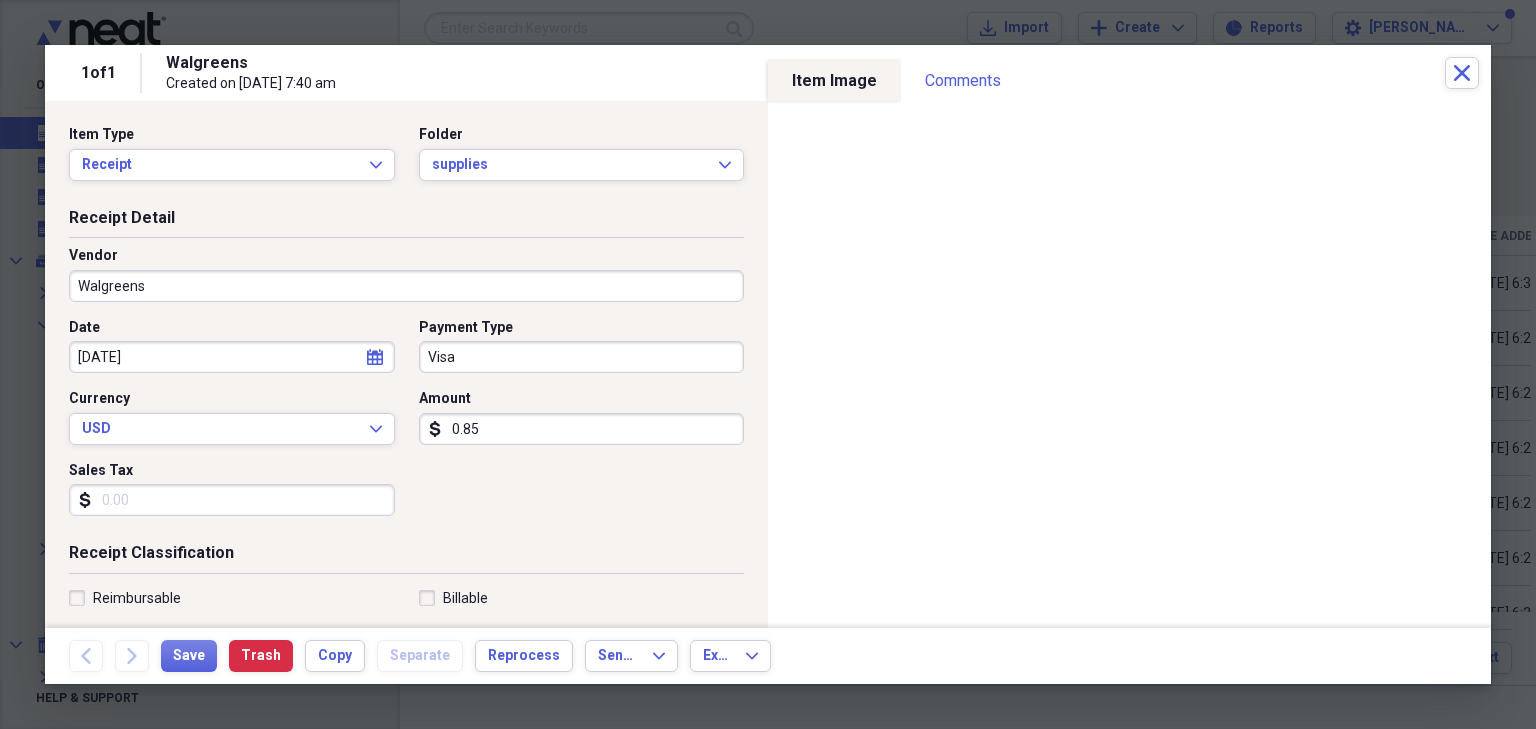 click on "0.85" at bounding box center [582, 429] 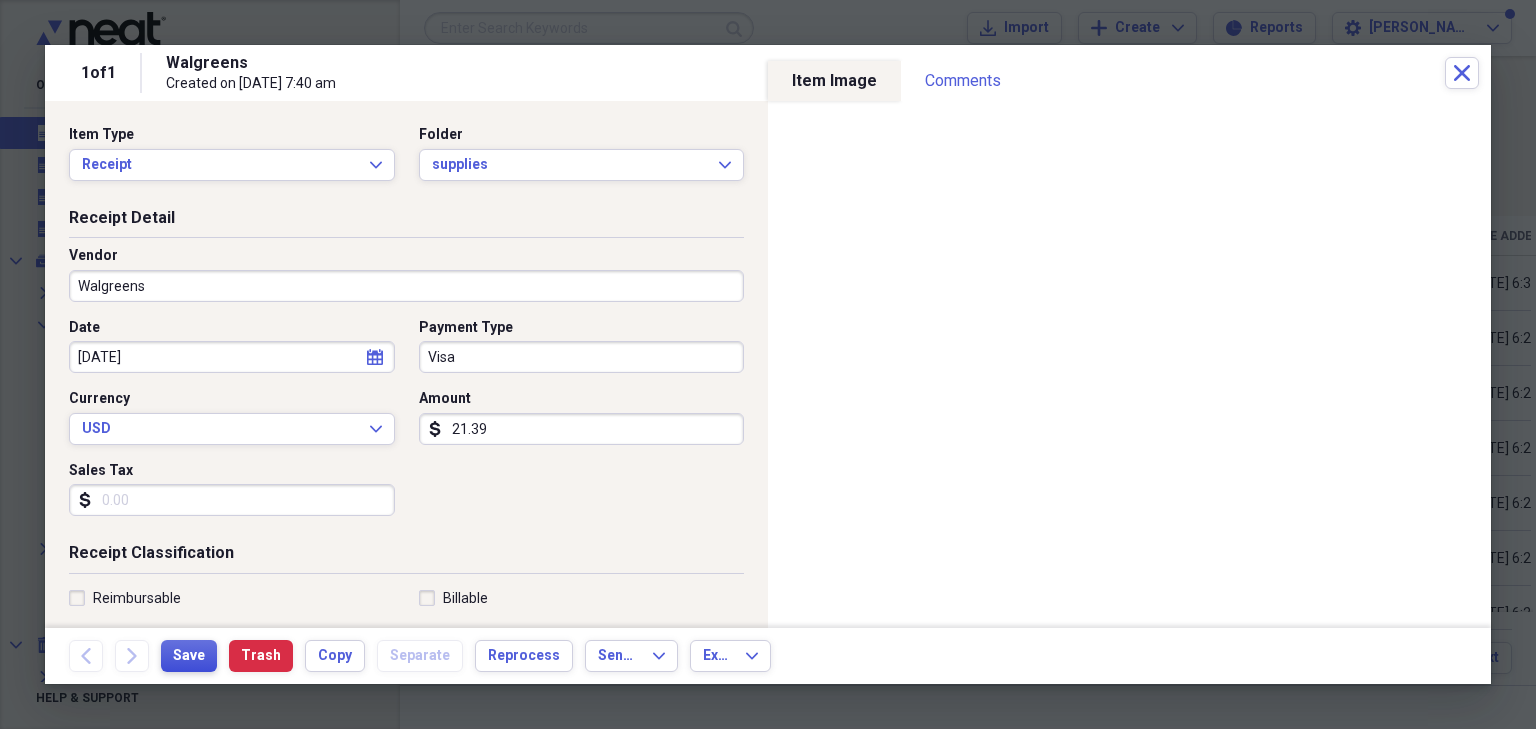 type on "21.39" 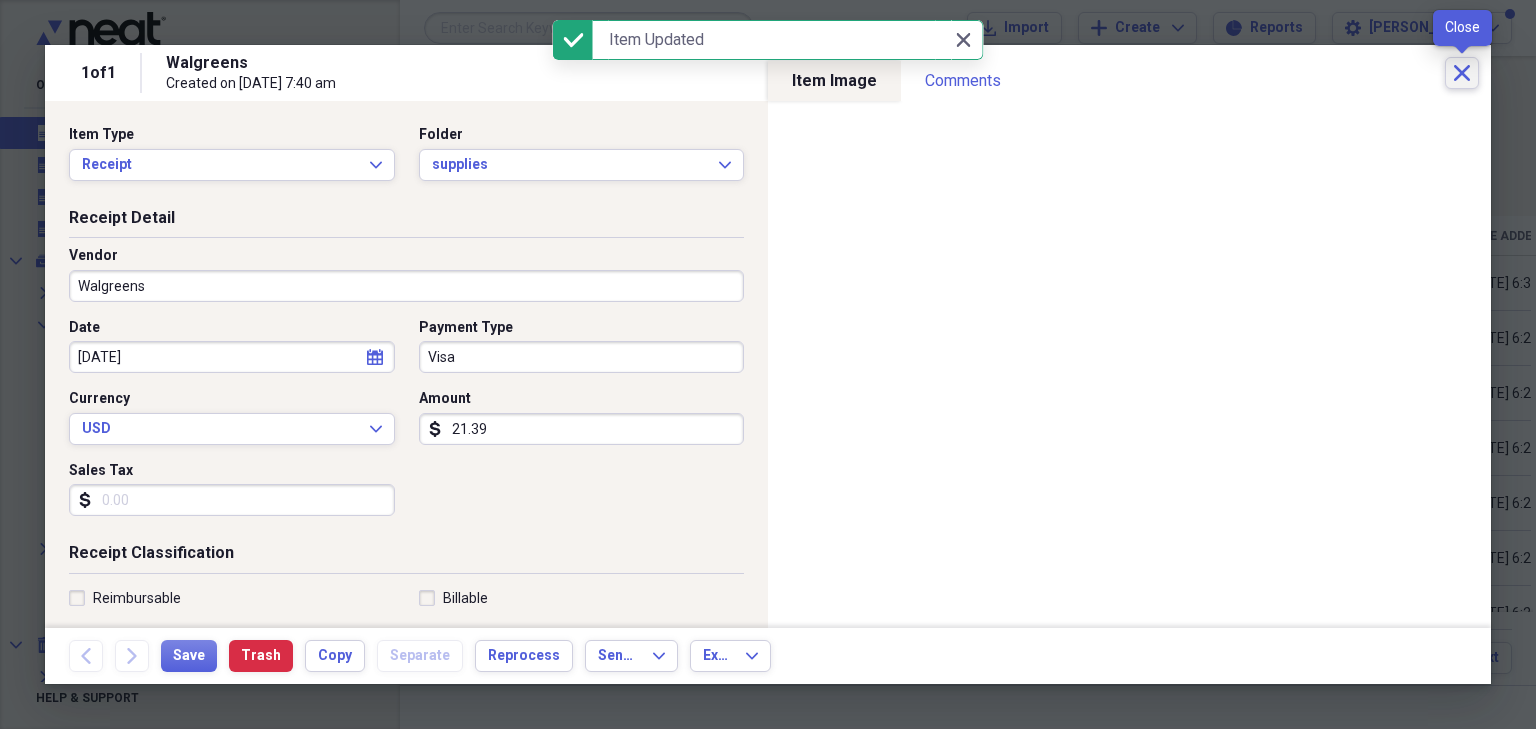 click 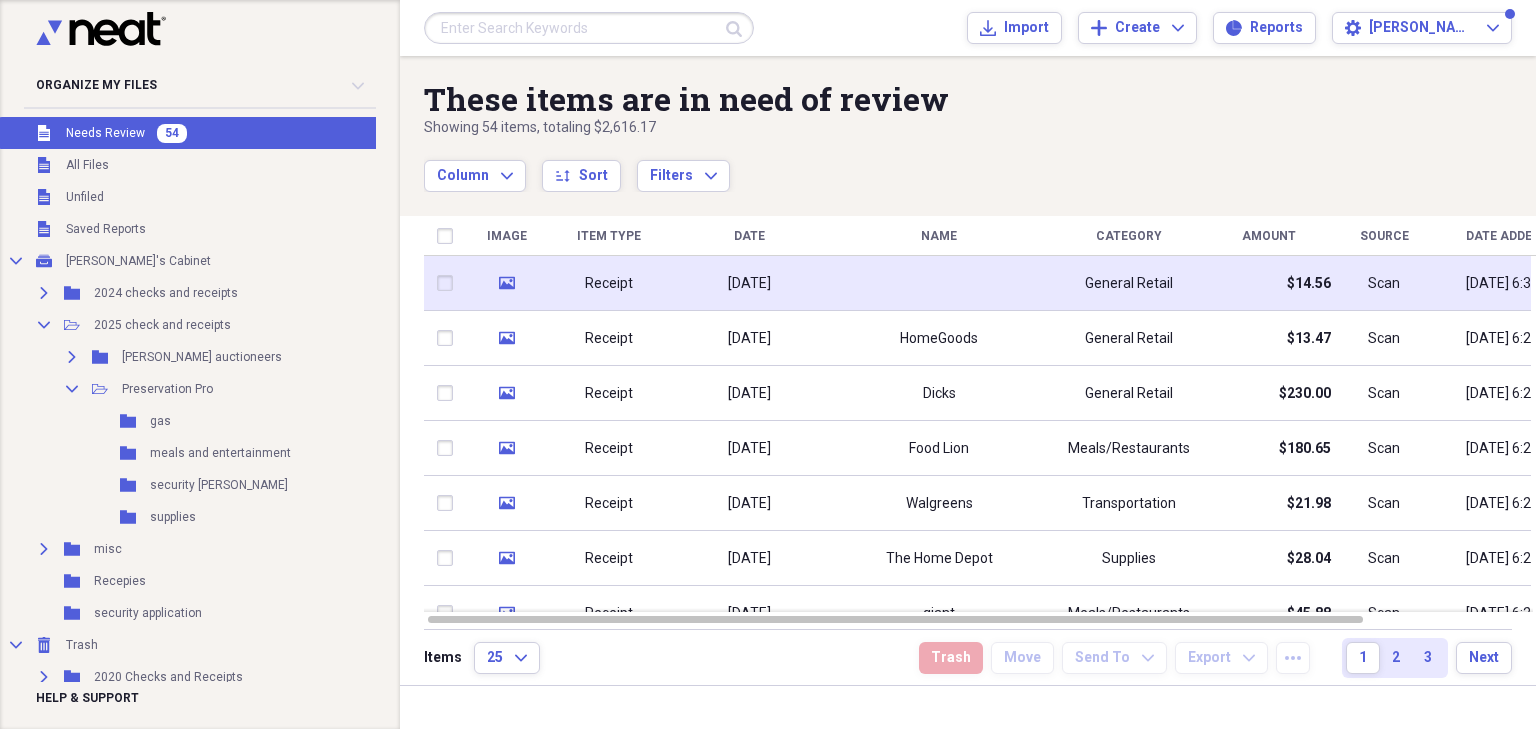 click on "Receipt" at bounding box center [609, 284] 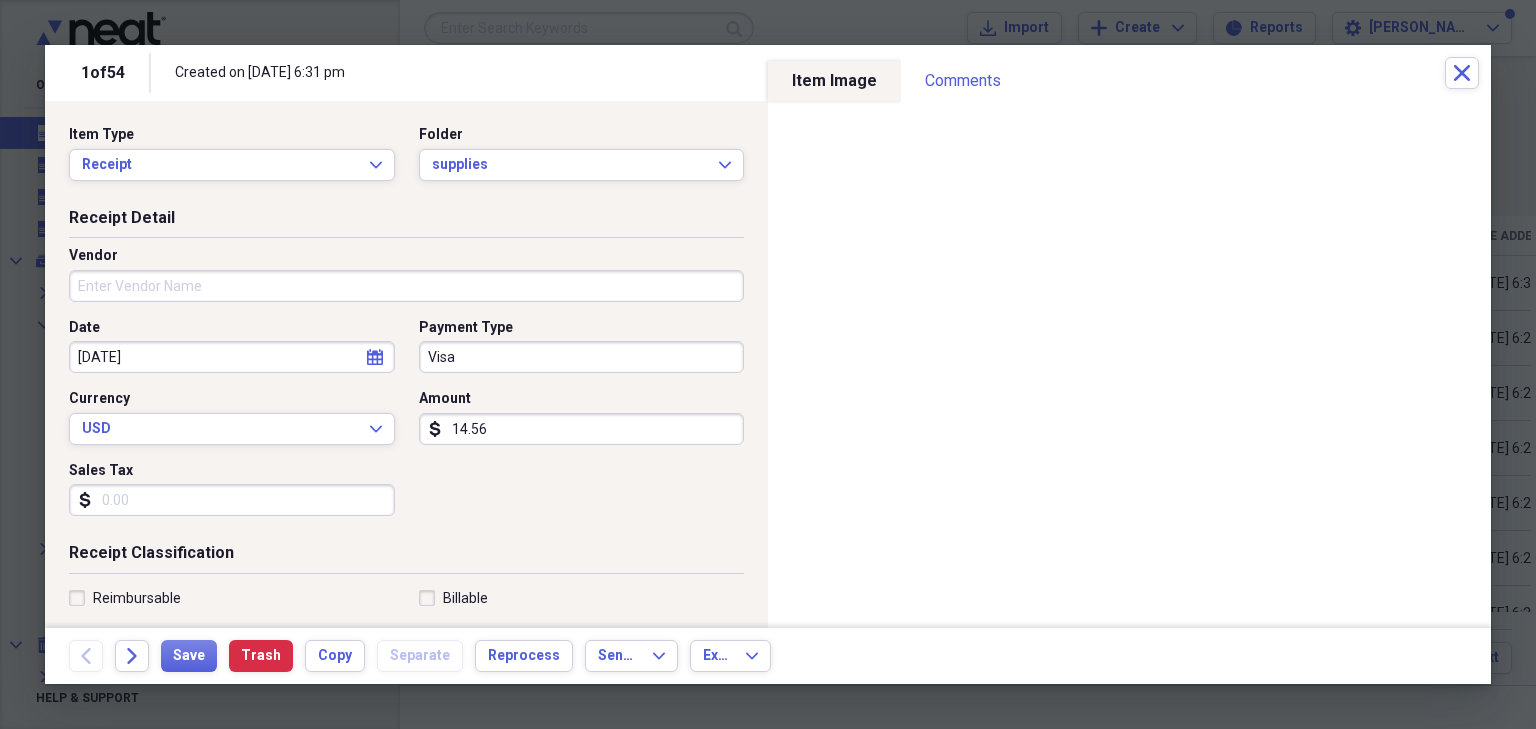 click on "Vendor" at bounding box center (406, 286) 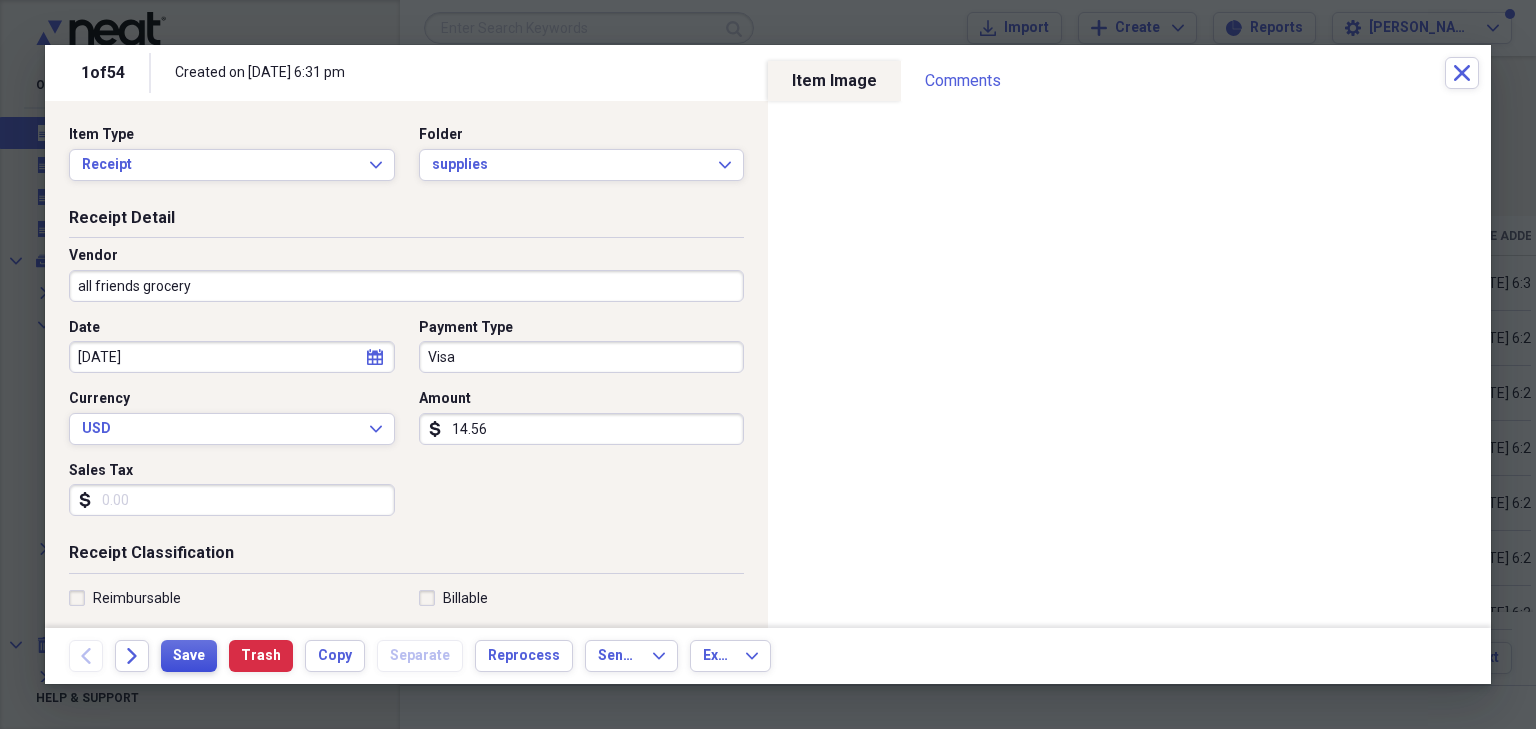 type on "all friends grocery" 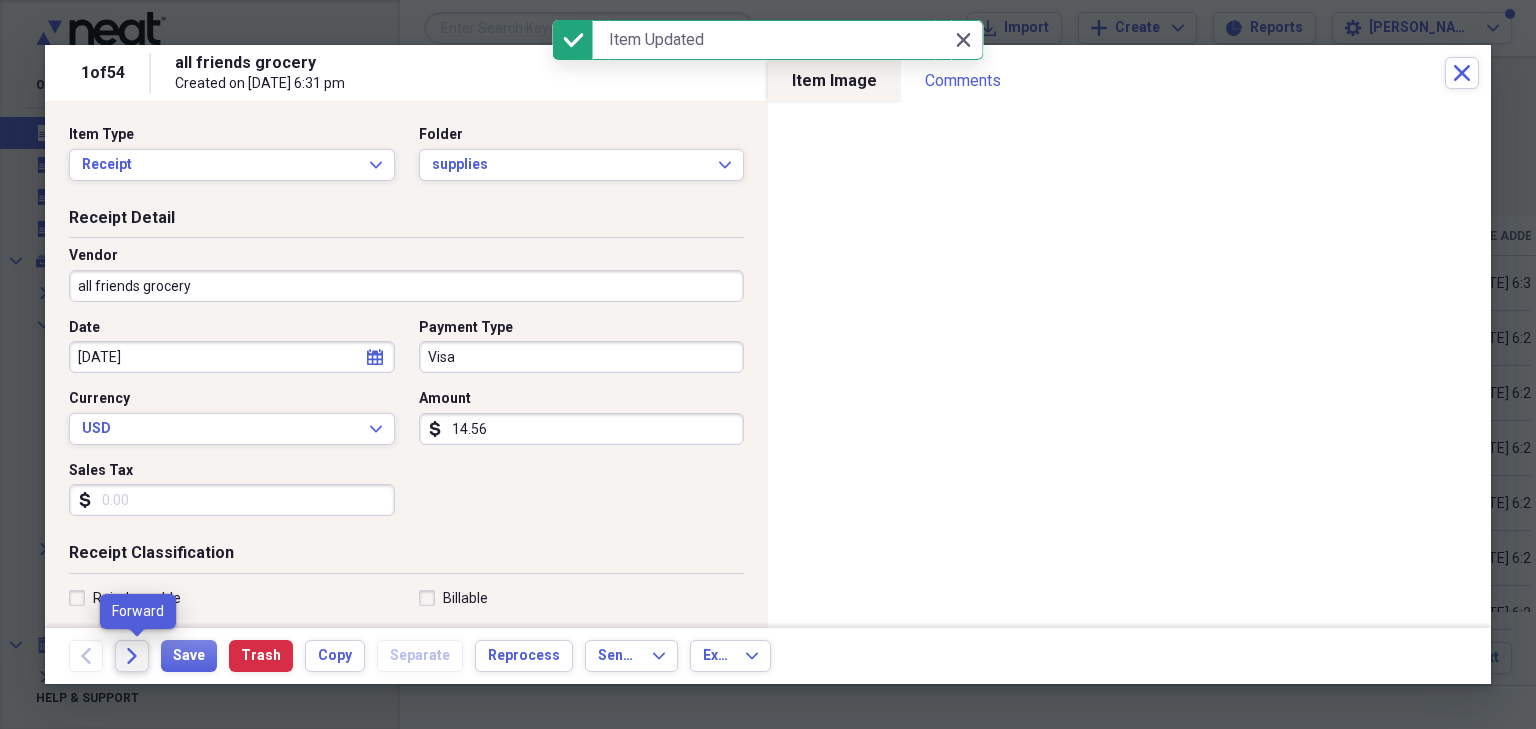 click 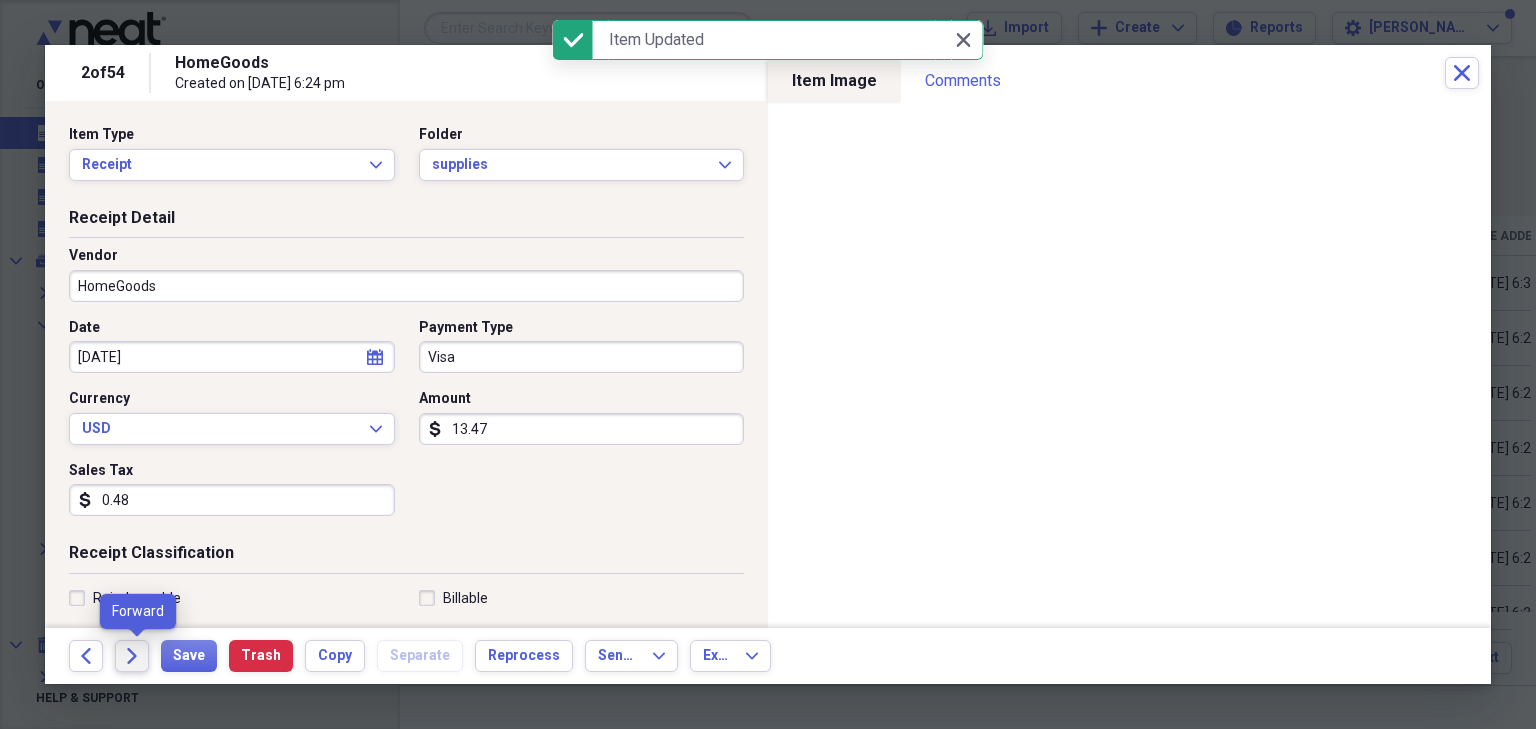 click 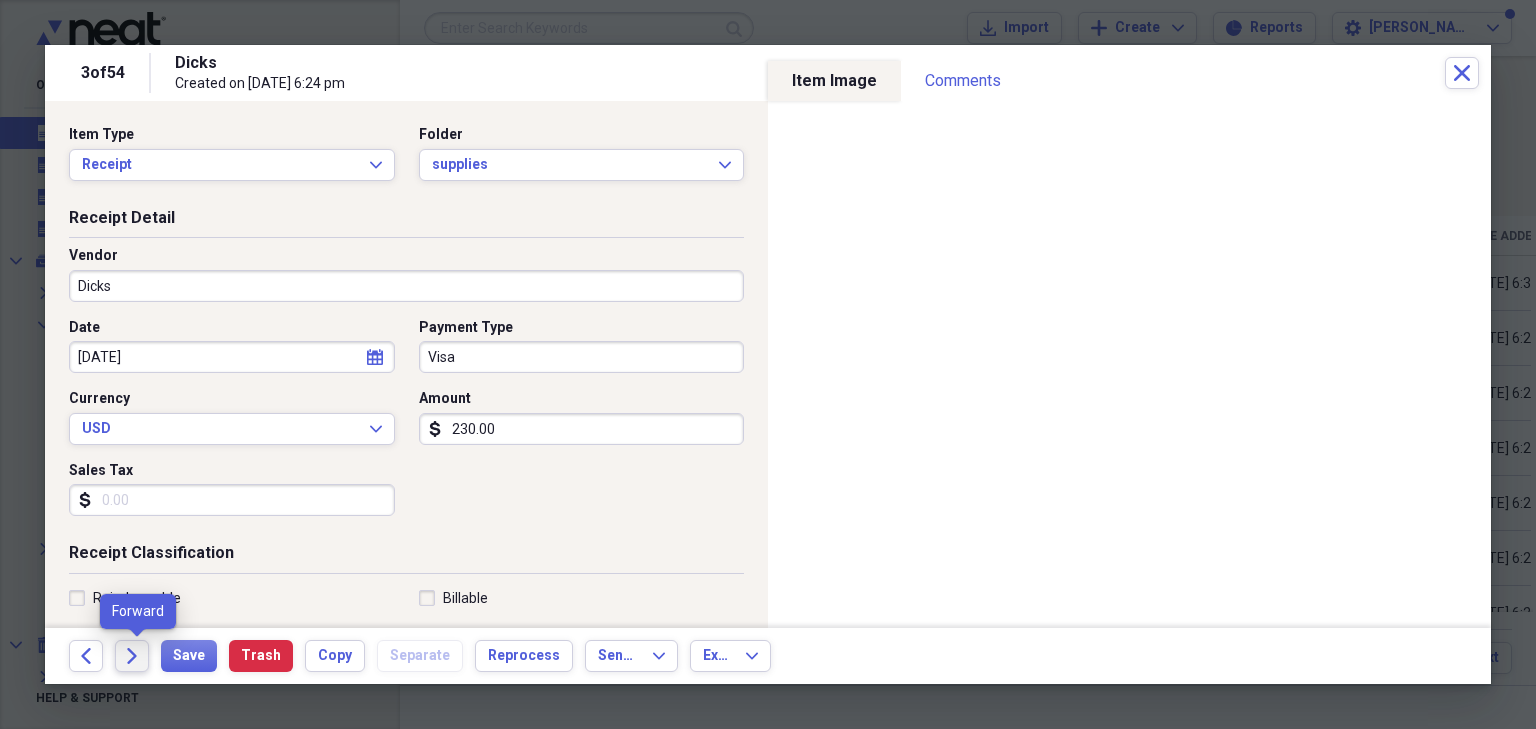 click on "Forward" 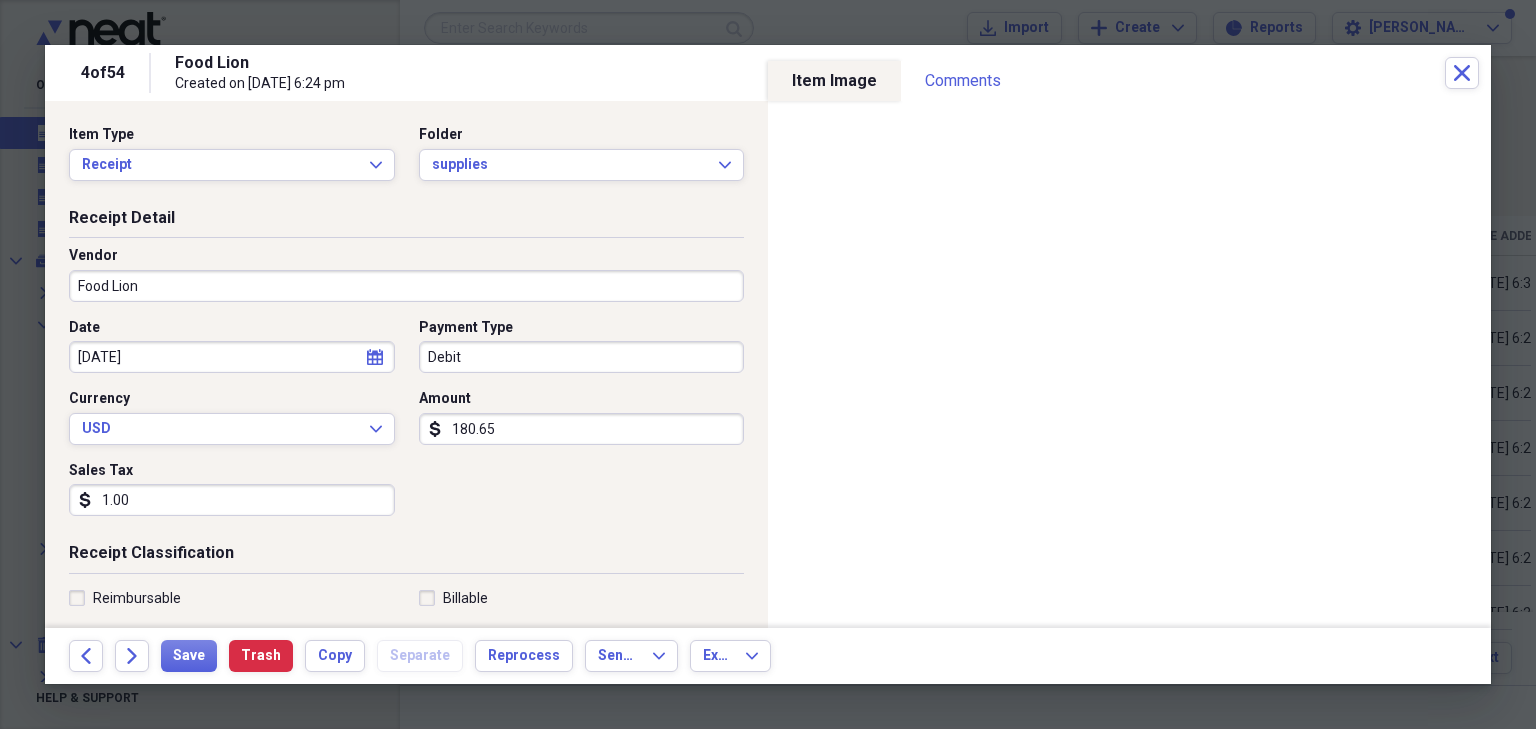 click on "180.65" at bounding box center [582, 429] 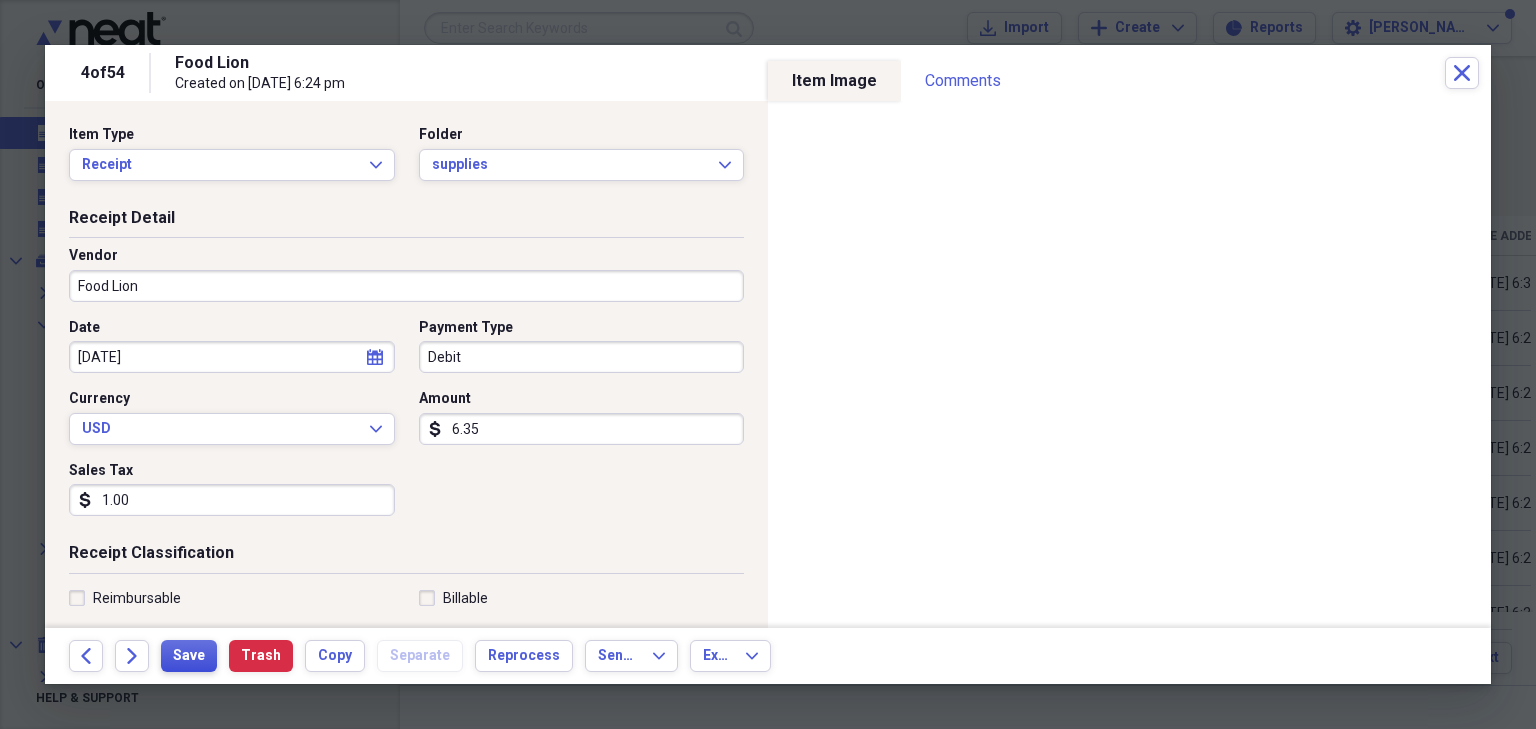 type on "6.35" 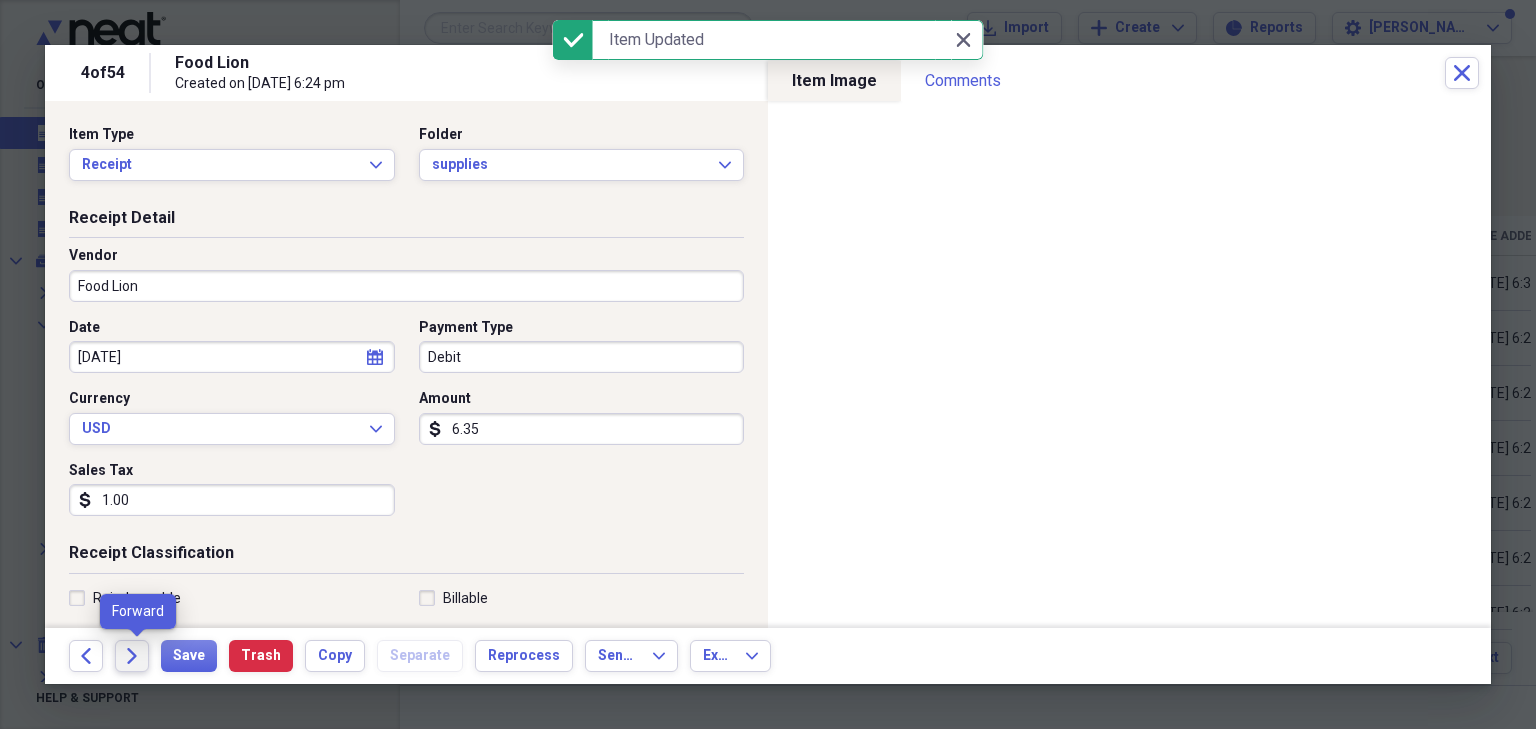 click on "Forward" 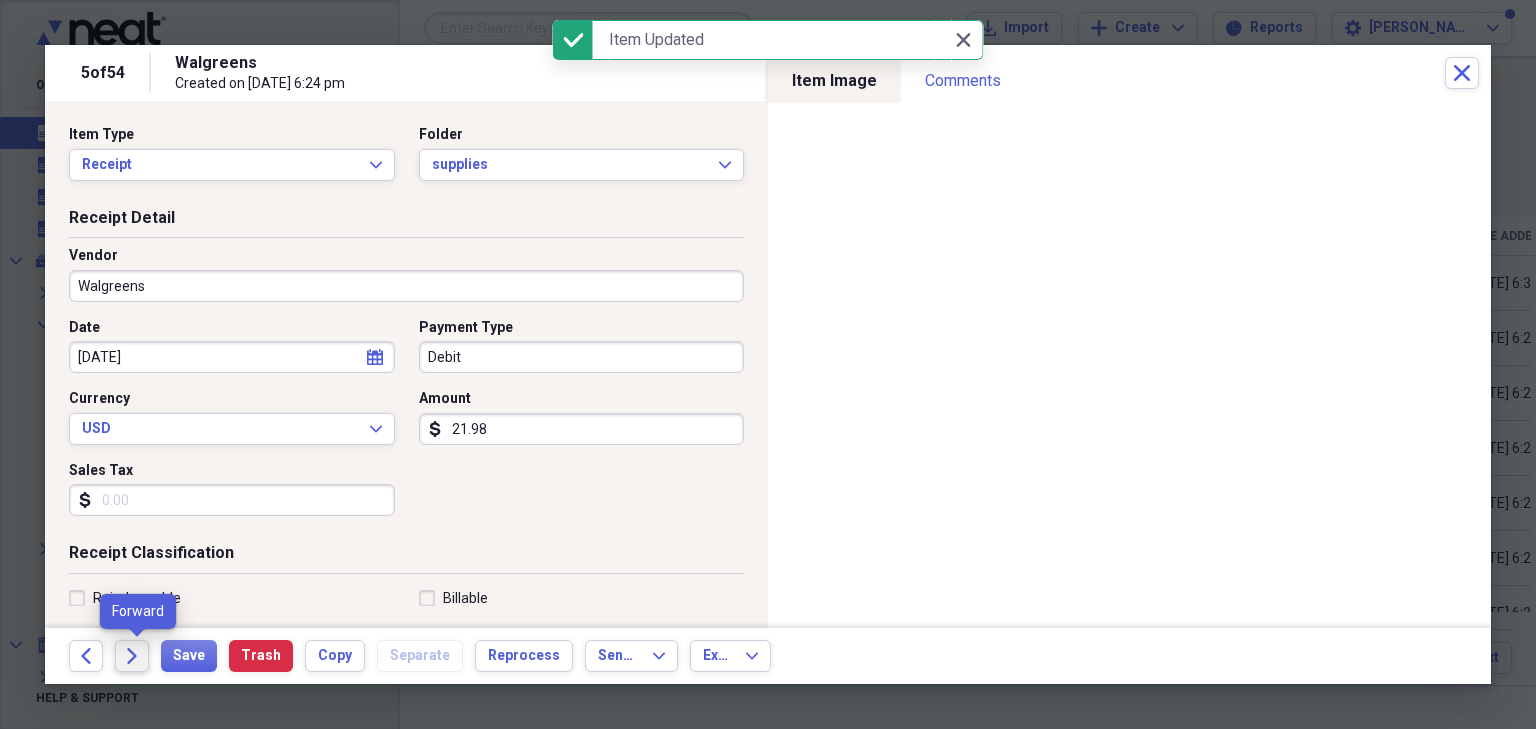 click on "Forward" 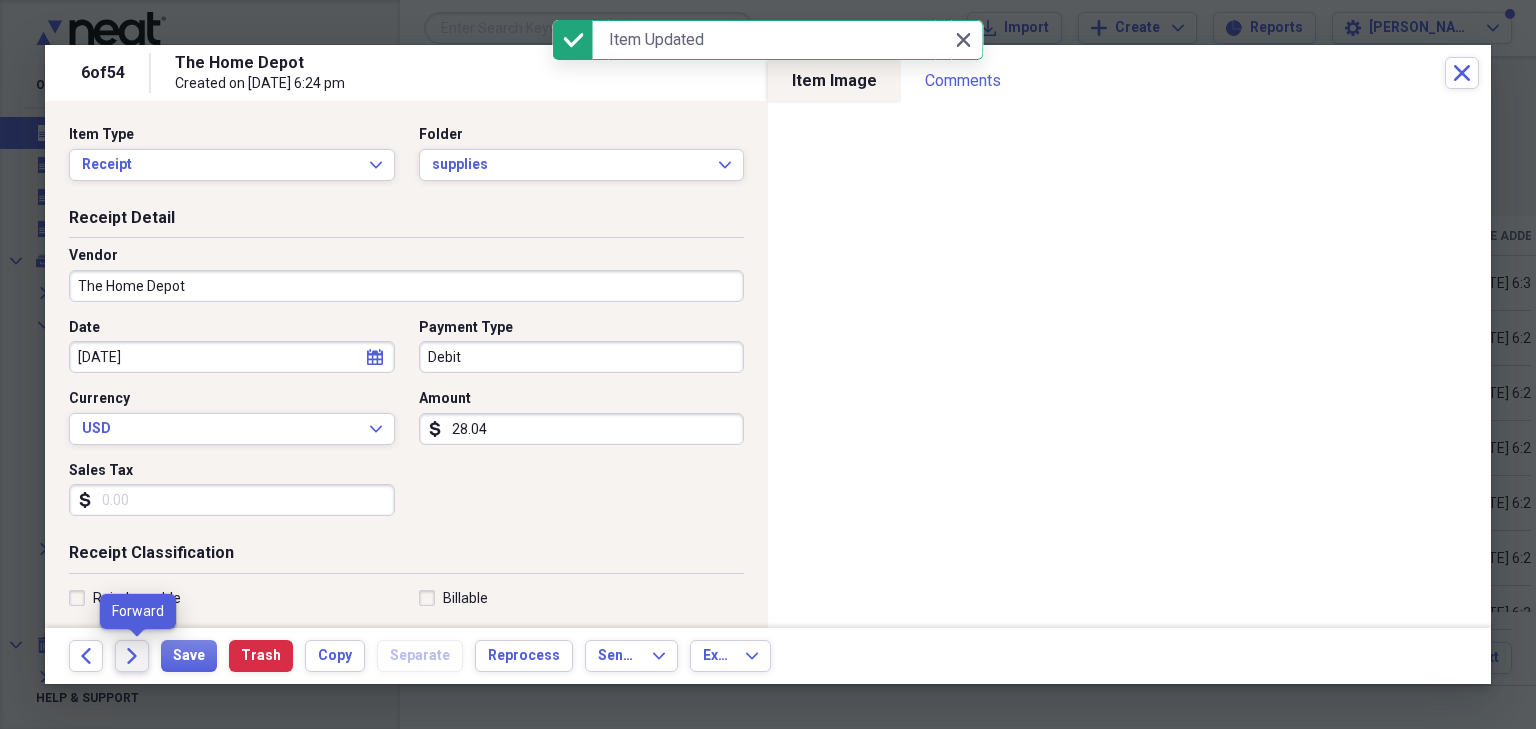 click on "Forward" 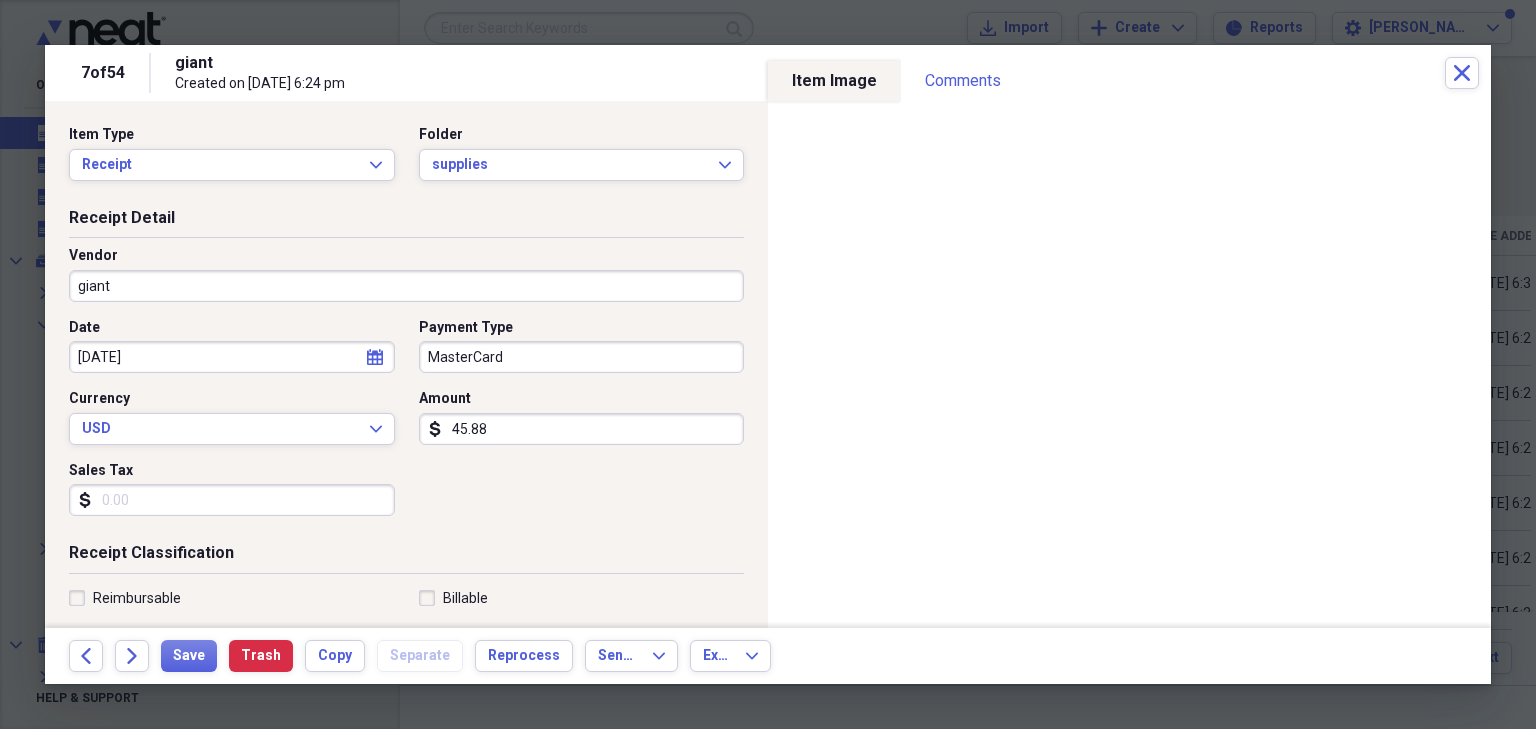 click on "45.88" at bounding box center (582, 429) 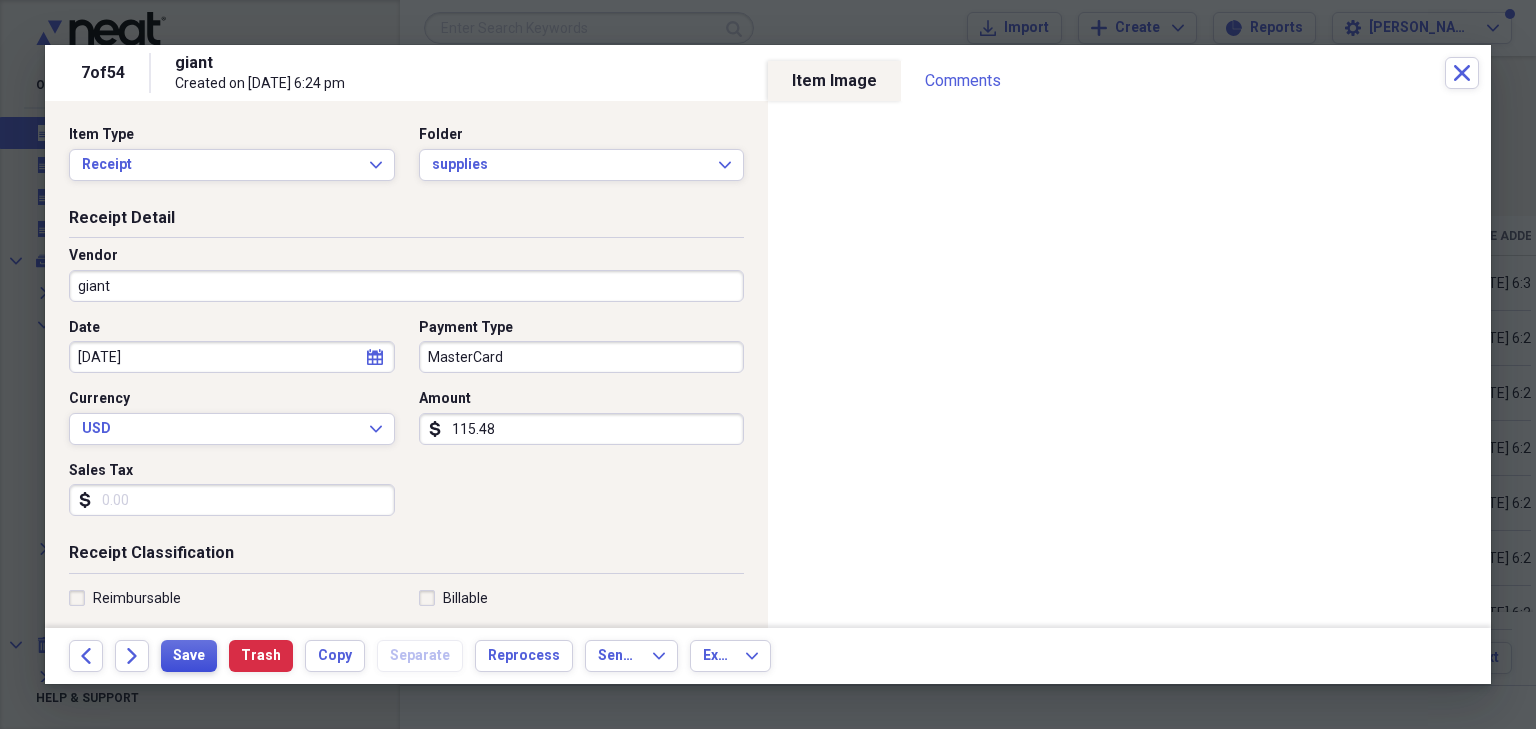 type on "115.48" 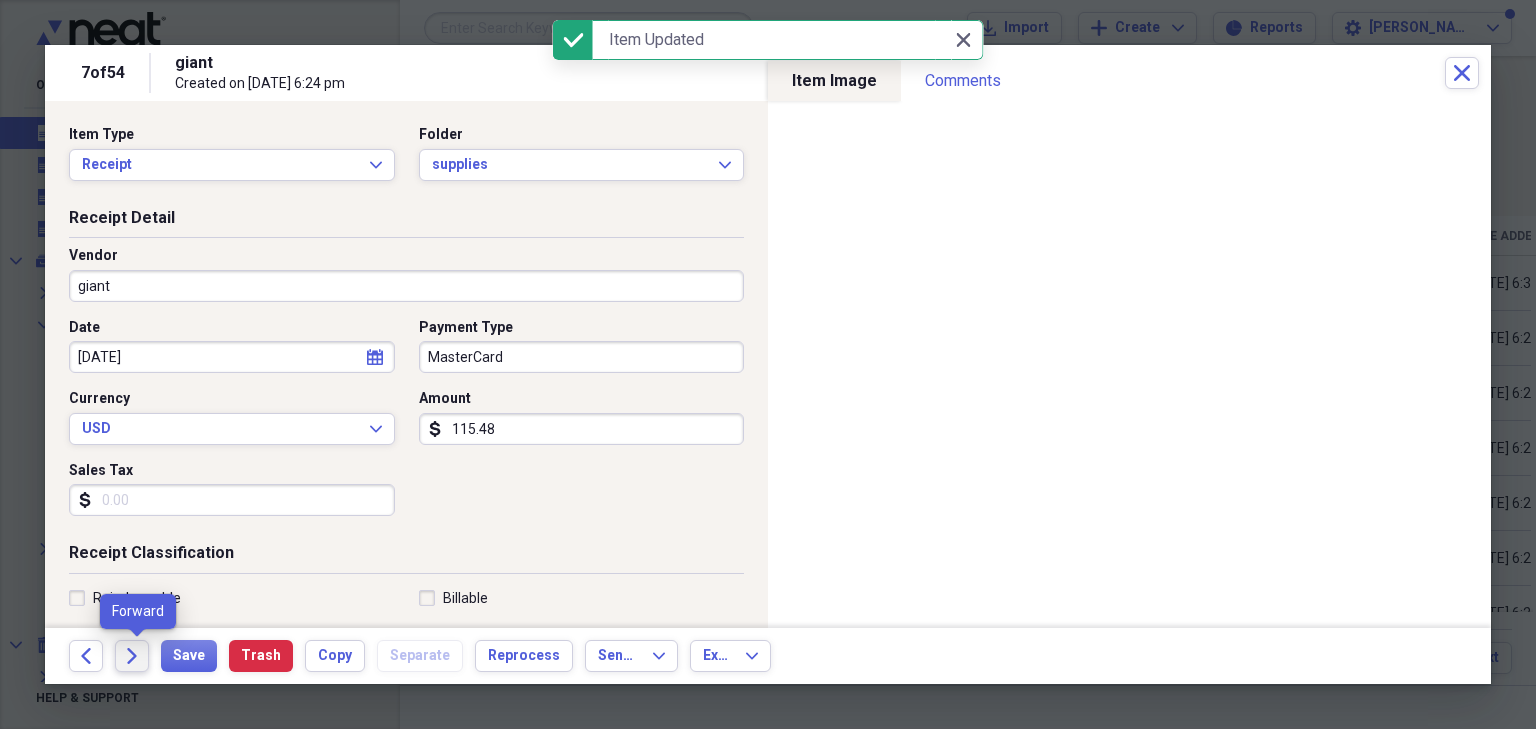 click on "Forward" 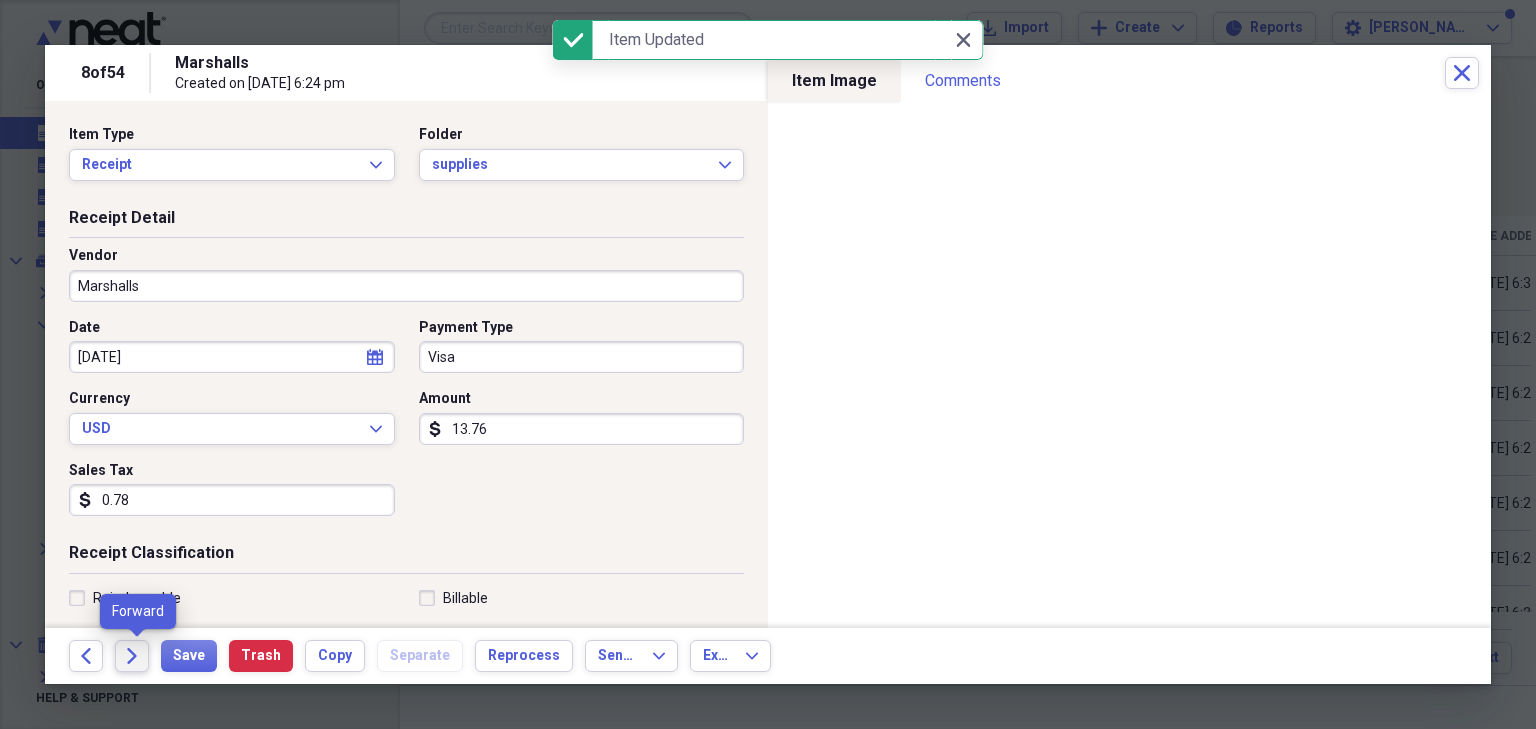 click on "Forward" 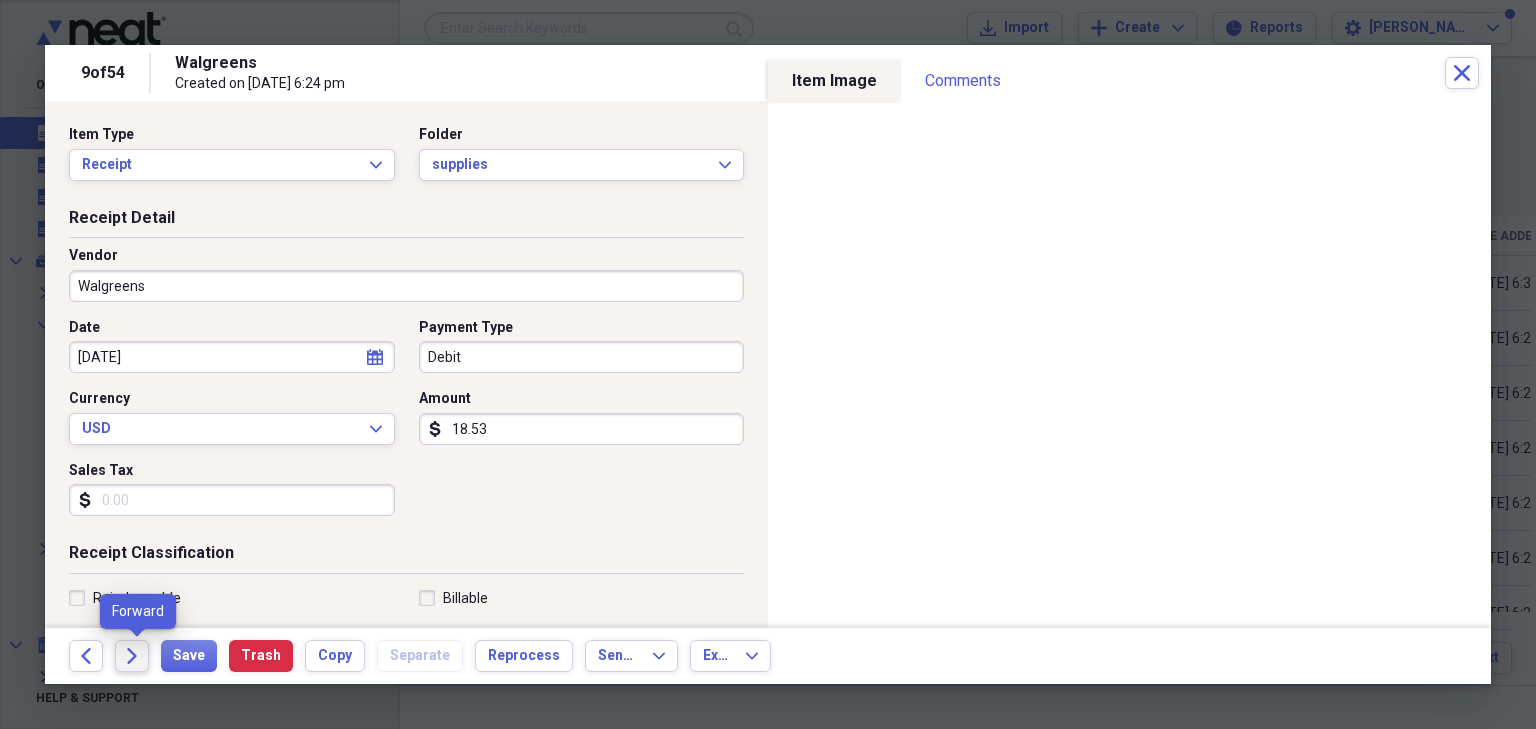 click on "Forward" at bounding box center [132, 656] 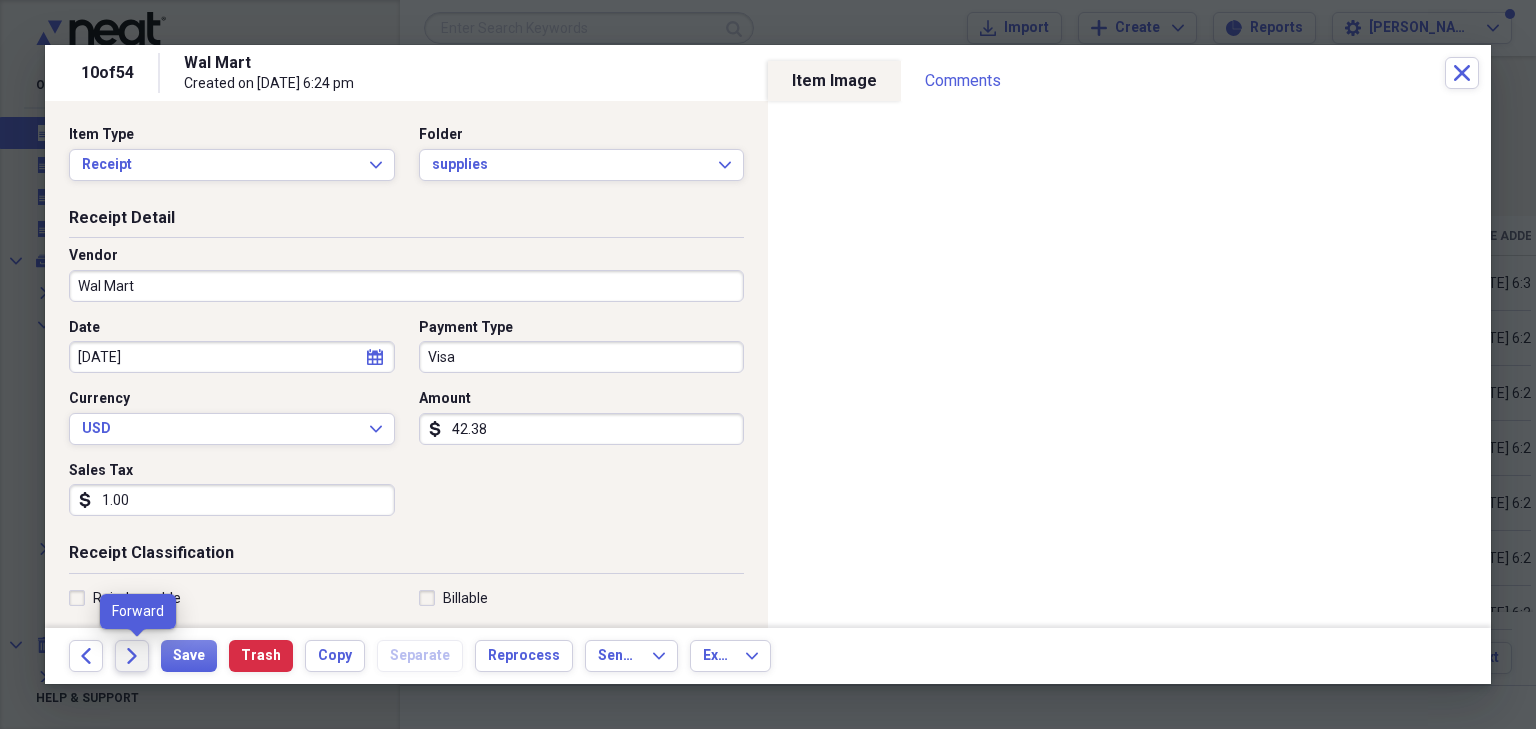 click on "Forward" at bounding box center [132, 656] 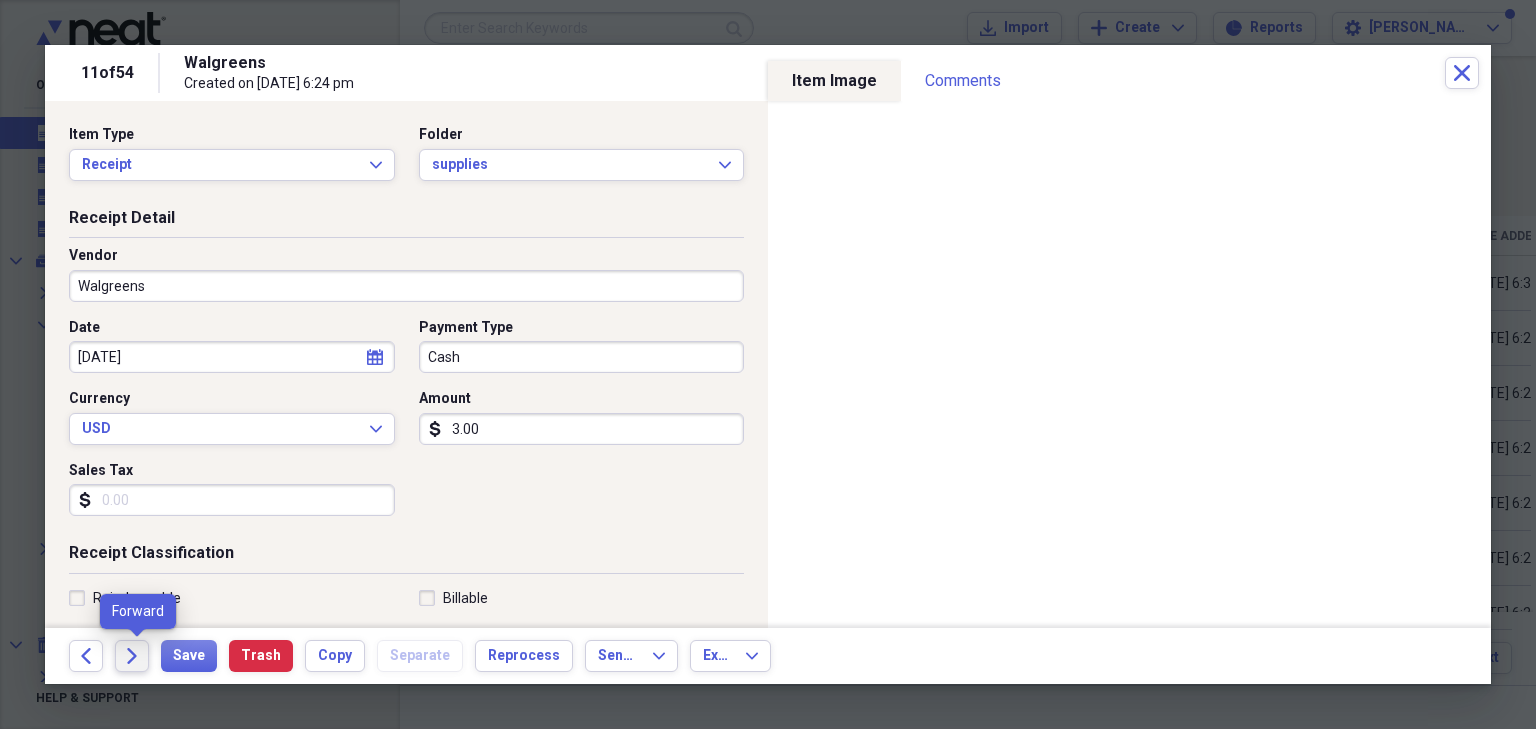 click on "Forward" 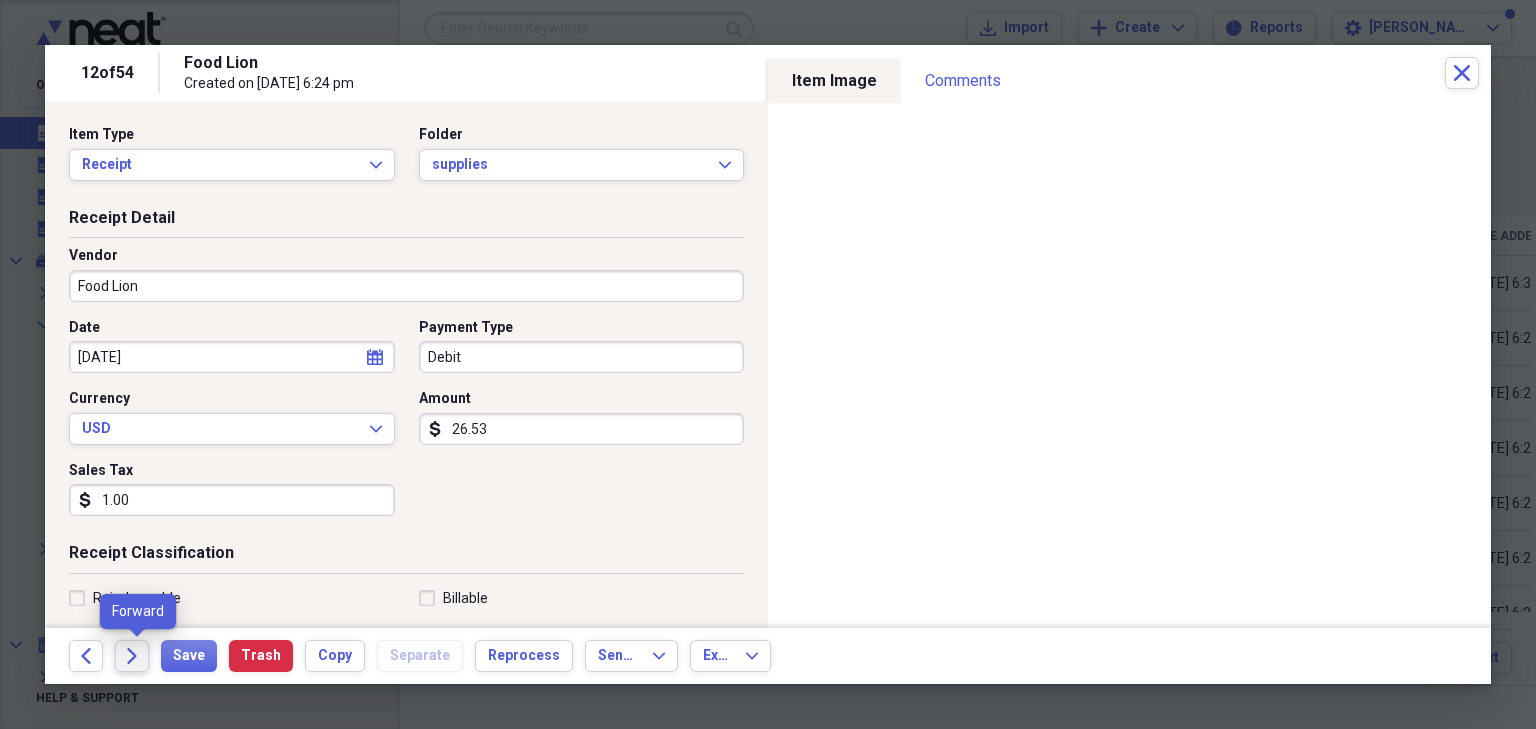 click on "Forward" at bounding box center (132, 656) 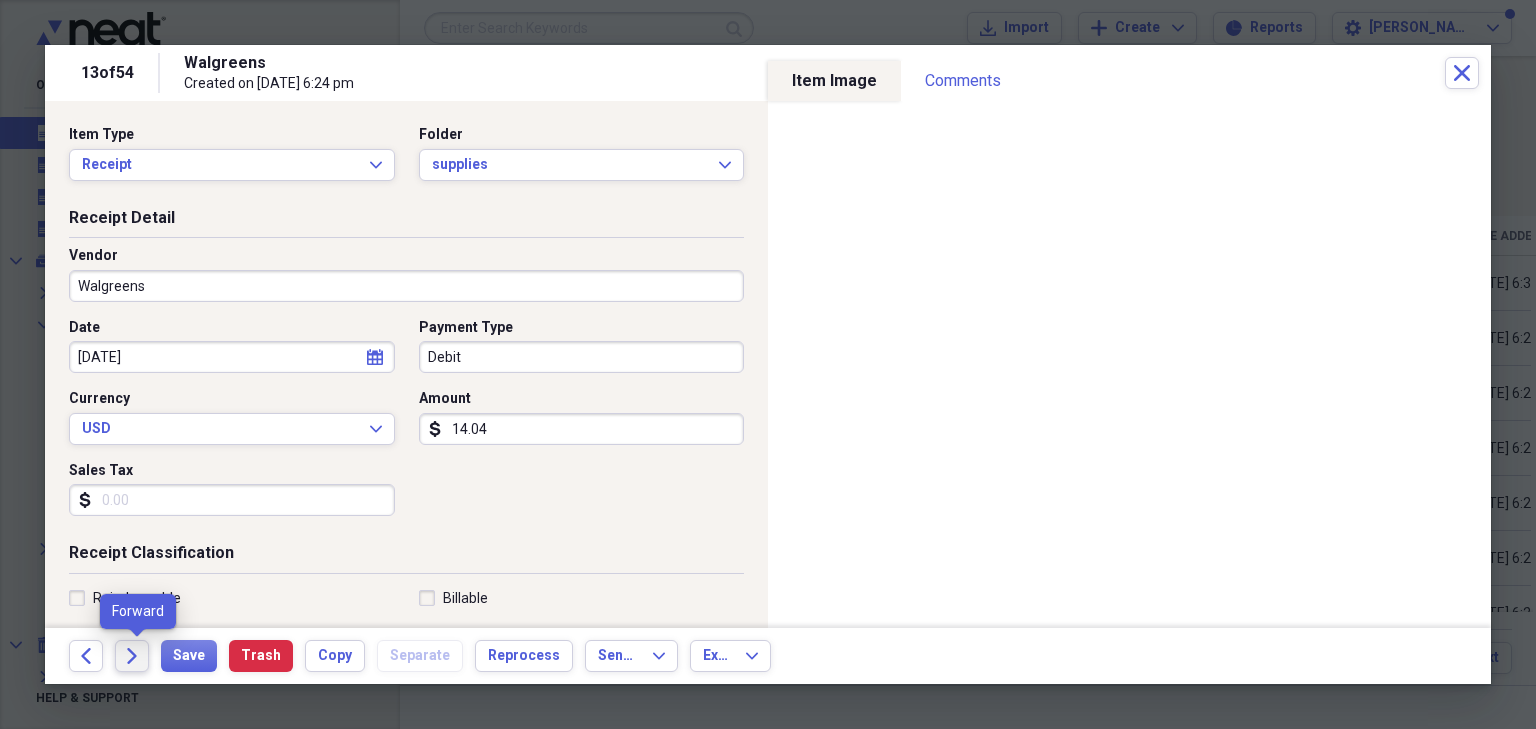 click on "Forward" at bounding box center (132, 656) 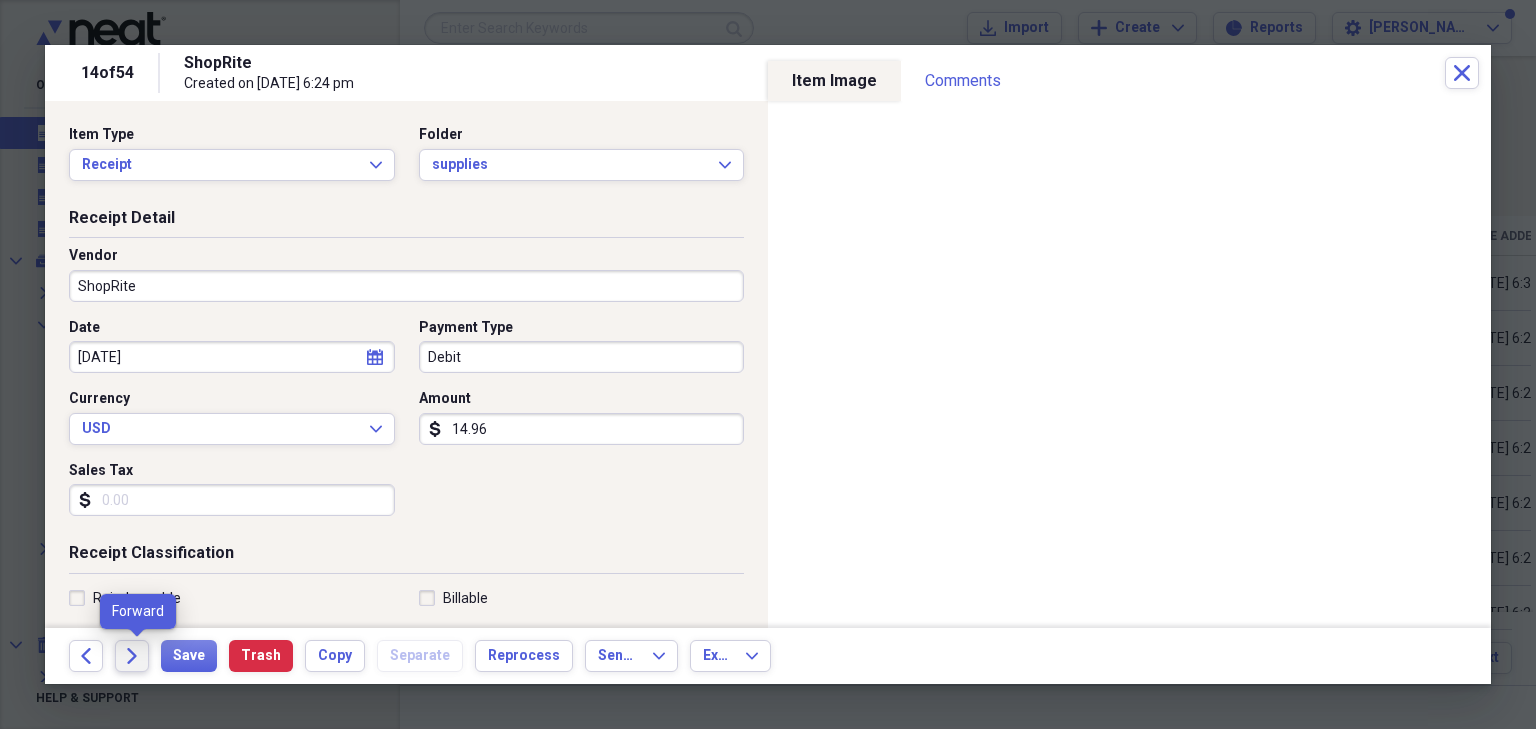 click 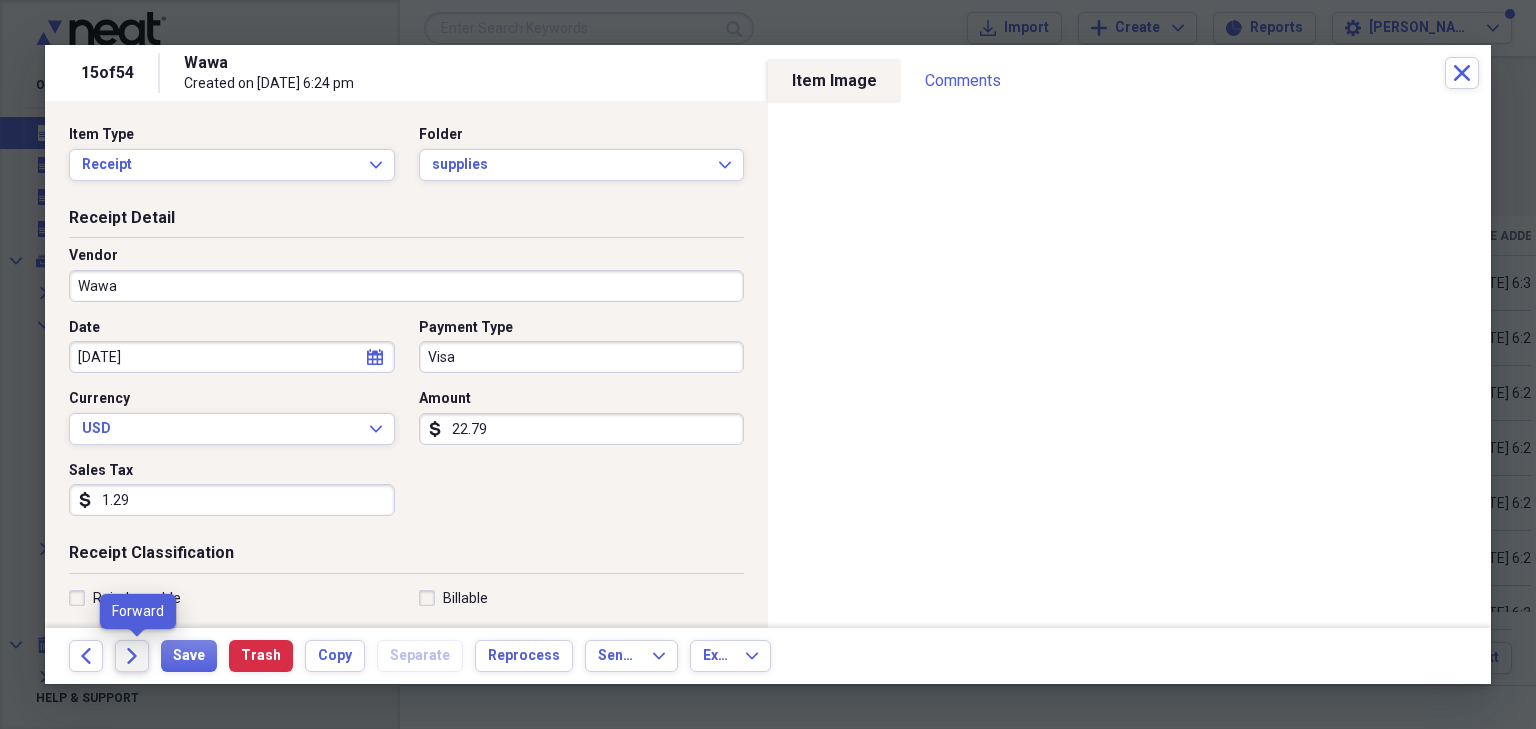click 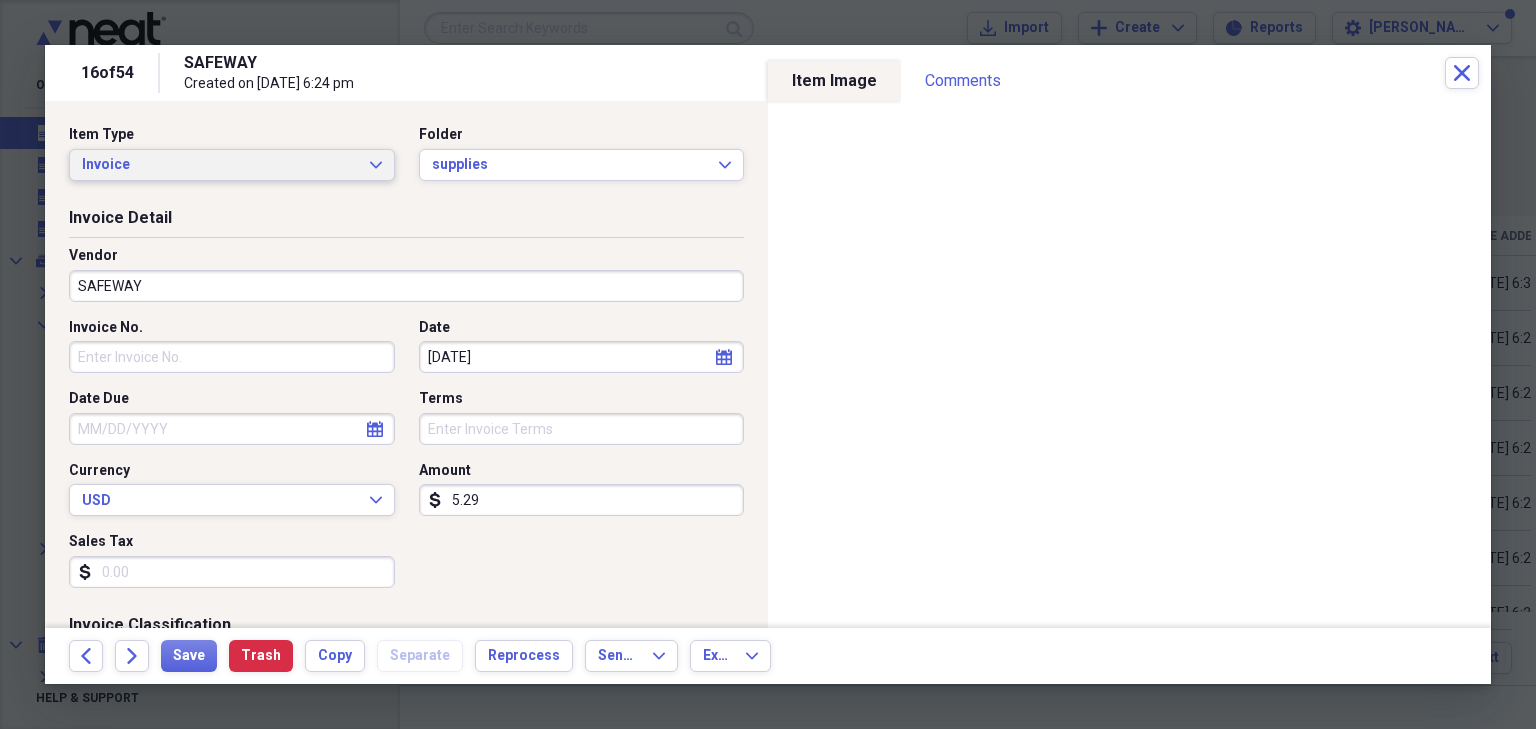 click on "Invoice" at bounding box center (220, 165) 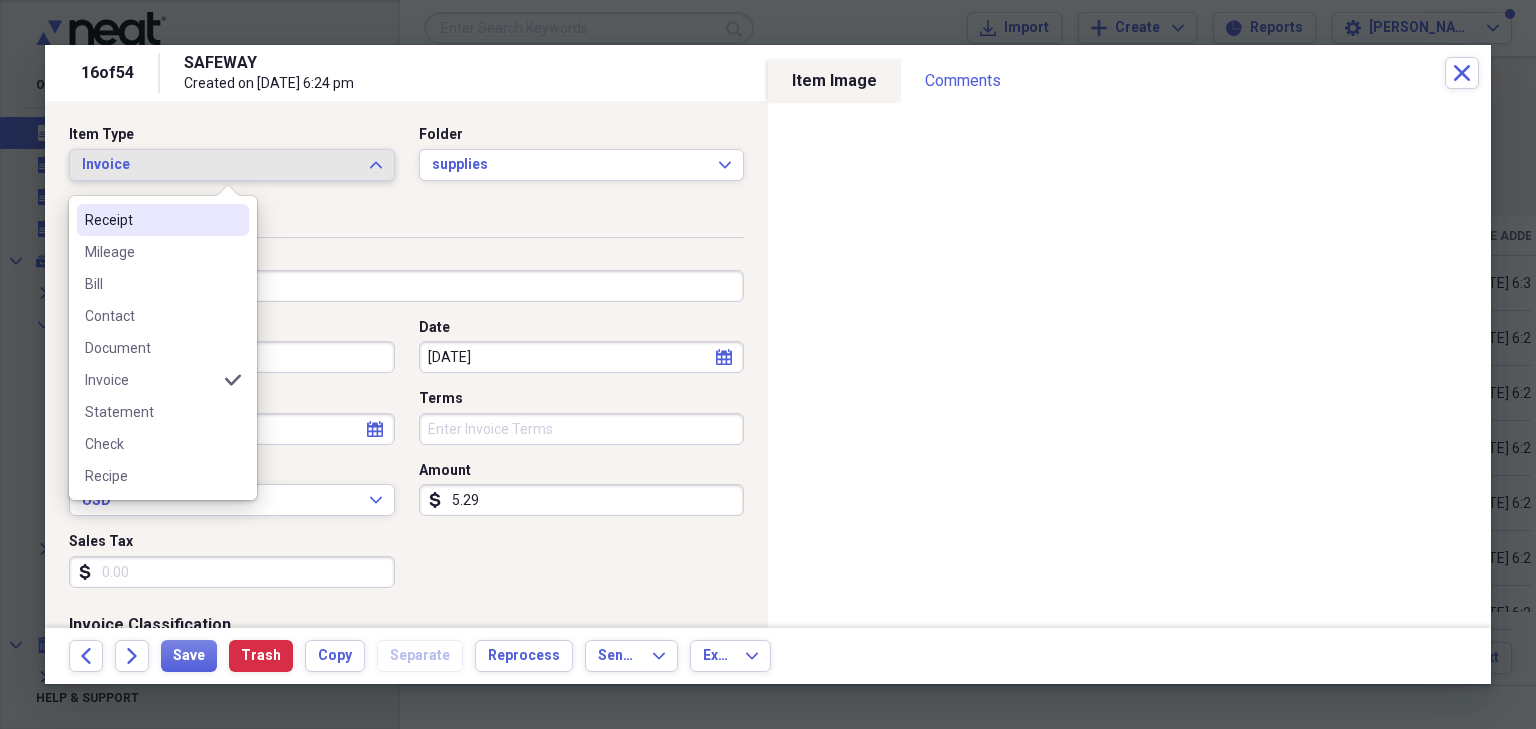 click on "Receipt" at bounding box center [163, 220] 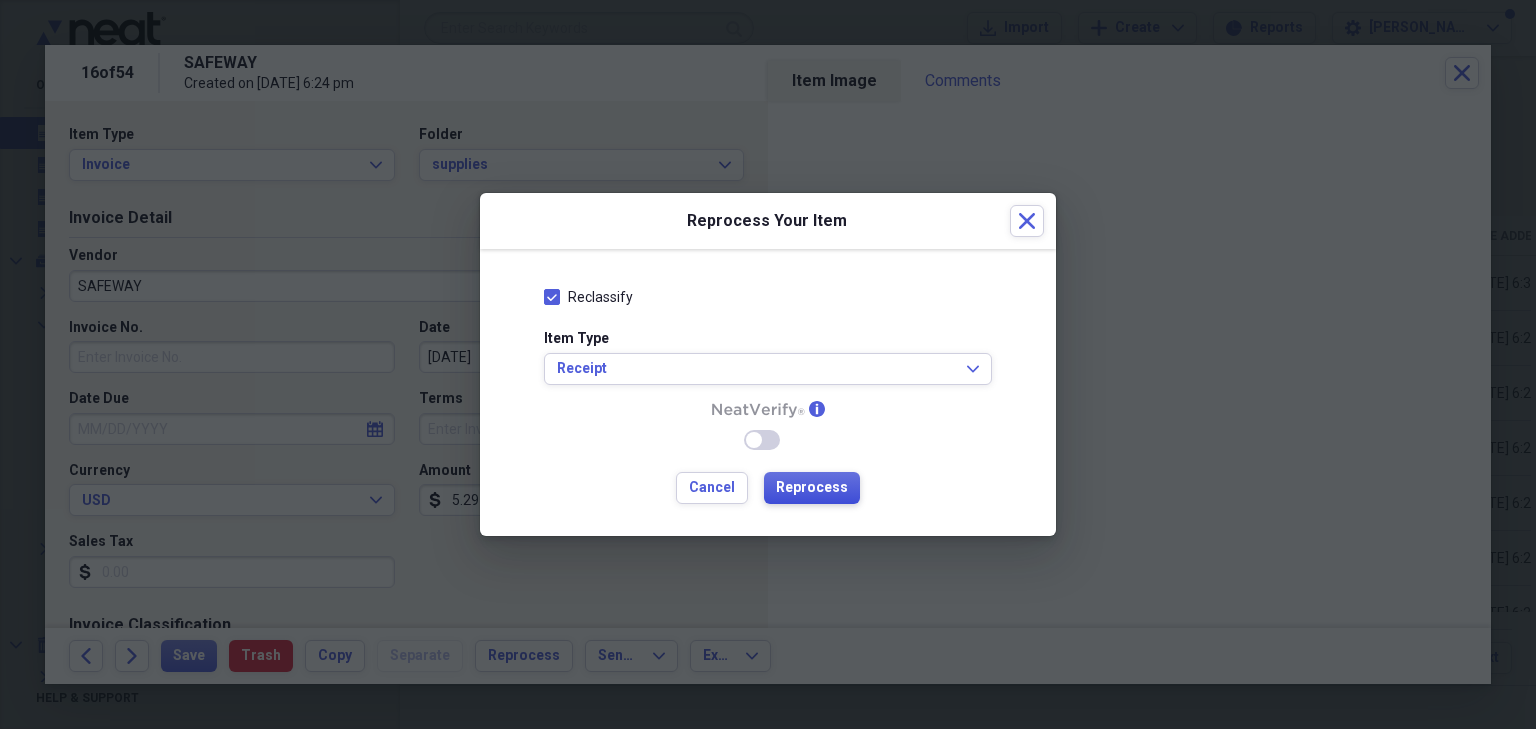 click on "Reprocess" at bounding box center (812, 488) 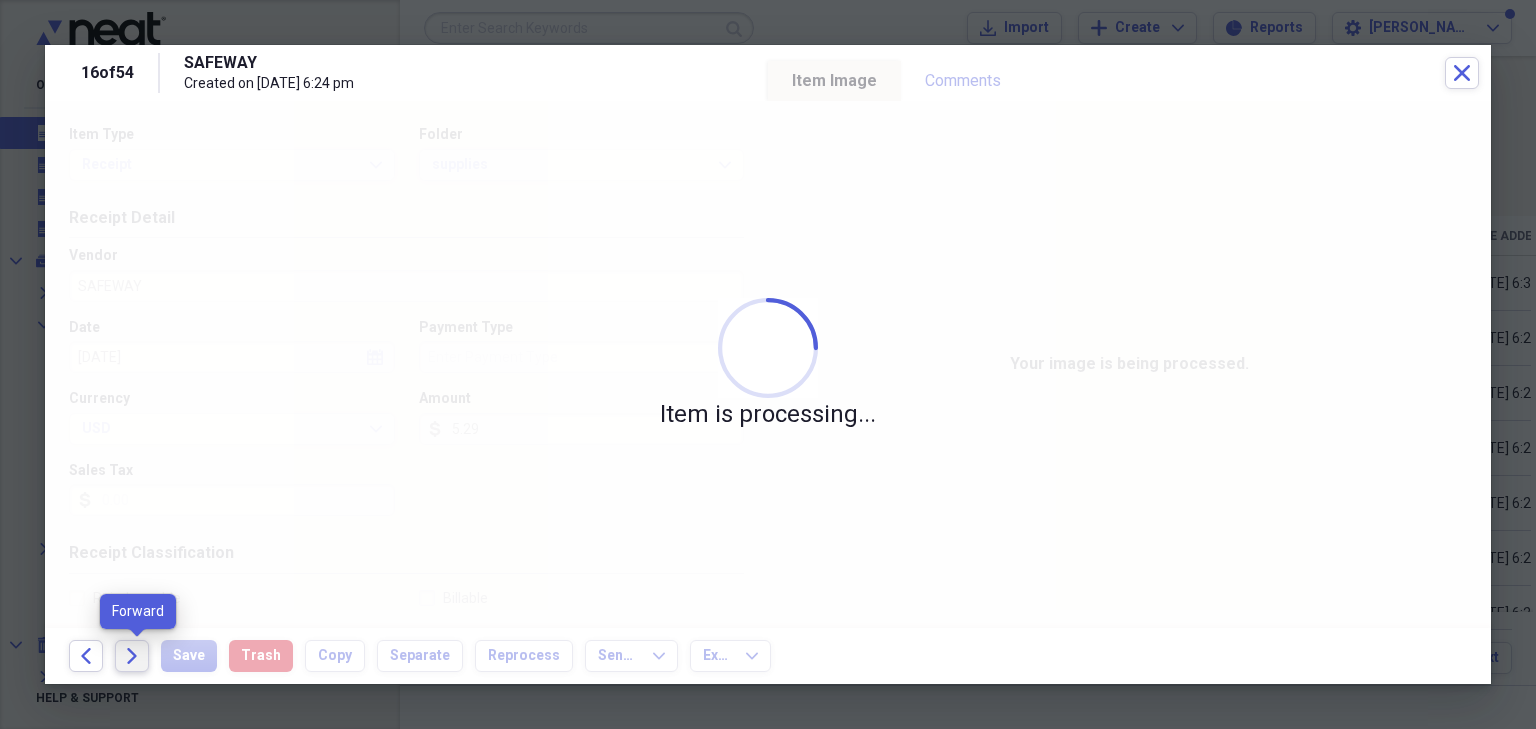 click on "Forward" 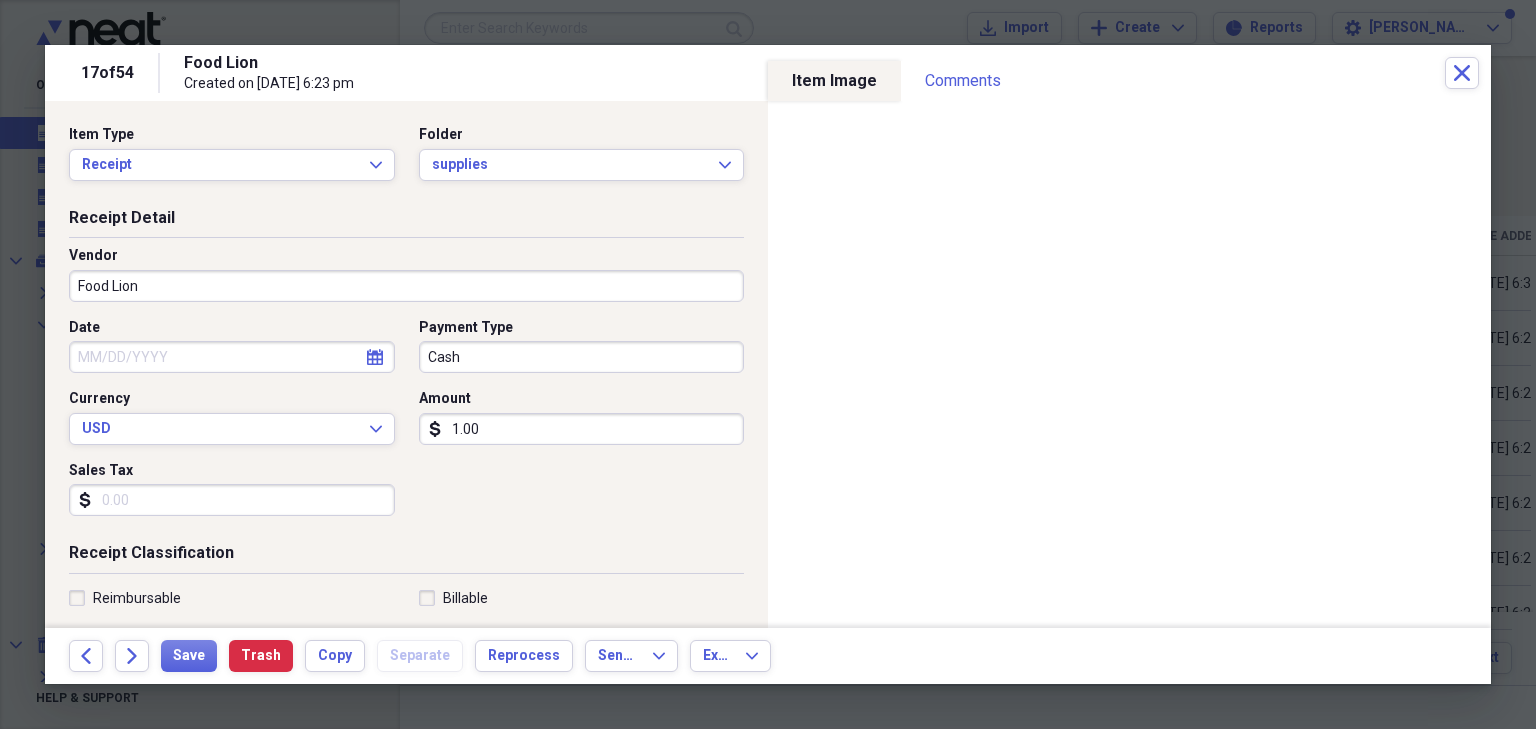 click on "1.00" at bounding box center [582, 429] 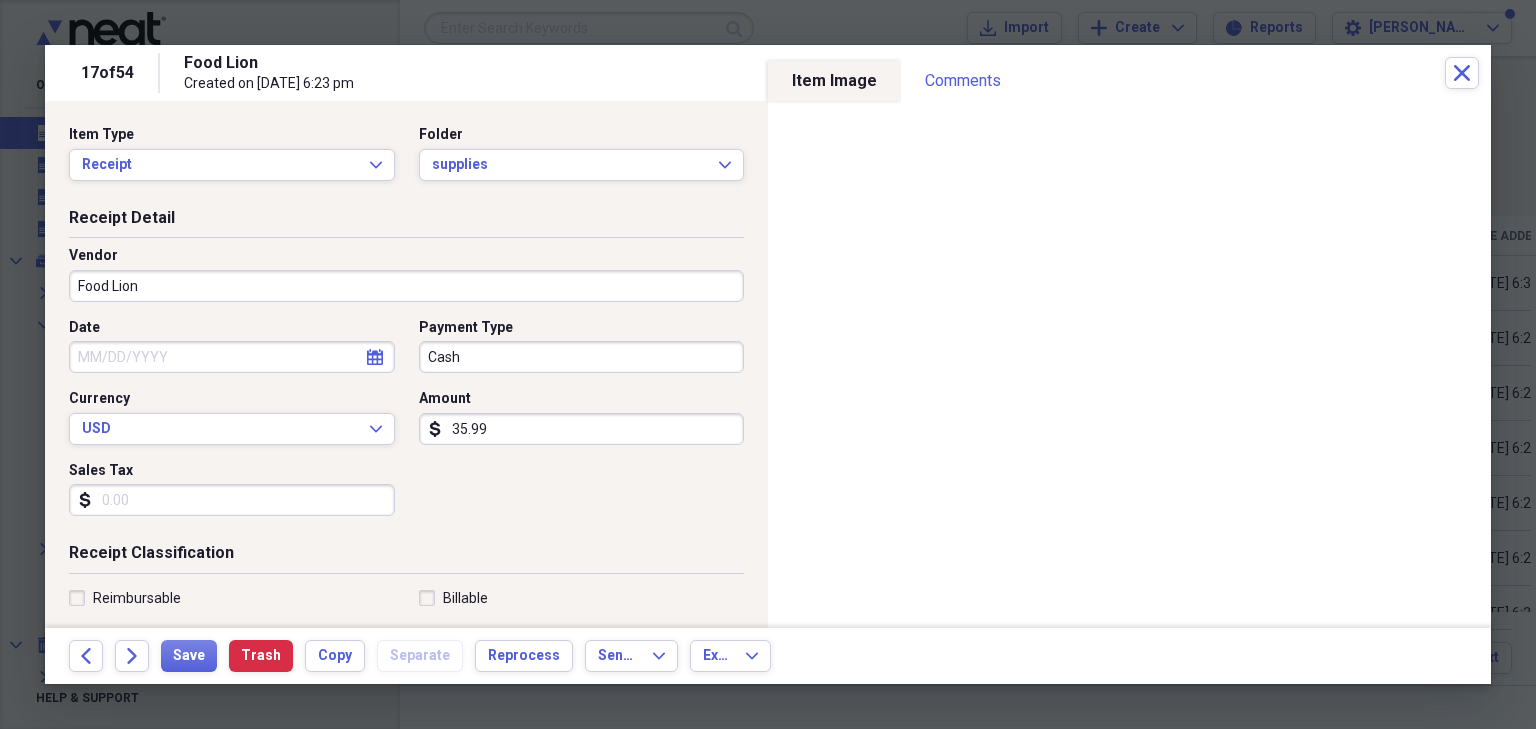 type on "35.99" 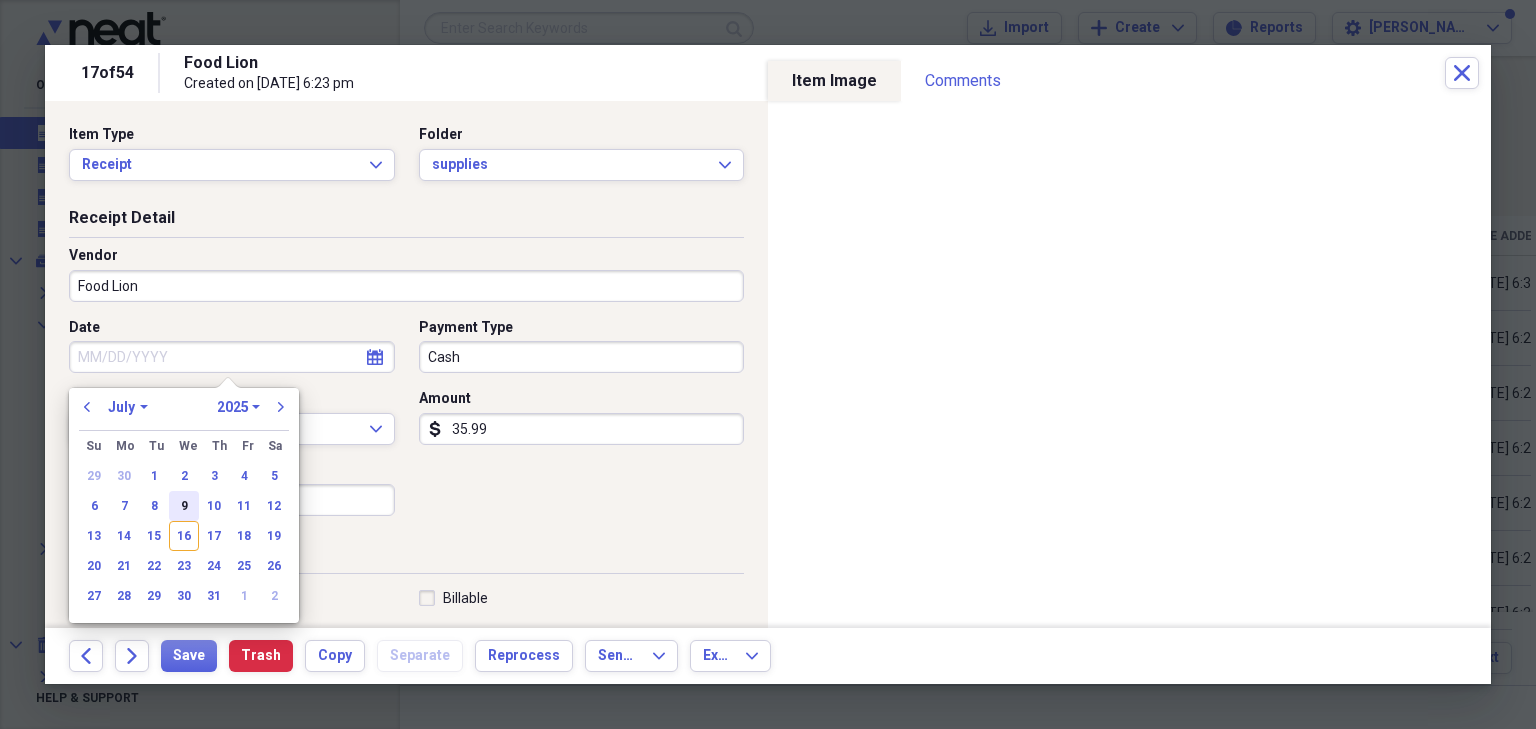 click on "9" at bounding box center [184, 506] 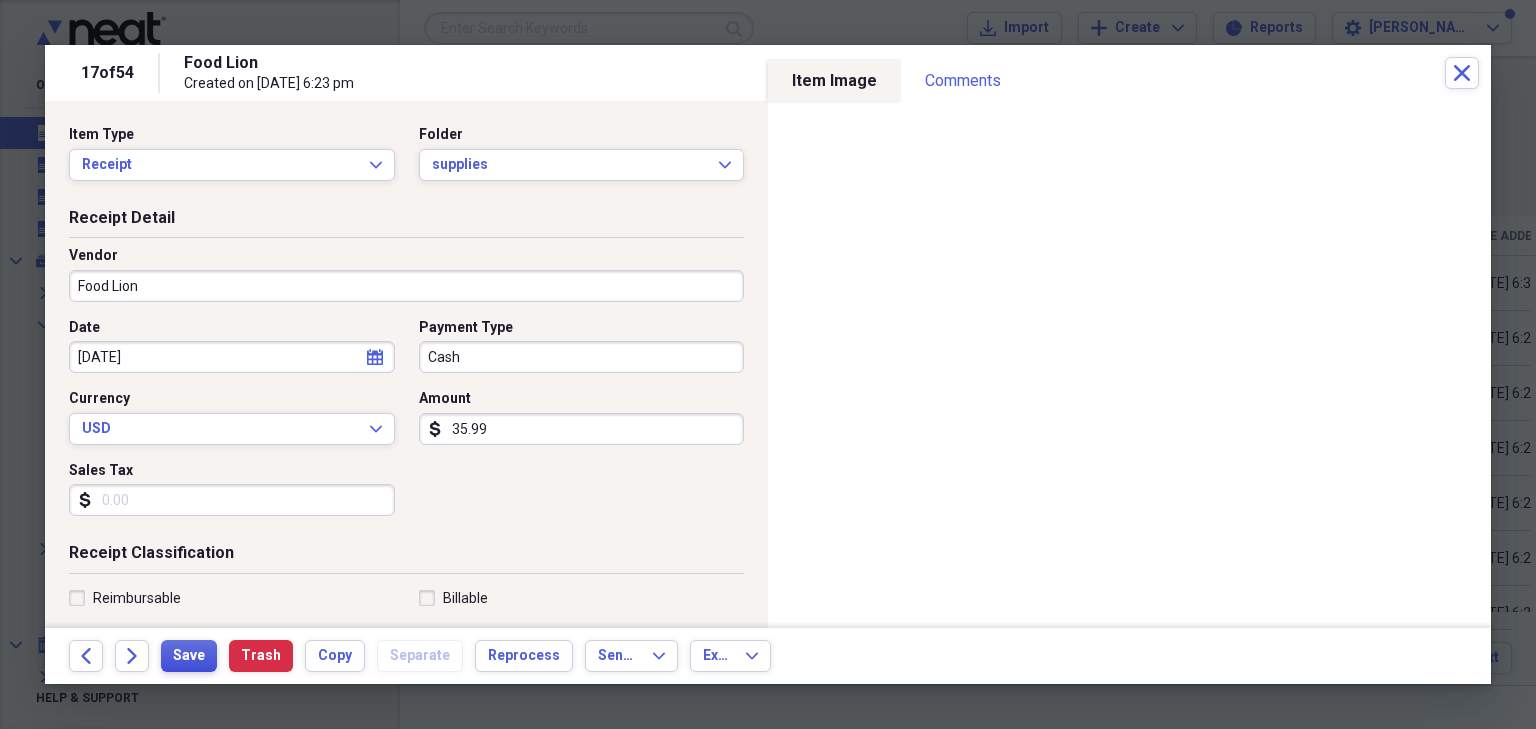 click on "Save" at bounding box center [189, 656] 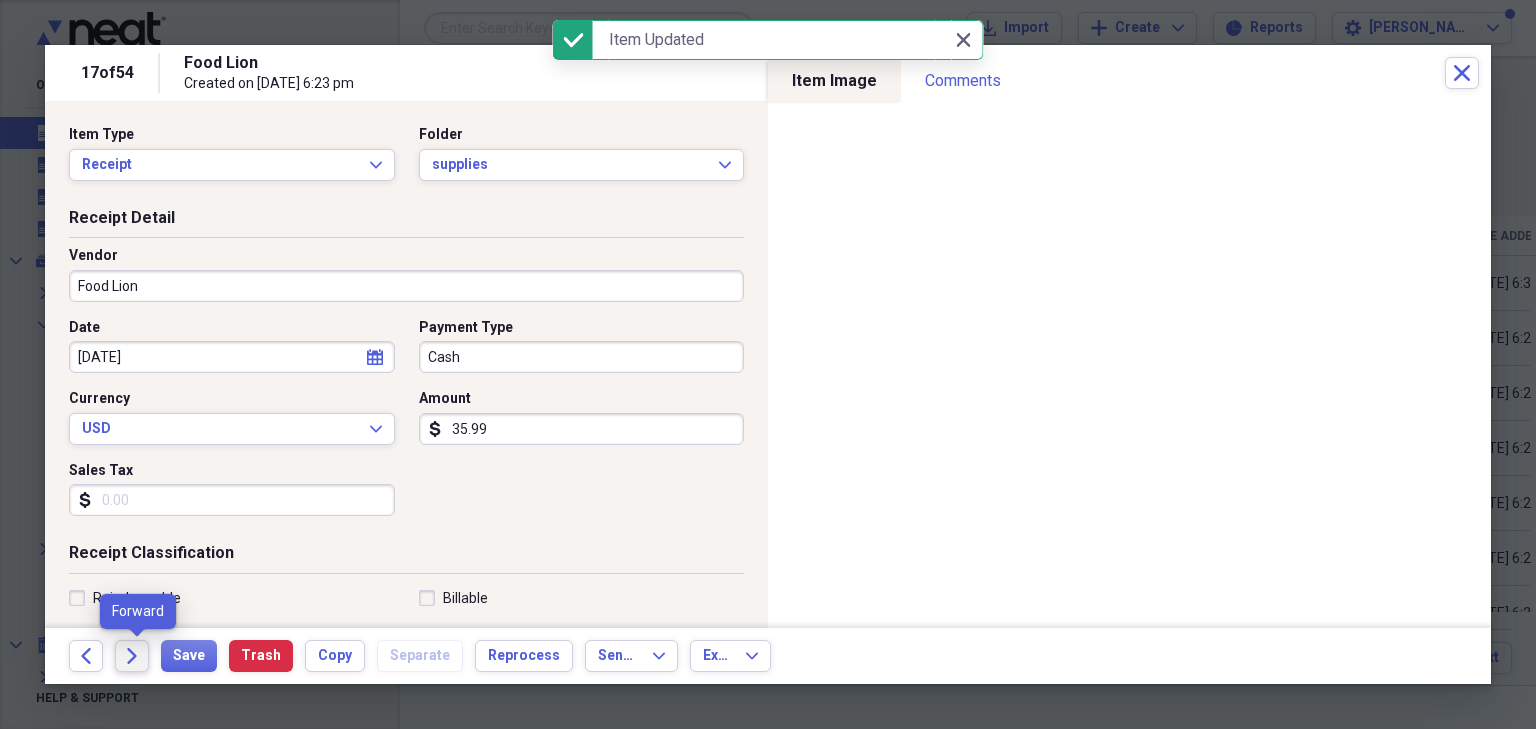 click on "Forward" 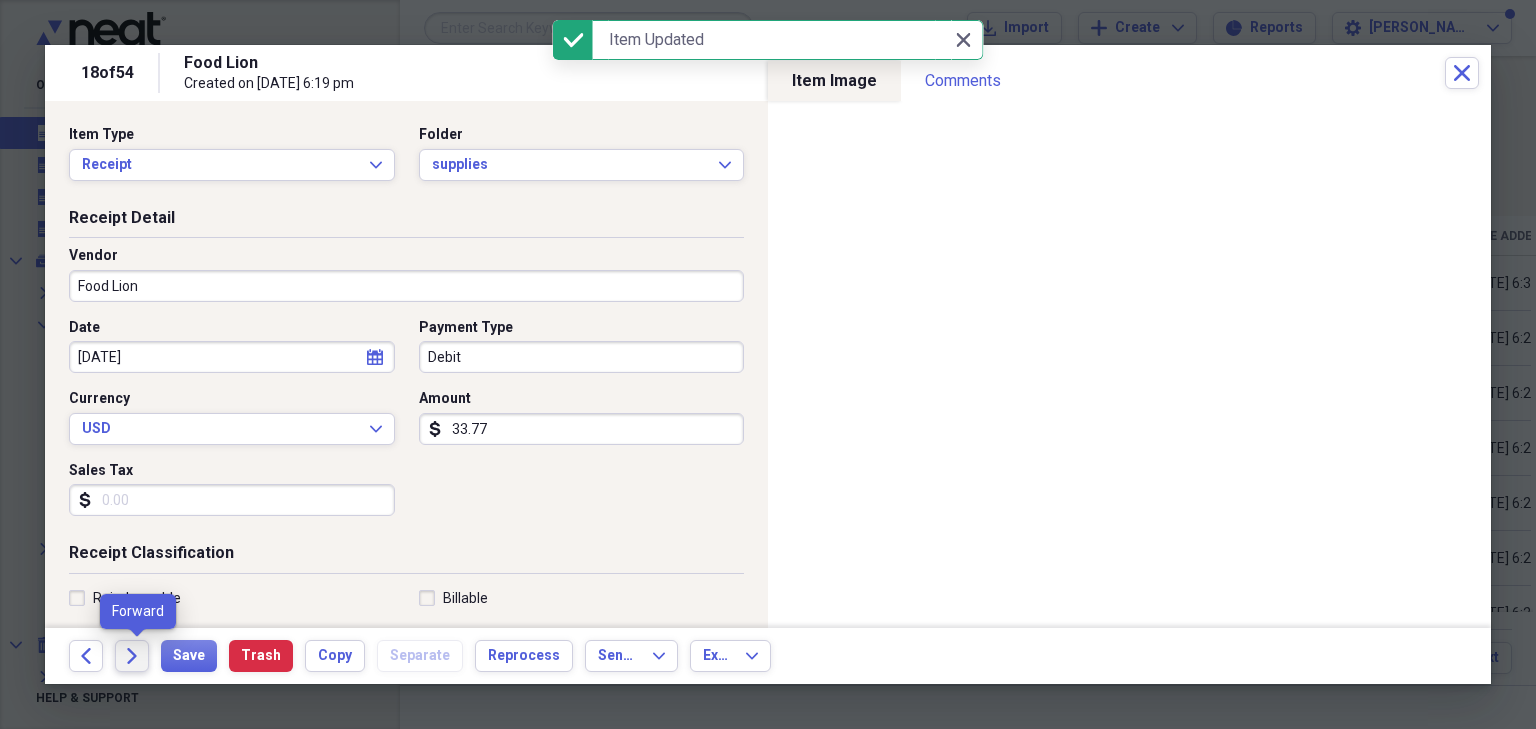 click on "Forward" 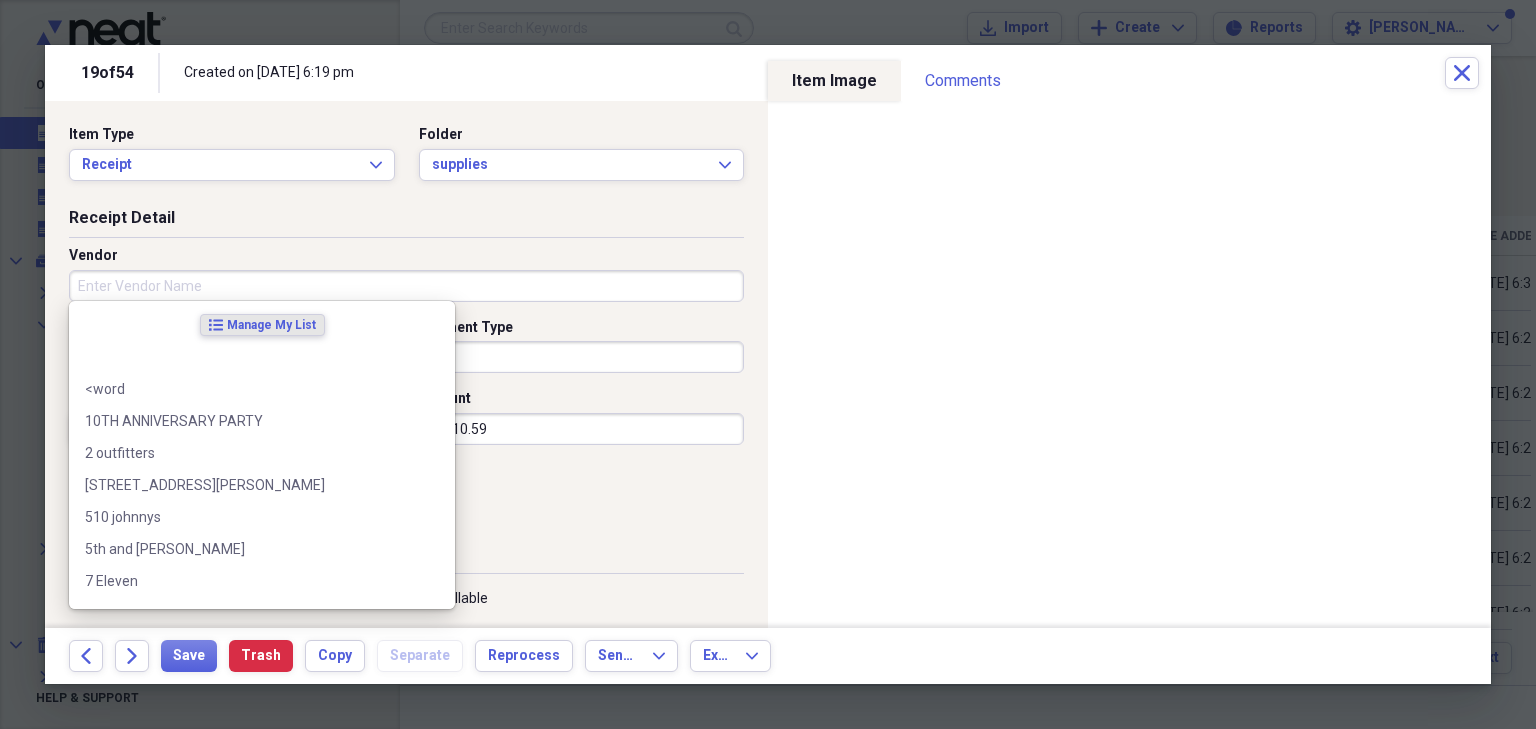 click on "Vendor" at bounding box center [406, 286] 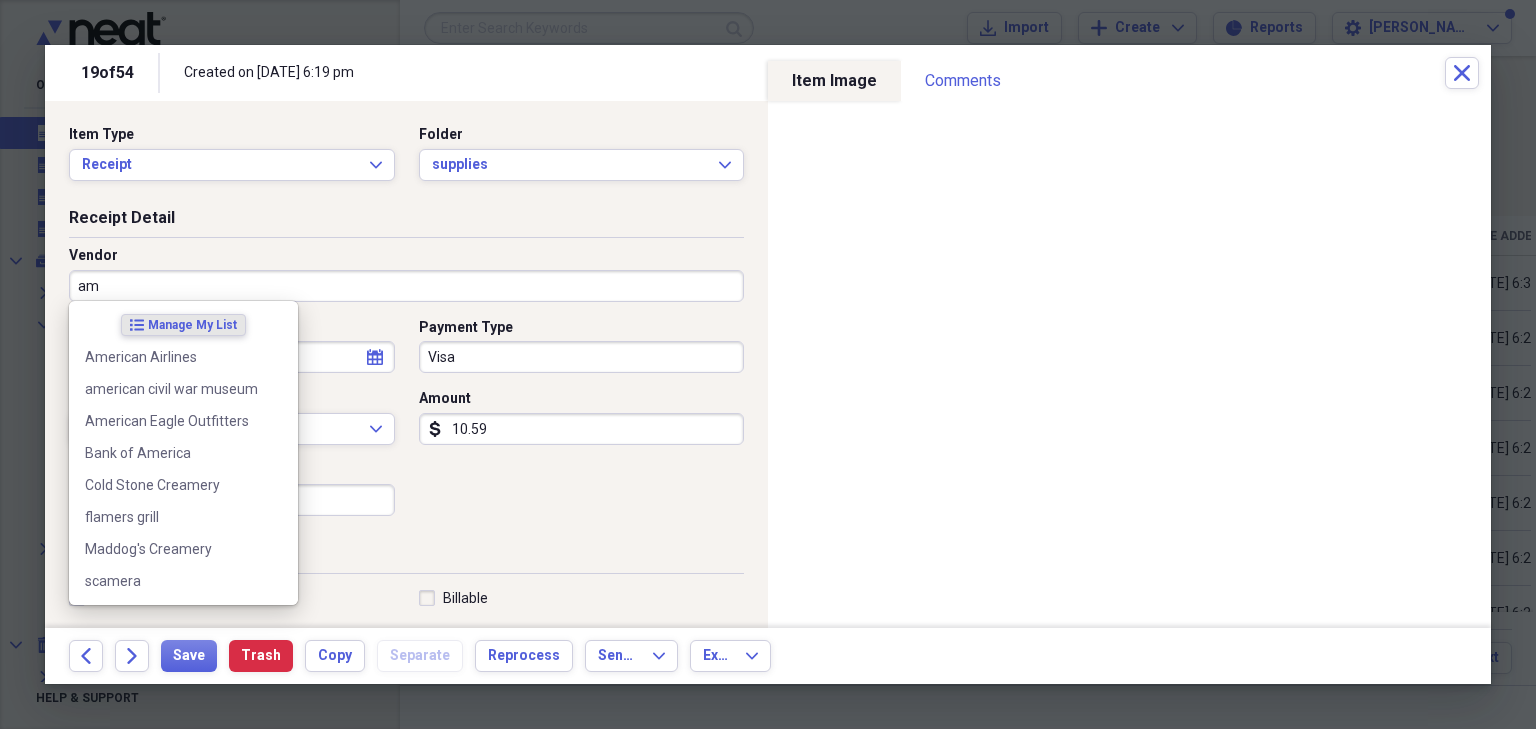 type on "a" 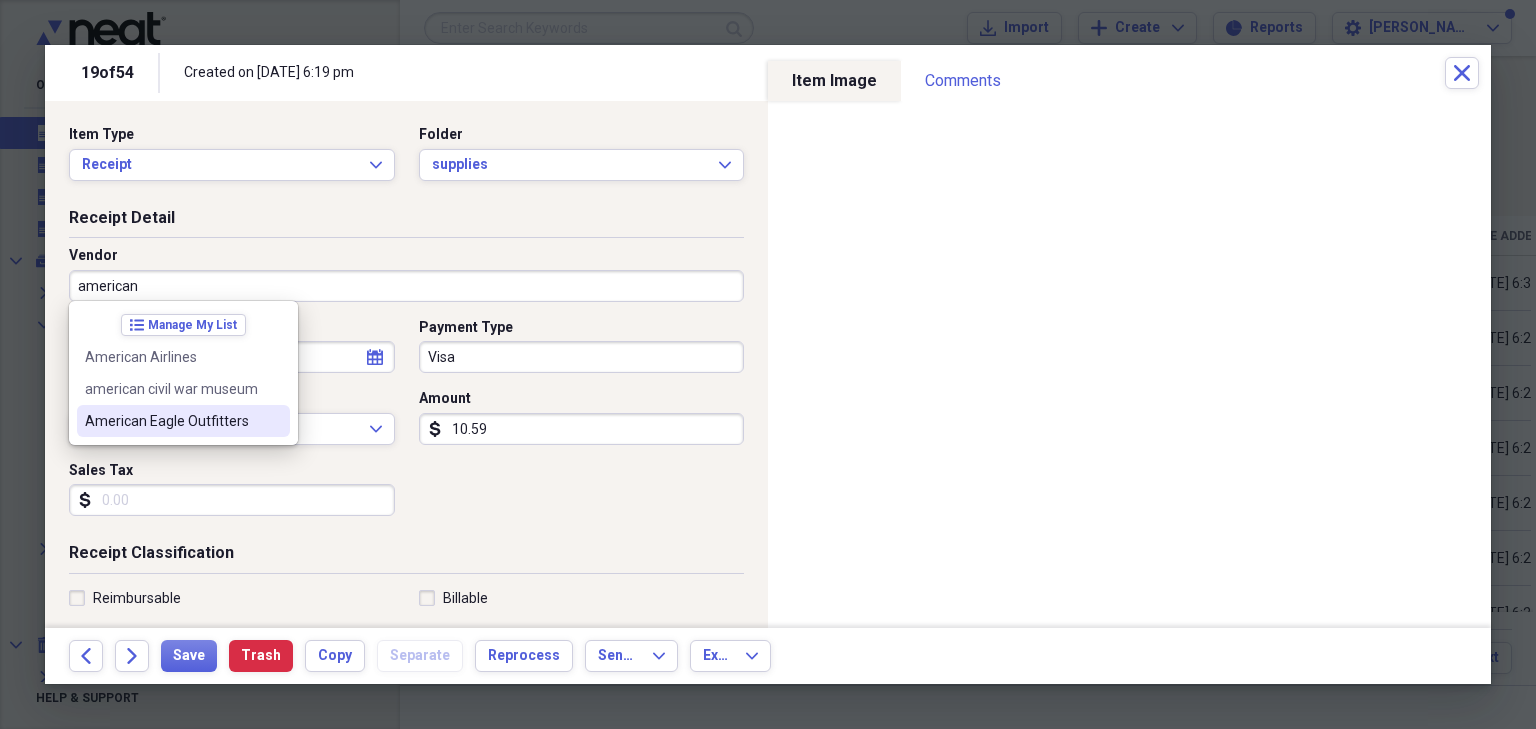 click on "American Eagle Outfitters" at bounding box center [171, 421] 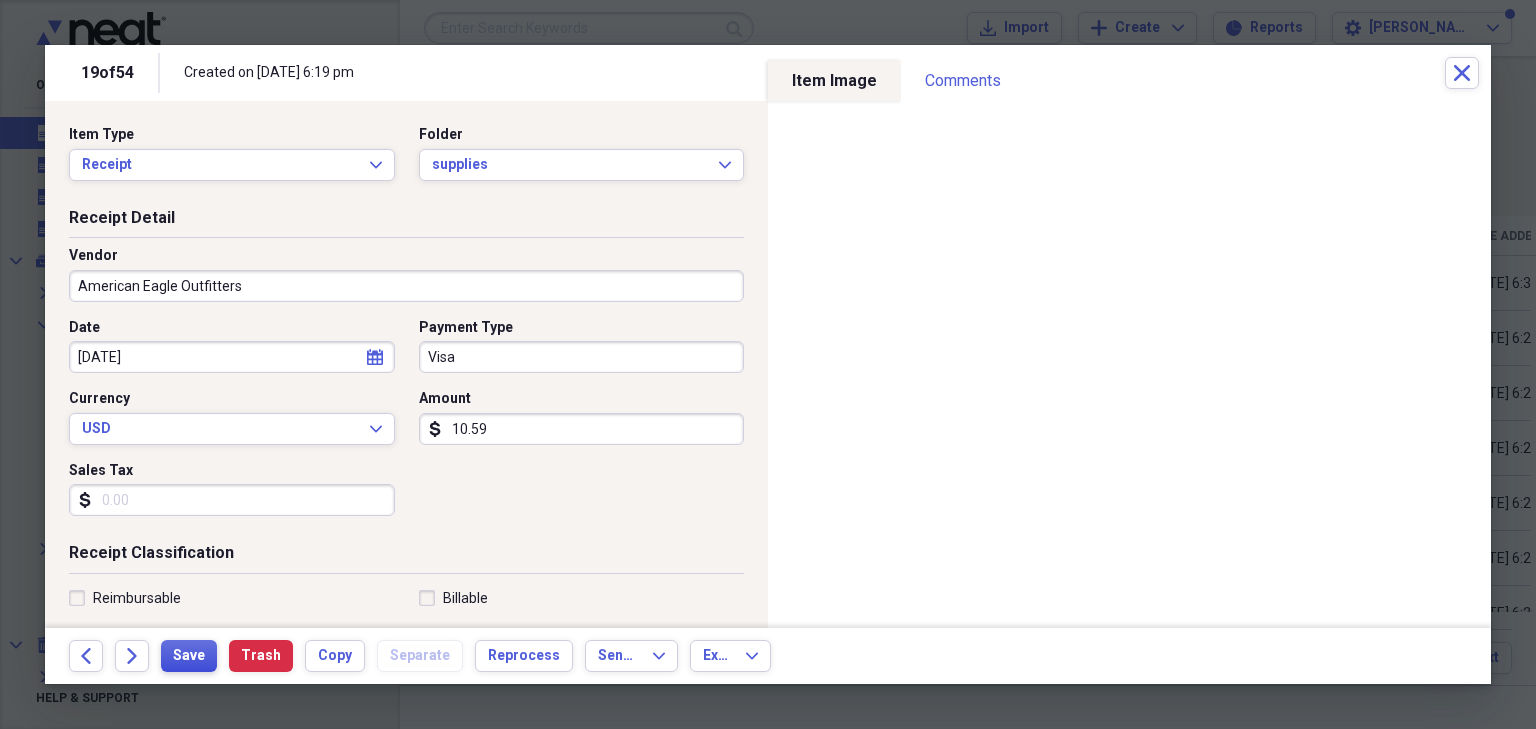 click on "Save" at bounding box center [189, 656] 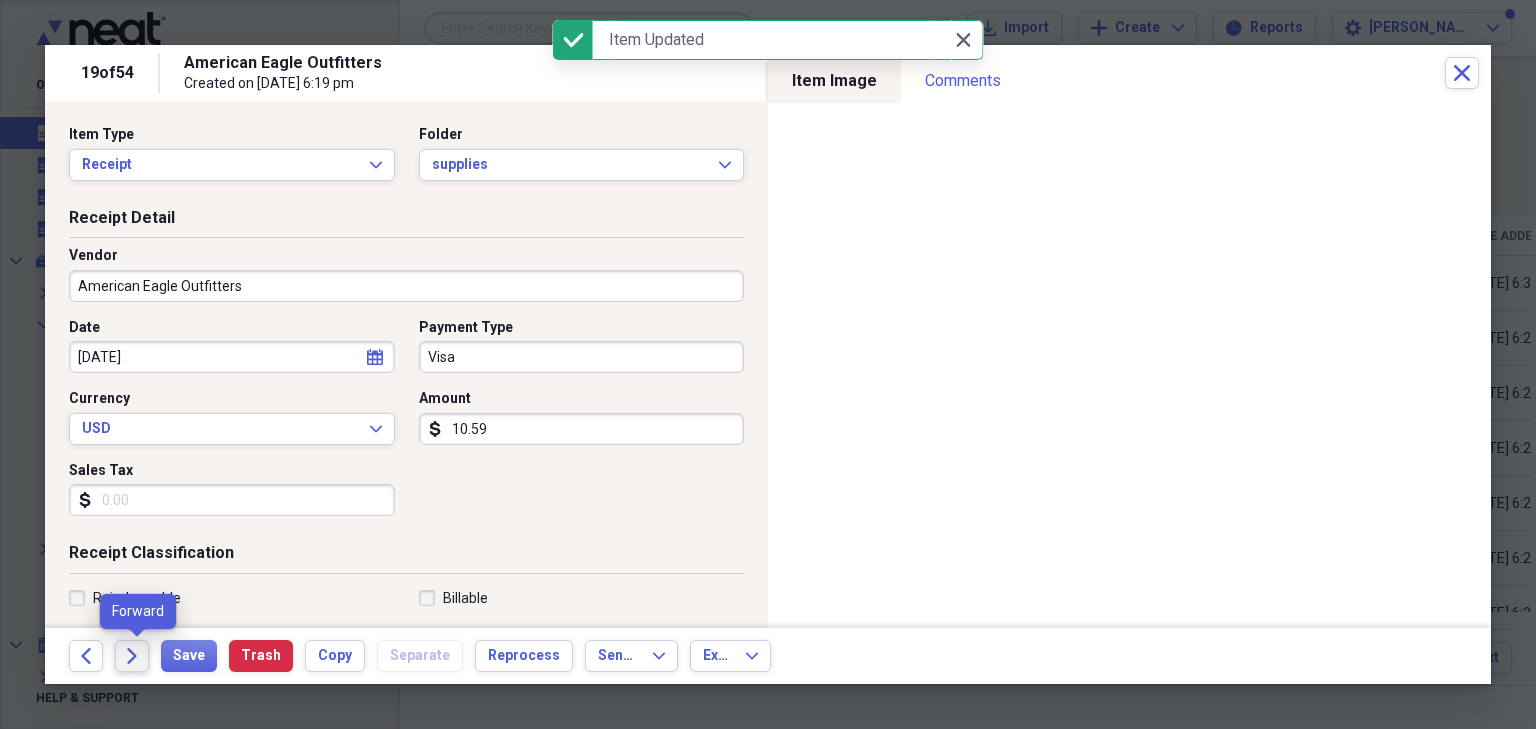 click on "Forward" 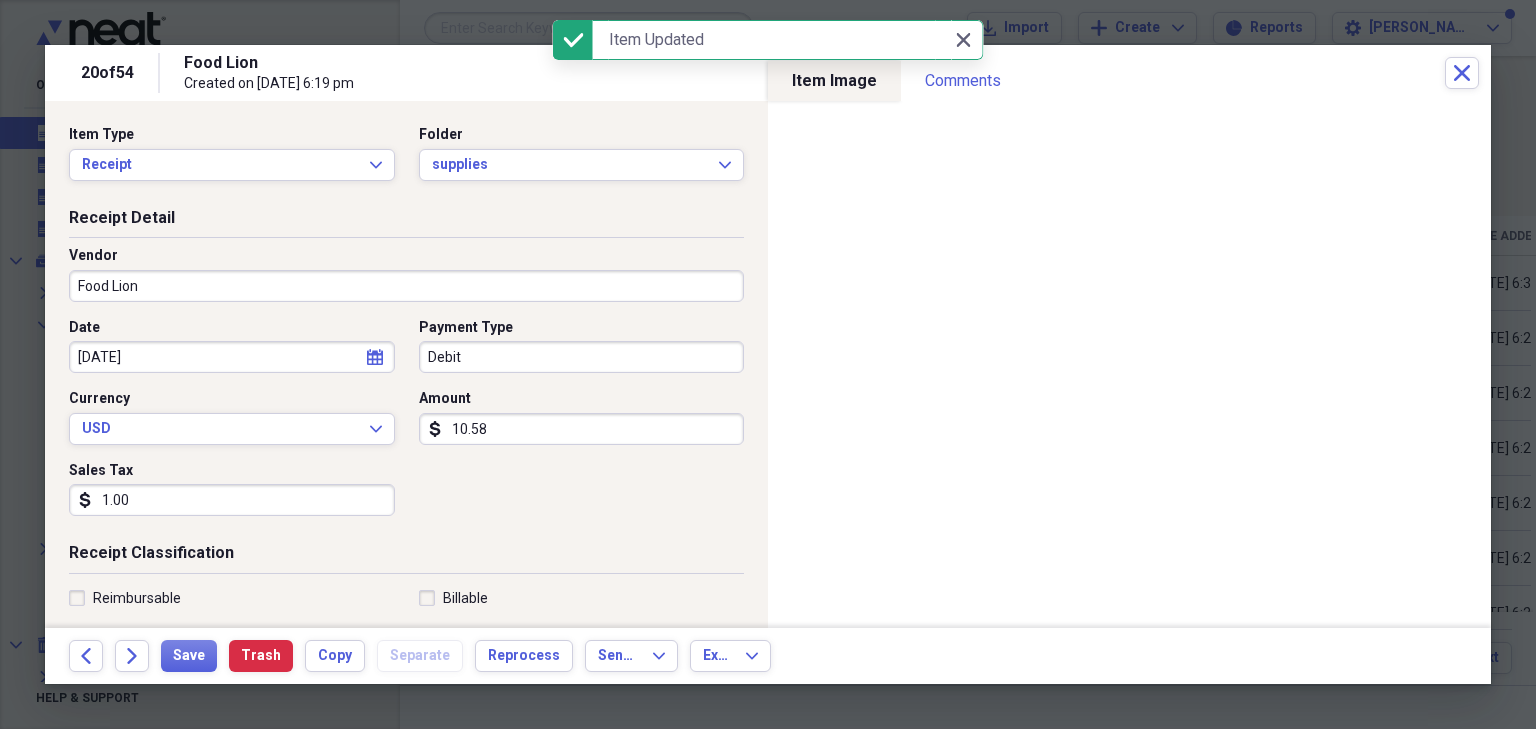 click on "10.58" at bounding box center [582, 429] 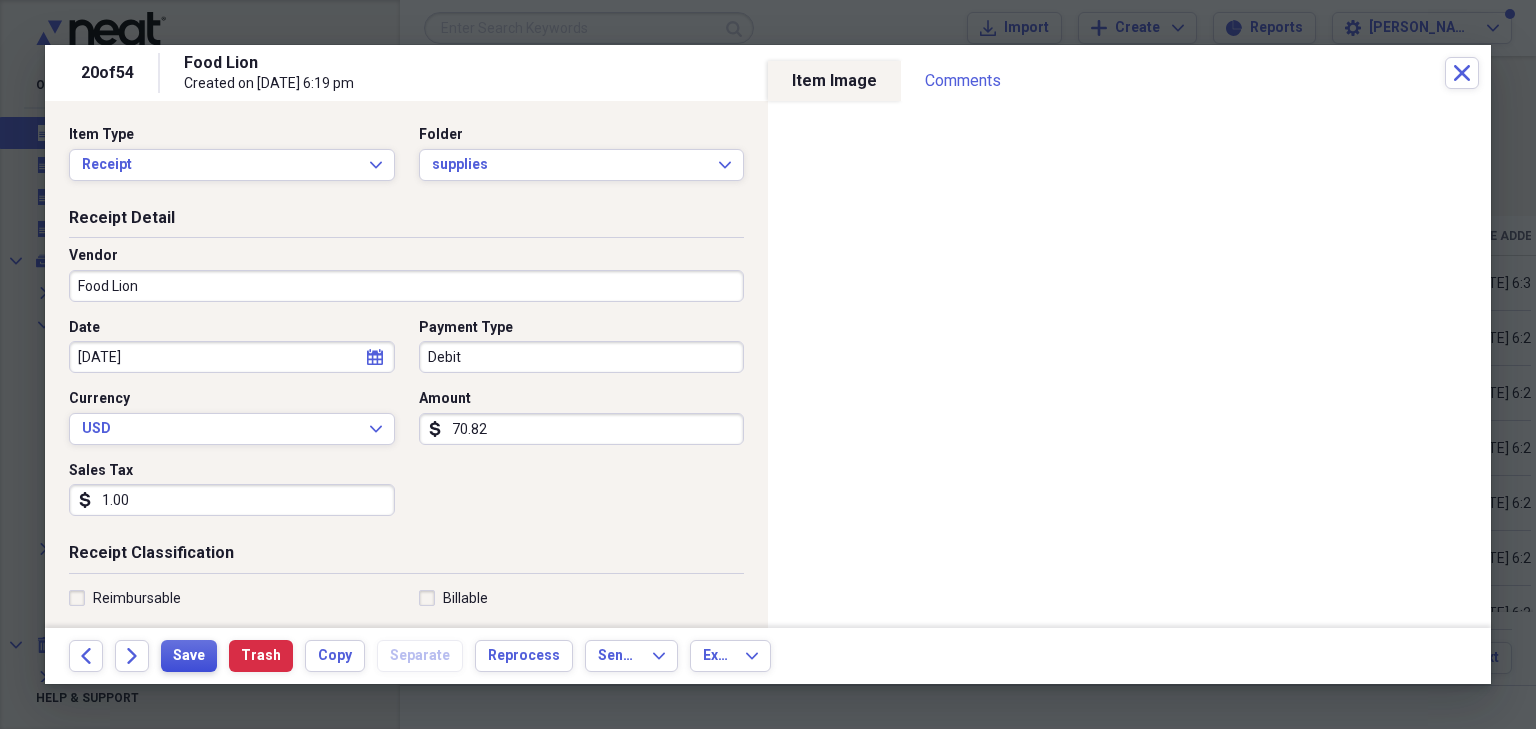type on "70.82" 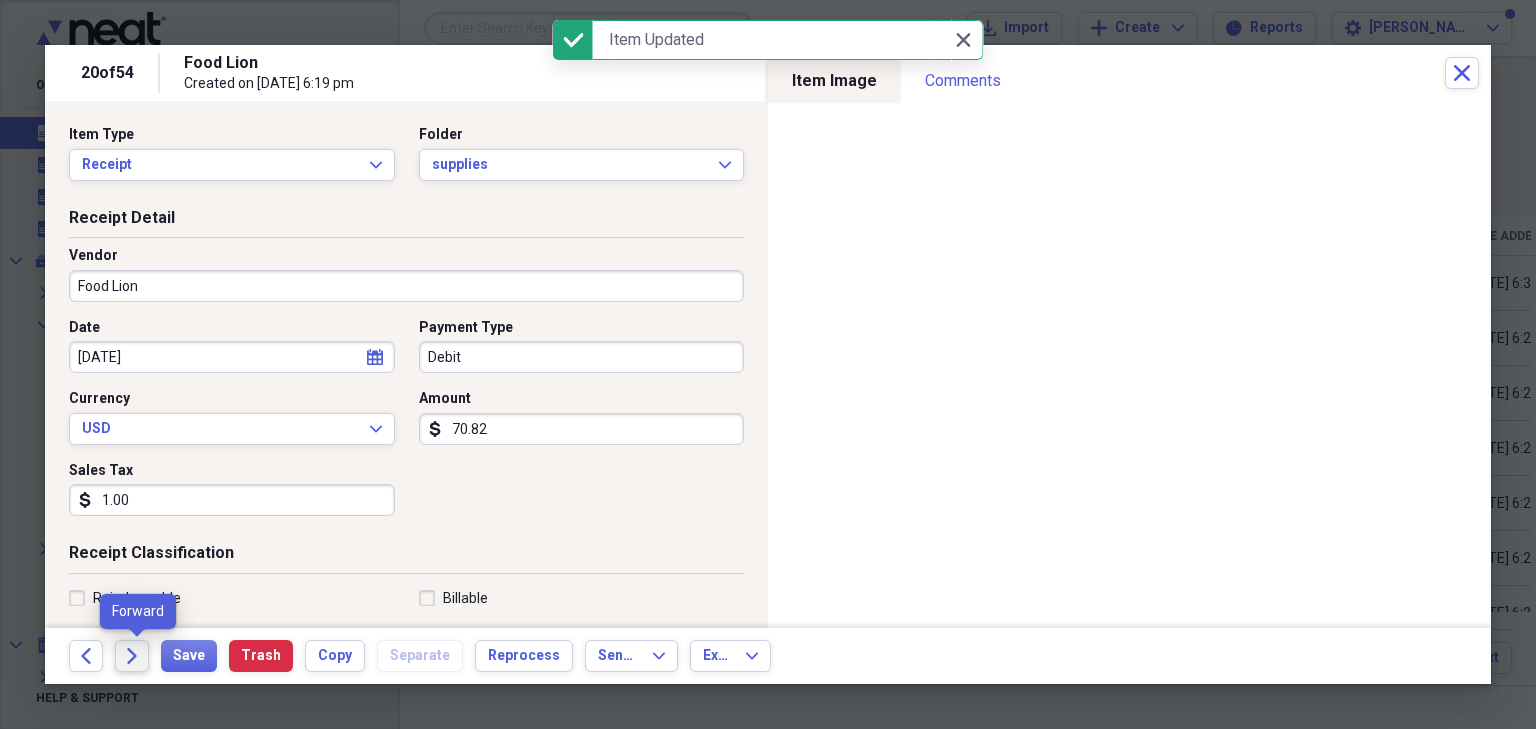 click on "Forward" 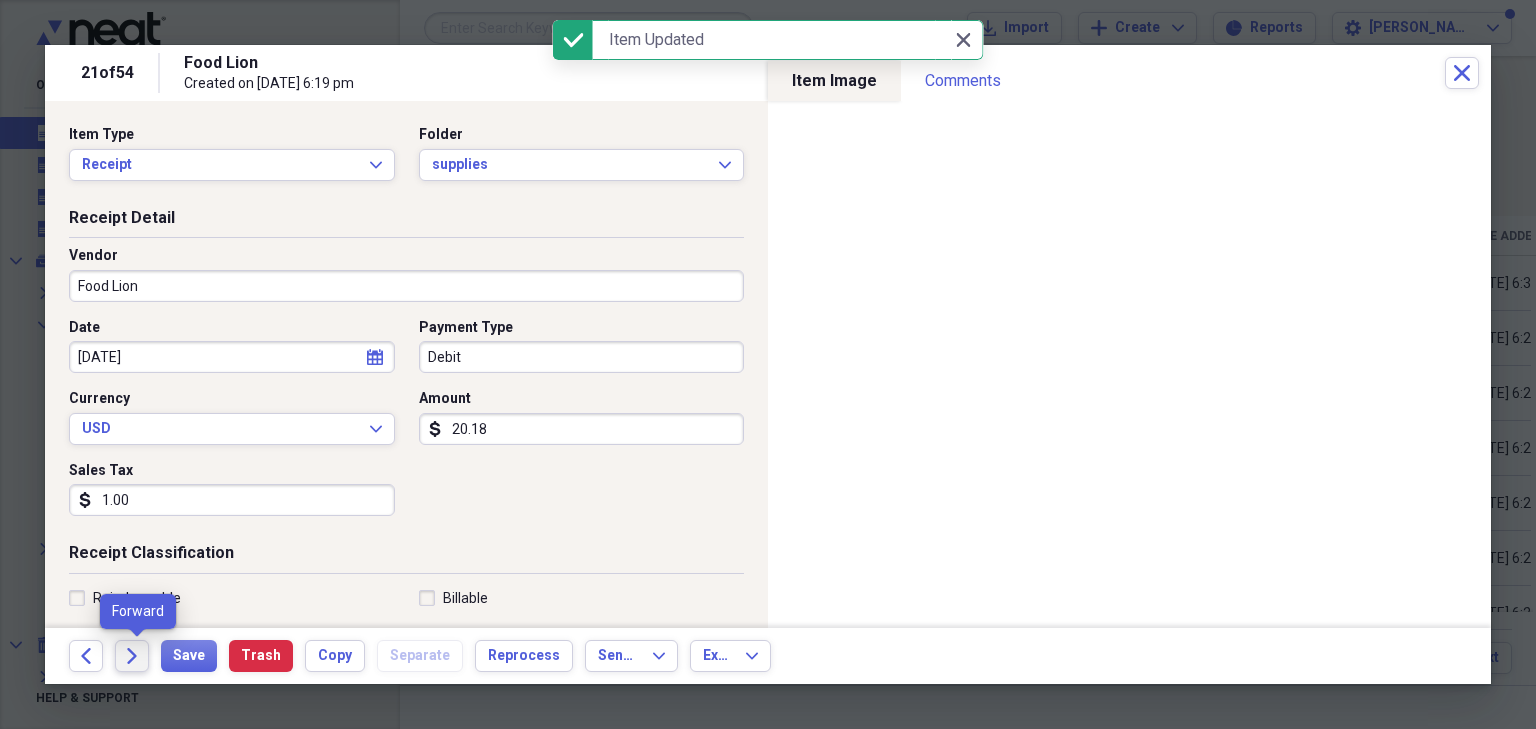 click on "Forward" 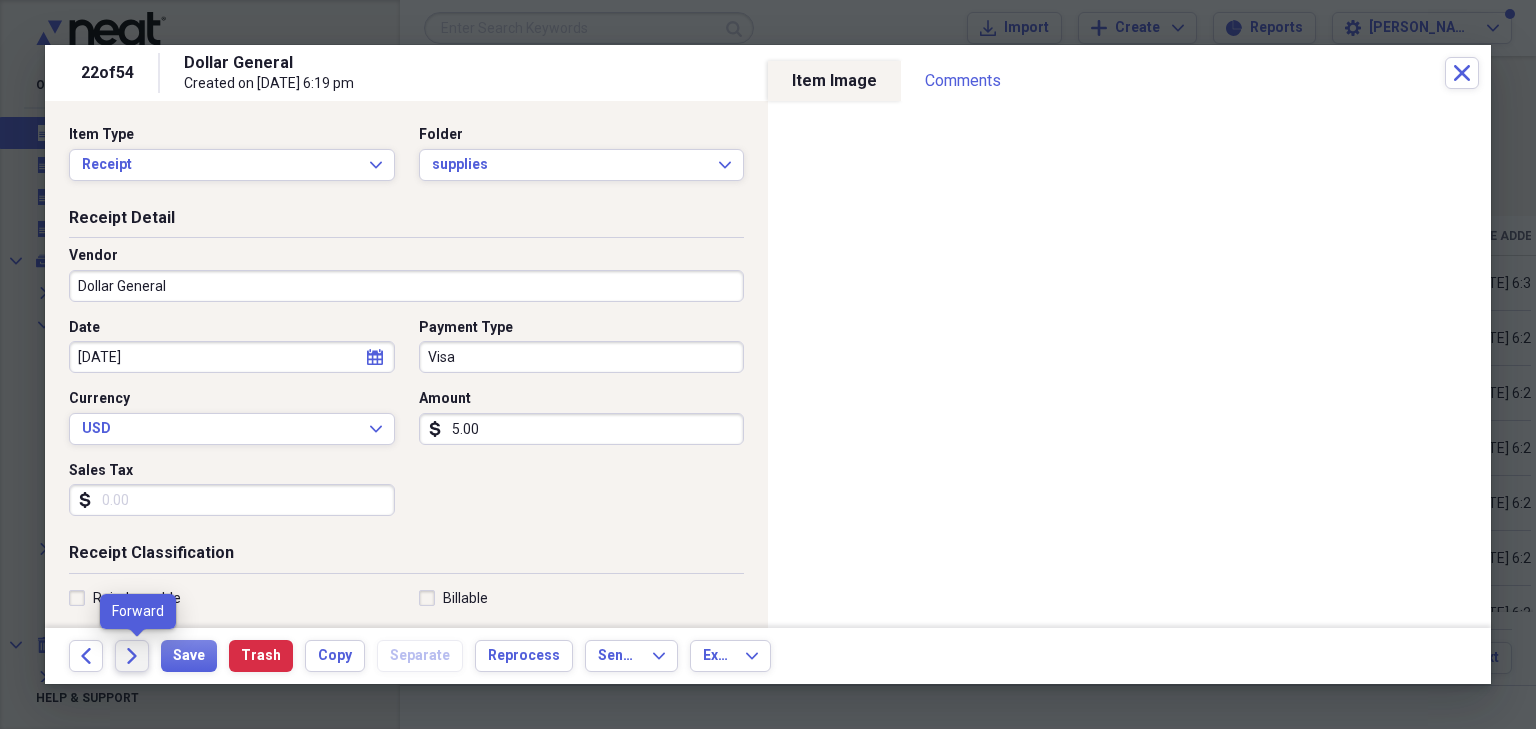click on "Forward" 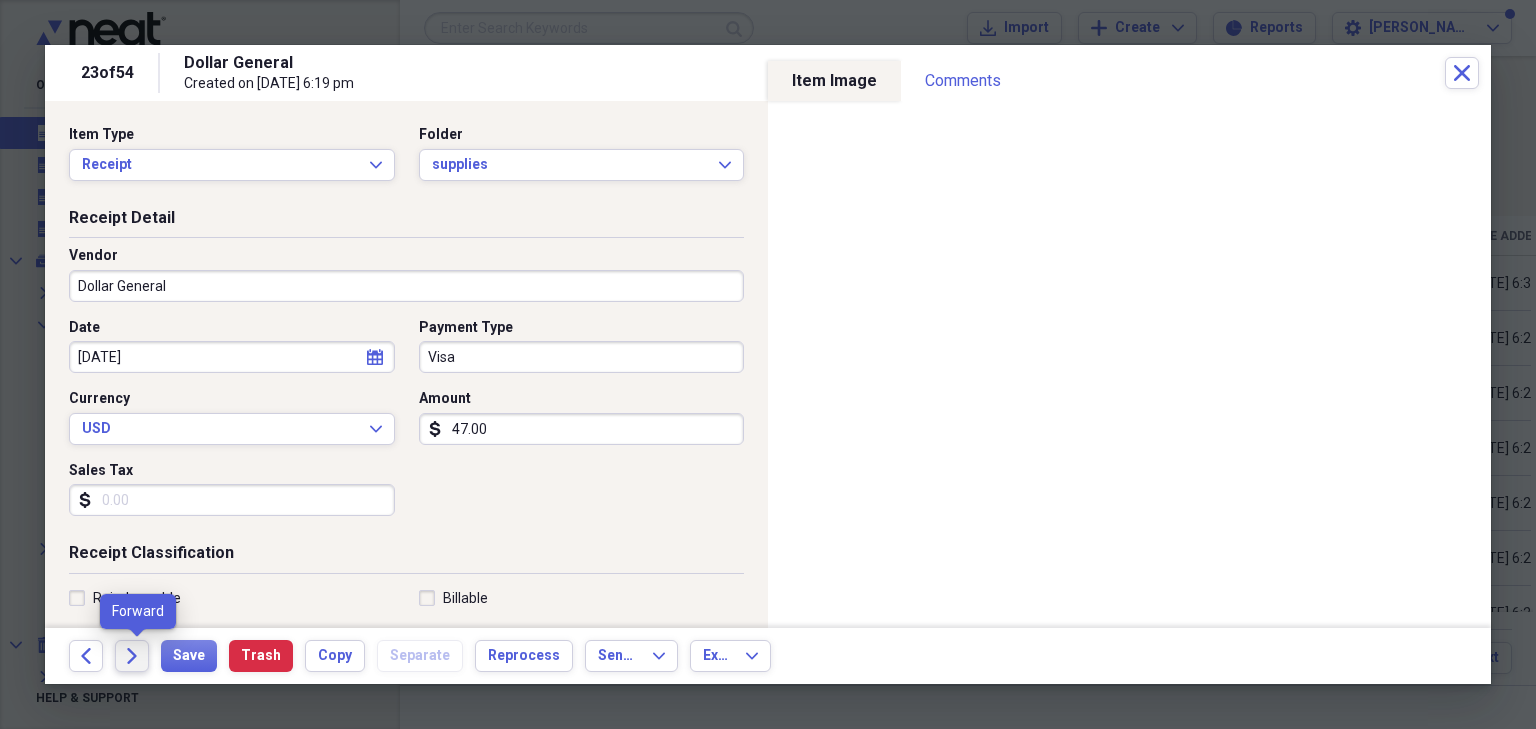 click on "Forward" 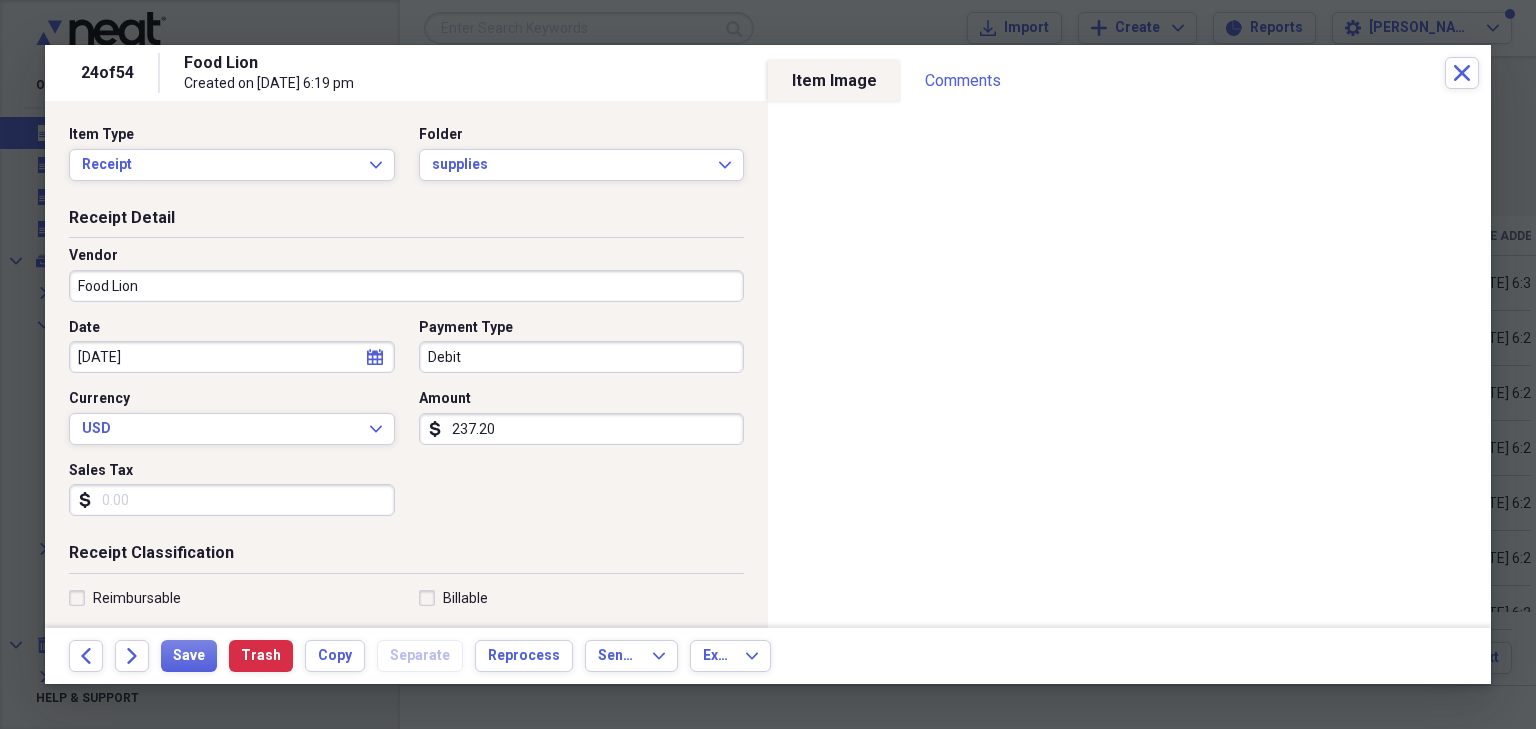 click on "237.20" at bounding box center (582, 429) 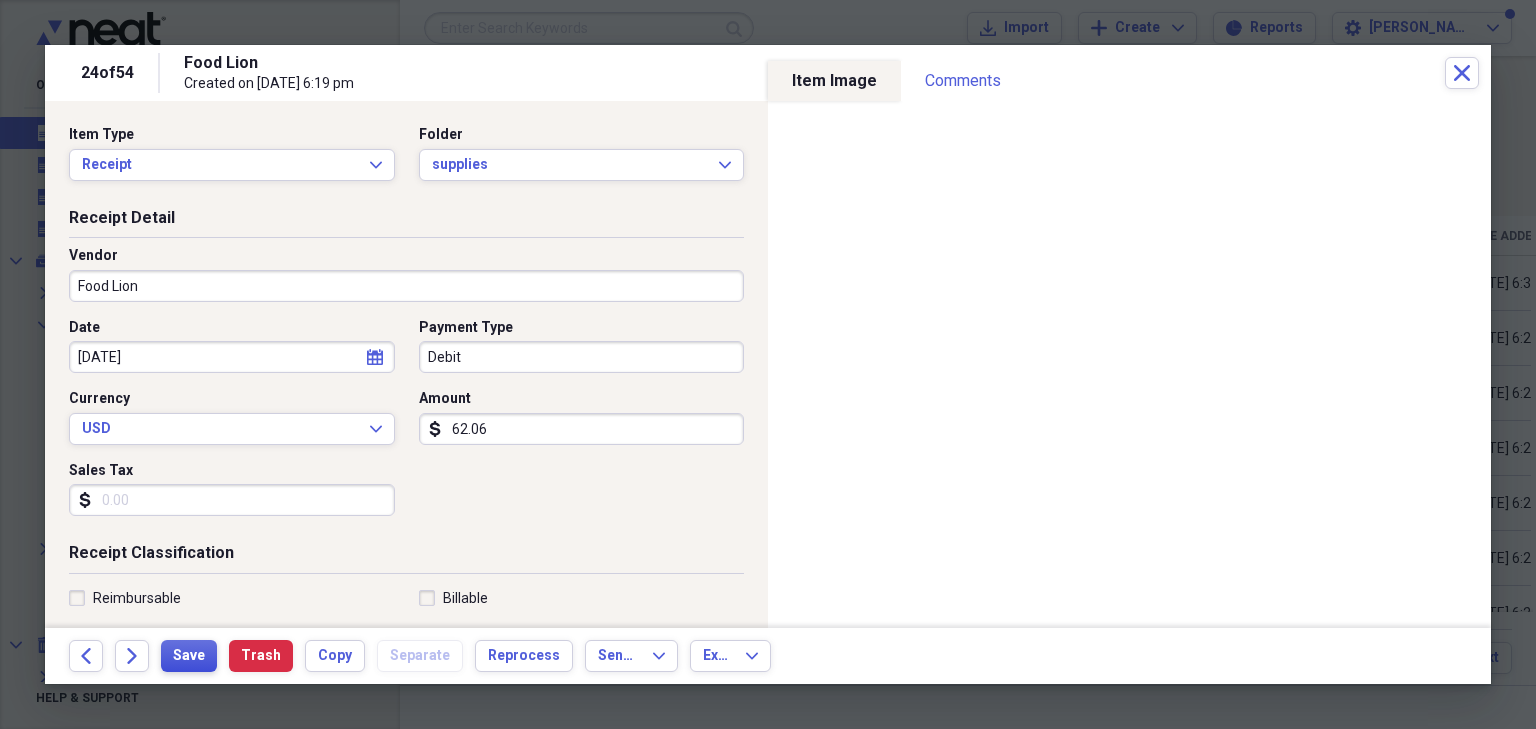 type on "62.06" 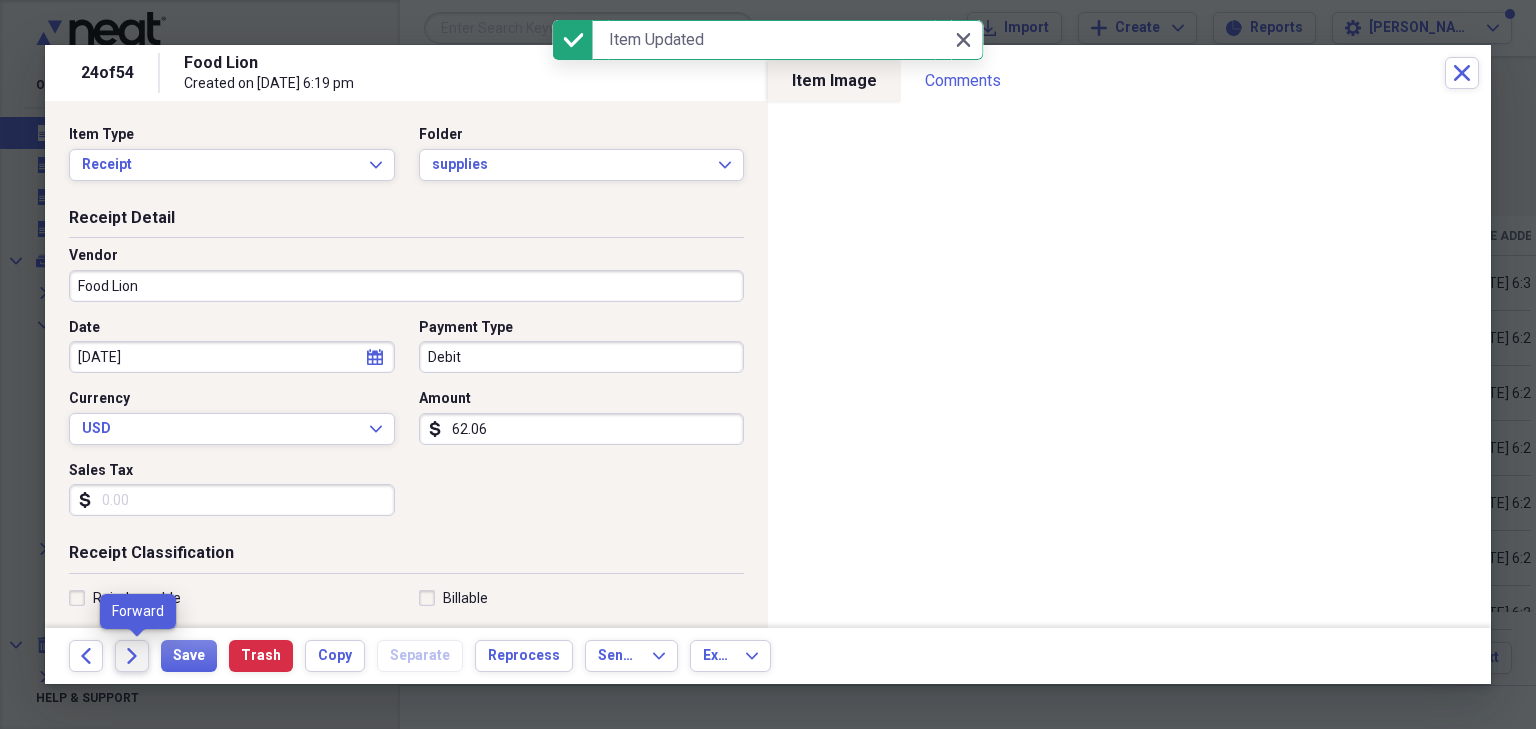 click on "Forward" 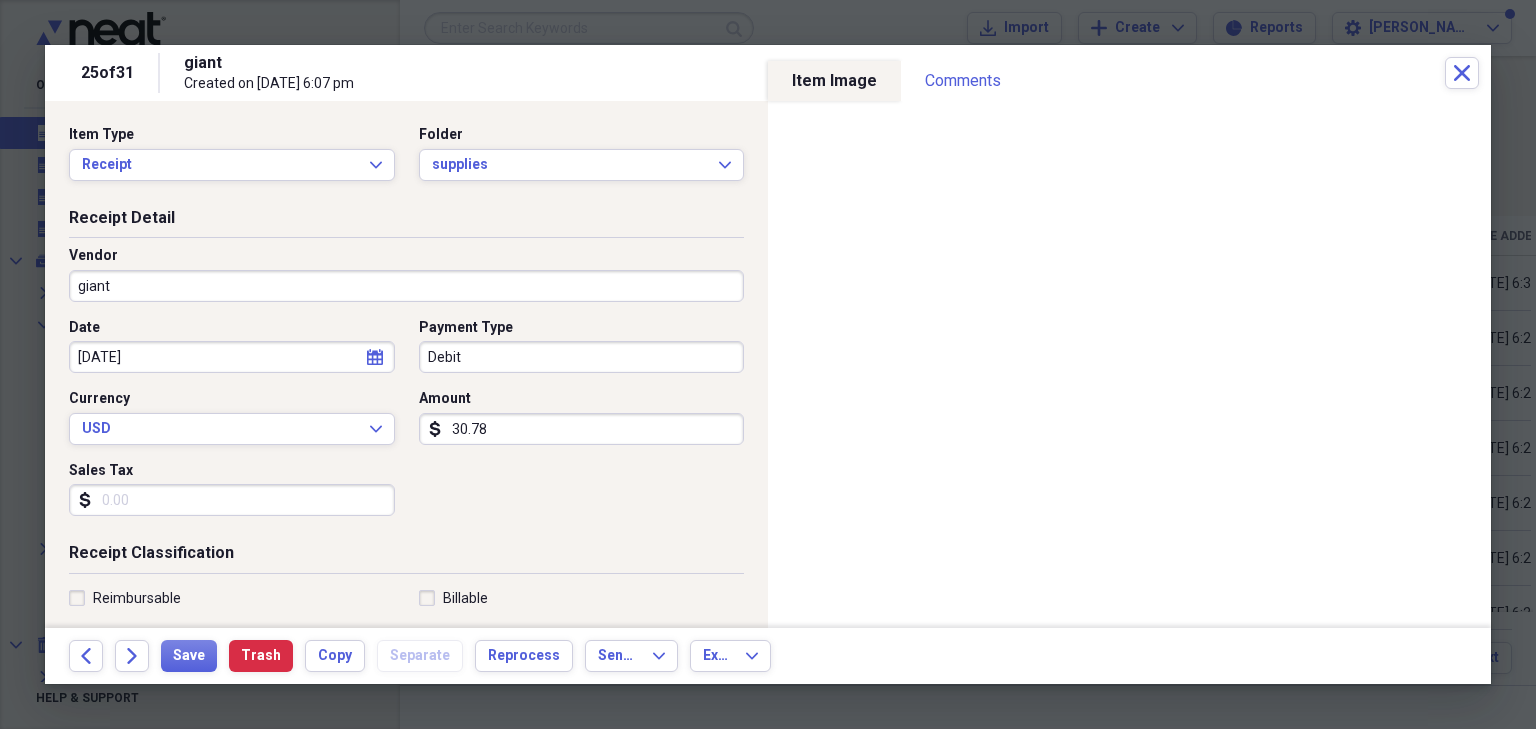 click on "30.78" at bounding box center (582, 429) 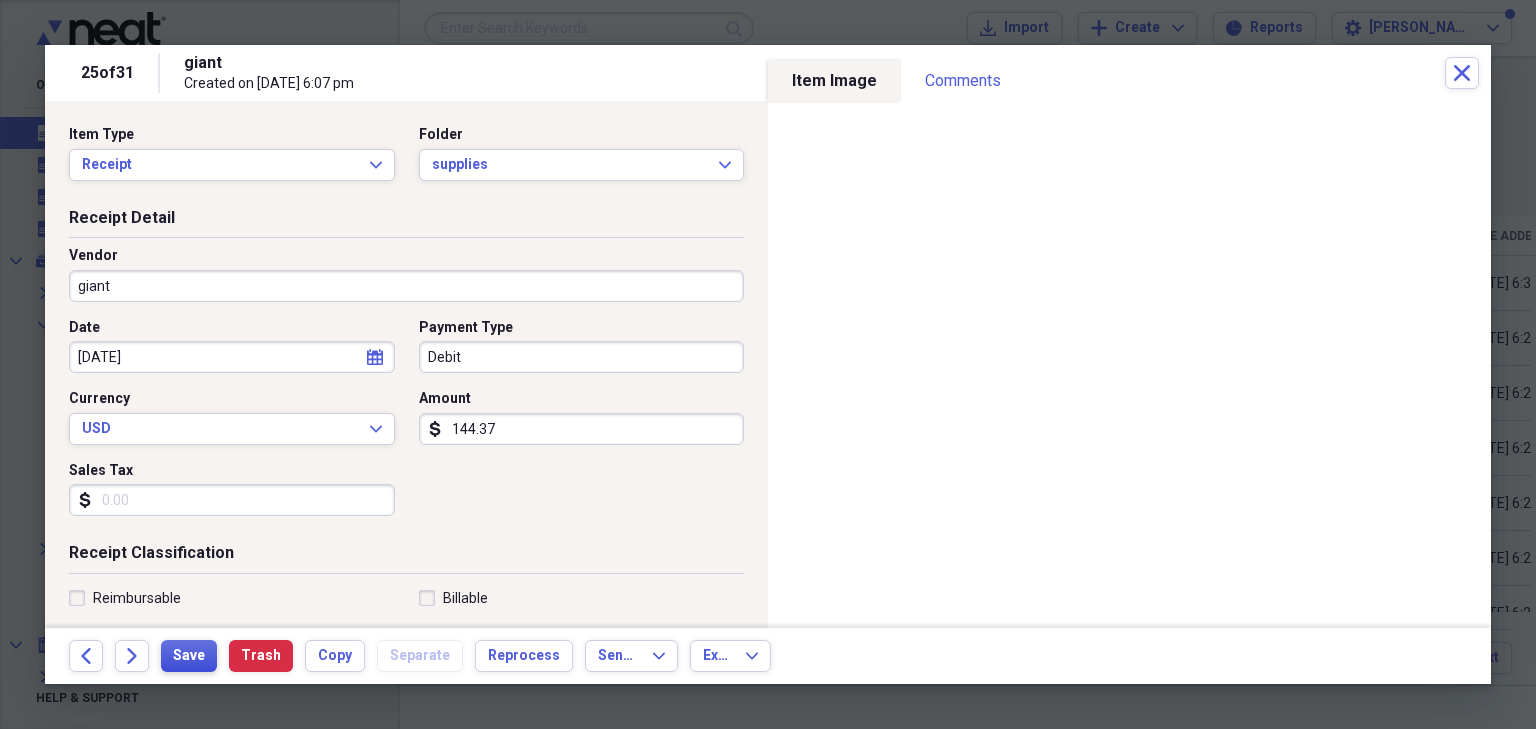 type on "144.37" 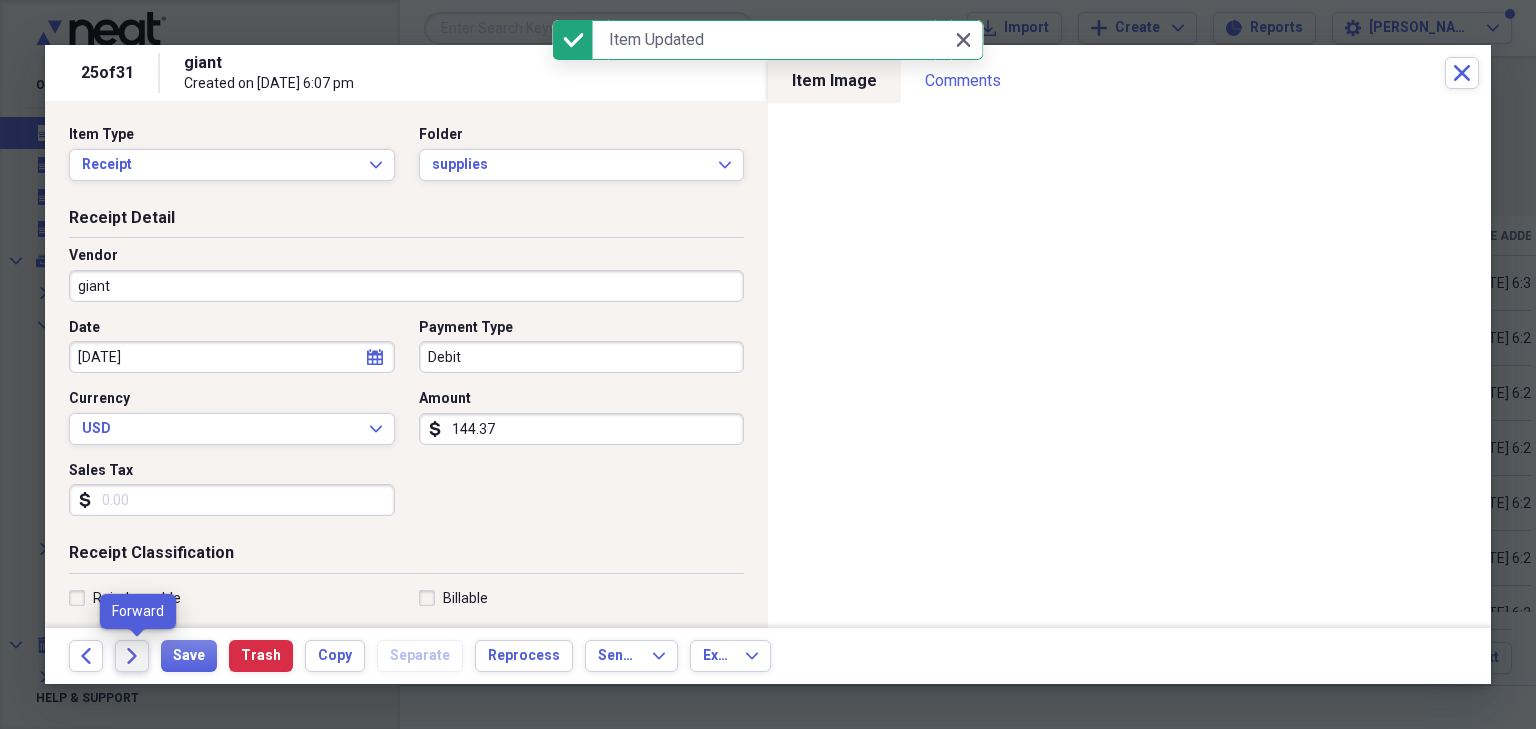 click on "Forward" 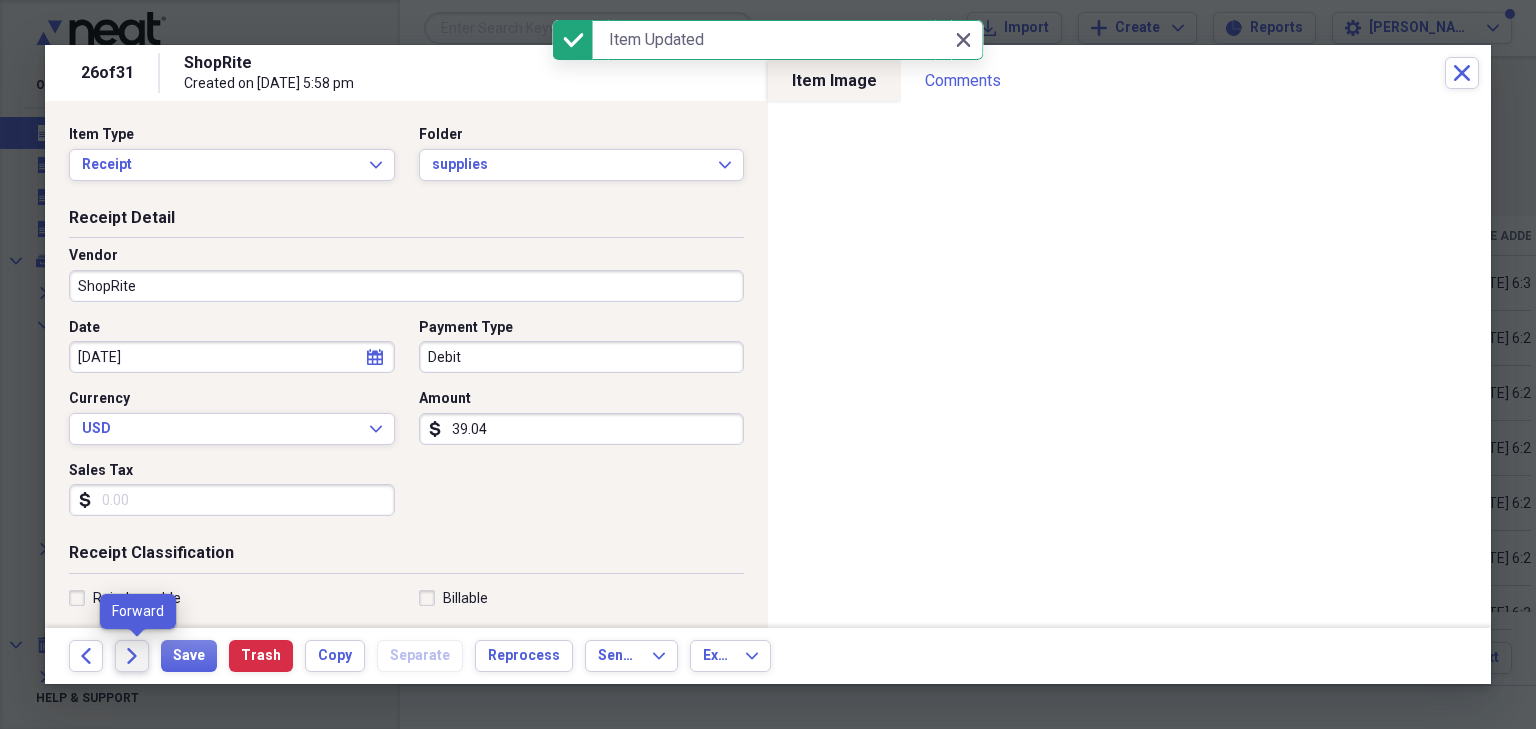 click on "Forward" at bounding box center (132, 656) 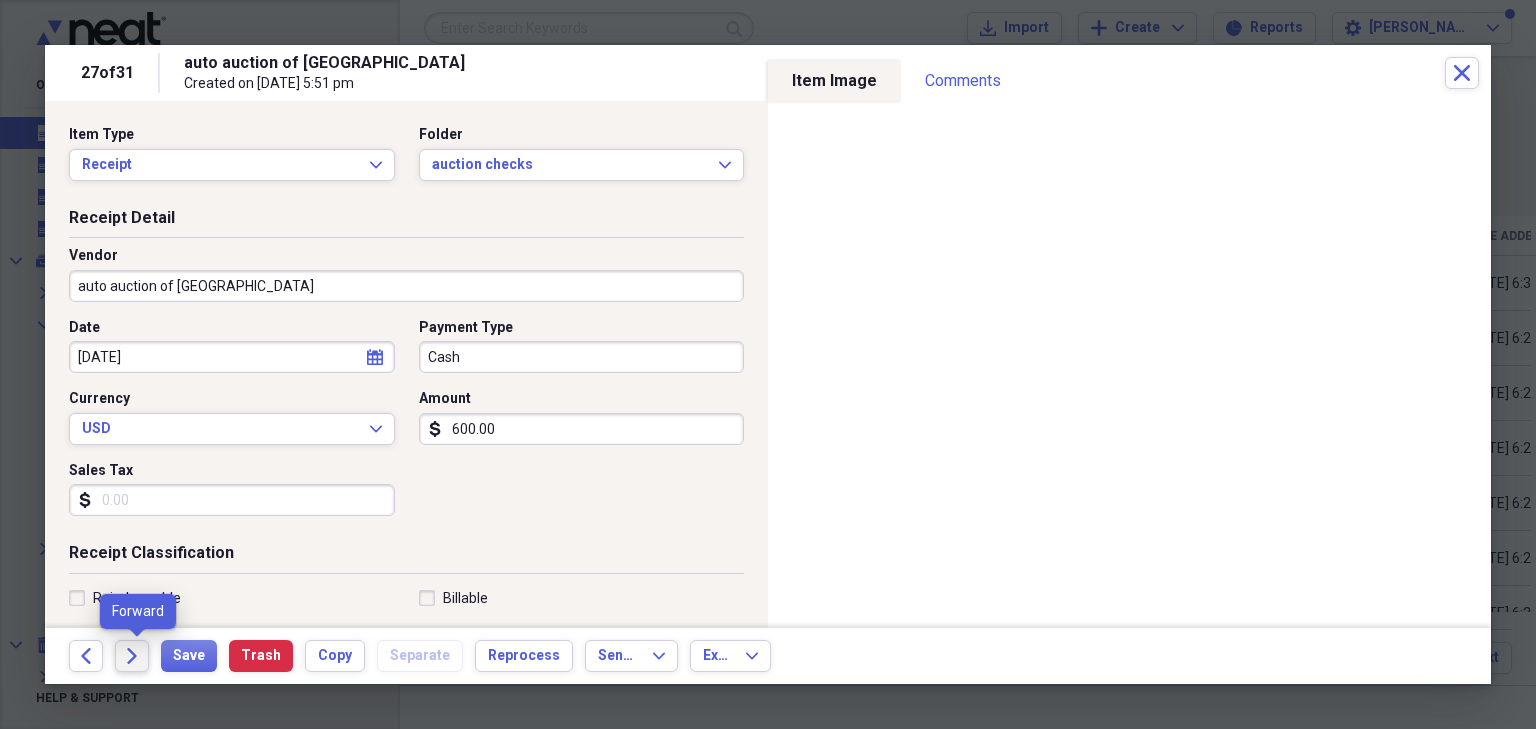 click on "Forward" 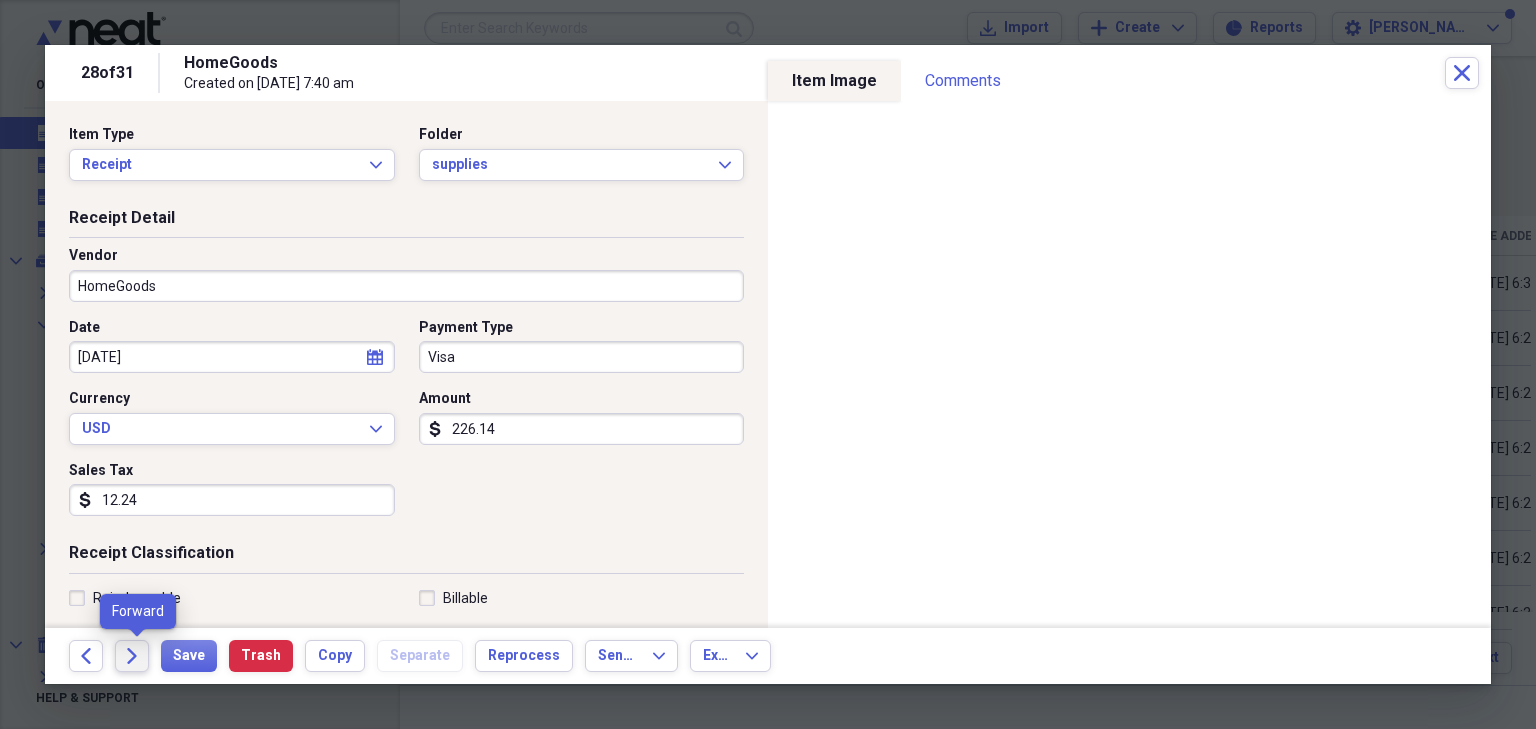 click on "Forward" 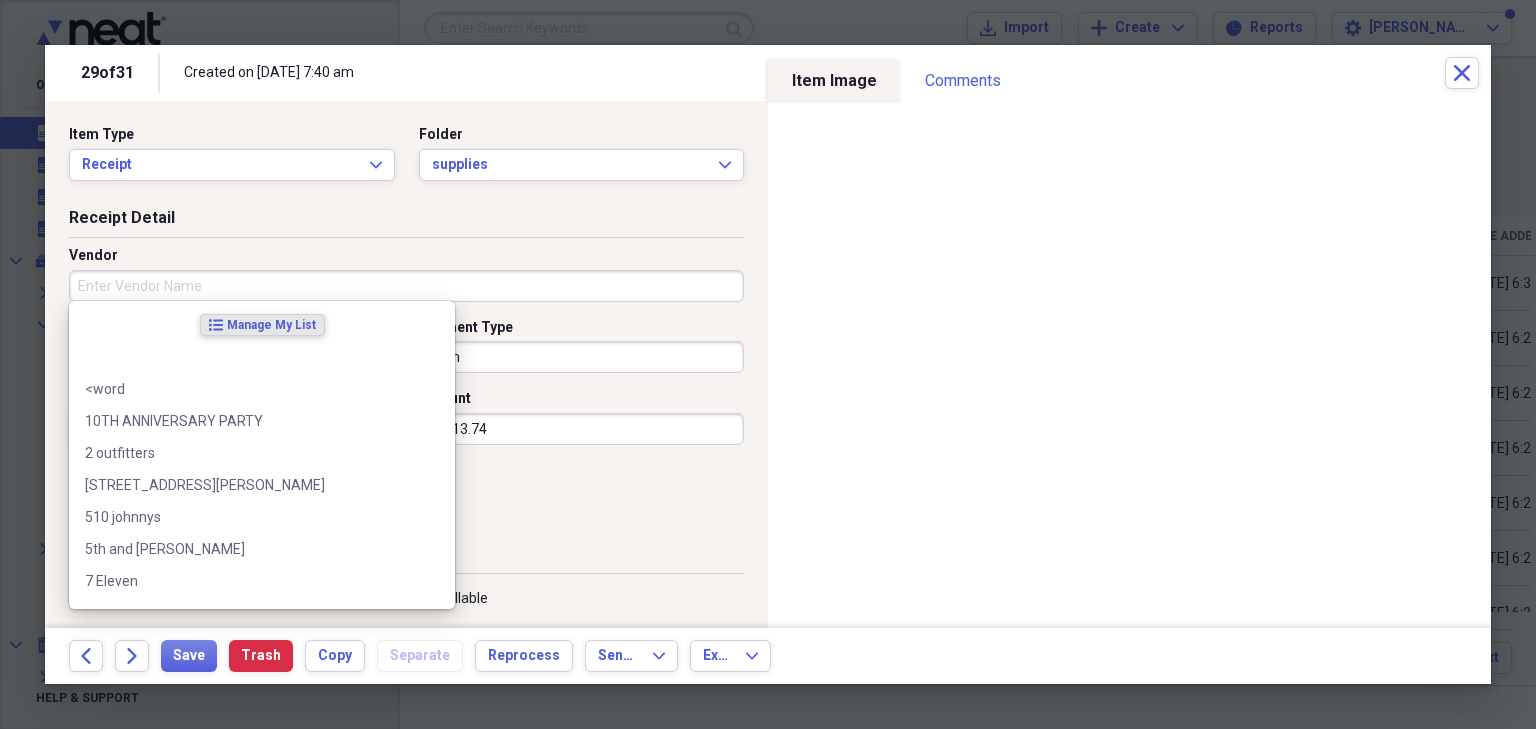 click on "Vendor" at bounding box center [406, 286] 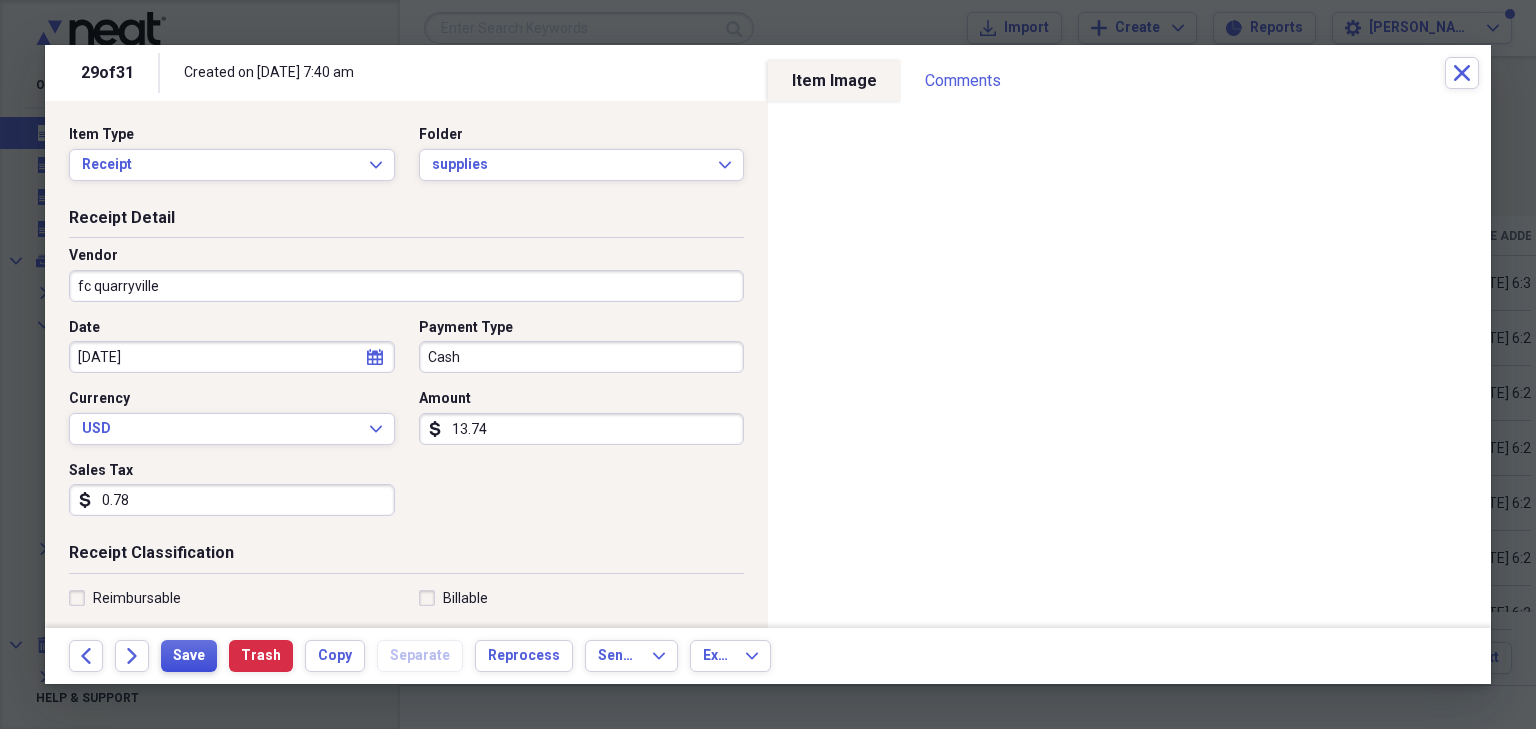 type on "fc quarryville" 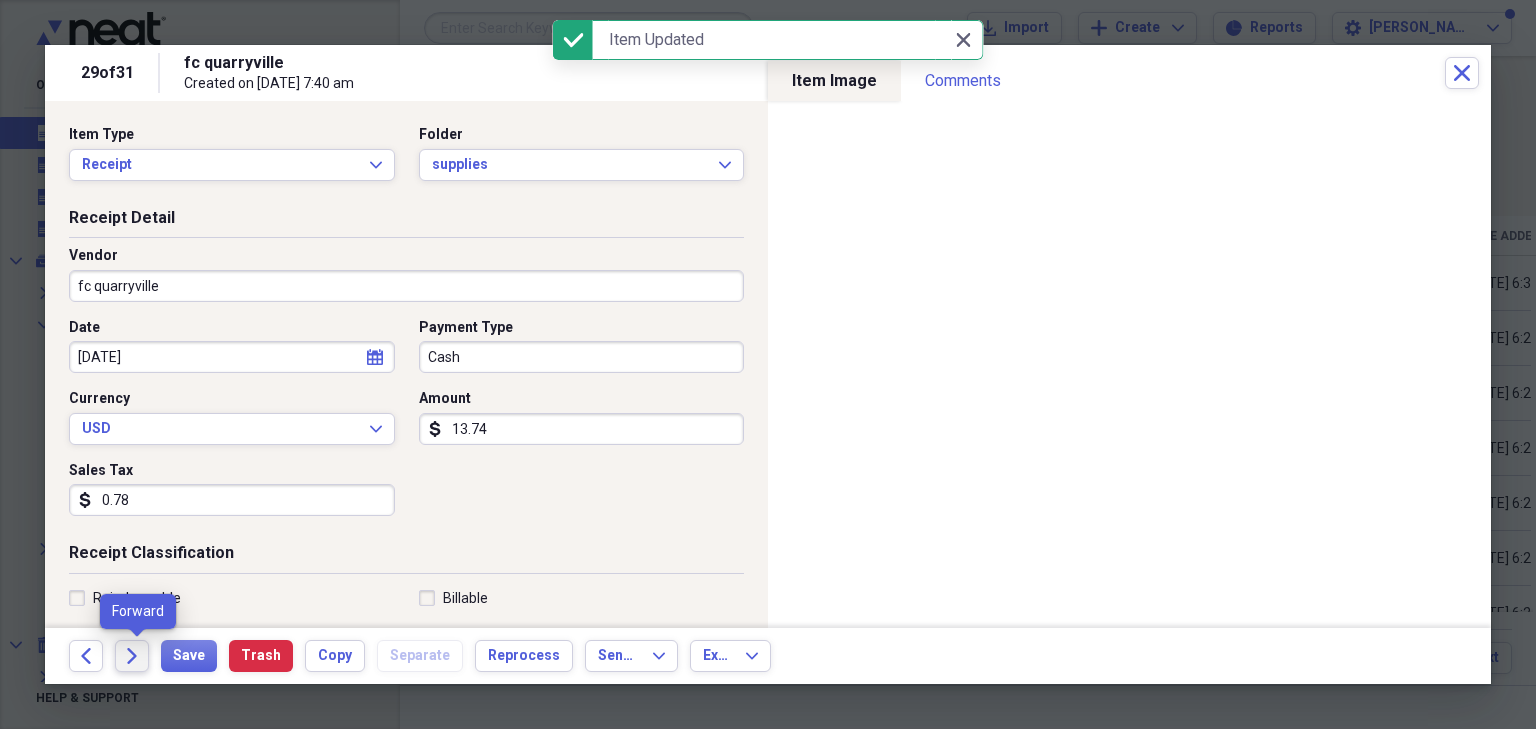 click on "Forward" 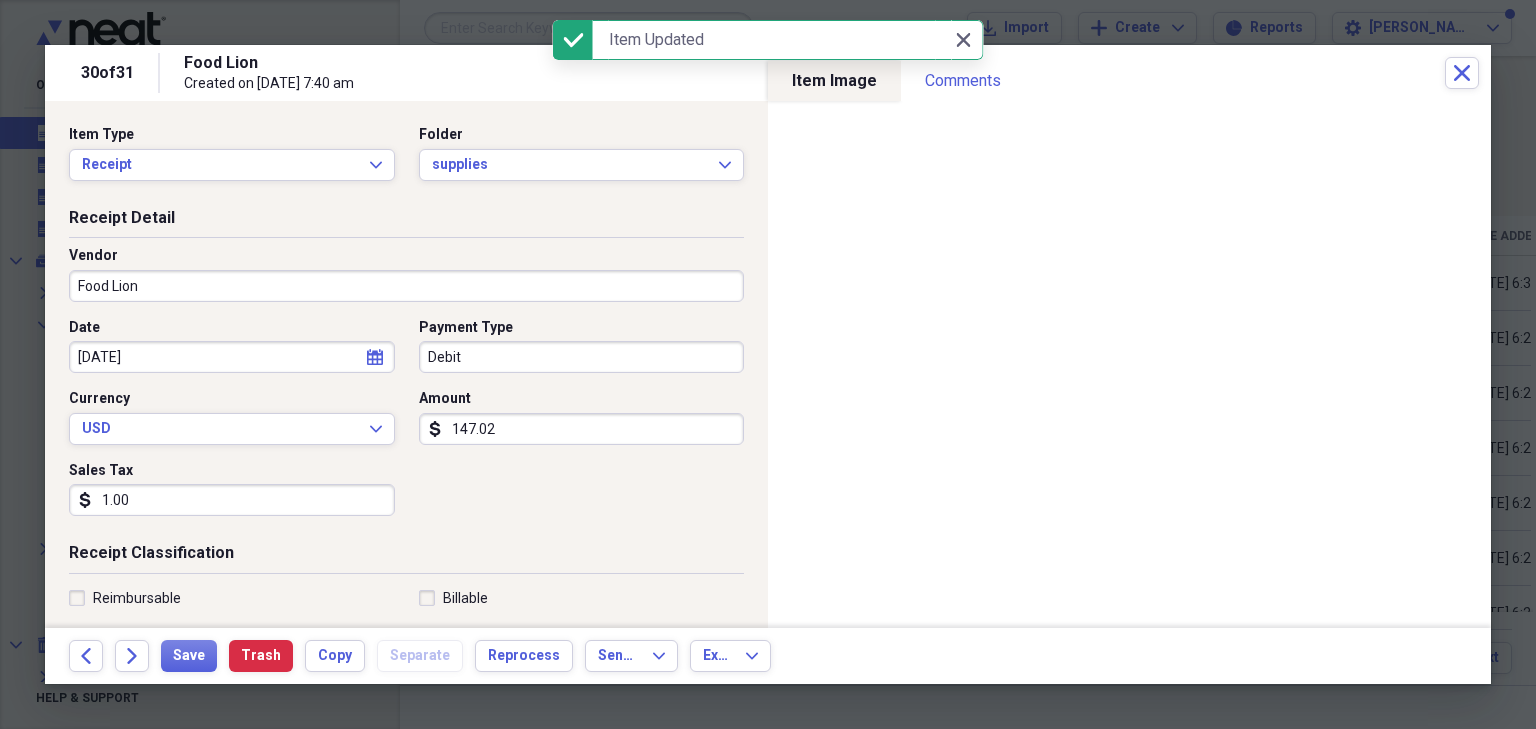 click on "147.02" at bounding box center (582, 429) 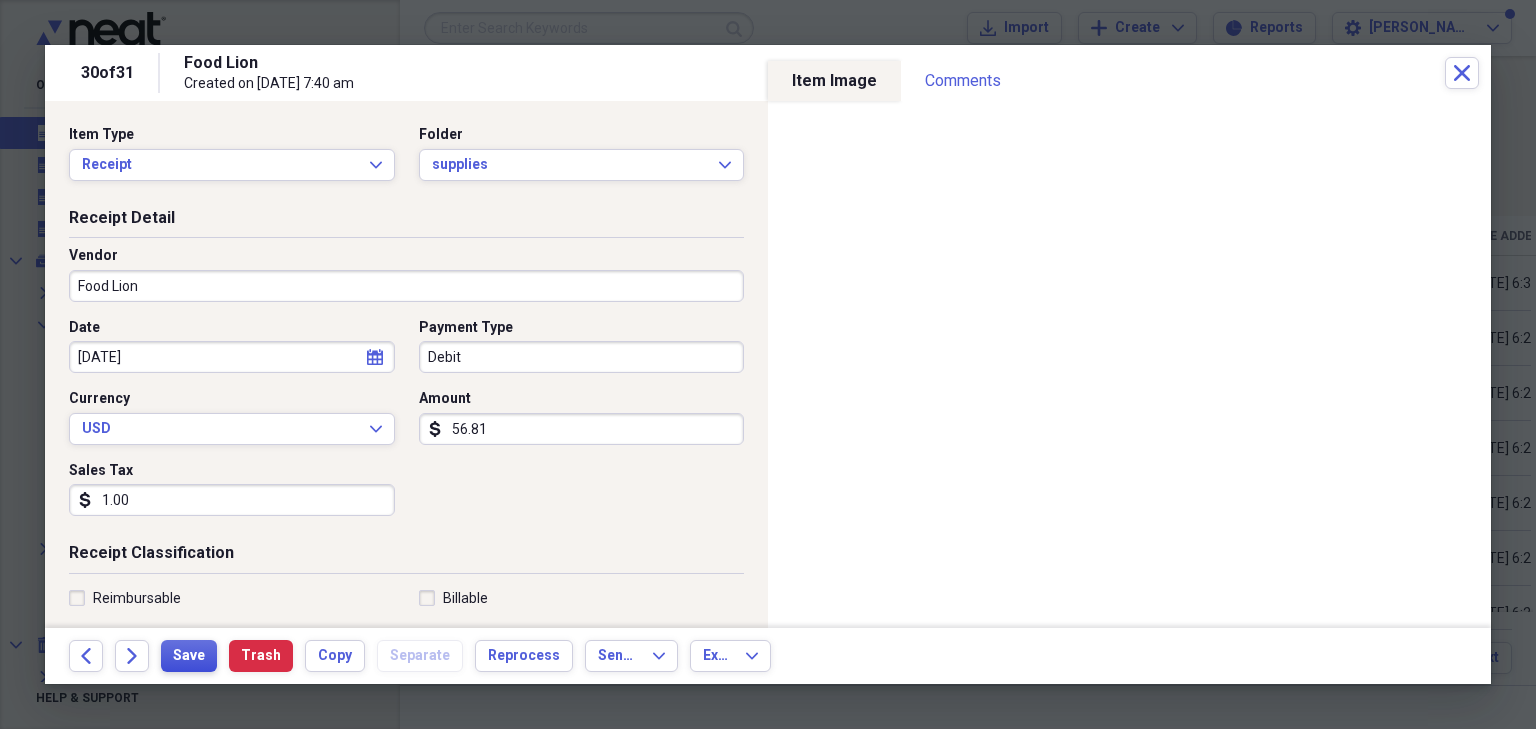 type on "56.81" 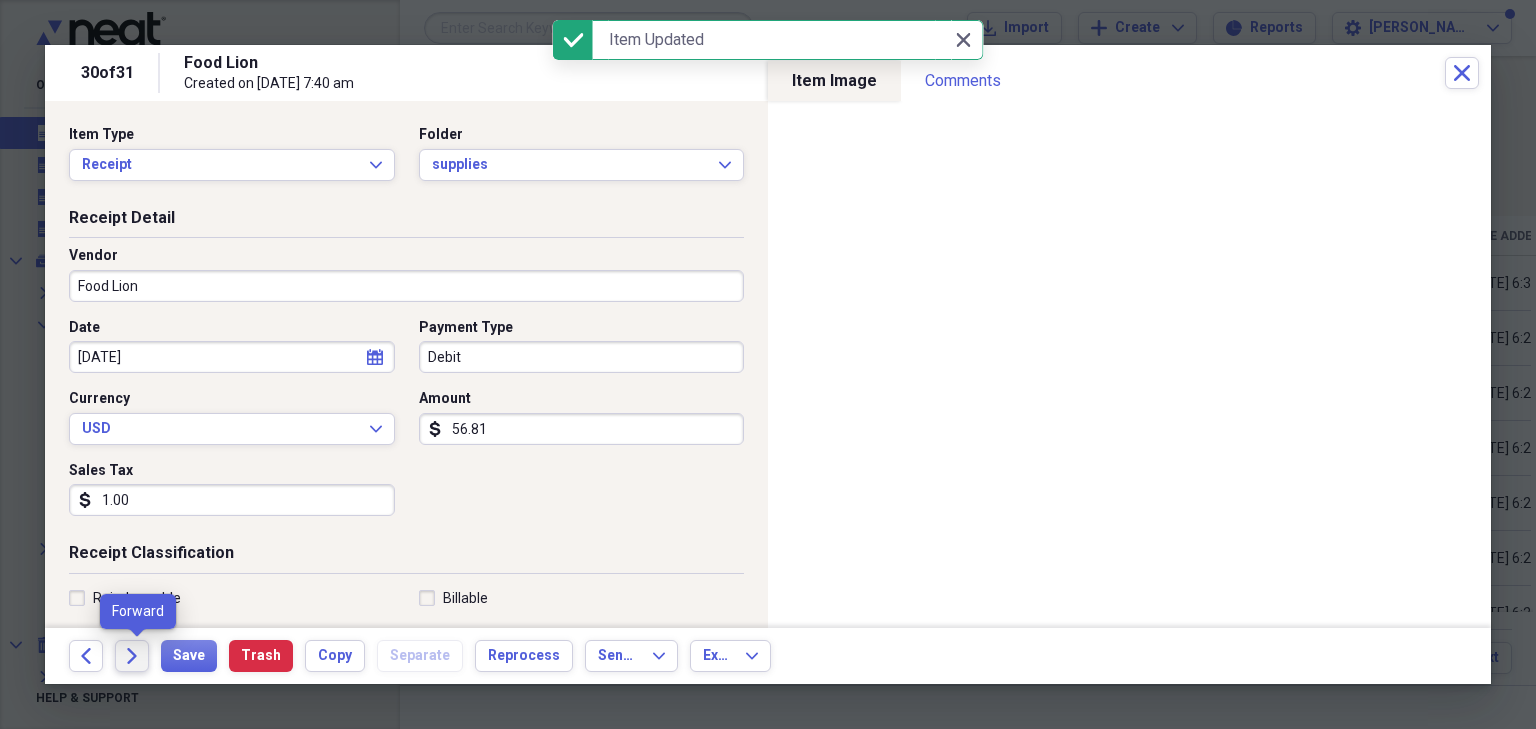 click on "Forward" 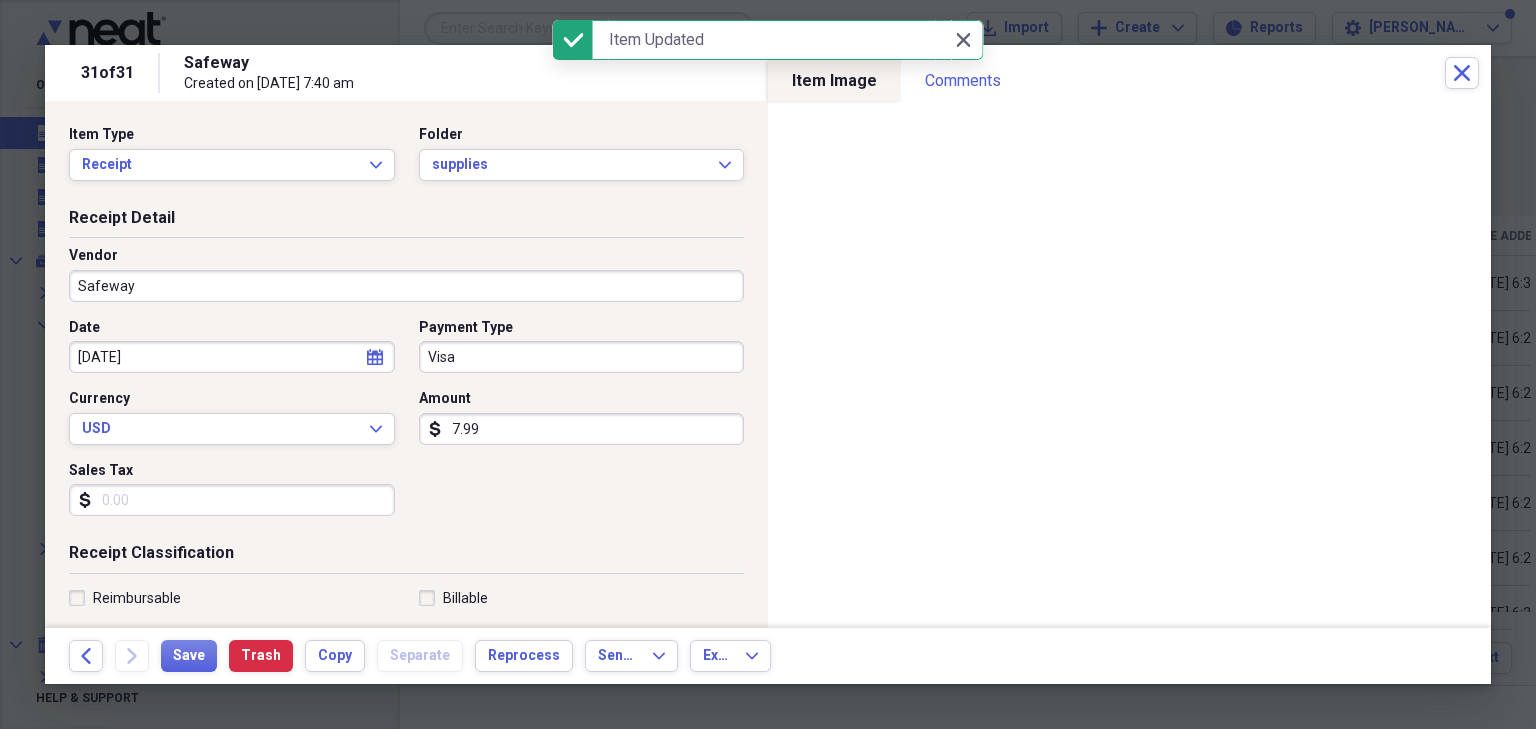 click on "7.99" at bounding box center [582, 429] 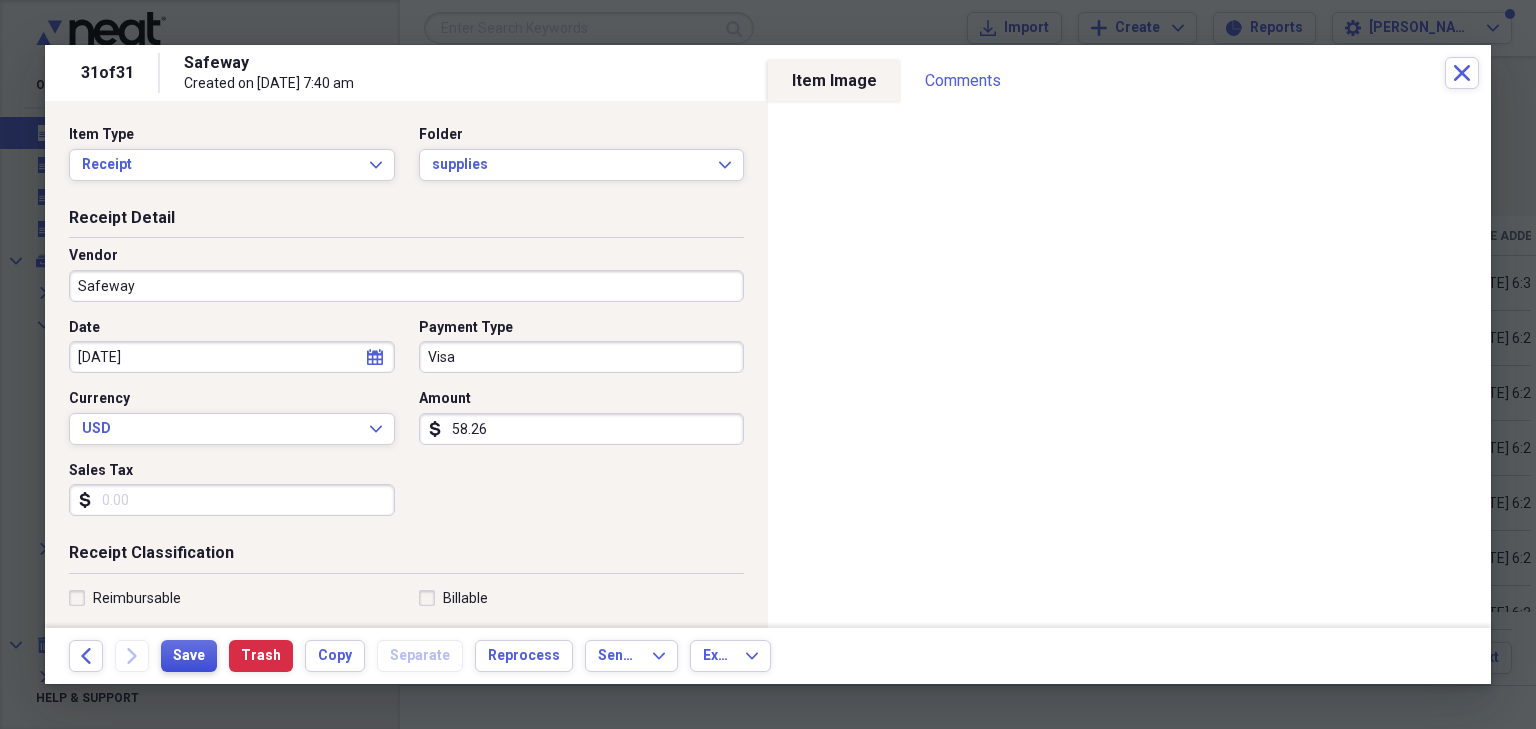type on "58.26" 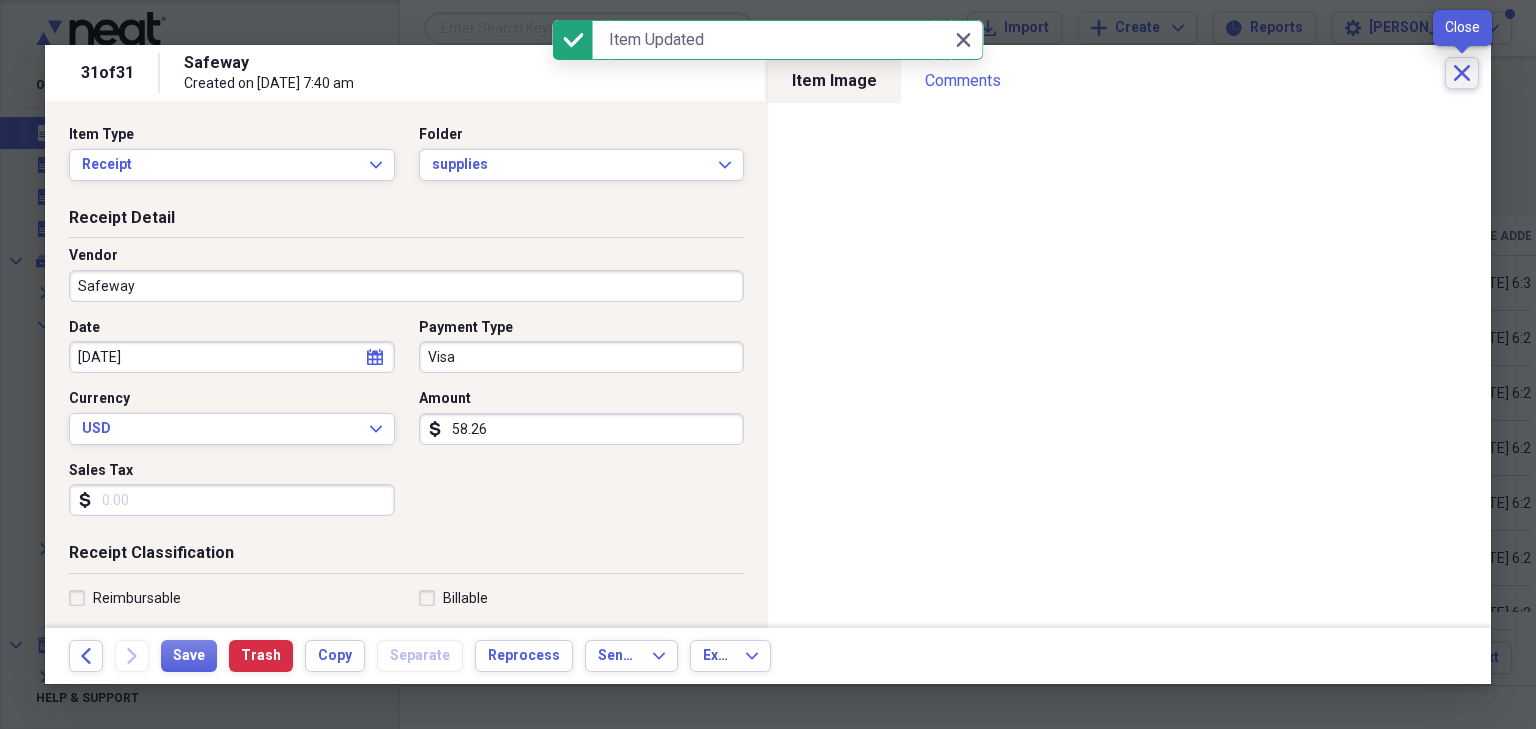 click 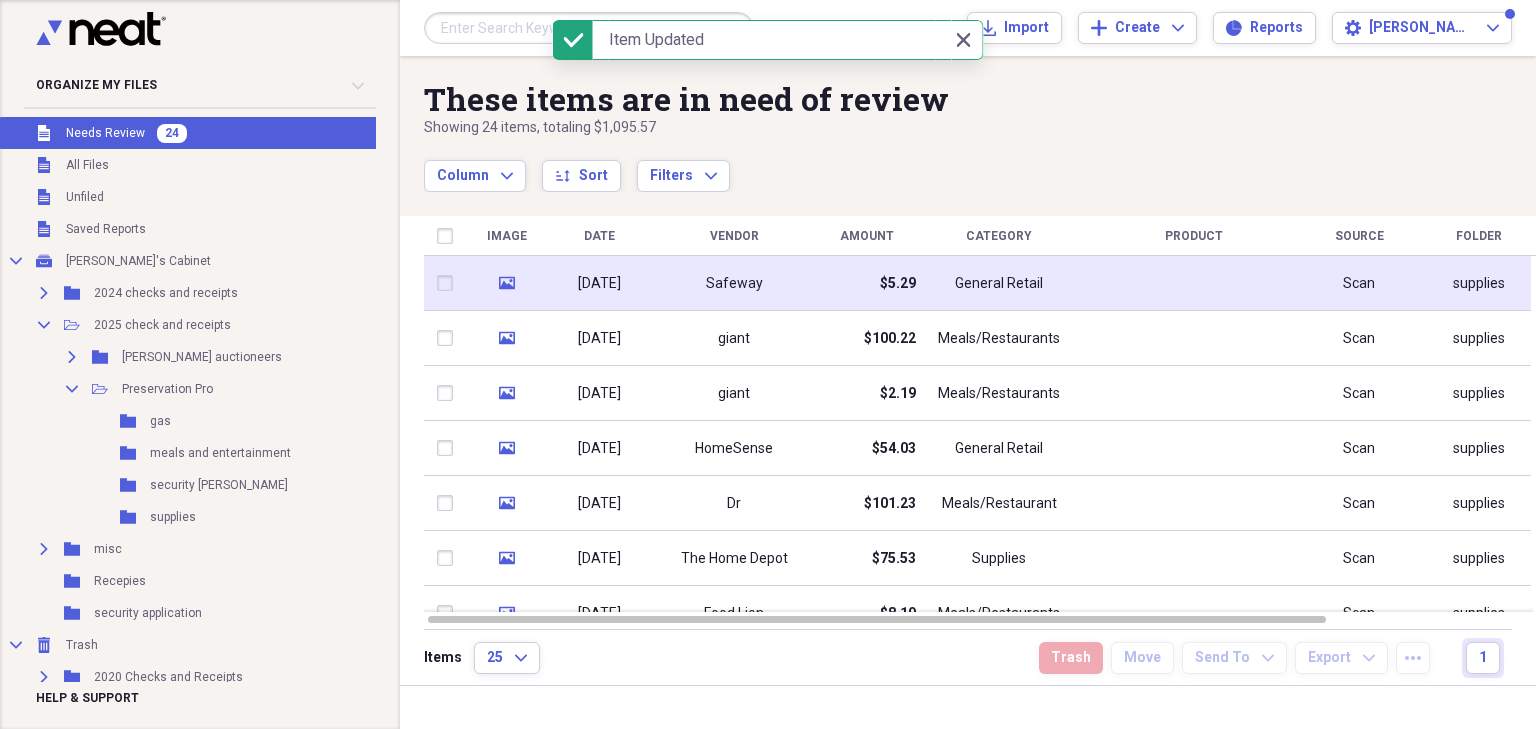 click on "[DATE]" at bounding box center [599, 284] 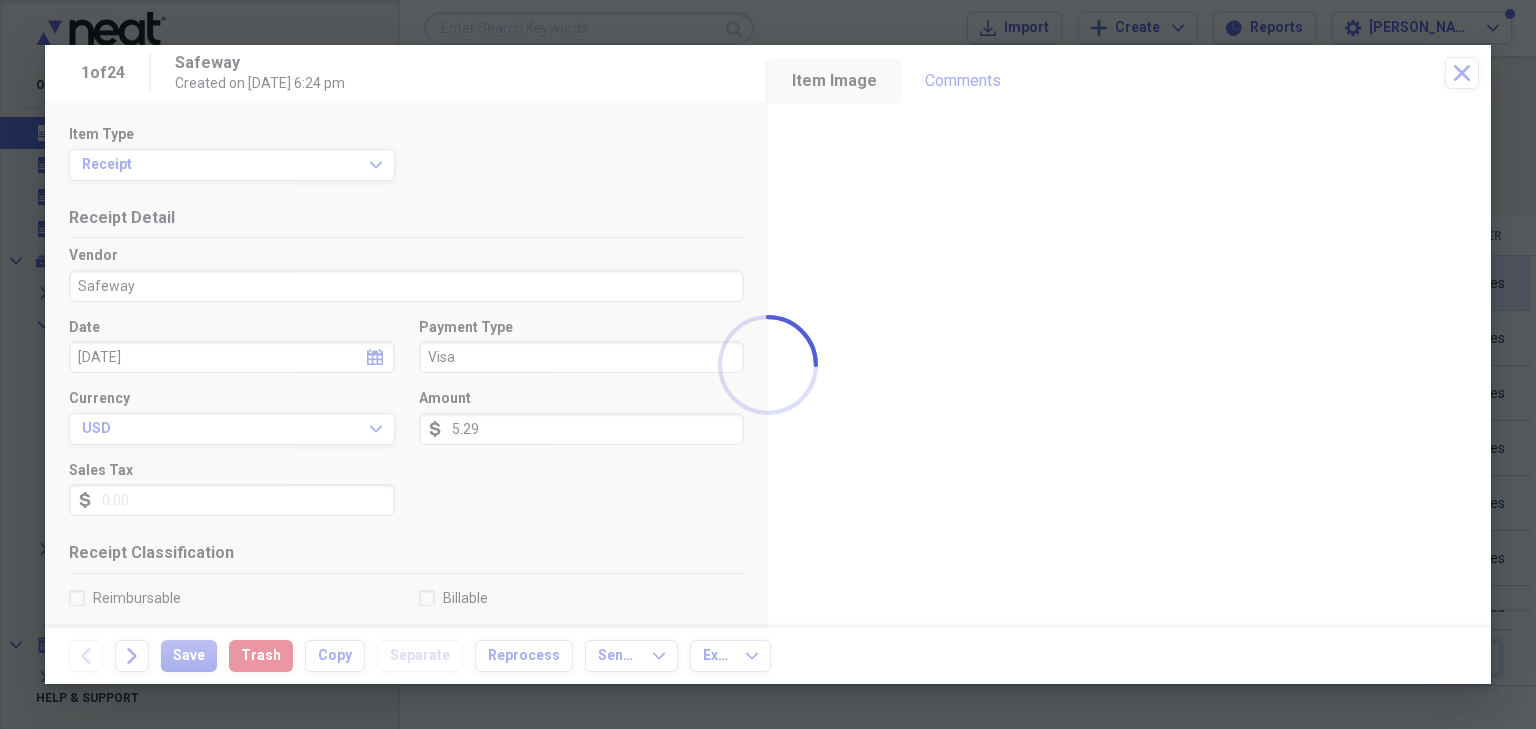 click on "Organize My Files 24 Collapse Unfiled Needs Review 24 Unfiled All Files Unfiled Unfiled Unfiled Saved Reports Collapse My Cabinet [PERSON_NAME]'s Cabinet Add Folder Expand Folder 2024 checks and receipts Add Folder Collapse Open Folder 2025 check and receipts Add Folder Expand Folder [PERSON_NAME] auctioneers Add Folder Collapse Open Folder Preservation Pro Add Folder Folder gas Add Folder Folder meals and entertainment Add Folder Folder security [PERSON_NAME] Add Folder Folder supplies Add Folder Expand Folder misc Add Folder Folder Recepies Add Folder Folder security application Add Folder Collapse Trash Trash Expand Folder 2020 Checks and Receipts Expand Folder 2021 checks and receipts Folder 2022 Checks and Receipts Expand Folder 2022 [PERSON_NAME] Auctioneers Expand Folder 2022 Preservation Pro Folder 2024 Preservation Pro Folder 2024 Preservation Pro Expand Folder [PERSON_NAME] accident bills Folder Auto Auction Balto Checks 2018 Folder baltimore city Folder bil Folder business card contacts Folder Folder Checks from Express 2018" at bounding box center [768, 364] 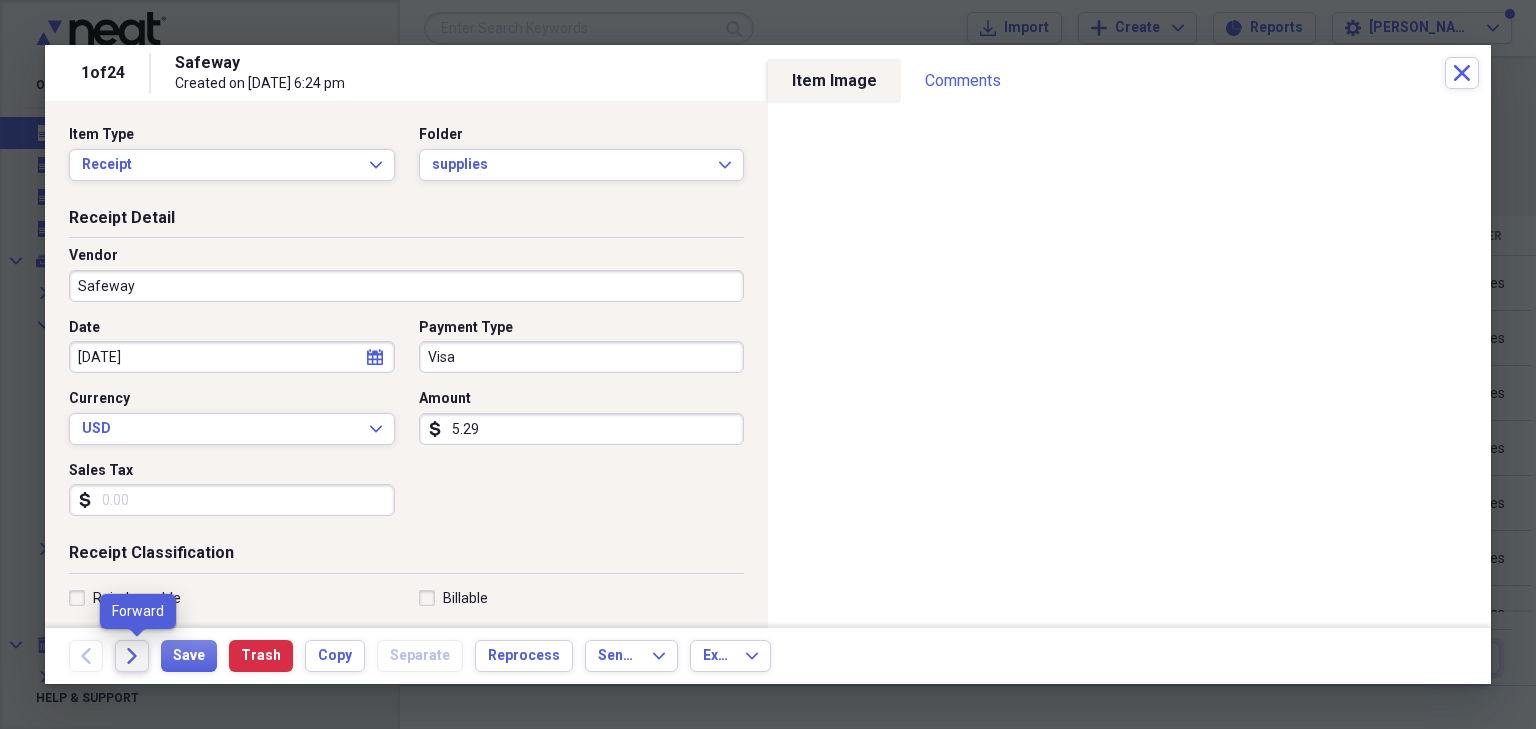 click on "Forward" 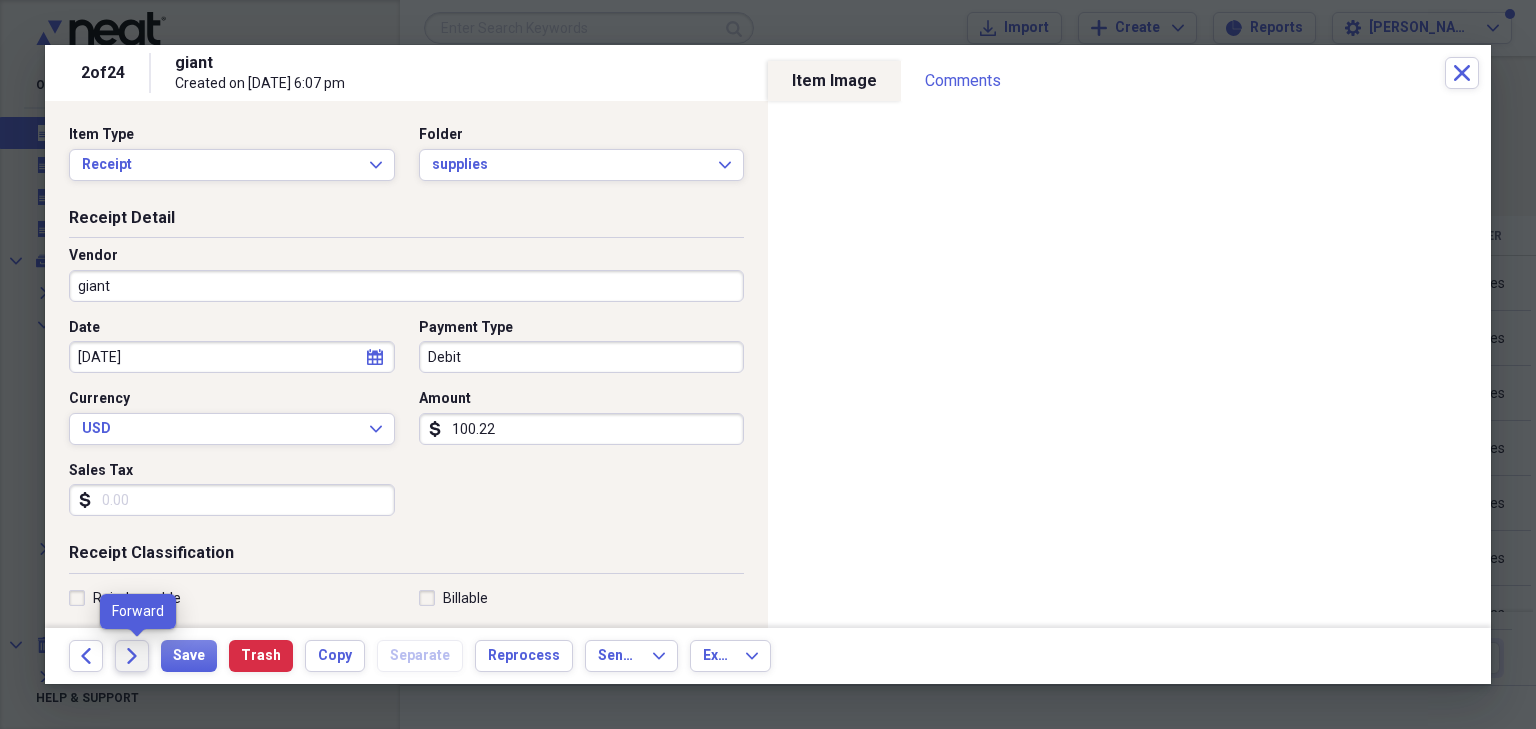 click on "Forward" at bounding box center (132, 656) 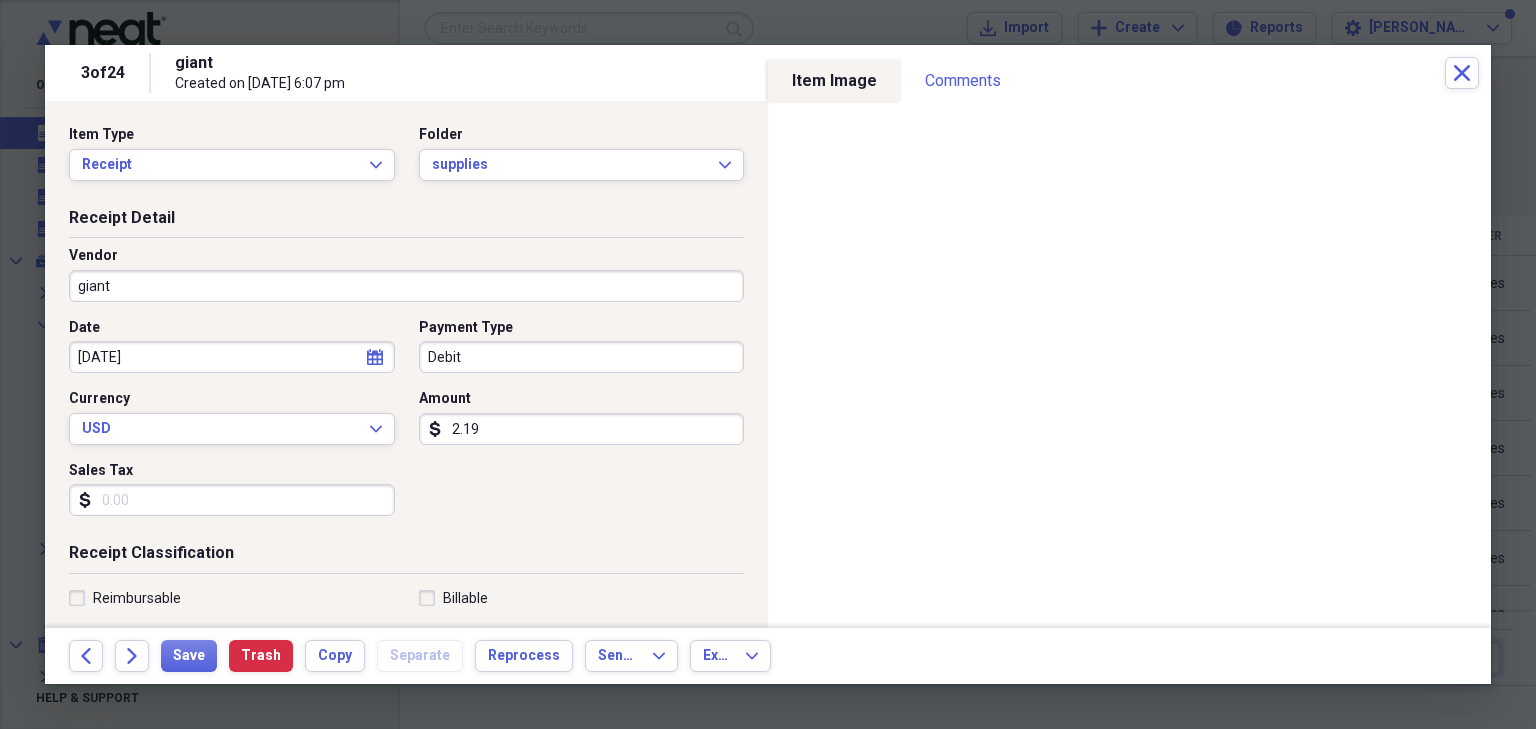 click on "2.19" at bounding box center (582, 429) 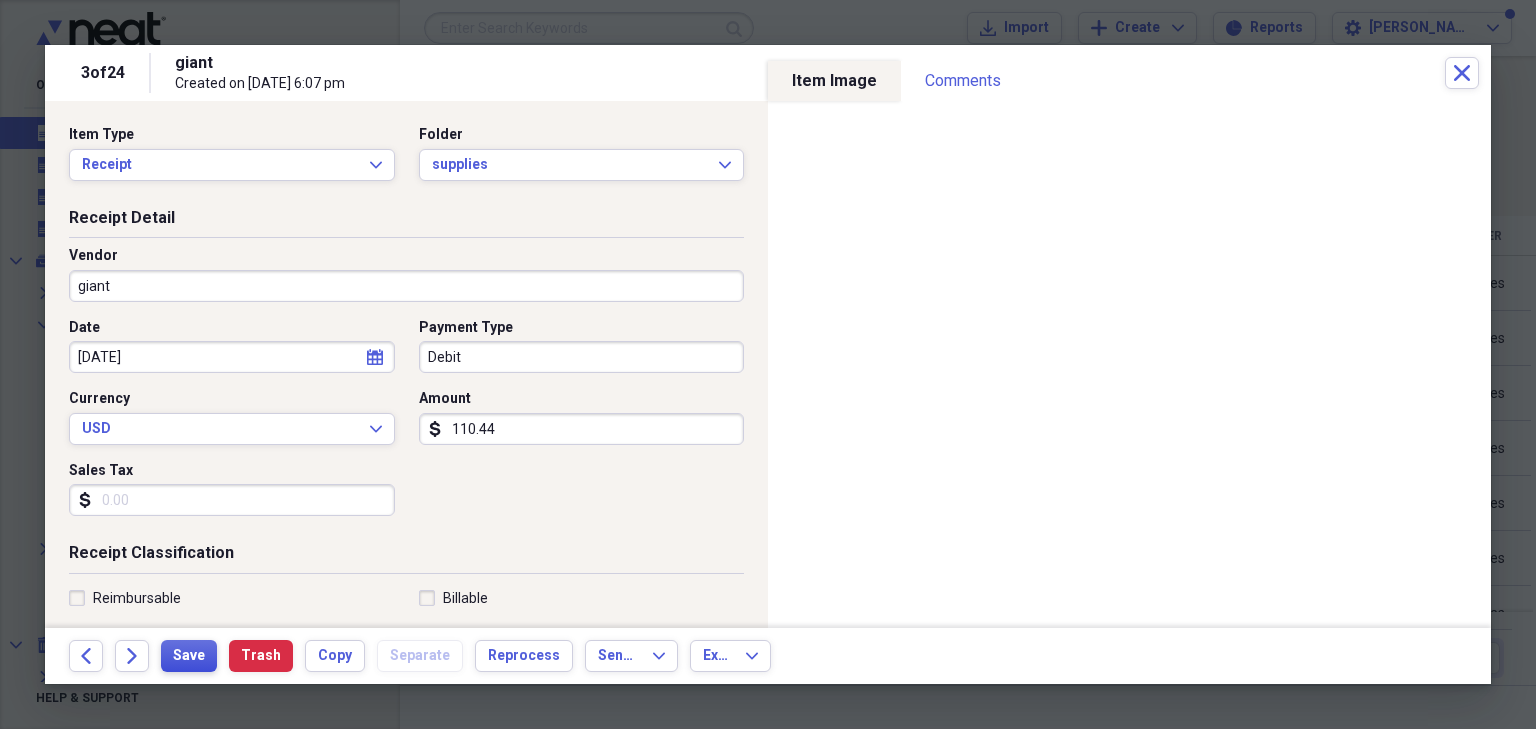 type on "110.44" 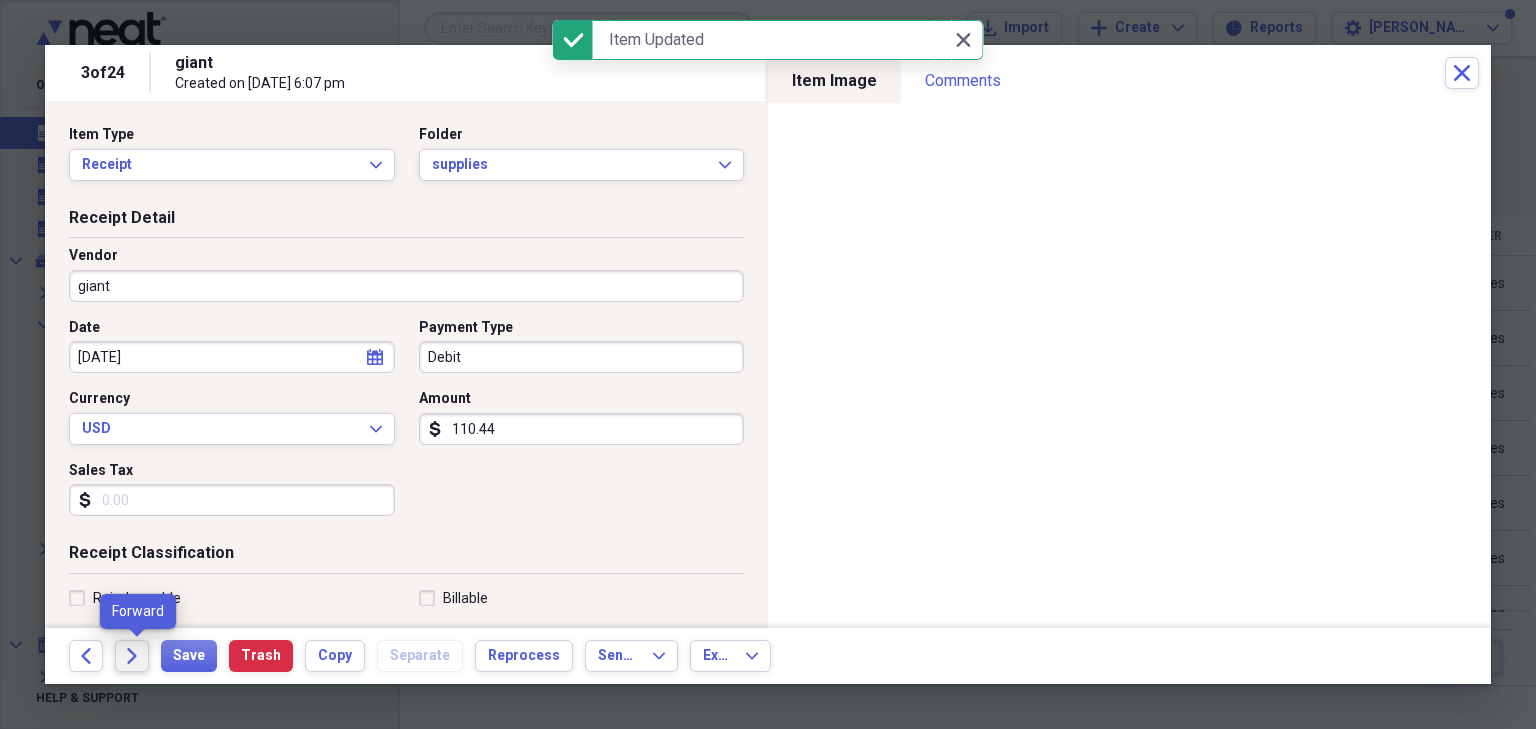 click on "Forward" at bounding box center [132, 656] 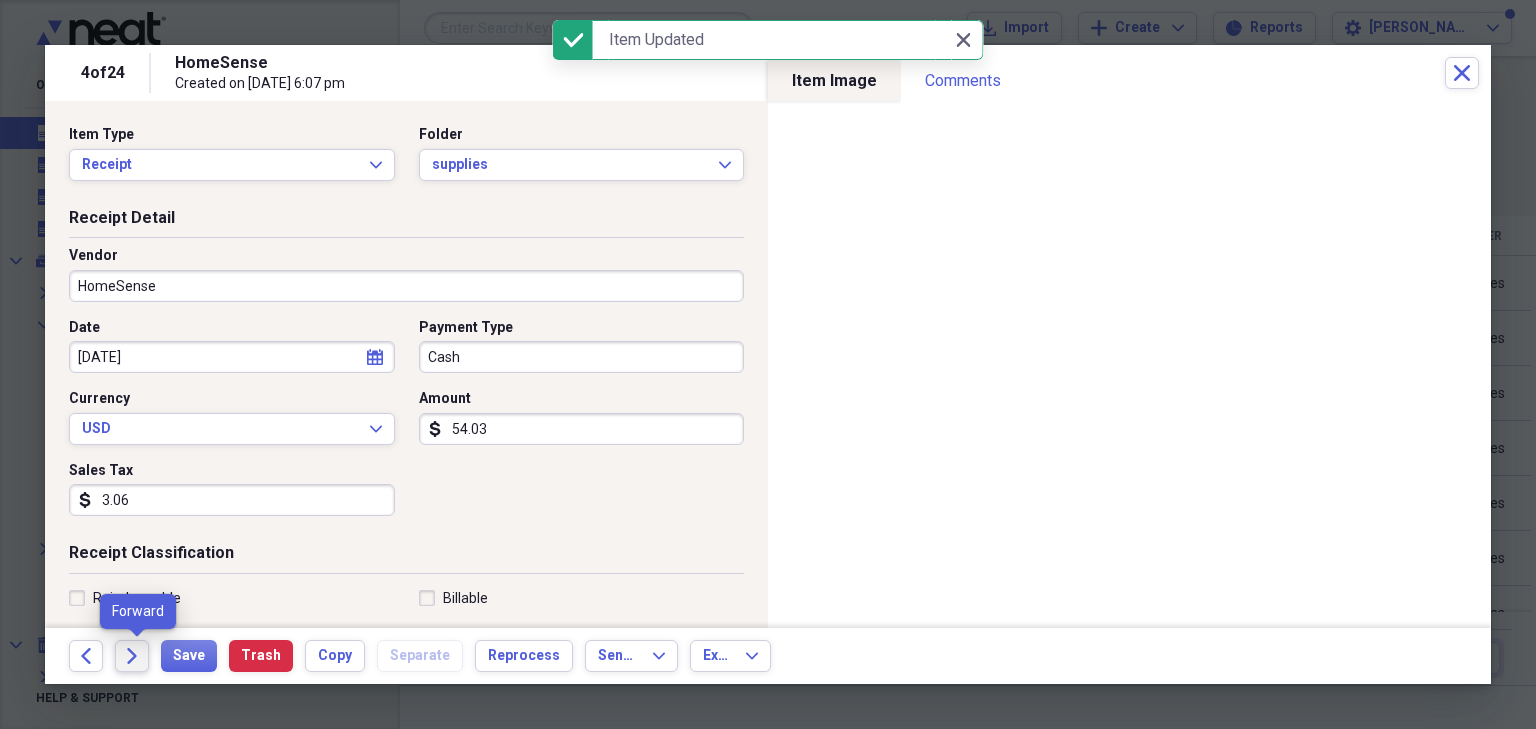 click on "Forward" at bounding box center (132, 656) 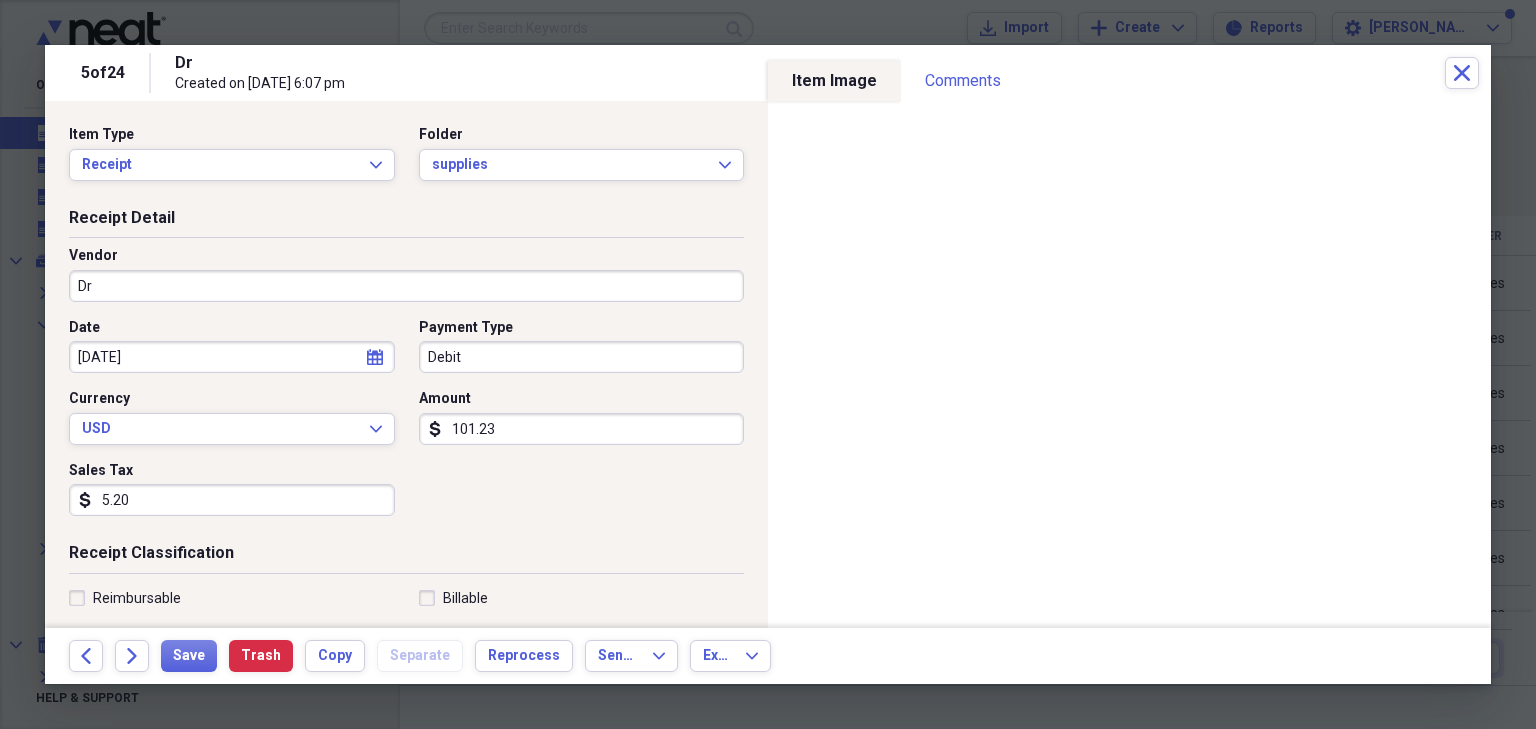 click on "Dr" at bounding box center (406, 286) 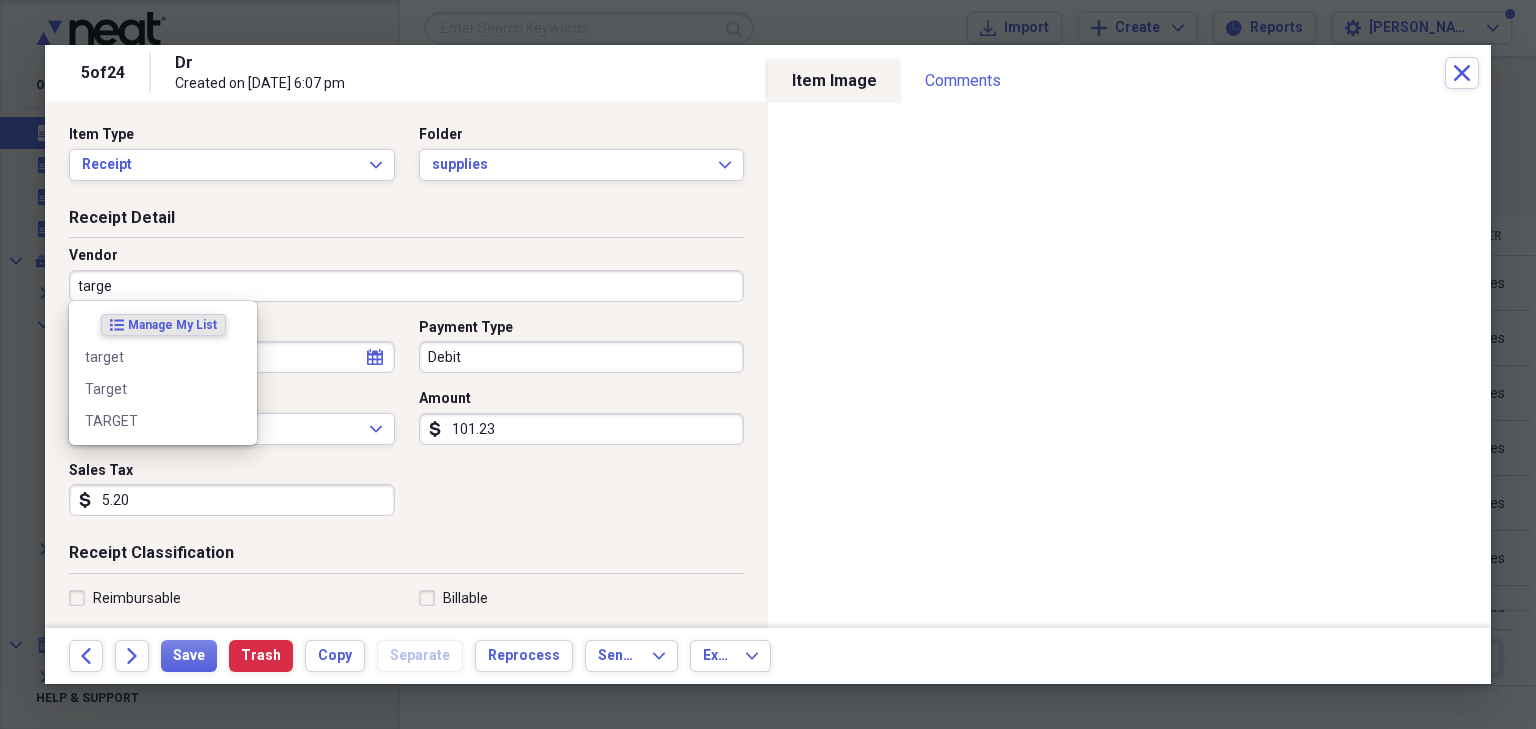 type on "target" 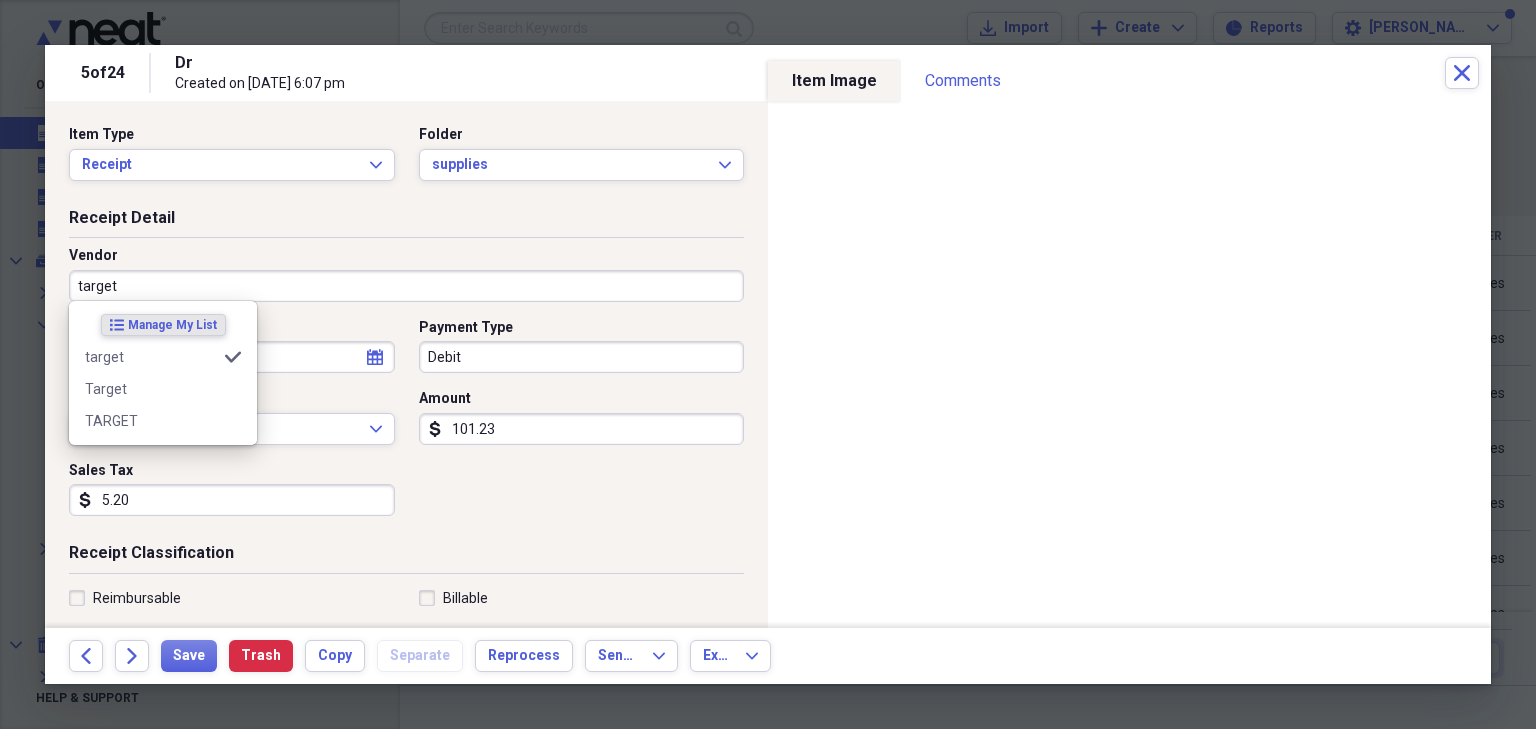 type on "Meals/Restaurants" 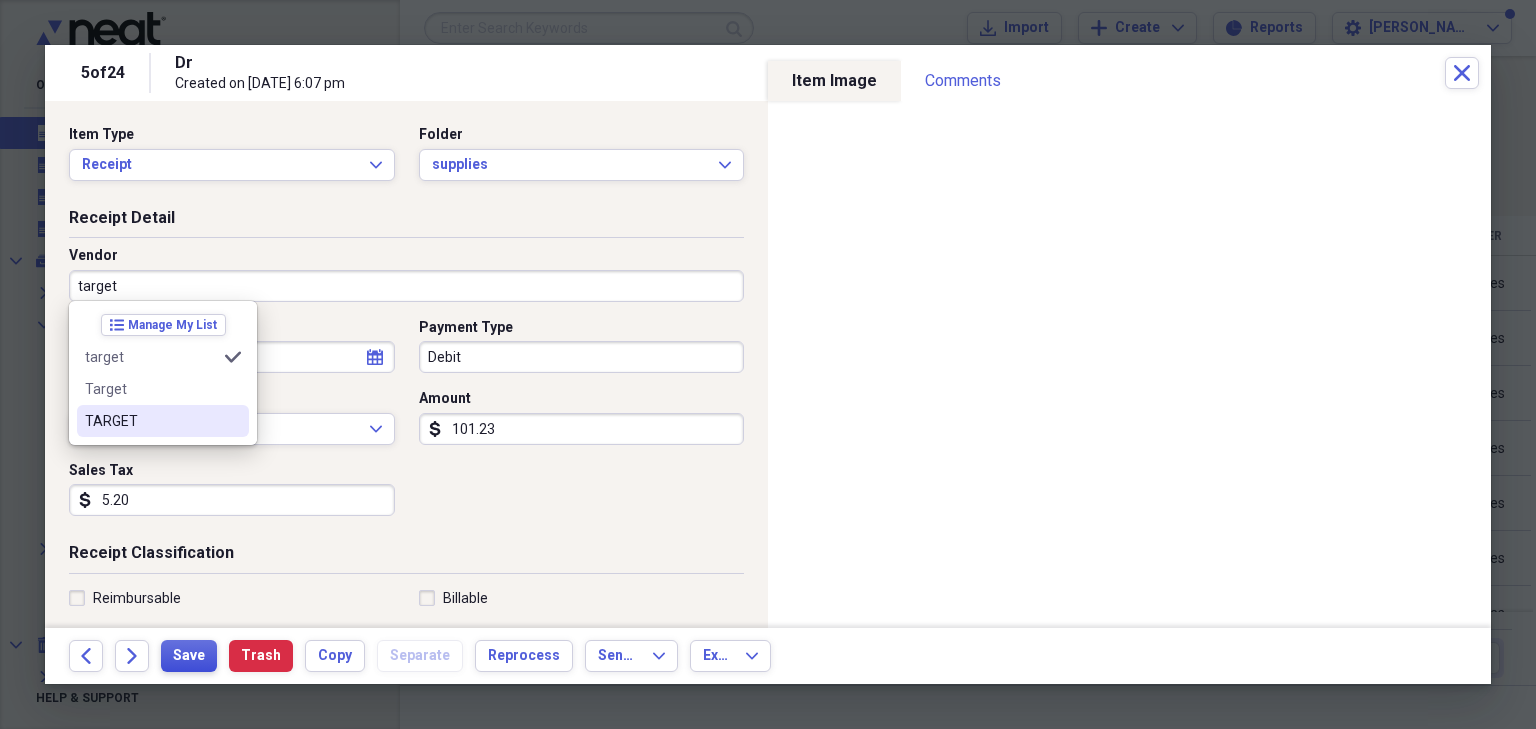 type on "target" 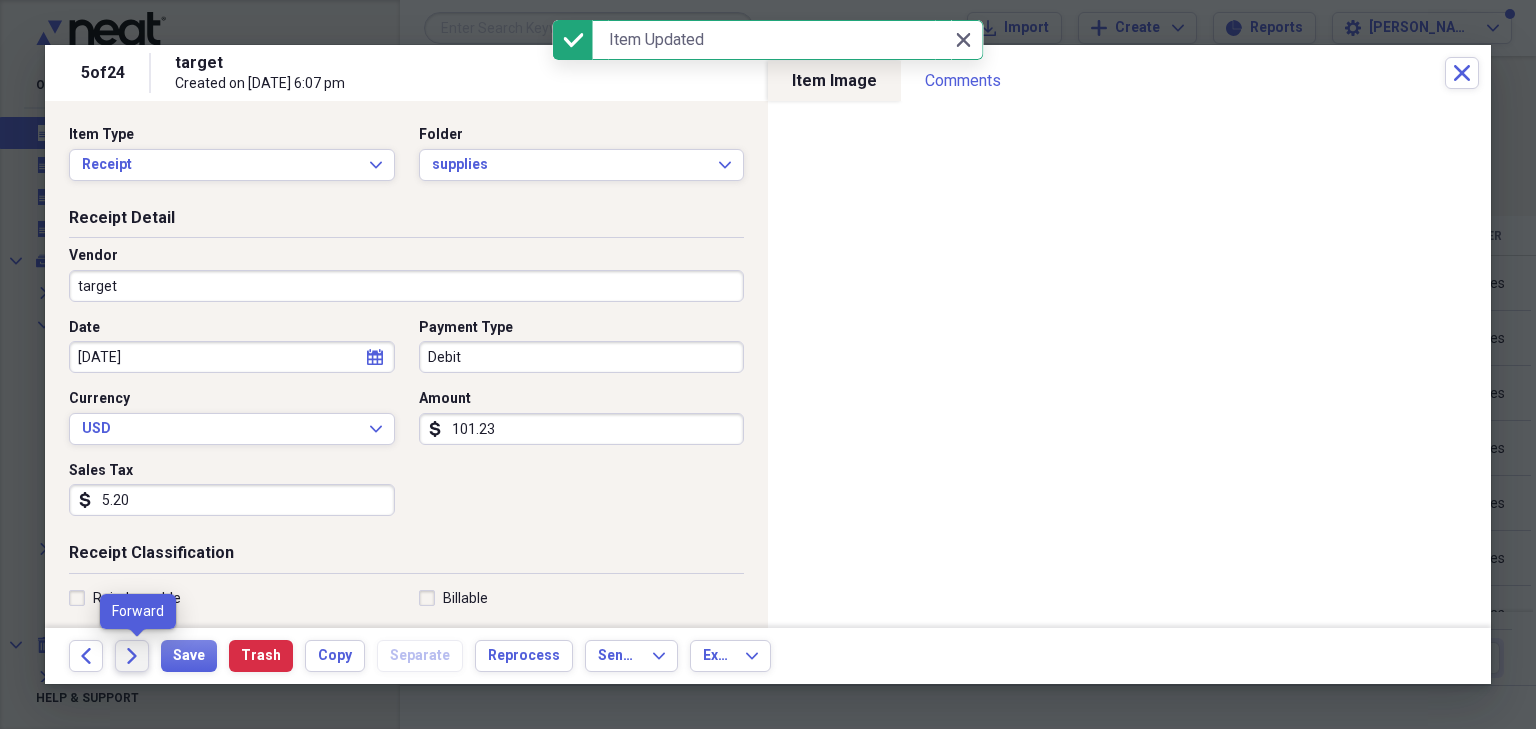 click 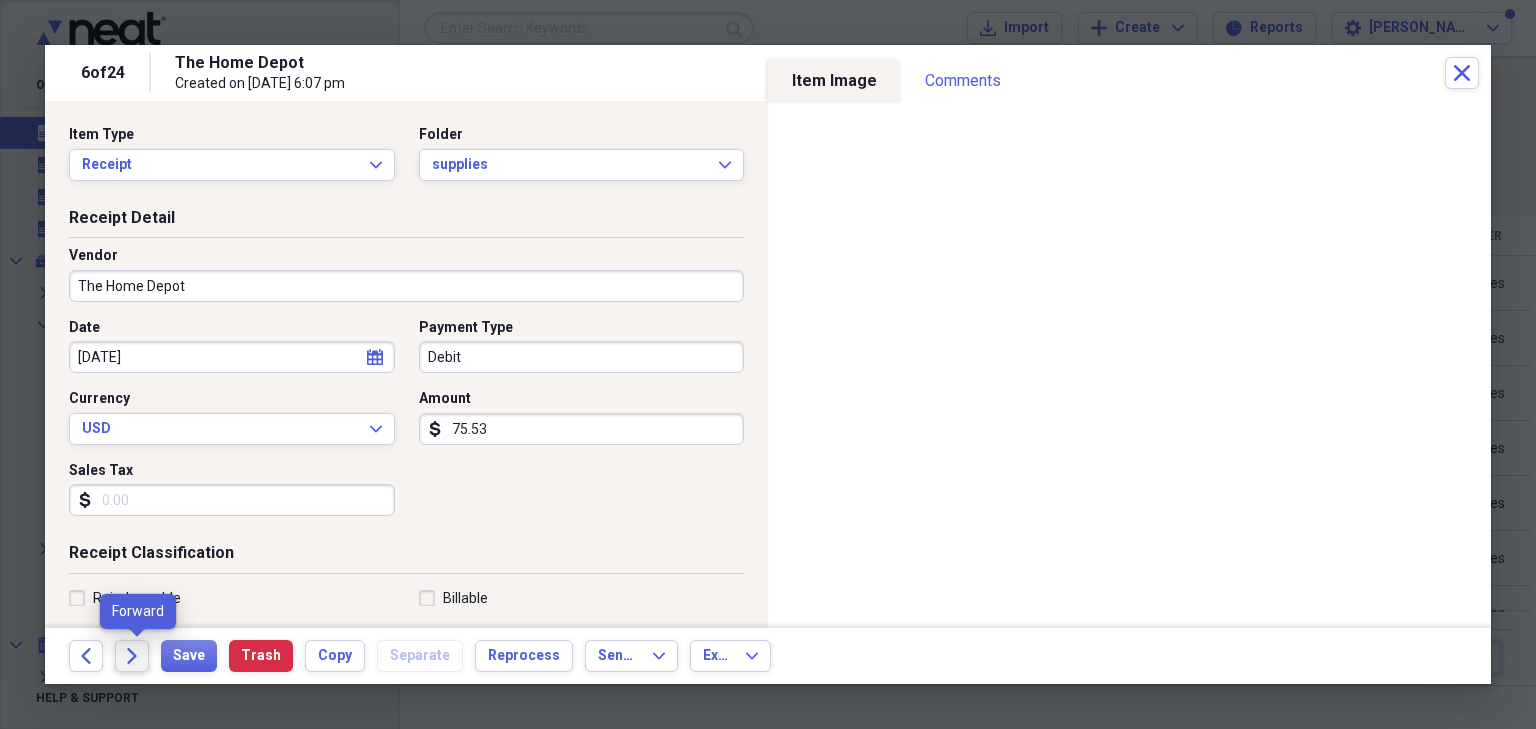 click on "Forward" at bounding box center (132, 656) 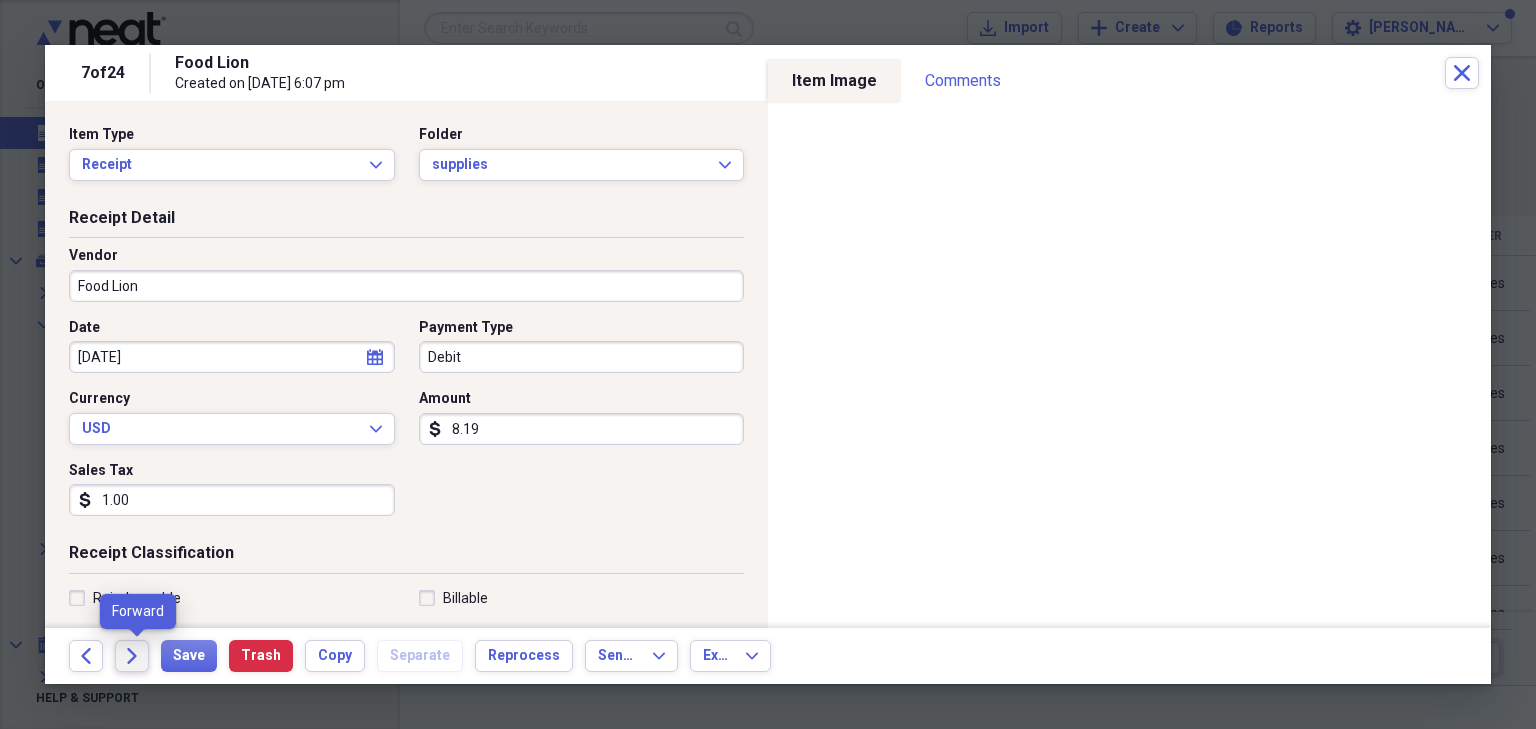 click 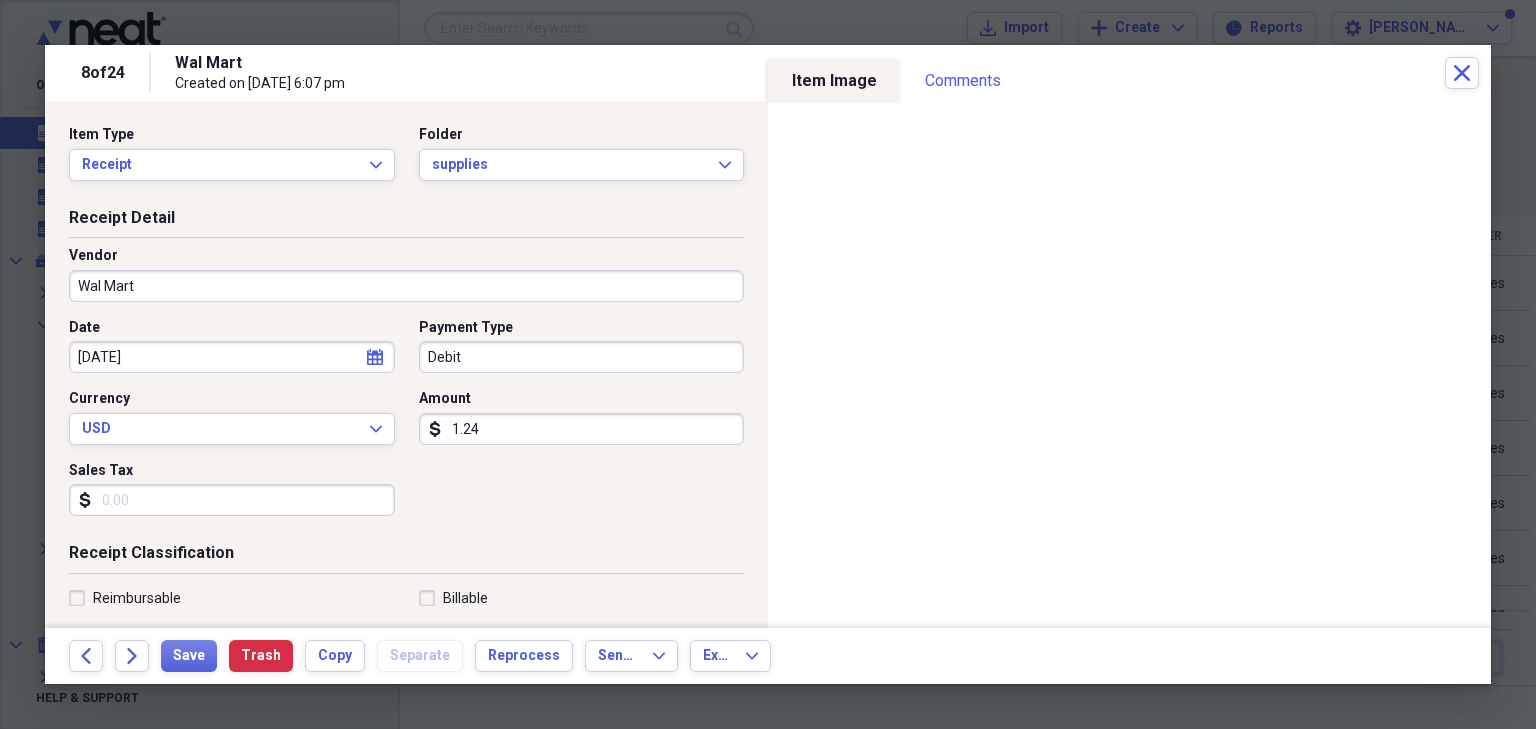 click on "1.24" at bounding box center (582, 429) 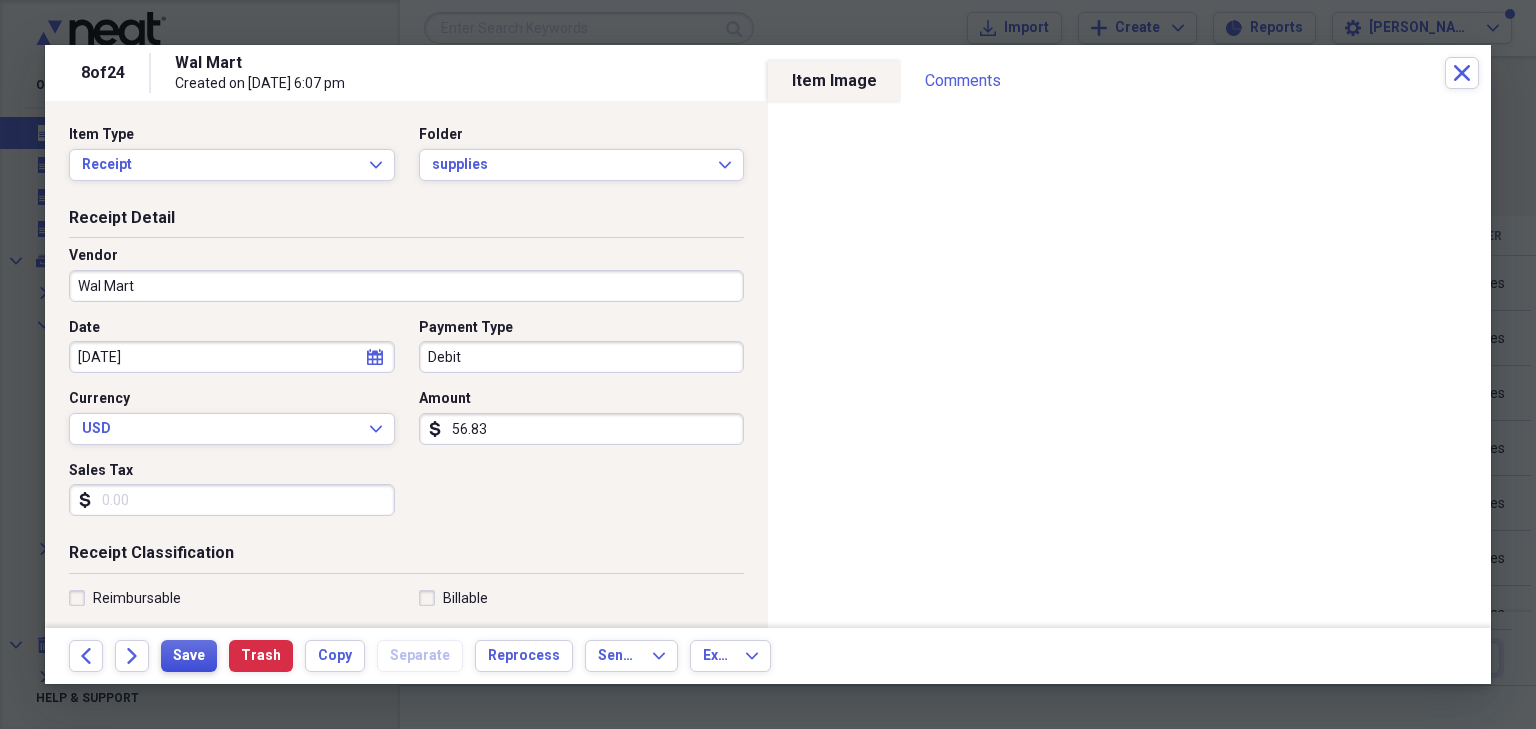 type on "56.83" 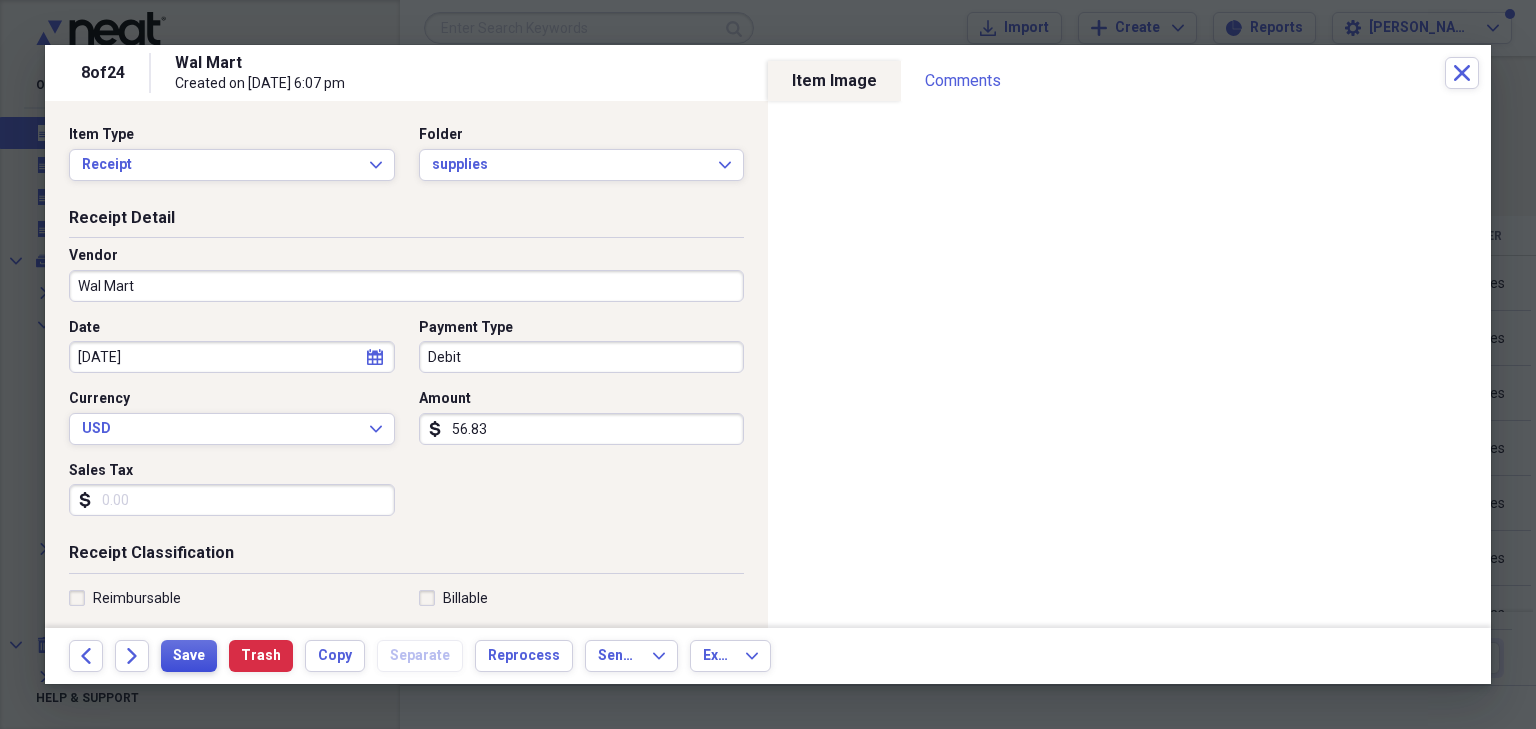 click on "Save" at bounding box center [189, 656] 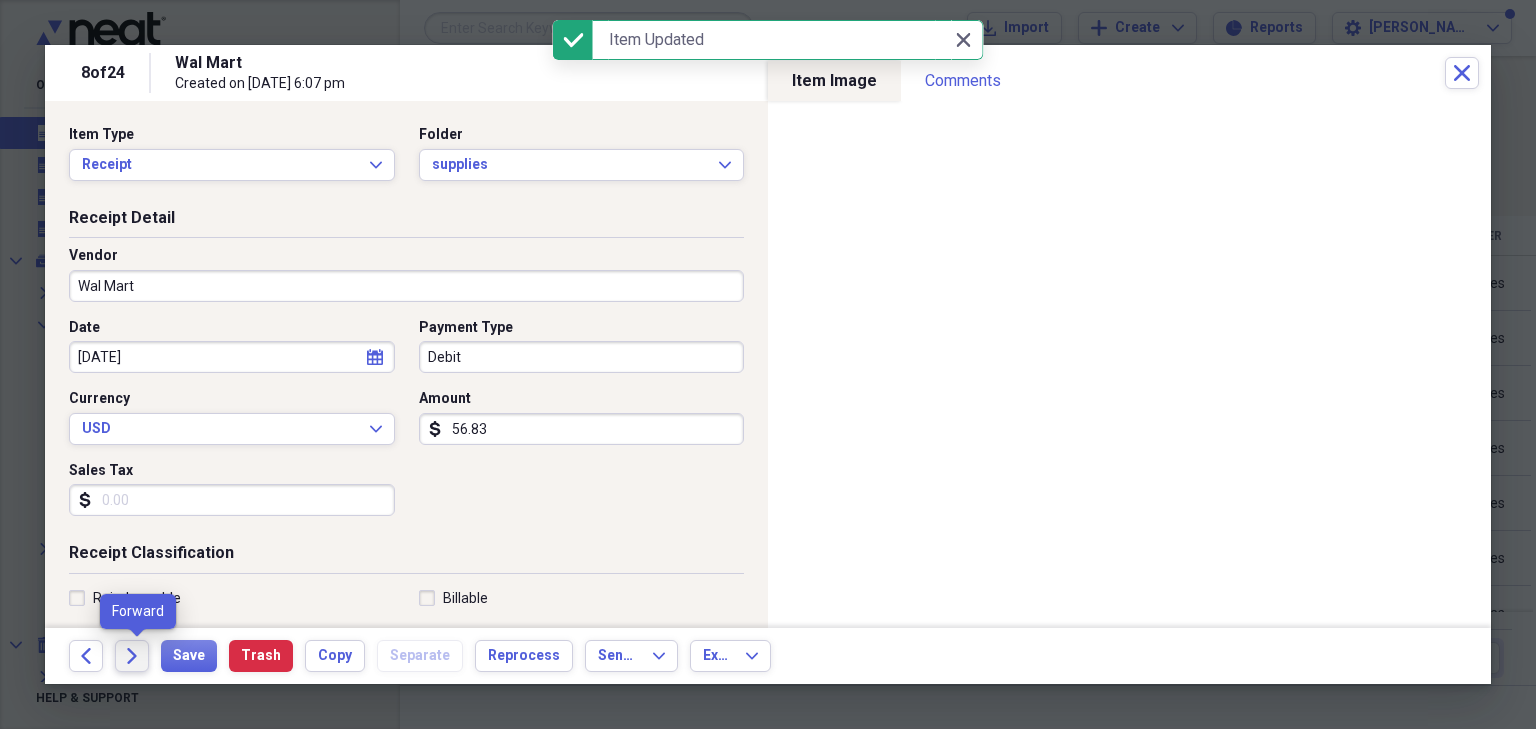 click on "Forward" 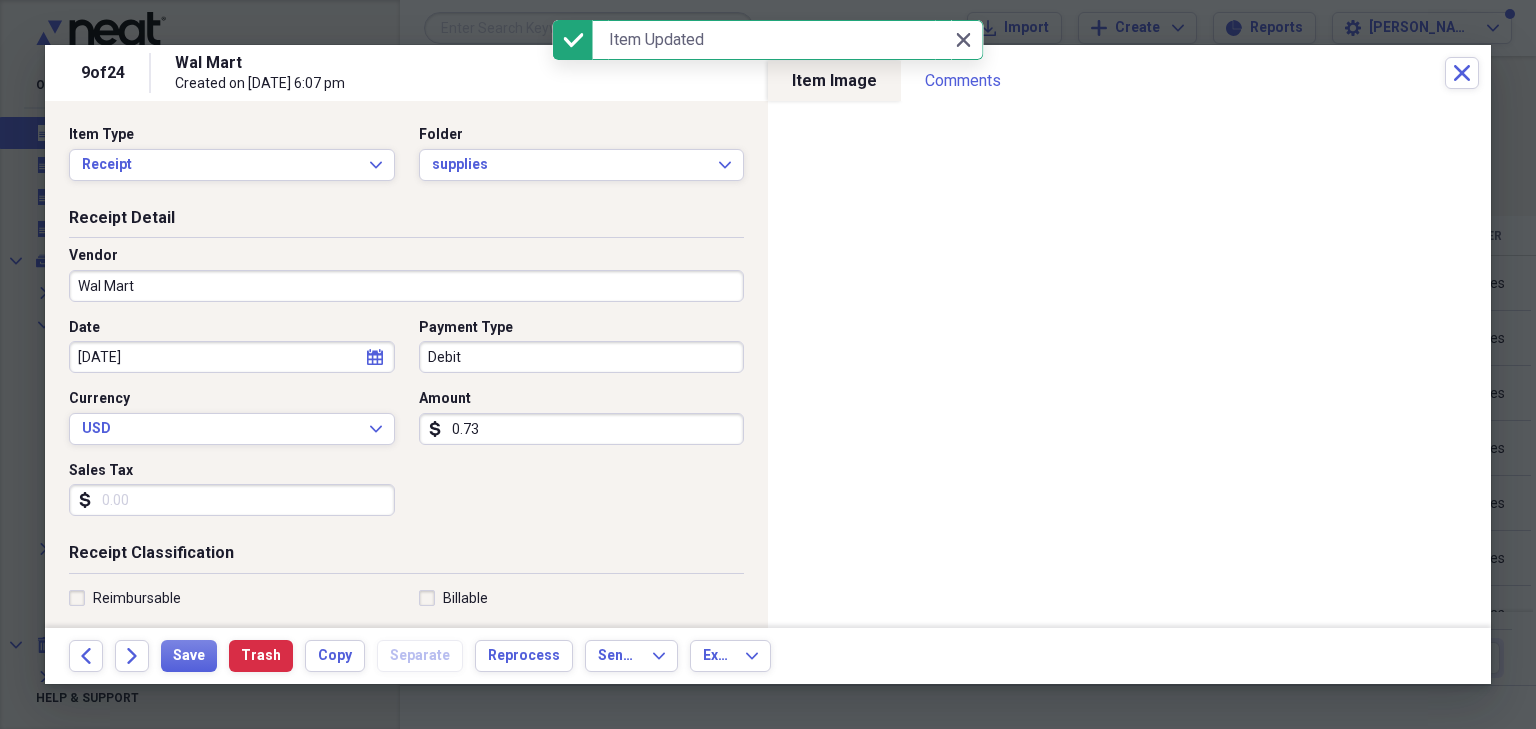 click on "0.73" at bounding box center [582, 429] 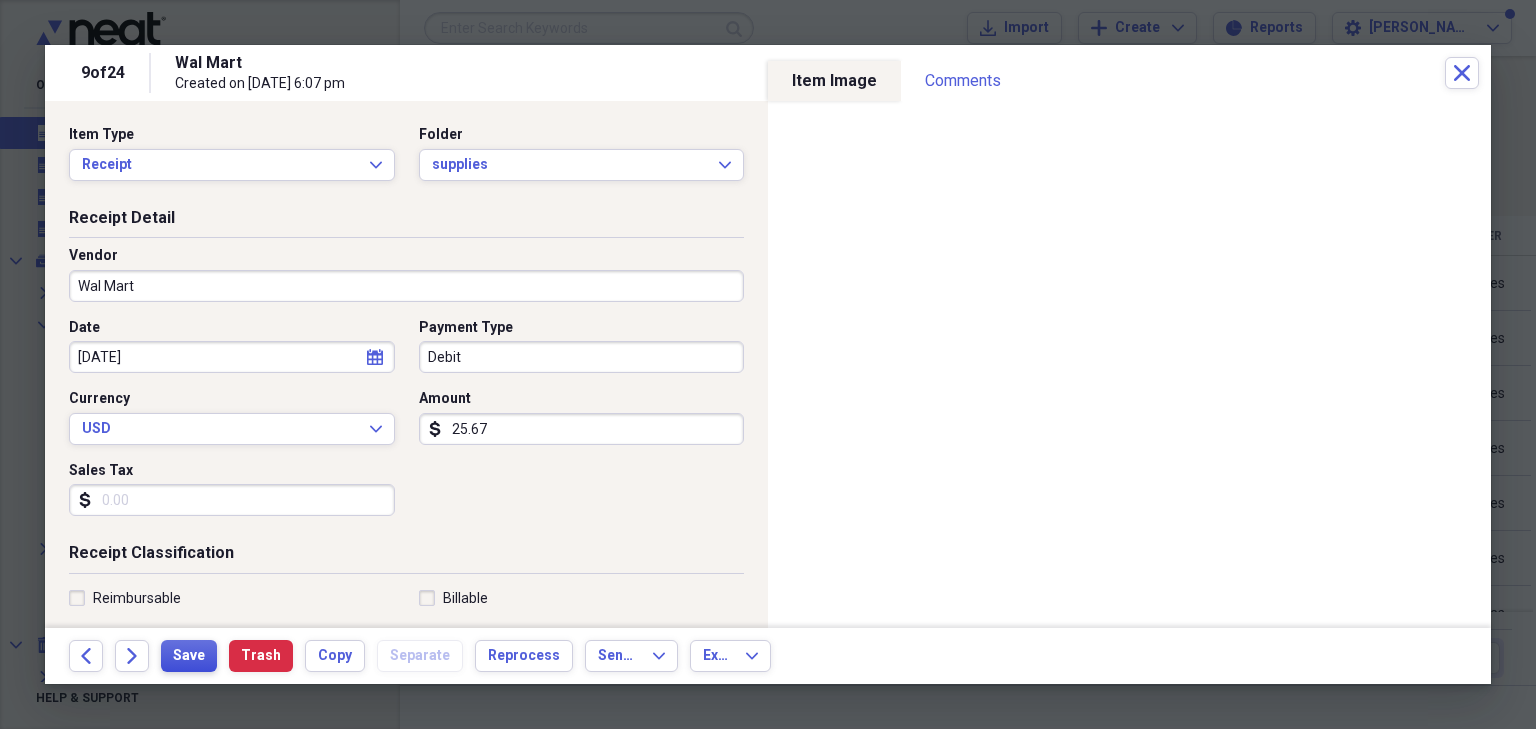 type on "25.67" 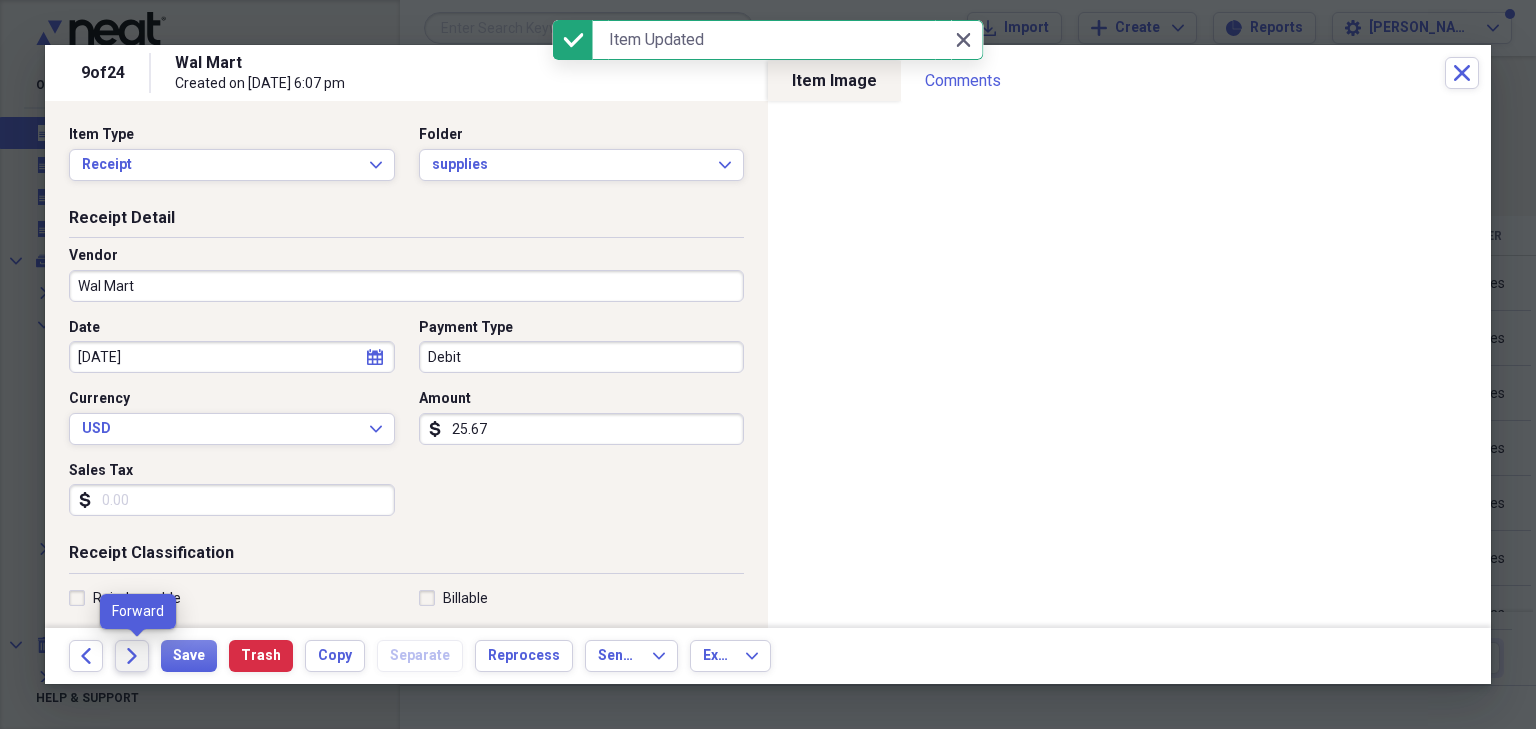 click on "Forward" 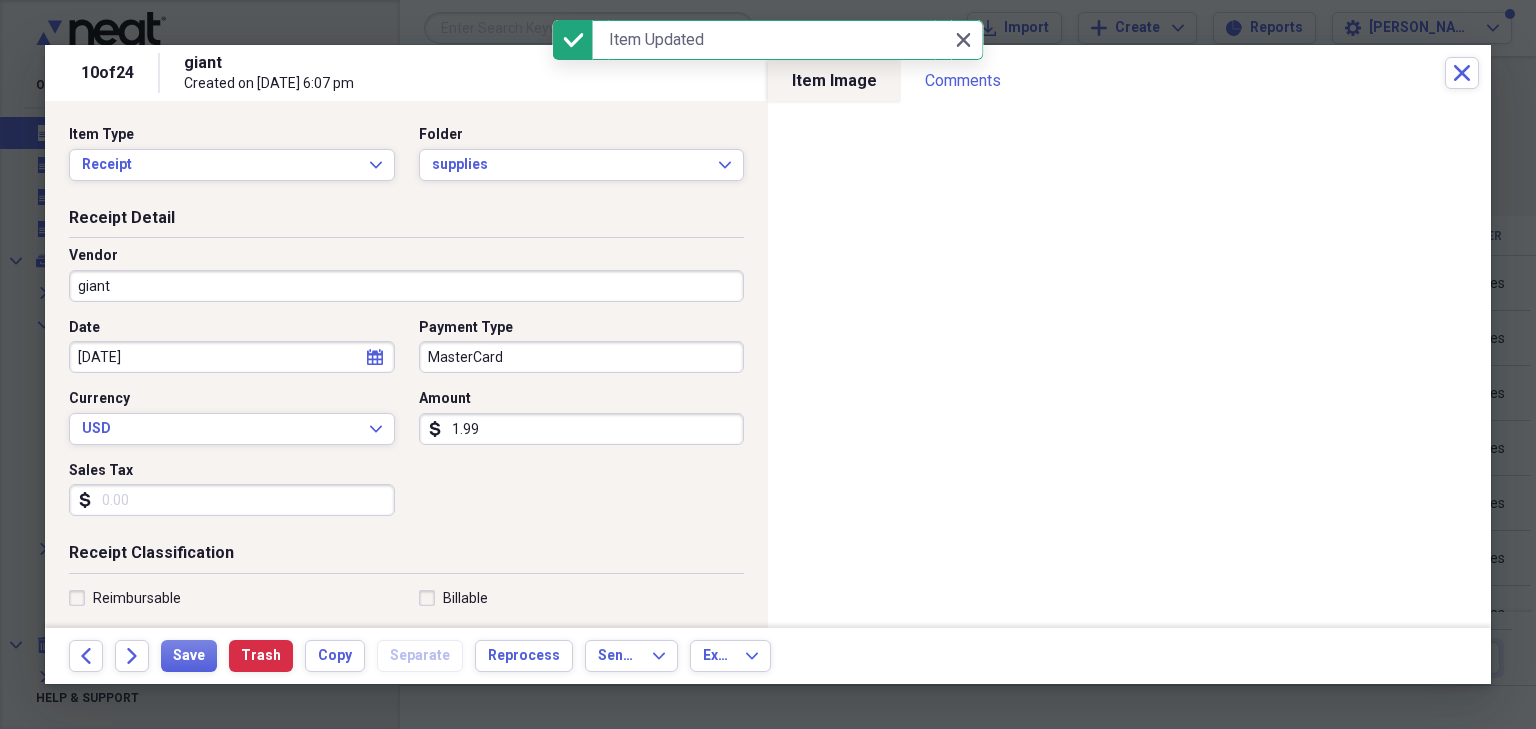 click on "1.99" at bounding box center [582, 429] 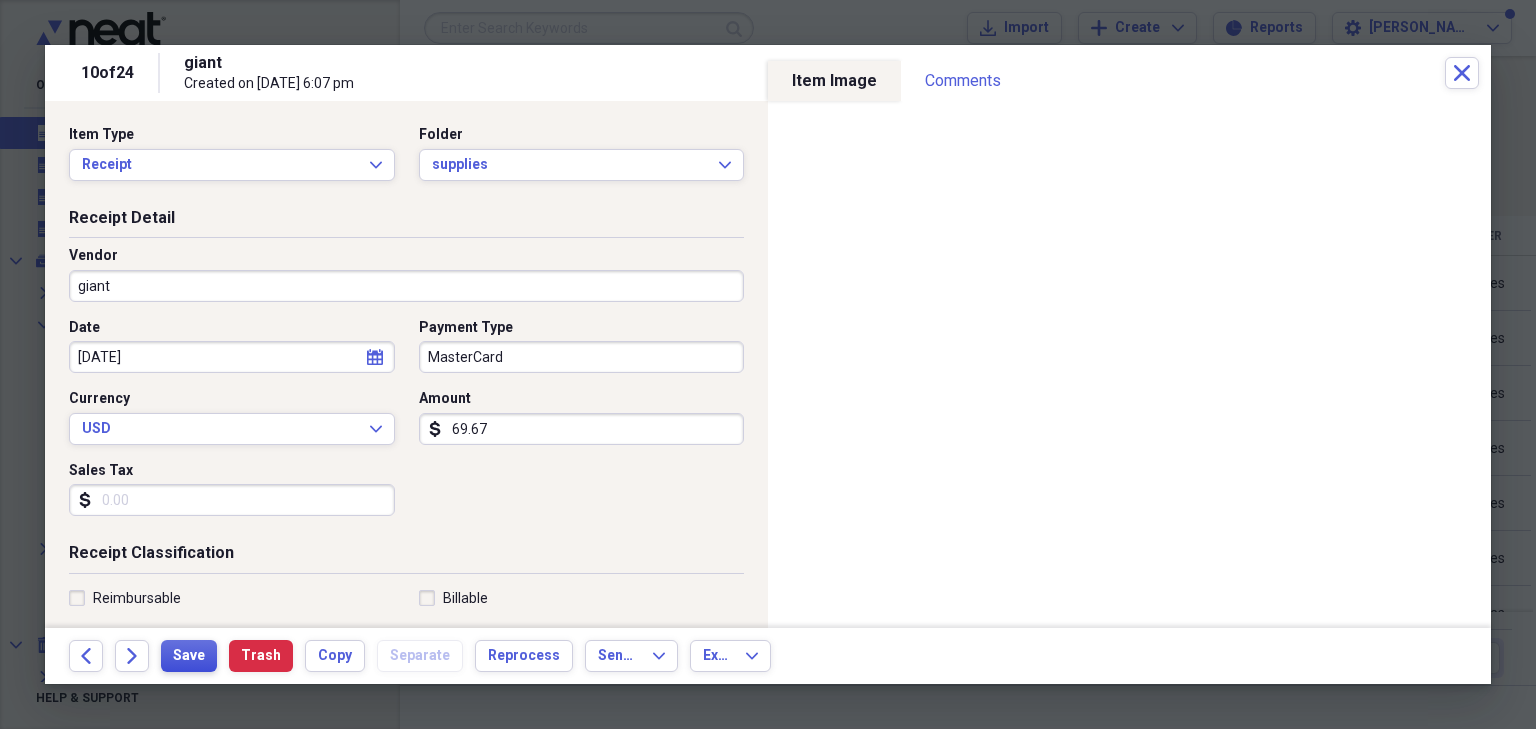 type on "69.67" 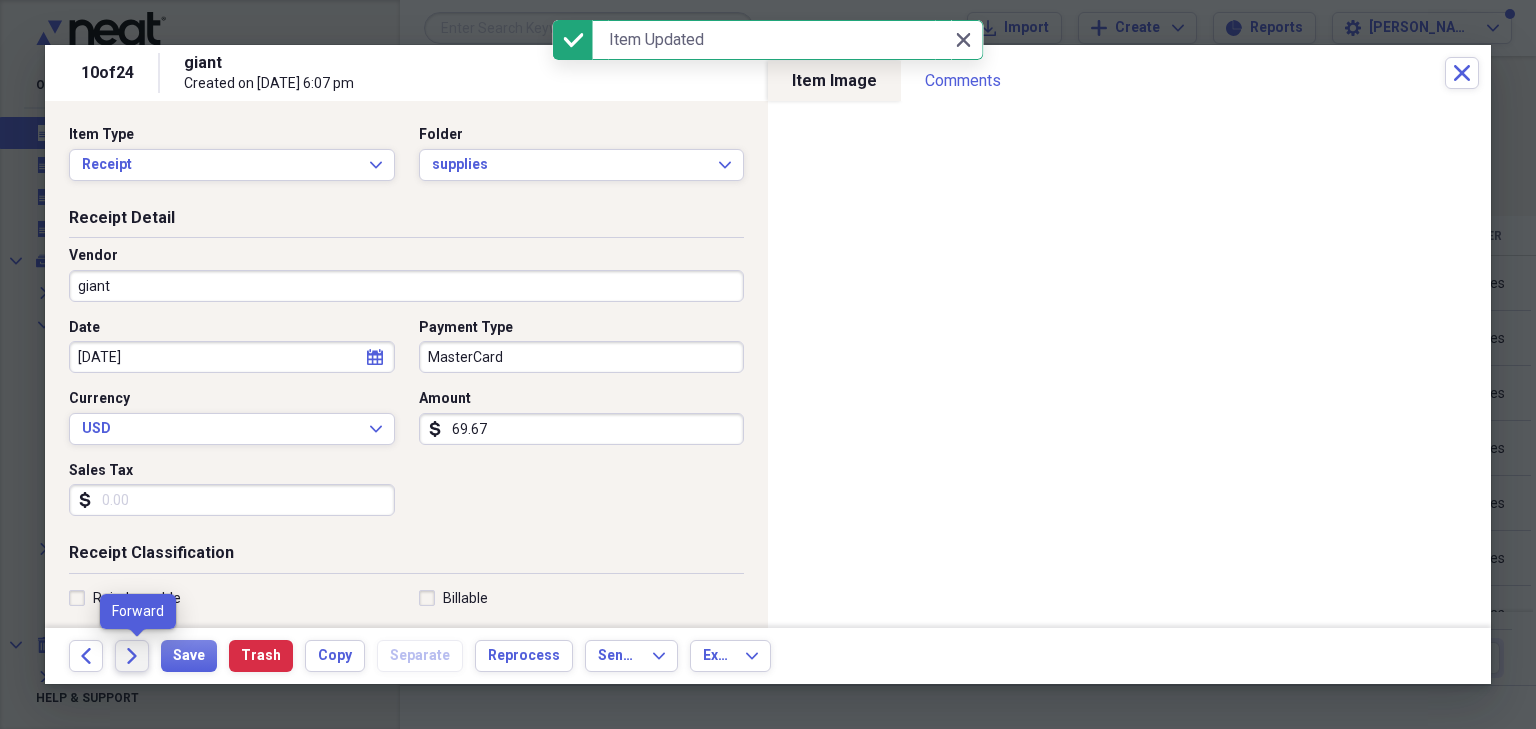 click on "Forward" 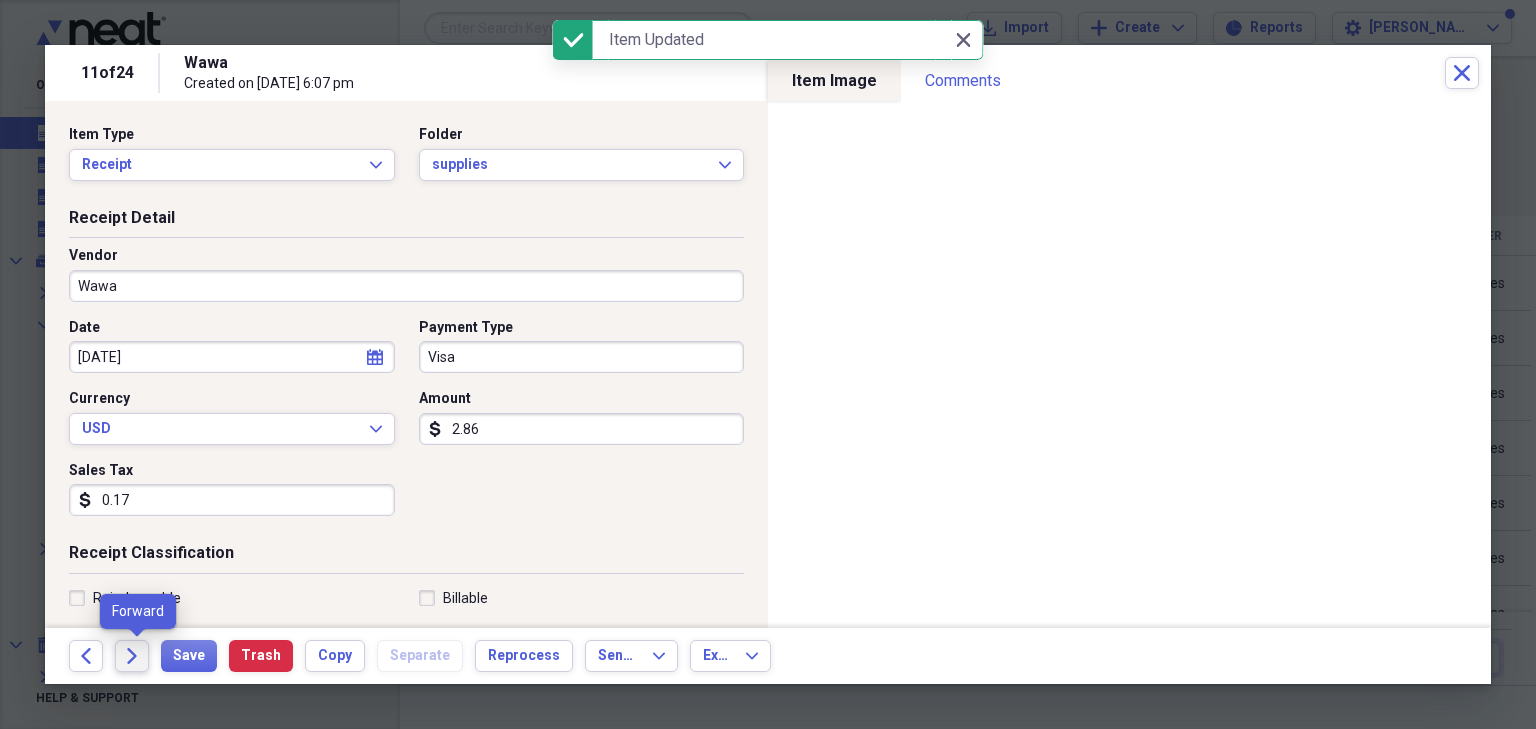 click on "Forward" 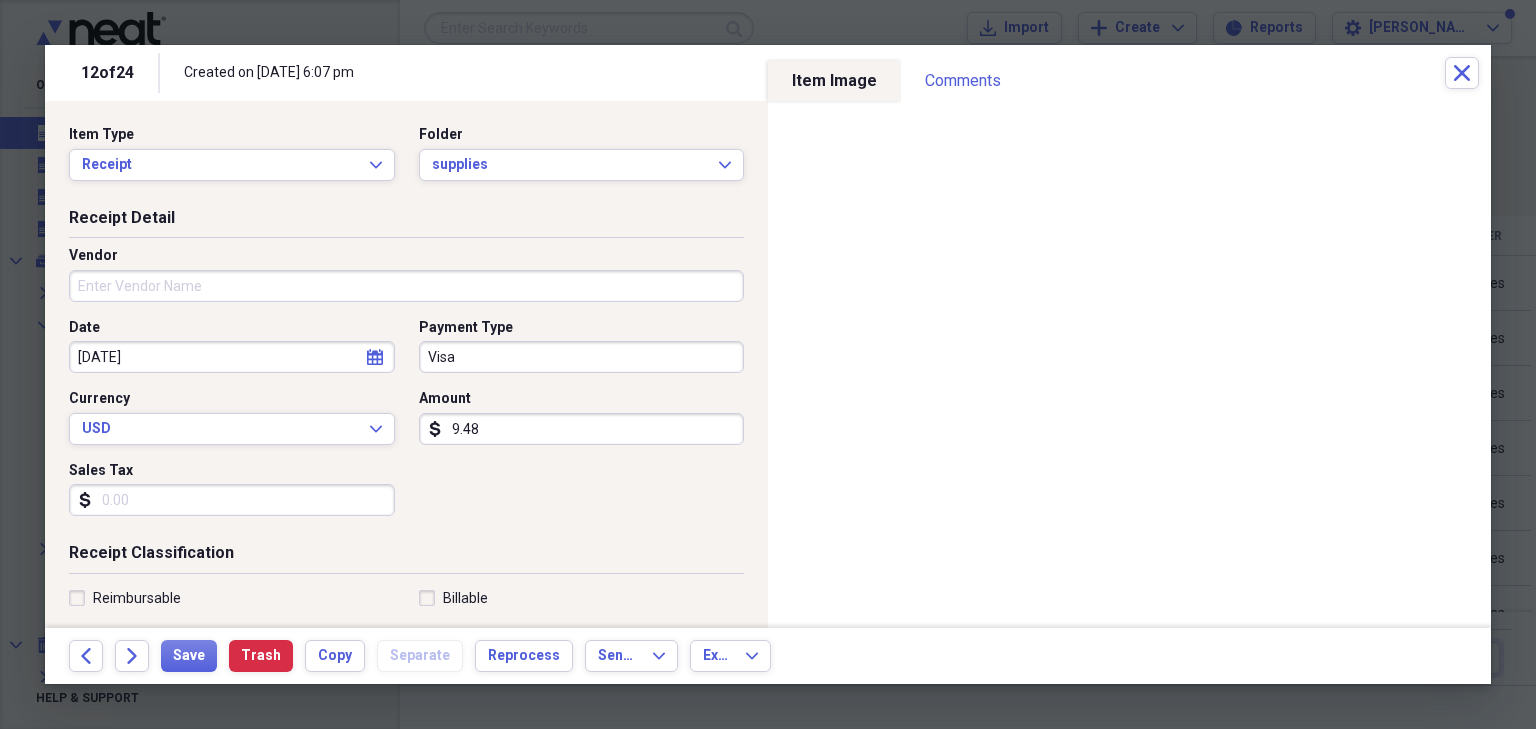 click on "Vendor" at bounding box center (406, 286) 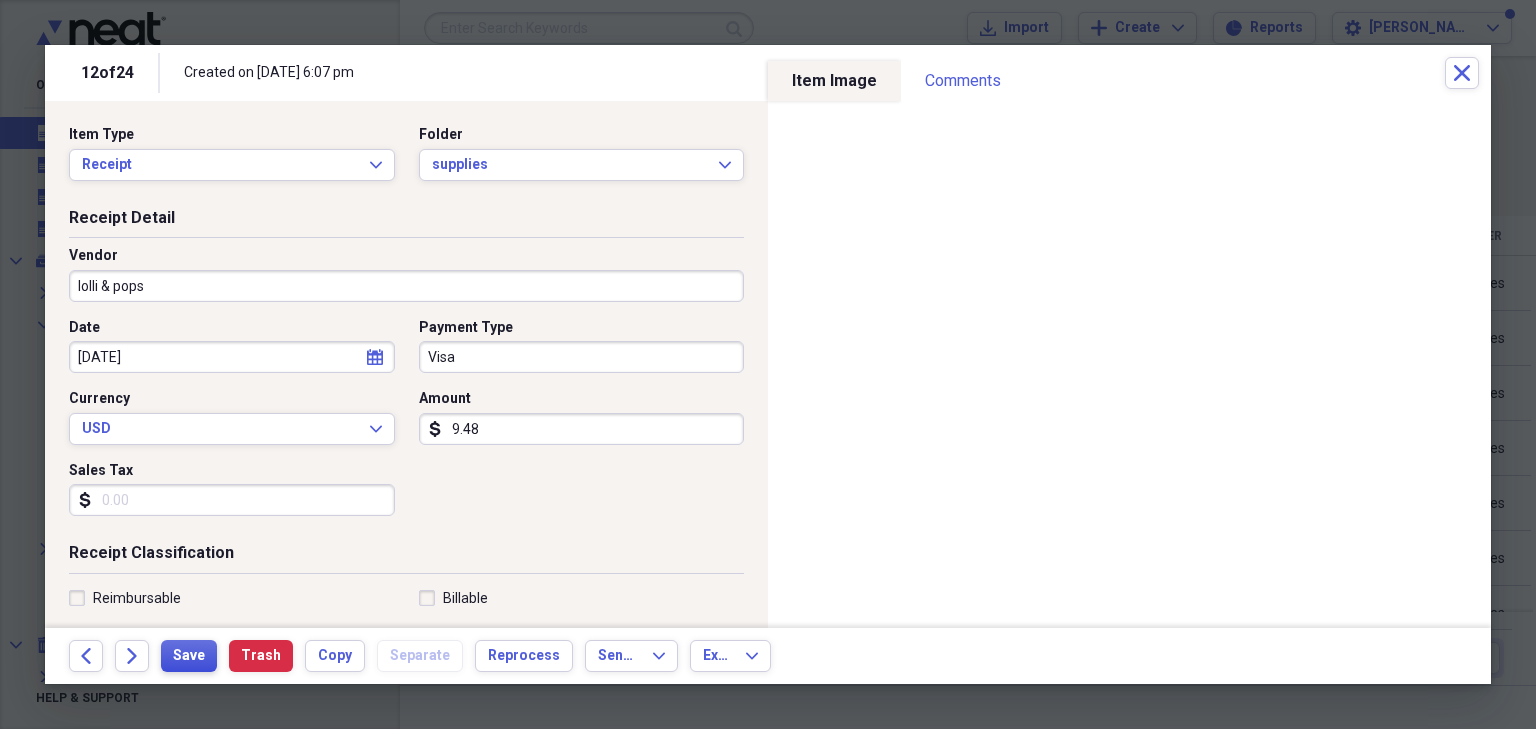 type on "lolli & pops" 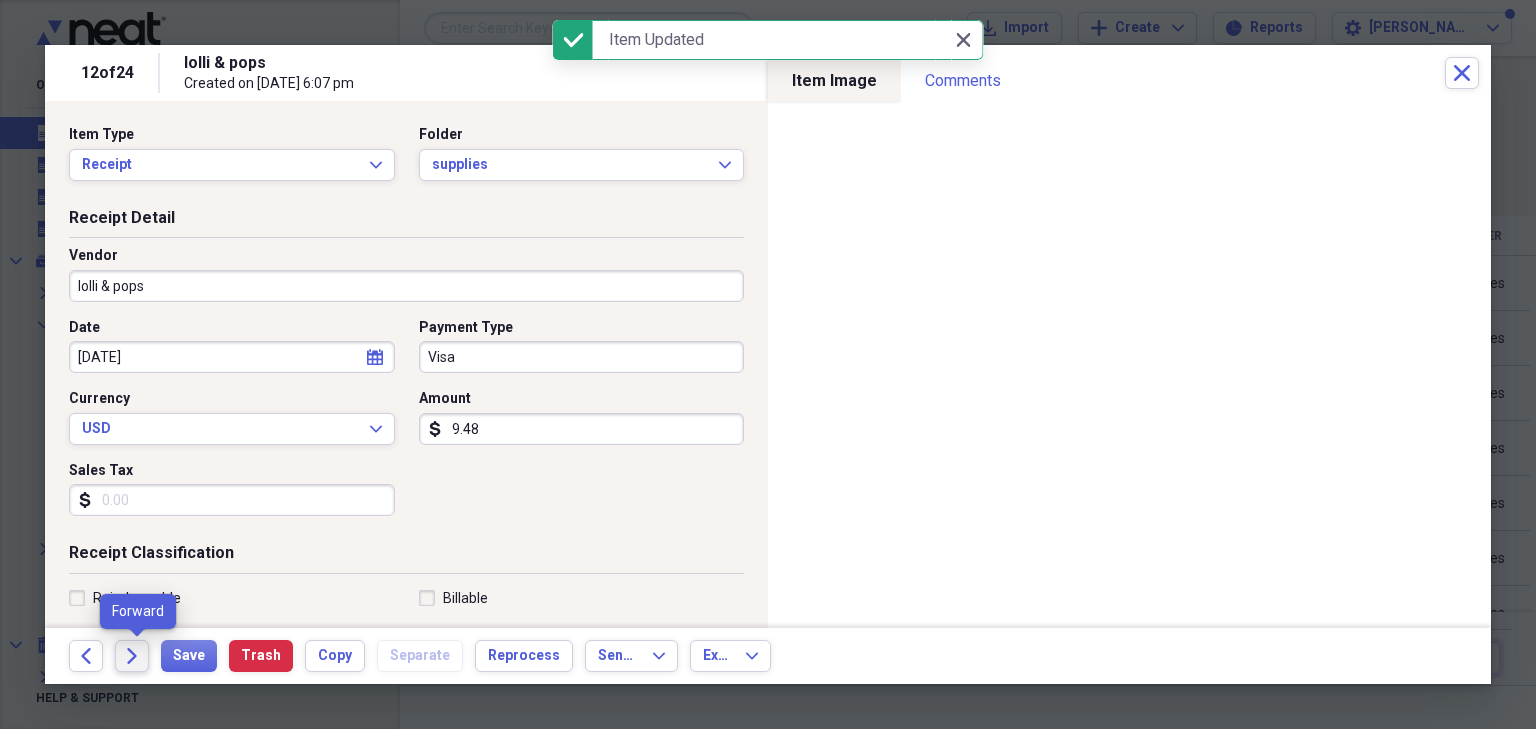 click on "Forward" 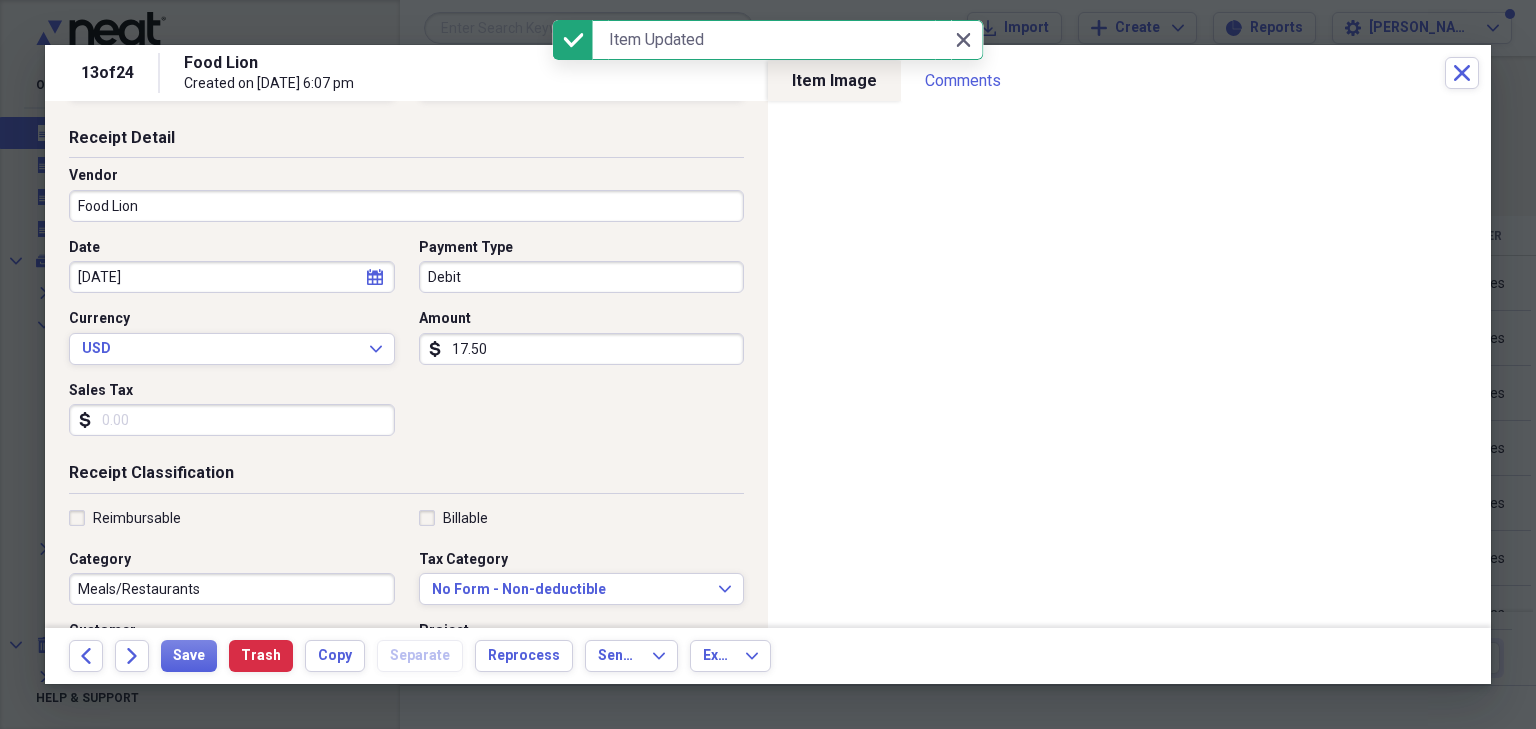 scroll, scrollTop: 0, scrollLeft: 0, axis: both 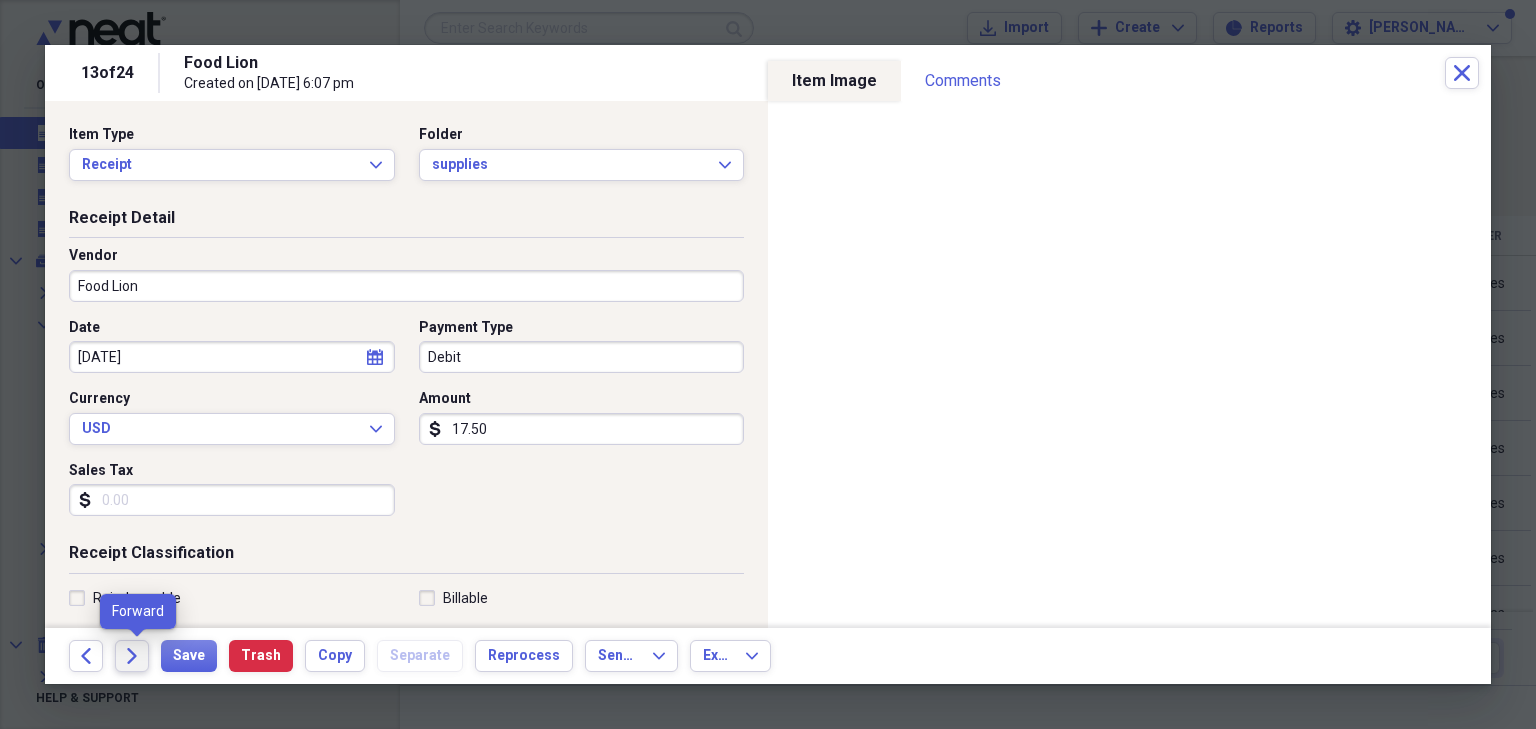 click on "Forward" at bounding box center [132, 656] 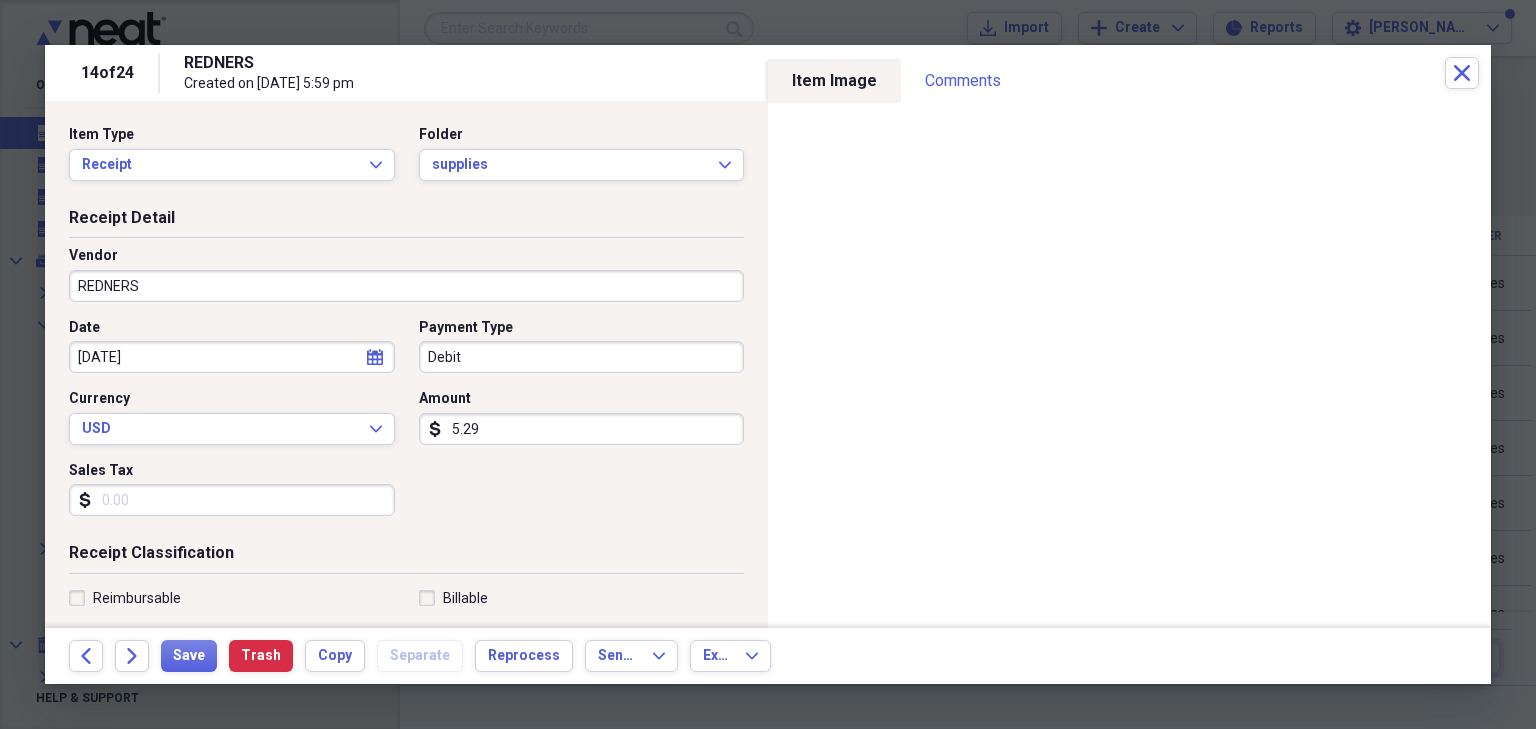 click on "5.29" at bounding box center [582, 429] 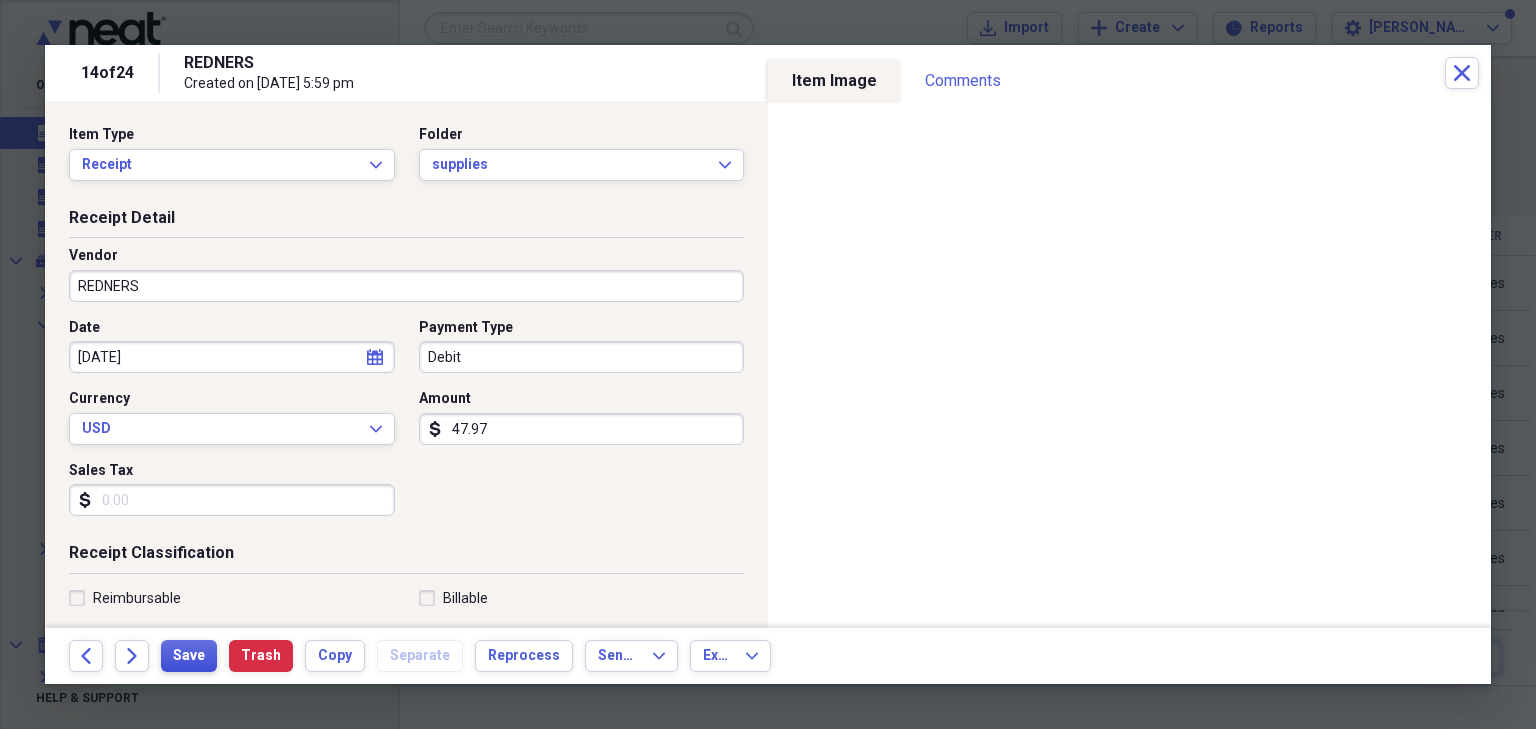 type on "47.97" 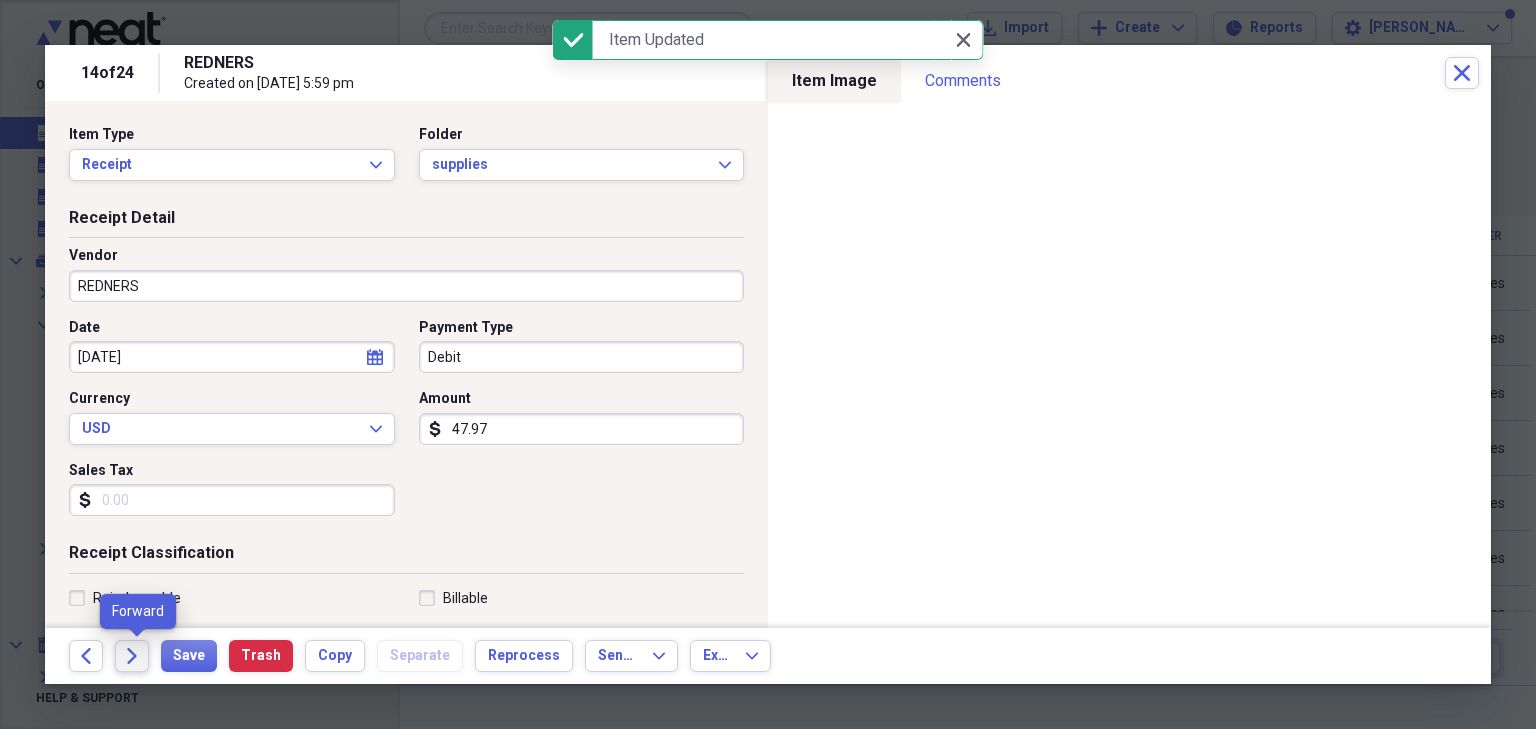 click on "Forward" 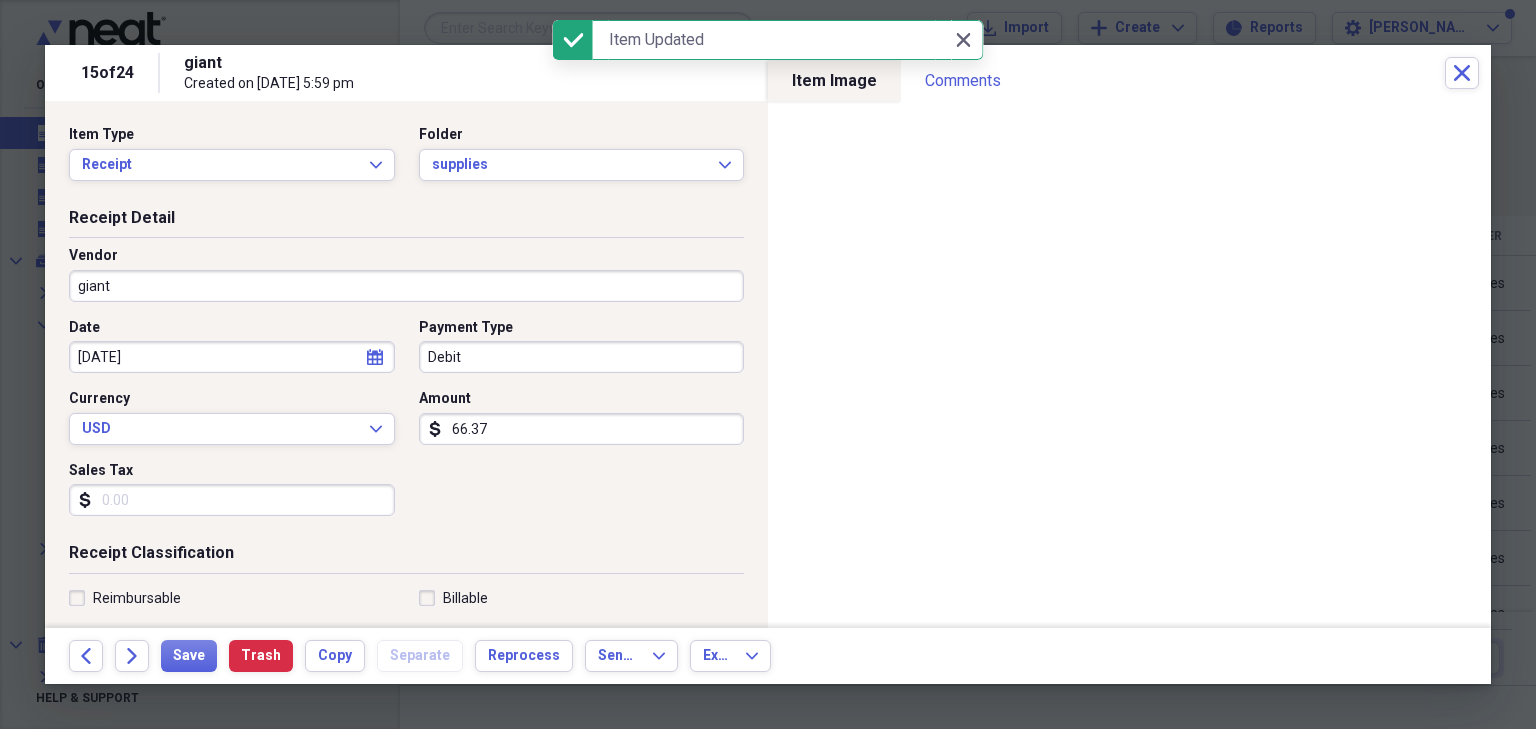 click on "66.37" at bounding box center [582, 429] 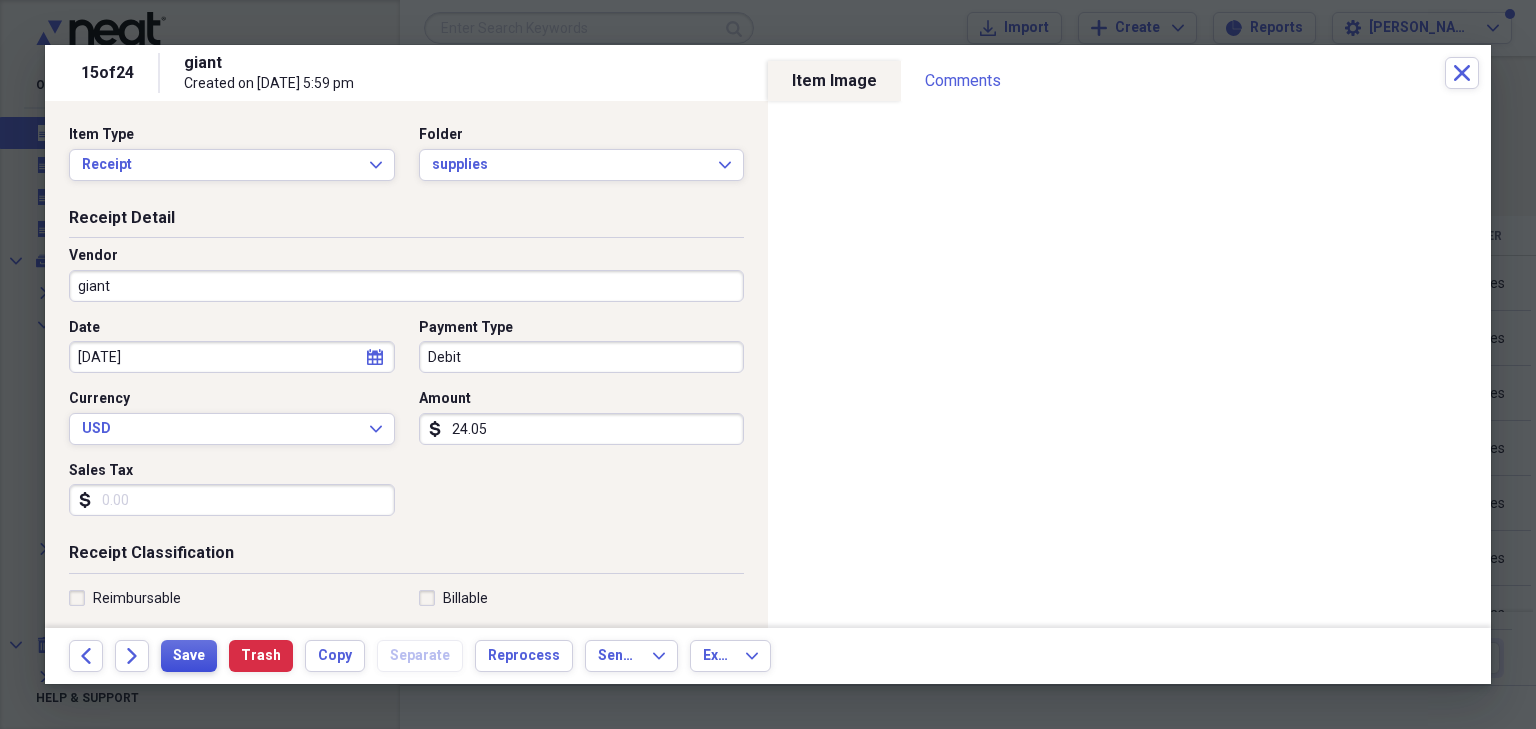 type on "24.05" 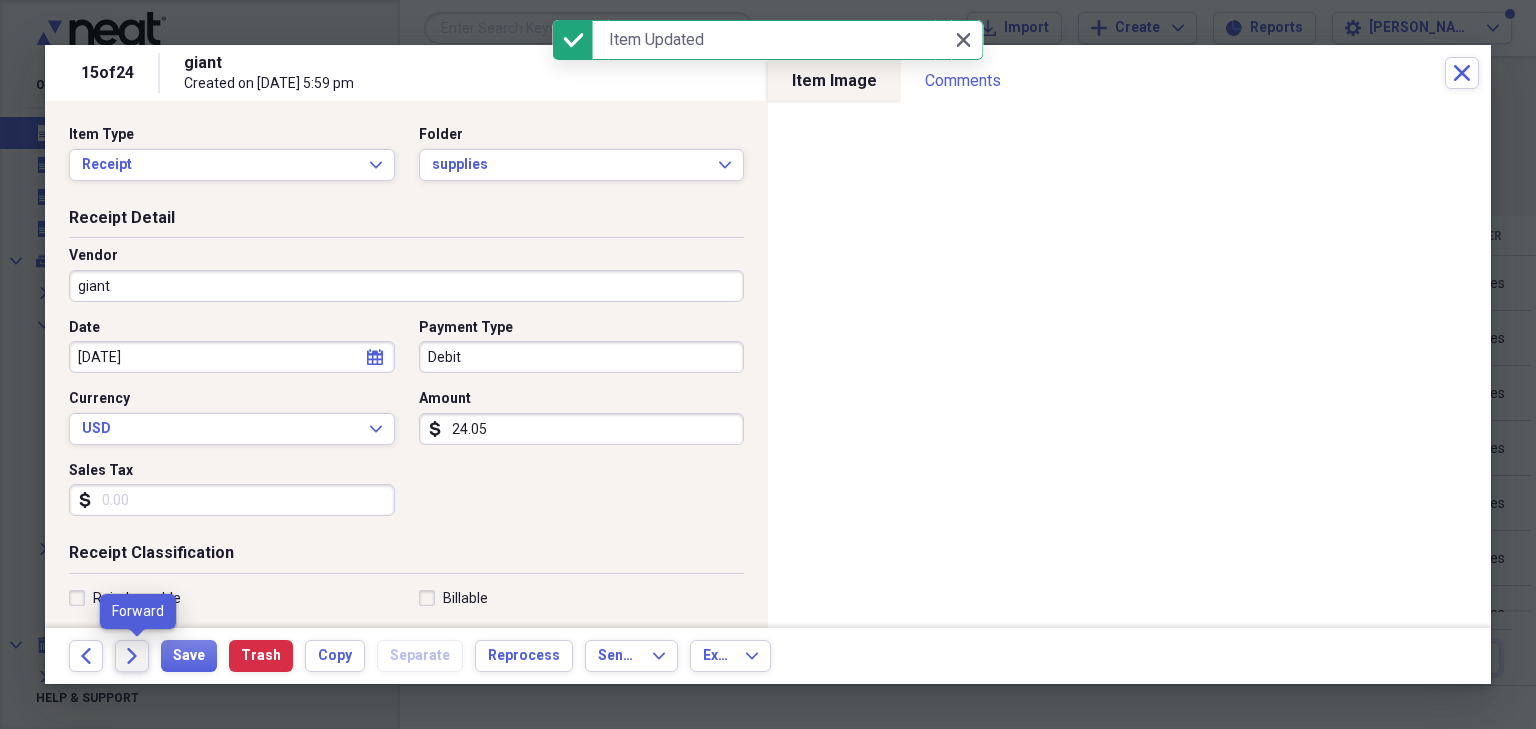 click on "Forward" at bounding box center (132, 656) 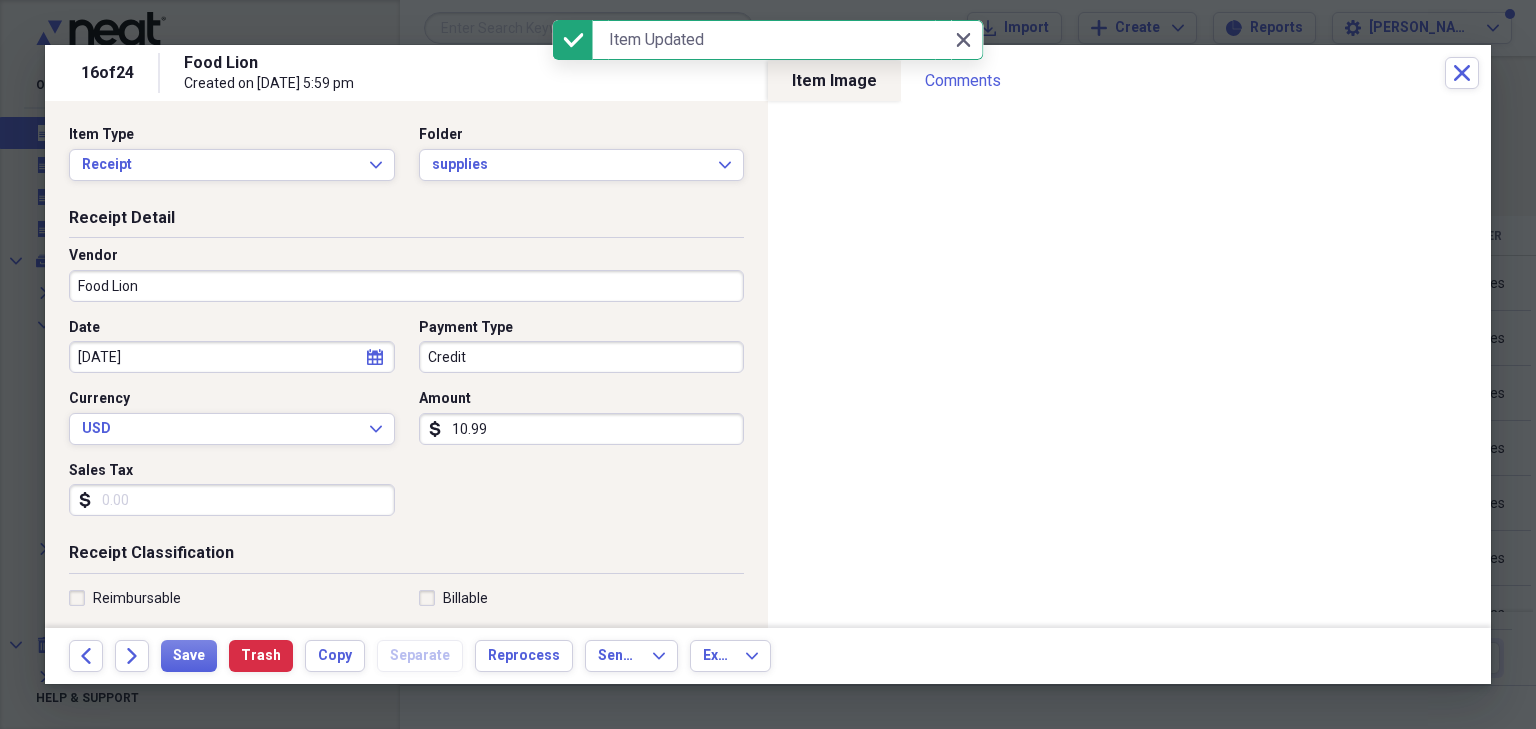 click on "10.99" at bounding box center [582, 429] 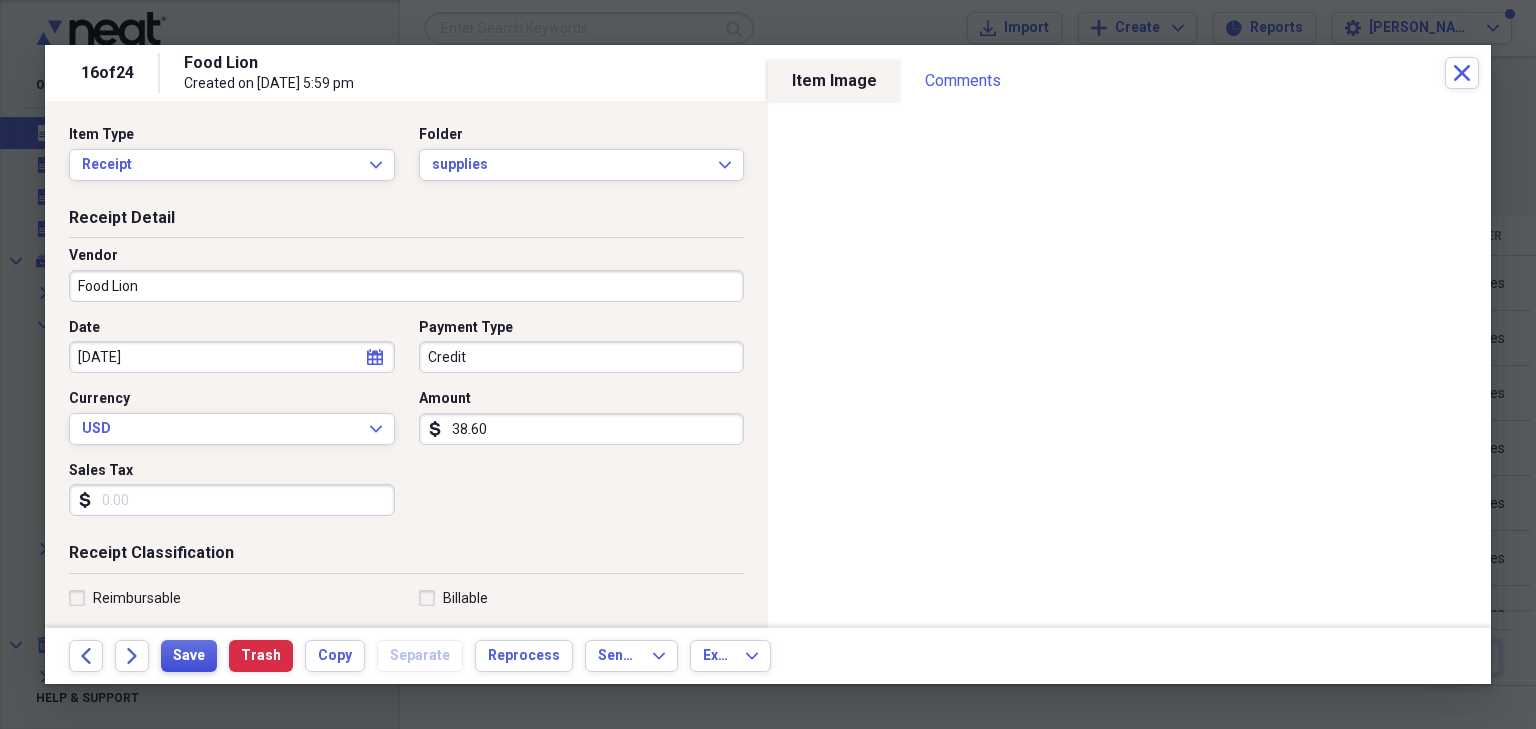 type on "38.60" 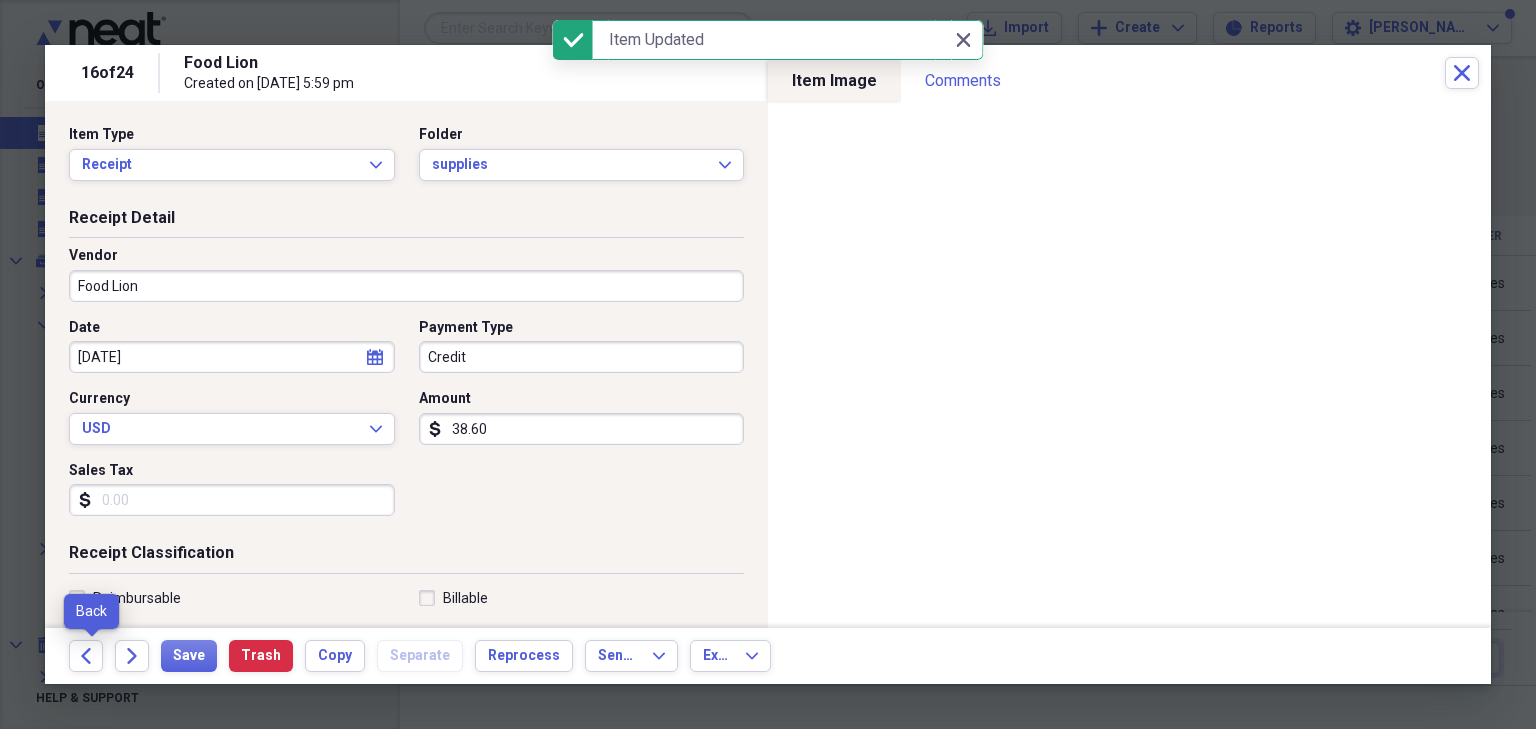click on "Back" at bounding box center [92, 656] 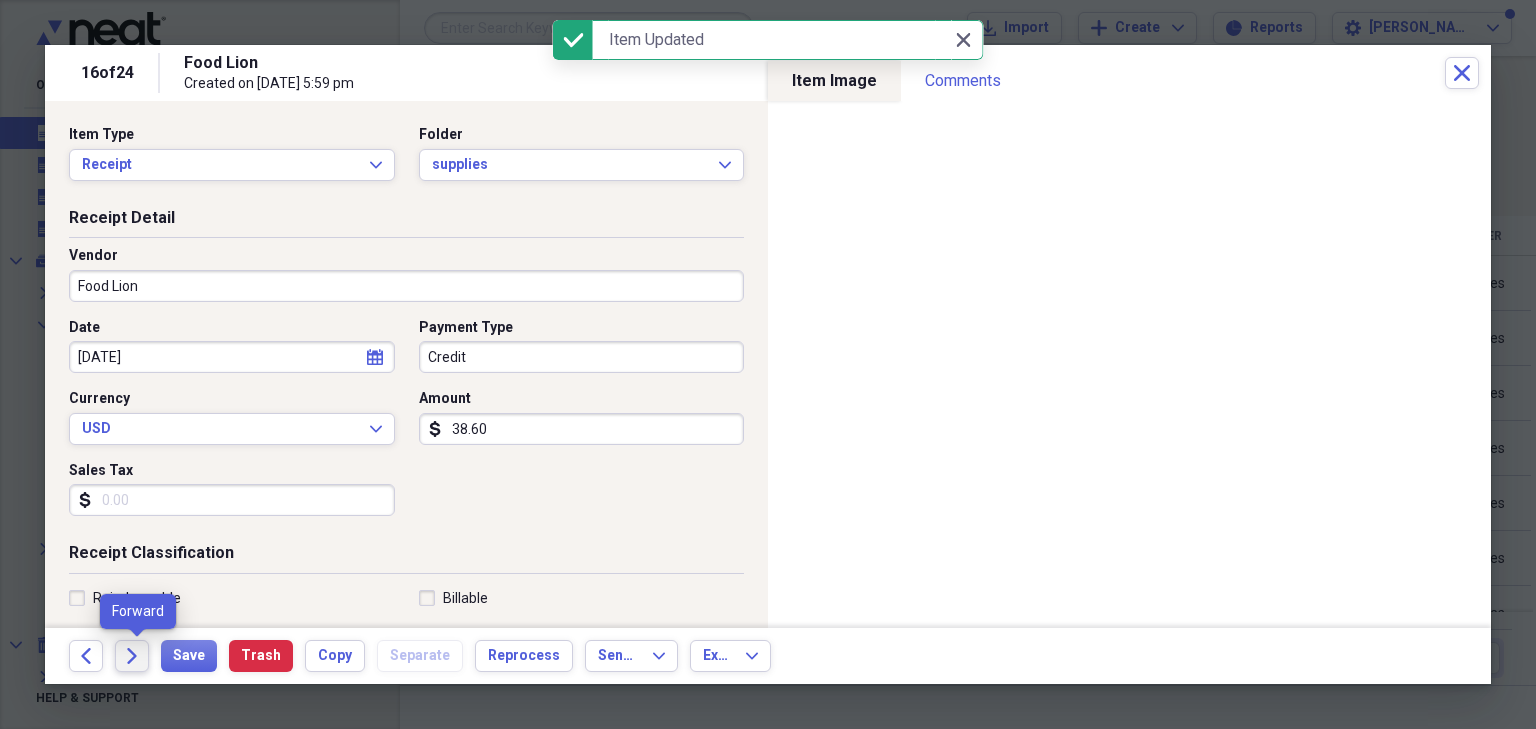 click 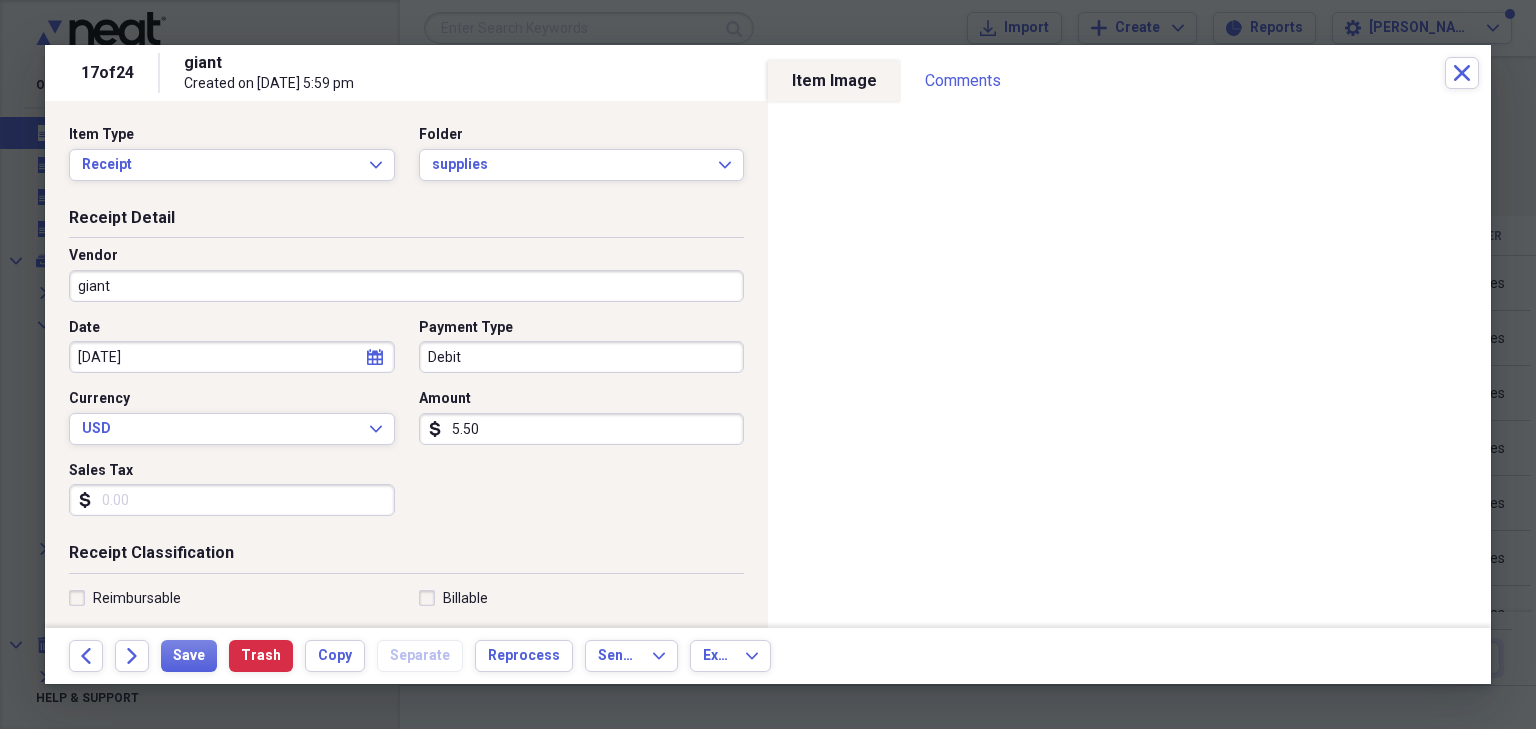 click on "5.50" at bounding box center (582, 429) 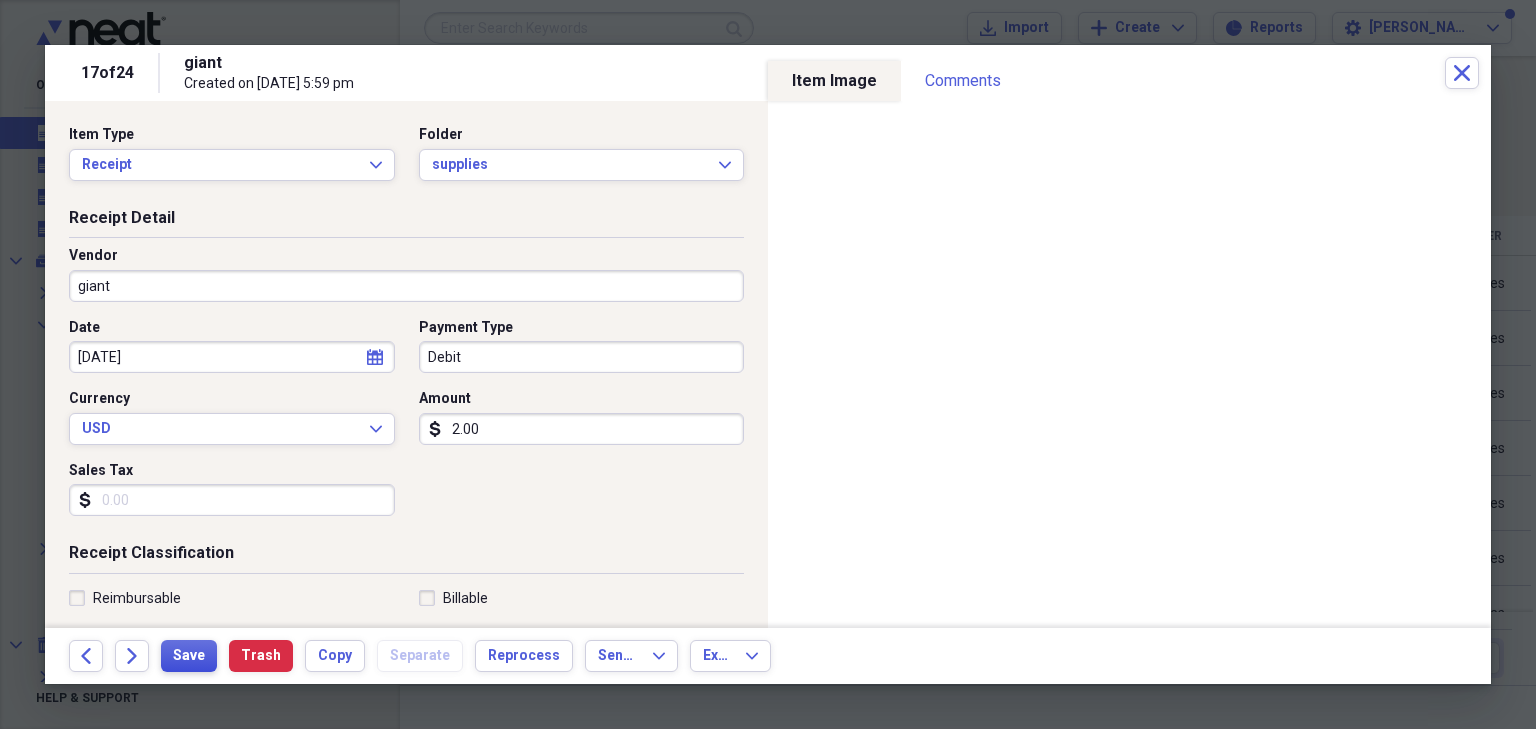 type on "2.00" 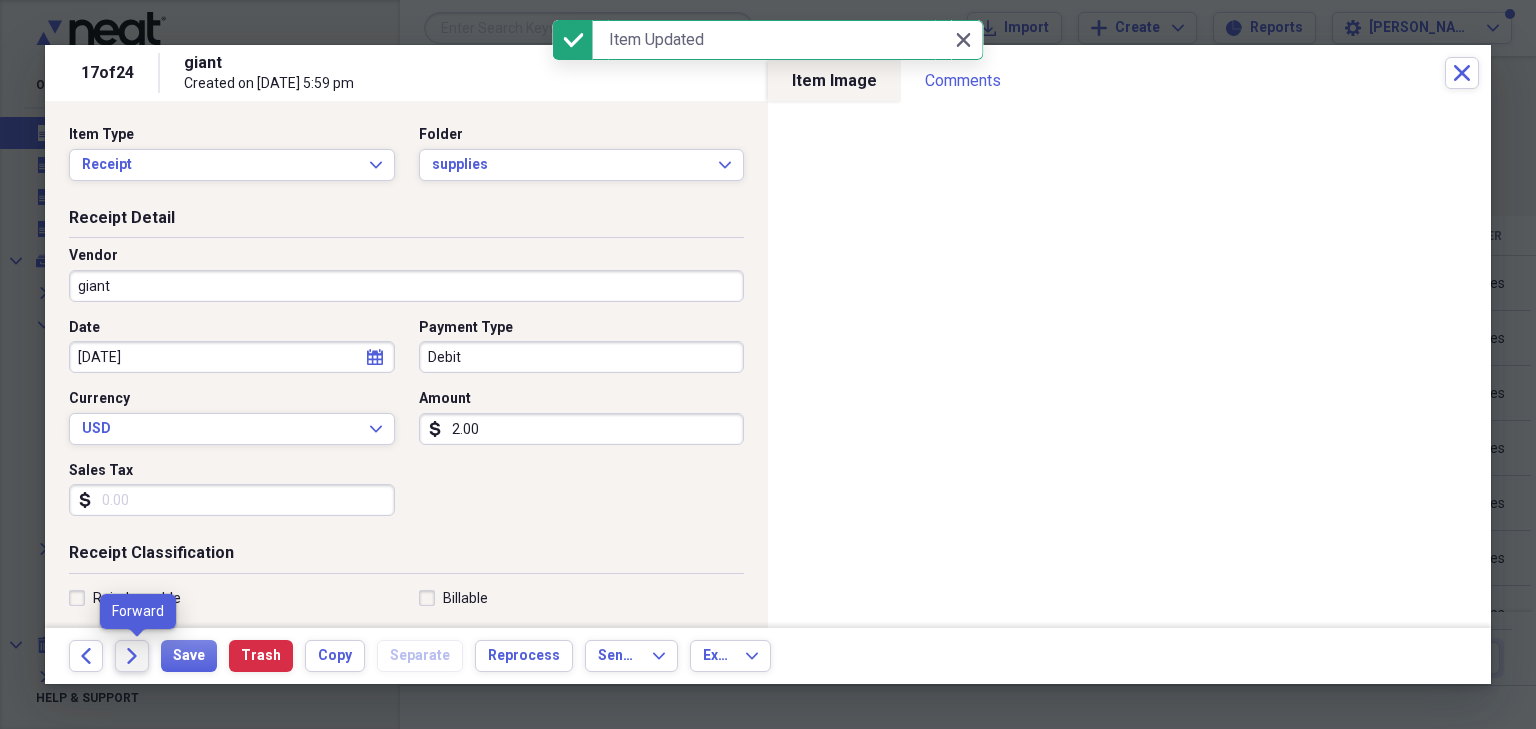 click on "Forward" 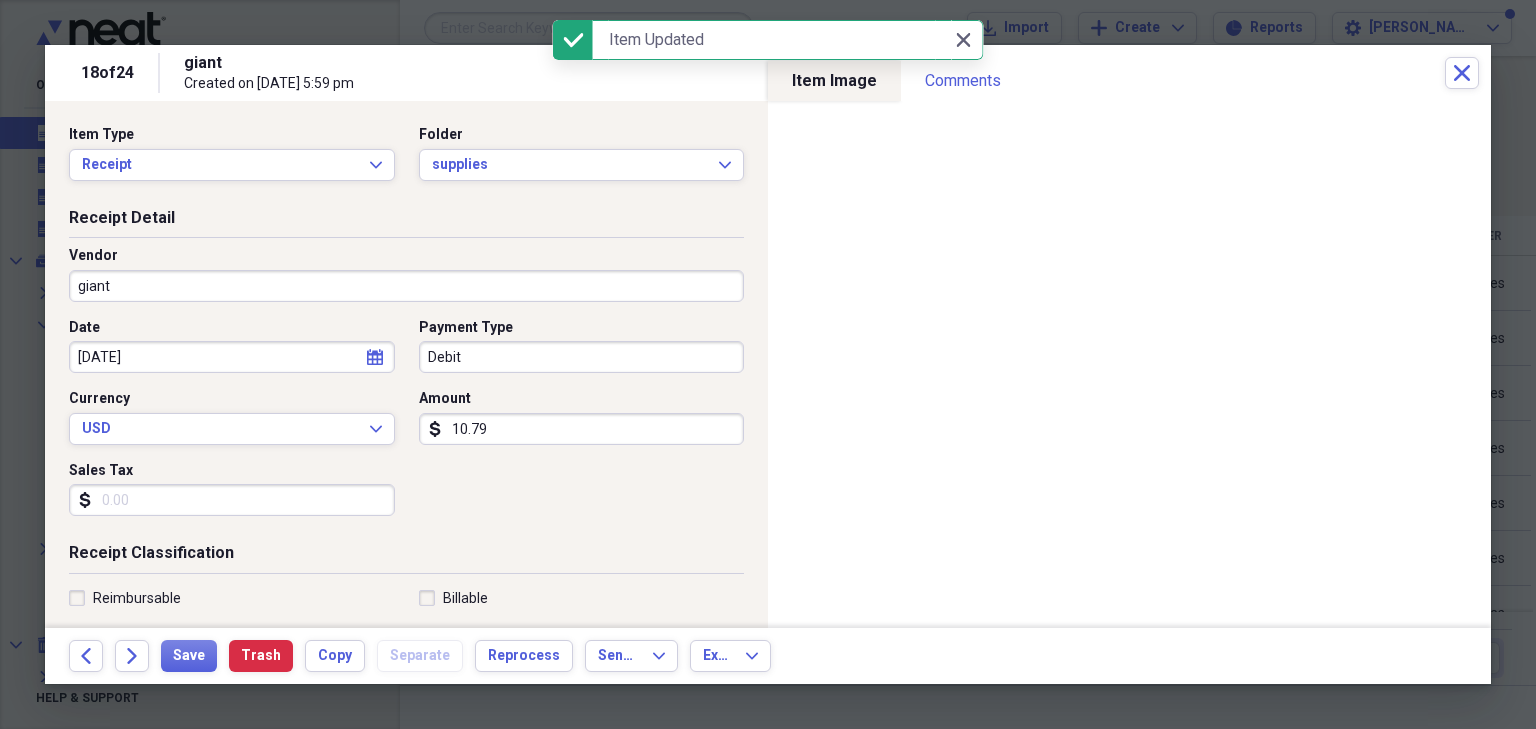 click on "10.79" at bounding box center [582, 429] 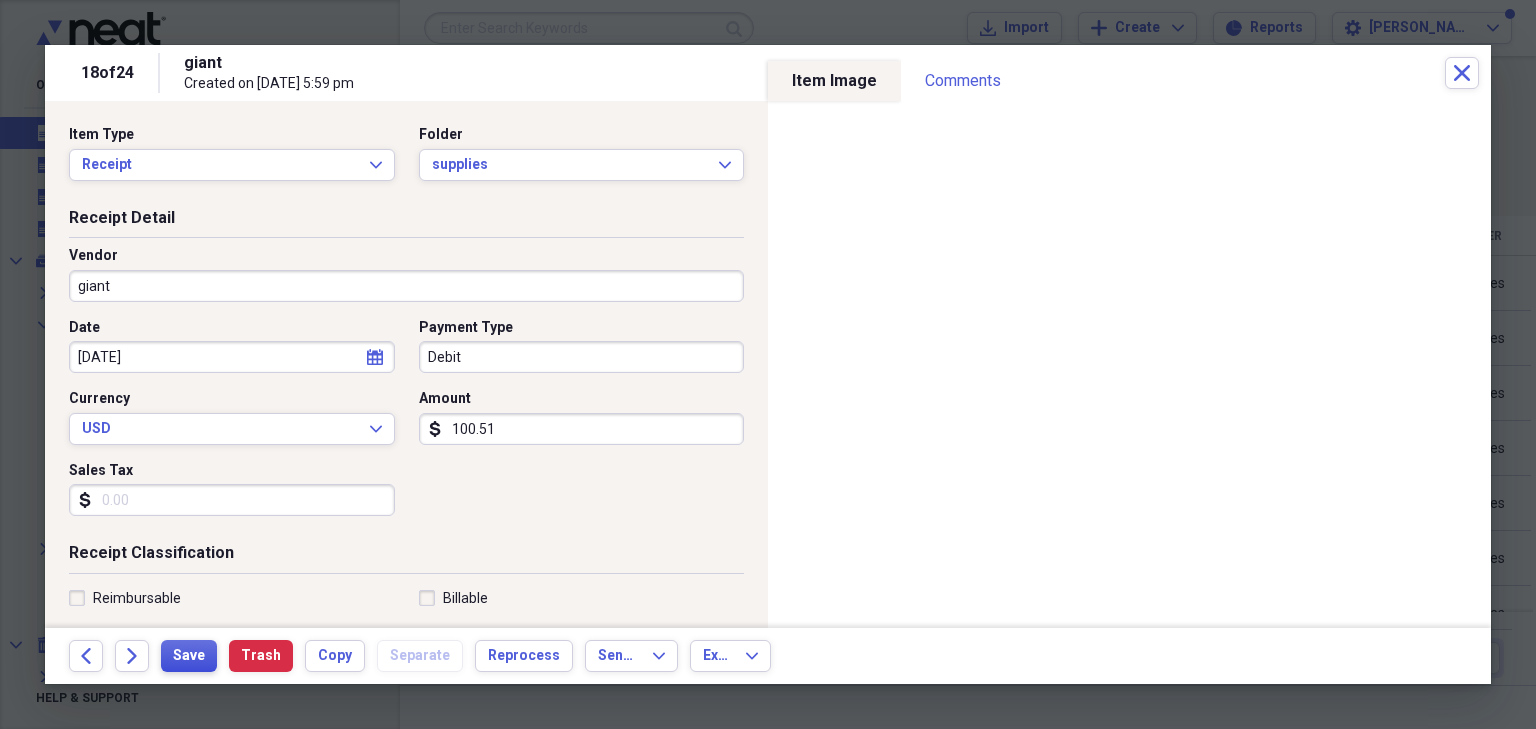 type on "100.51" 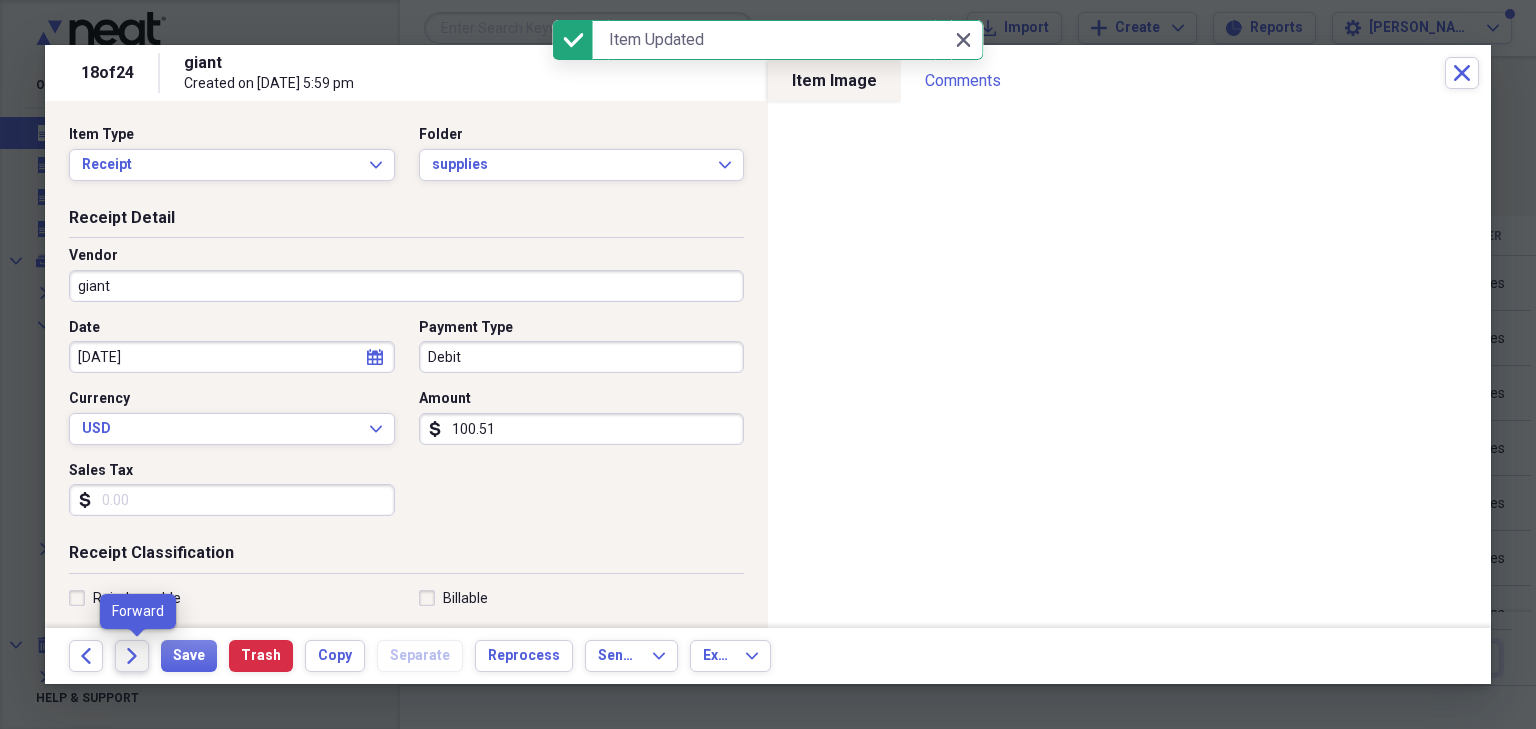 click on "Forward" at bounding box center (132, 656) 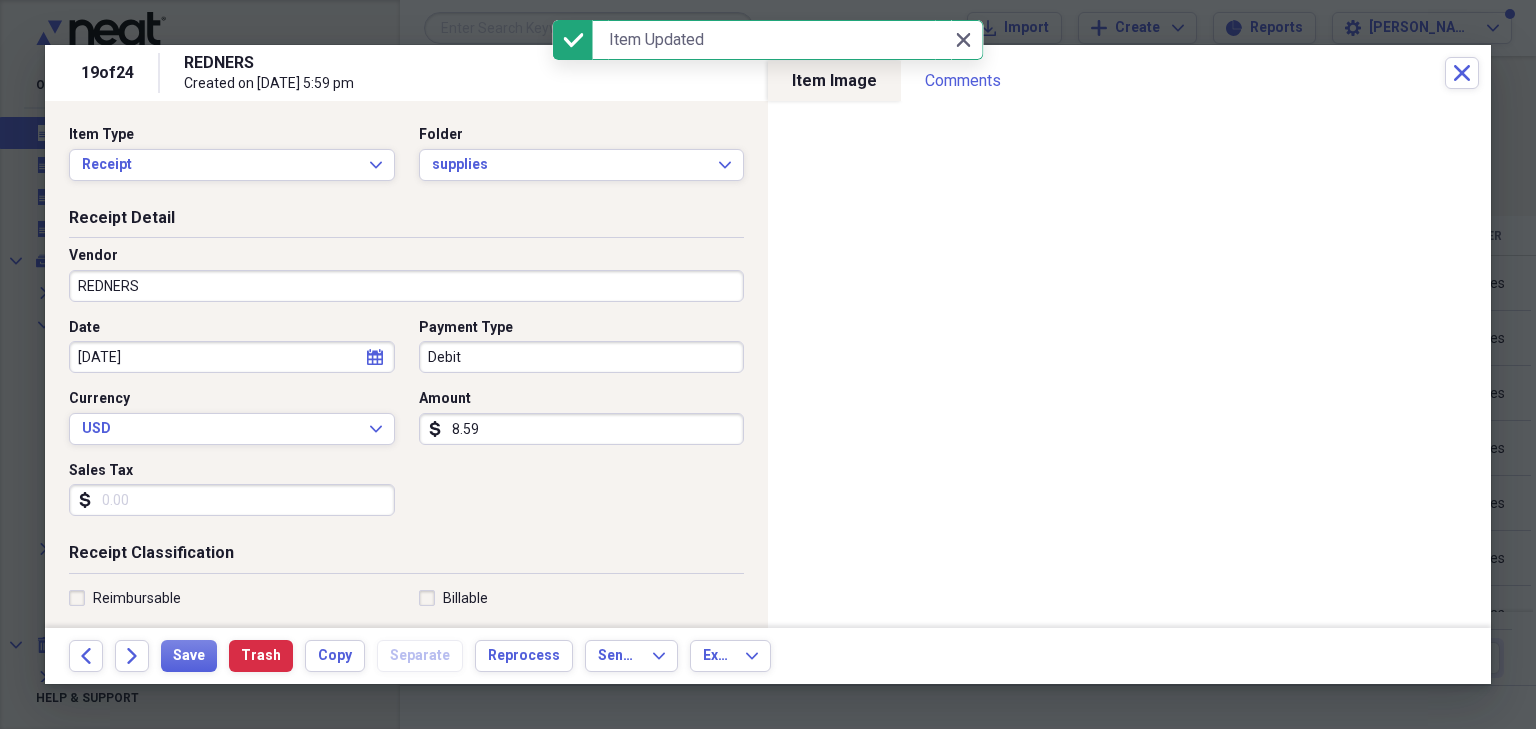 click on "8.59" at bounding box center [582, 429] 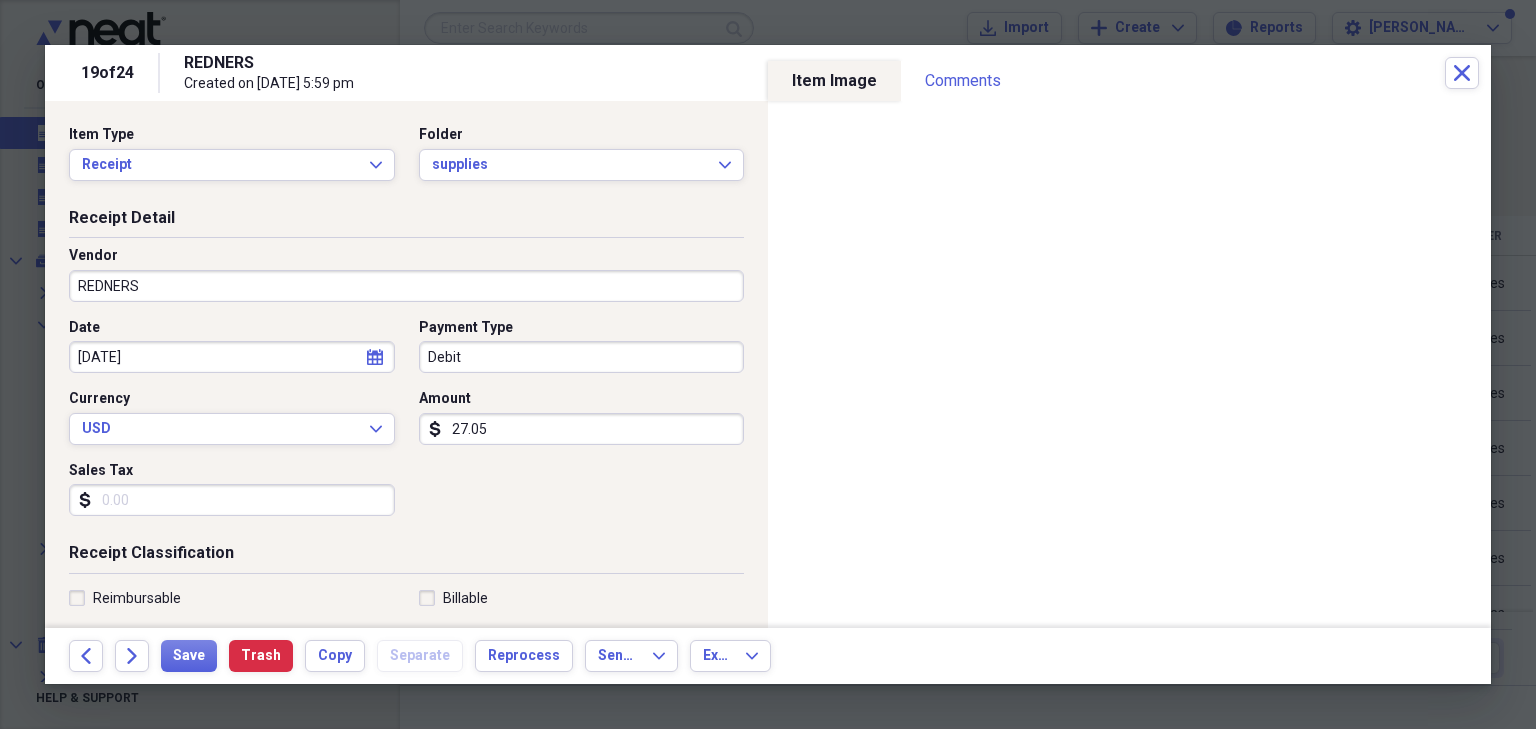 type on "27.05" 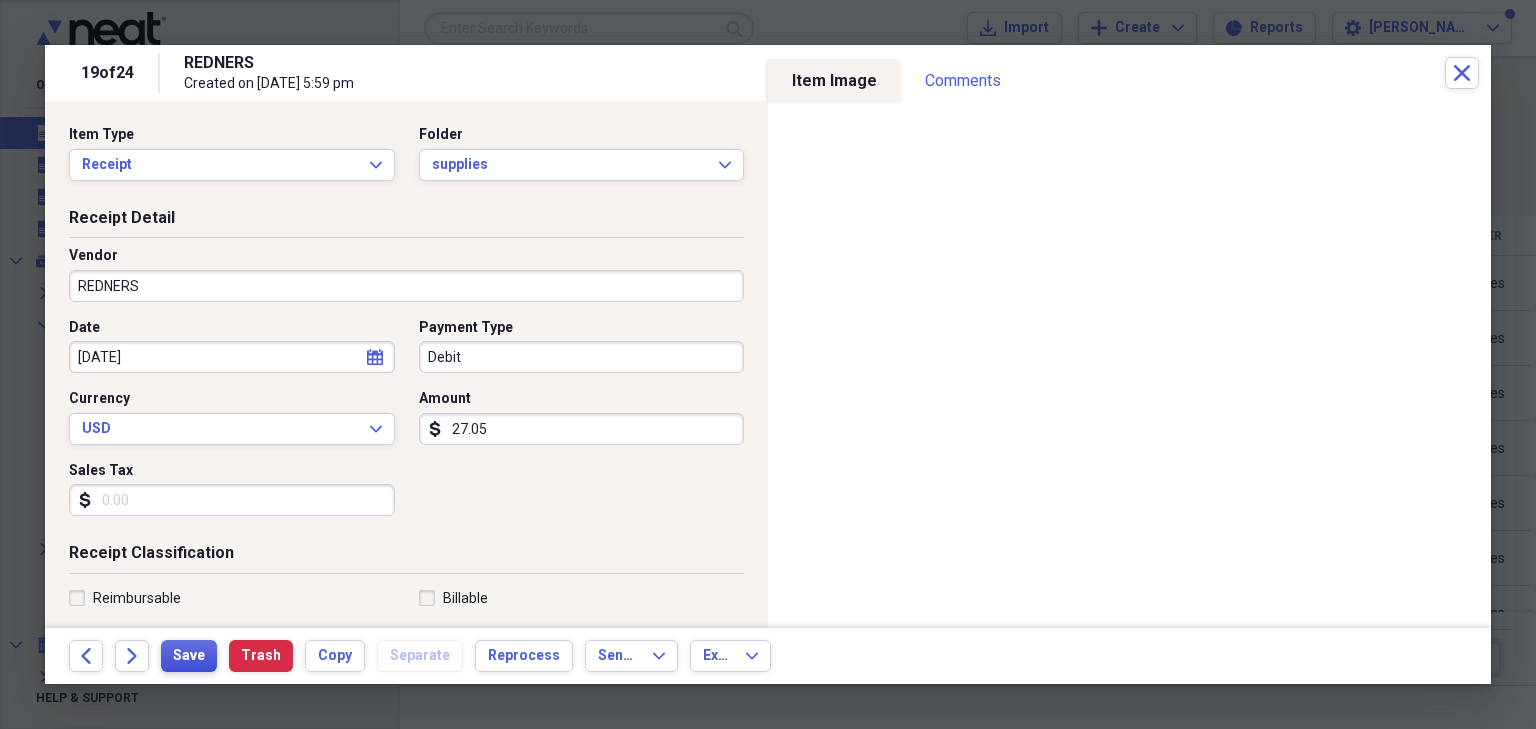 click on "Save" at bounding box center (189, 656) 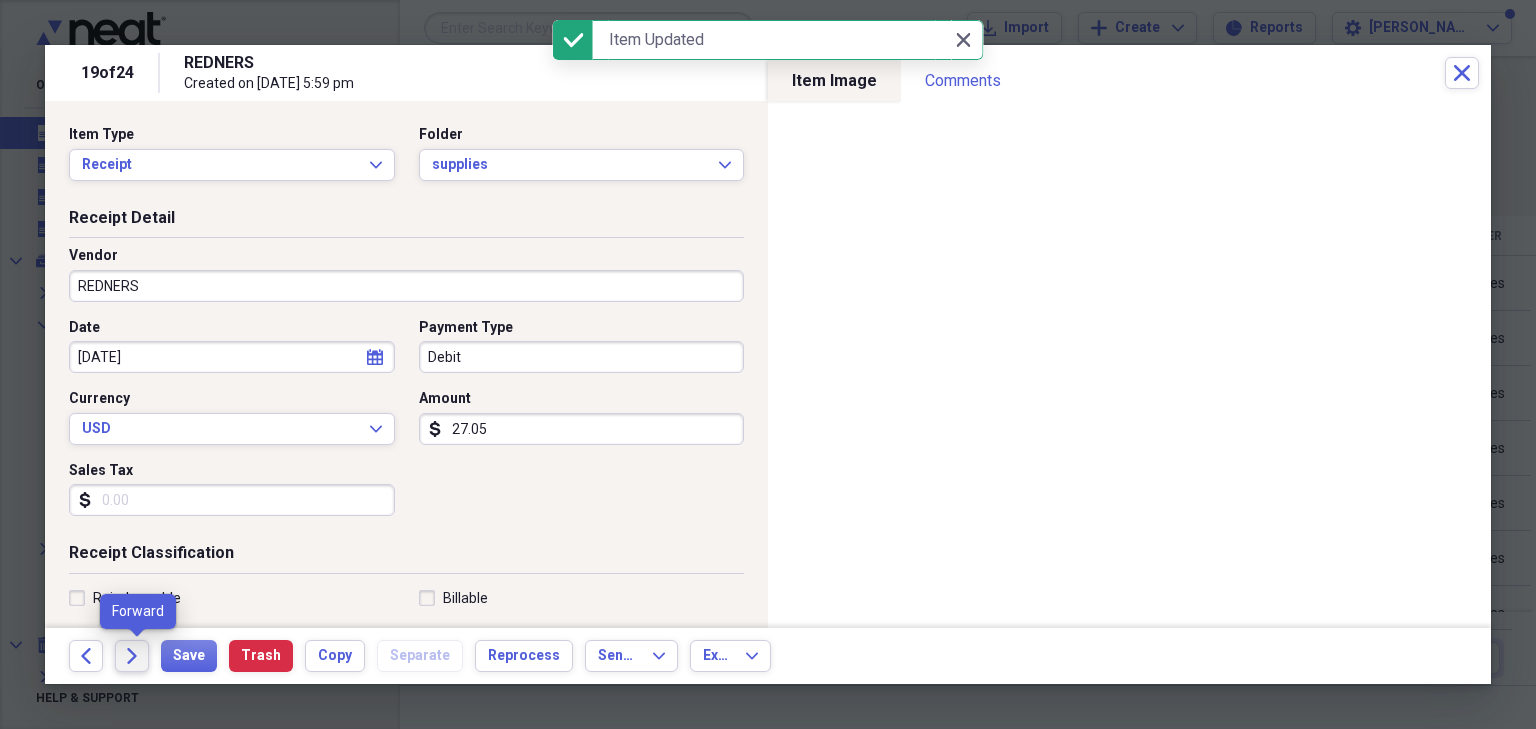 click on "Forward" 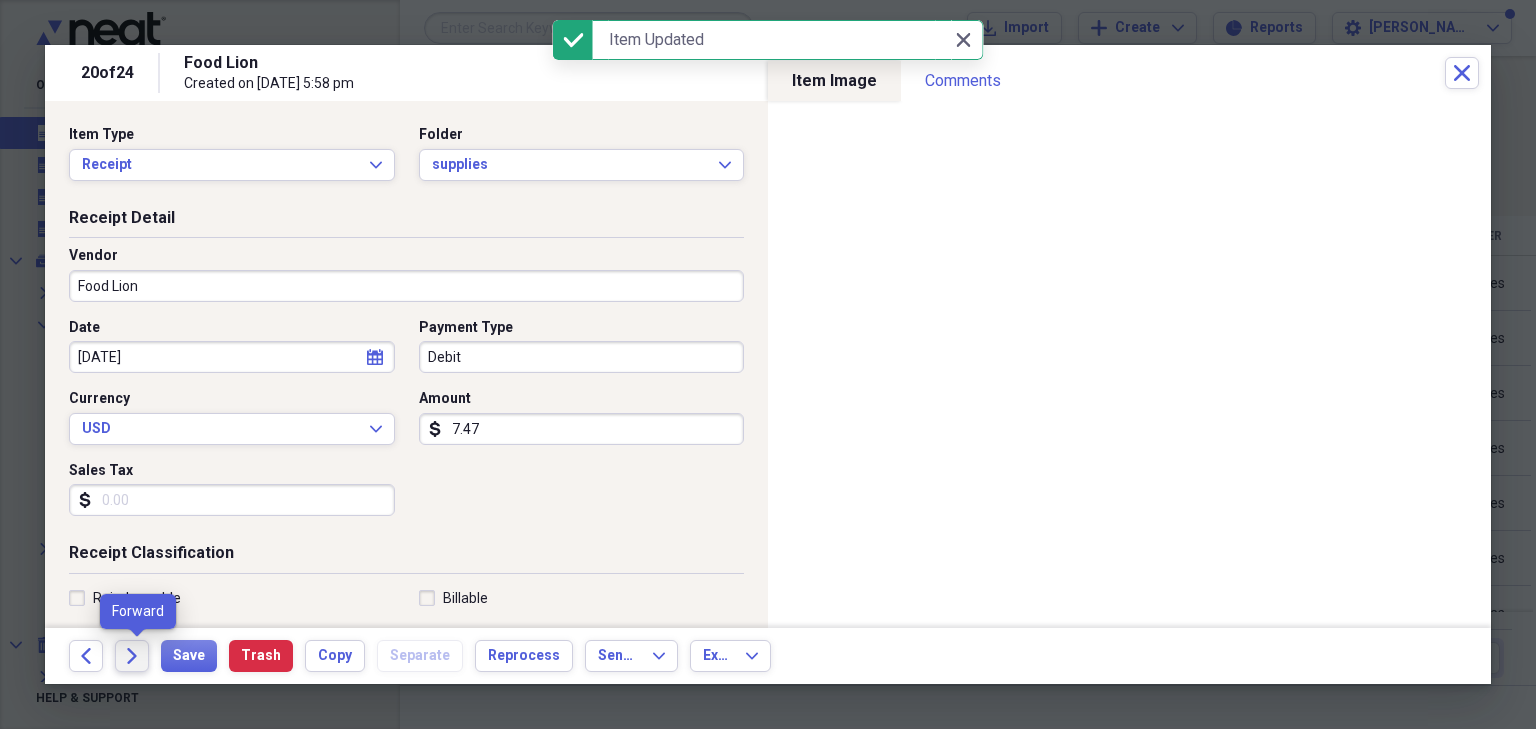 click 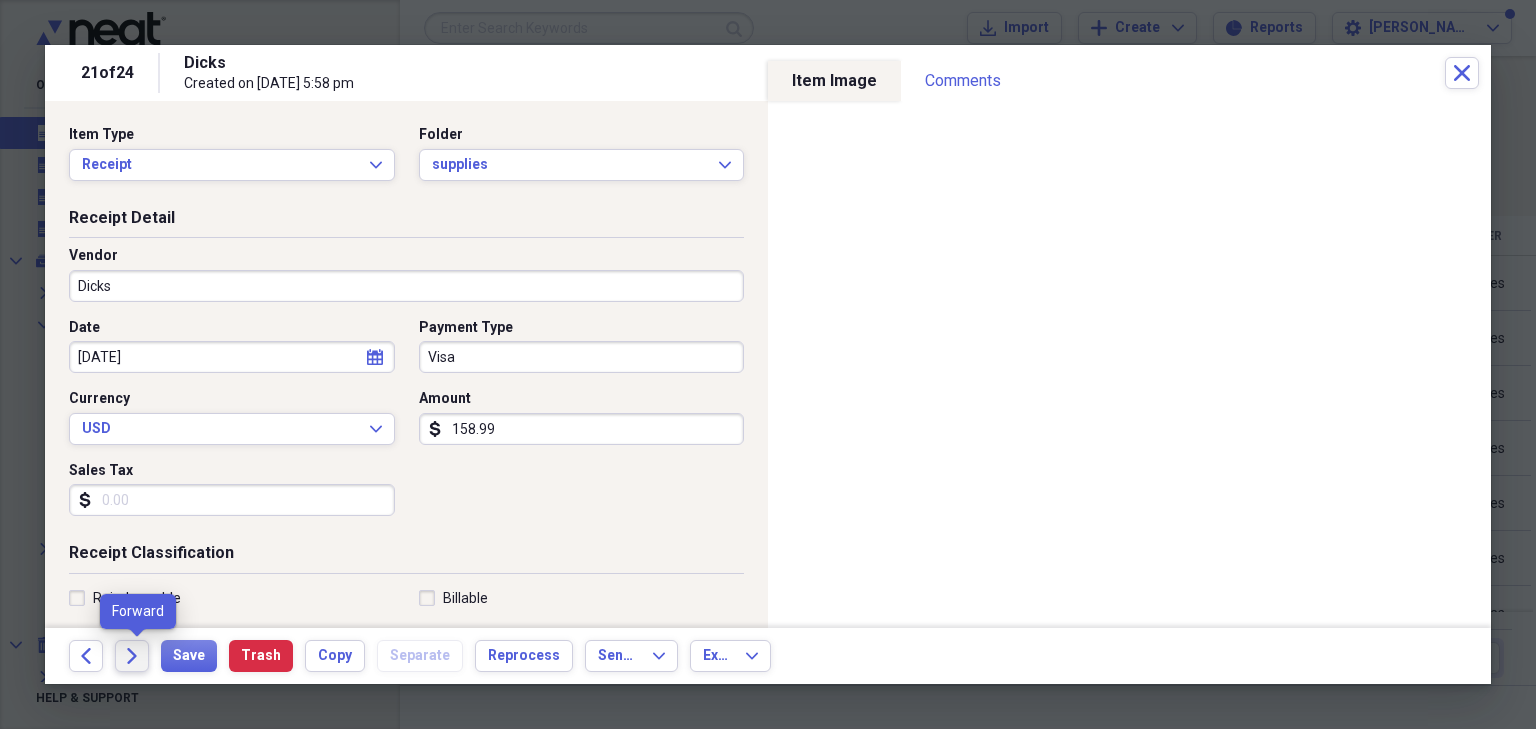 click 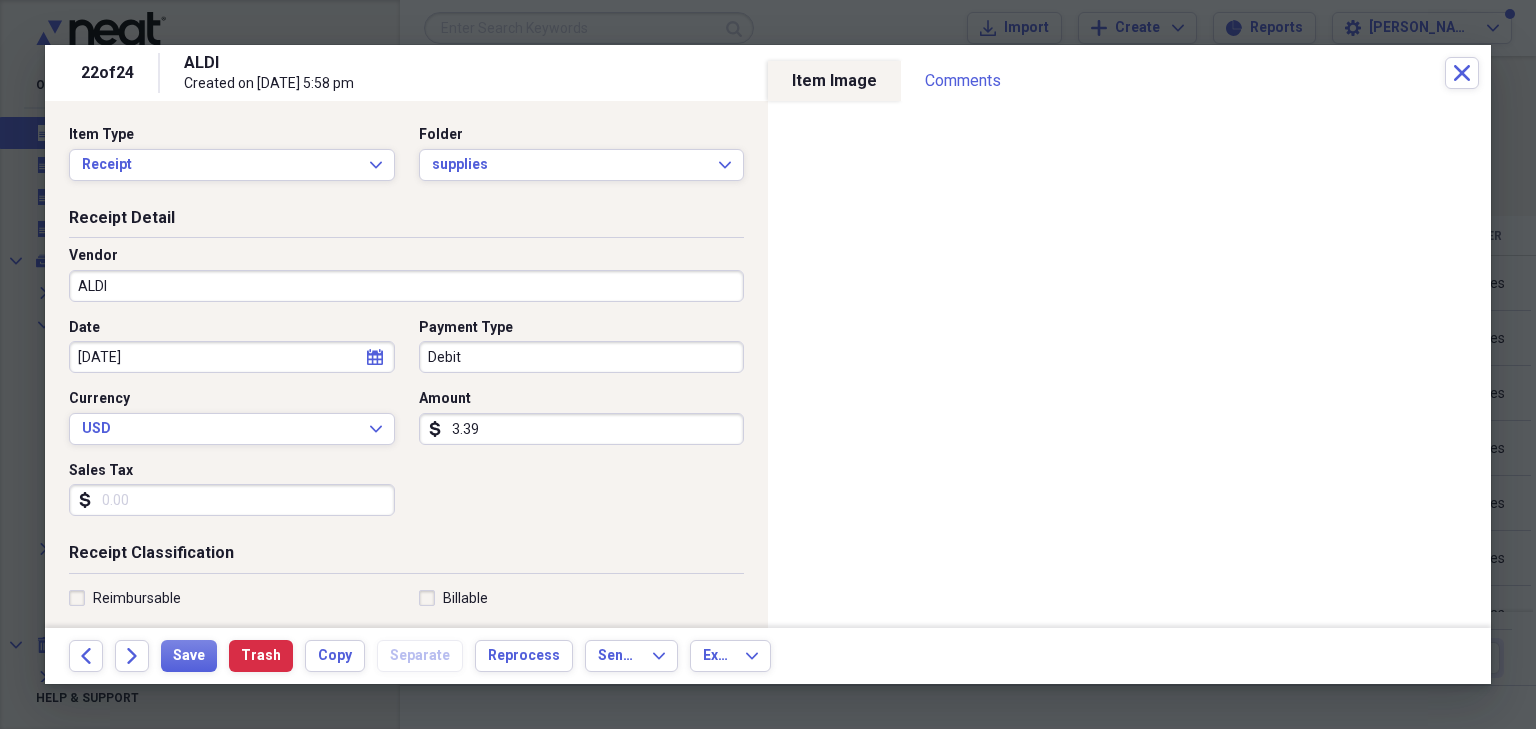 click on "3.39" at bounding box center [582, 429] 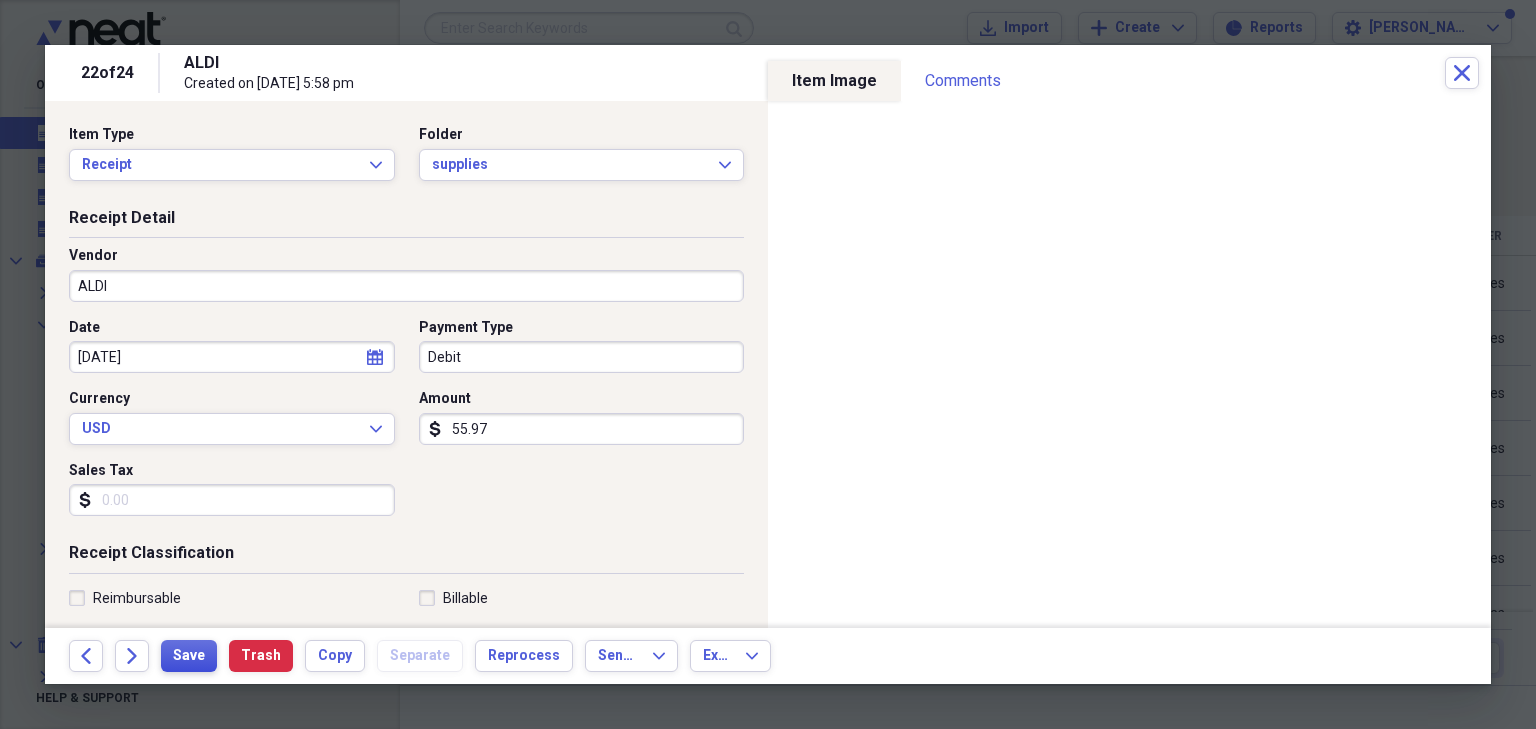 type on "55.97" 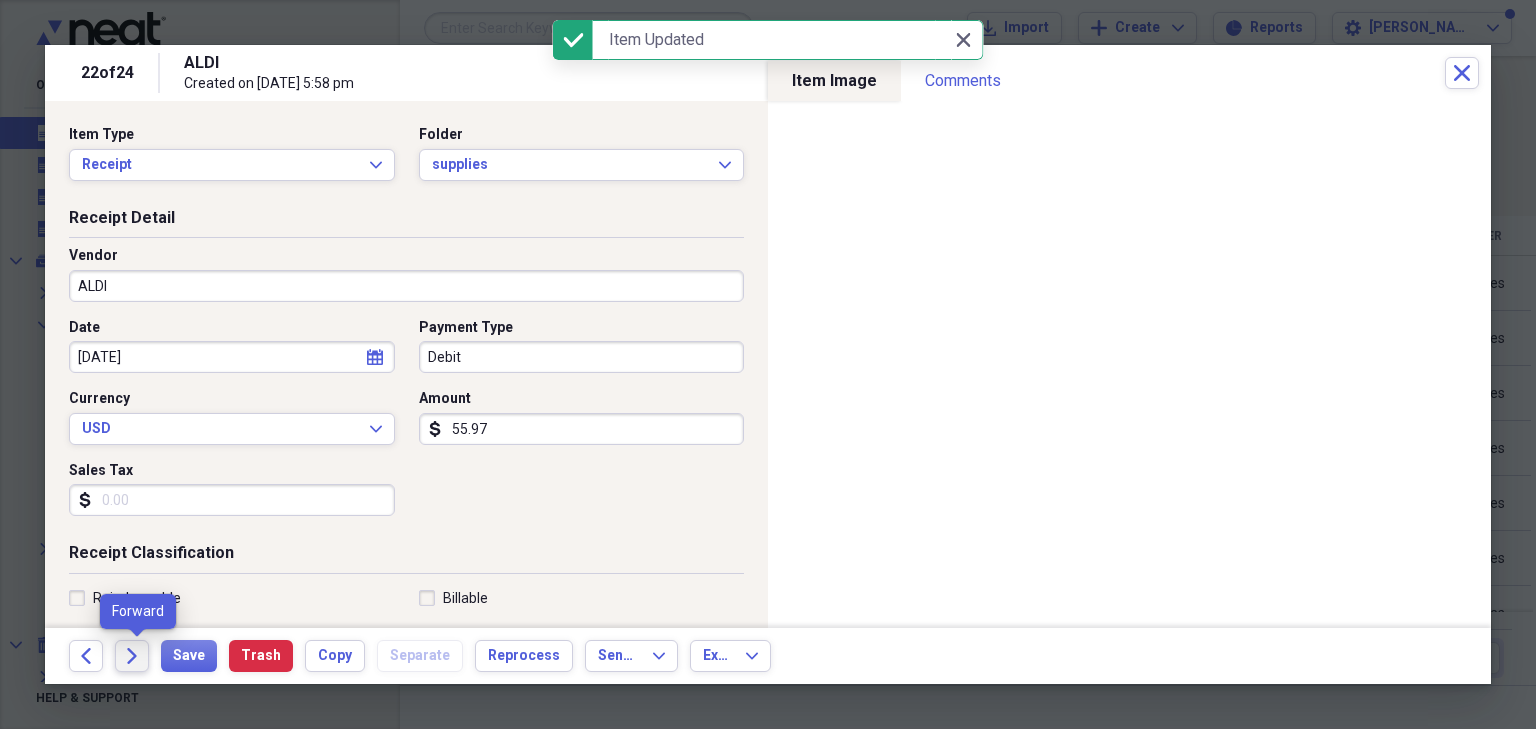 click 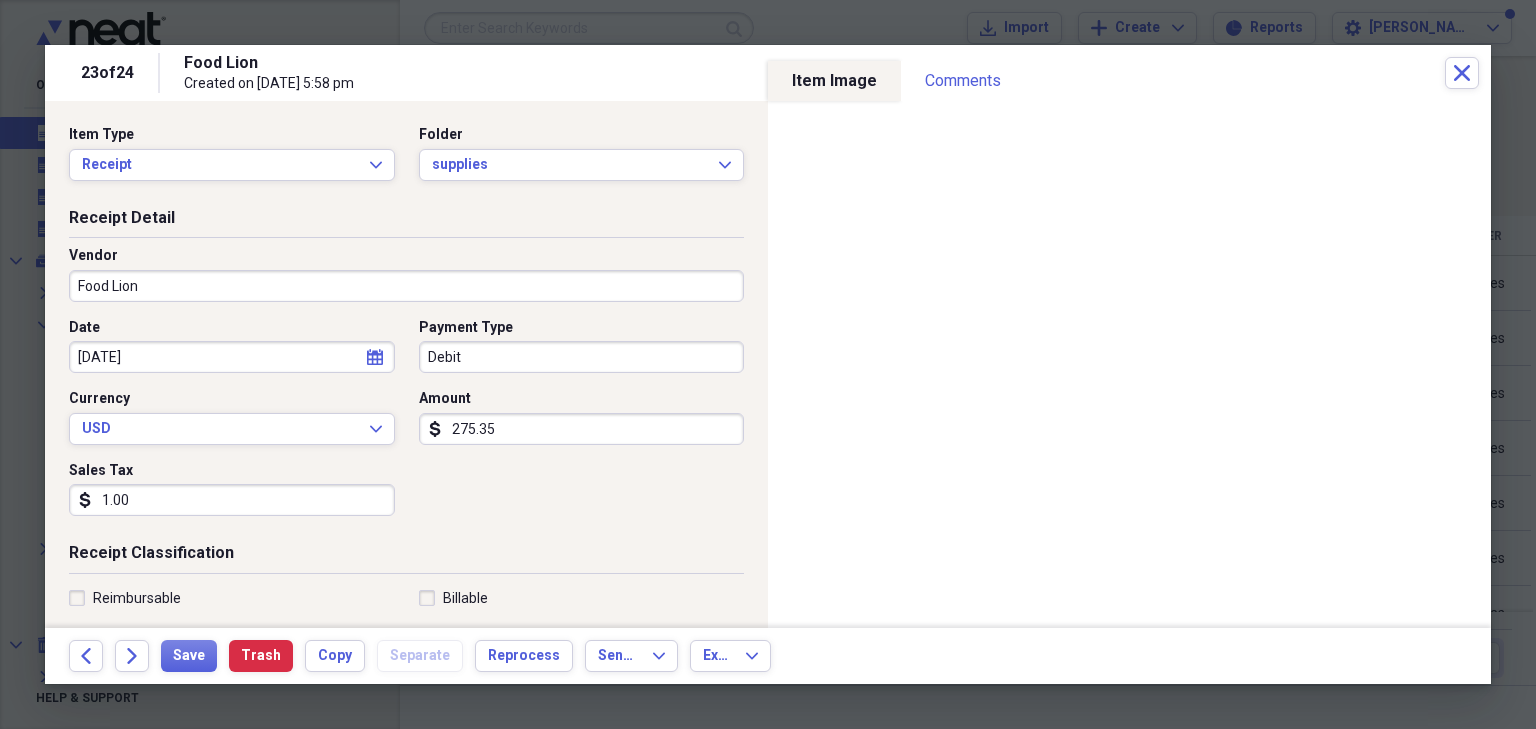 click on "275.35" at bounding box center [582, 429] 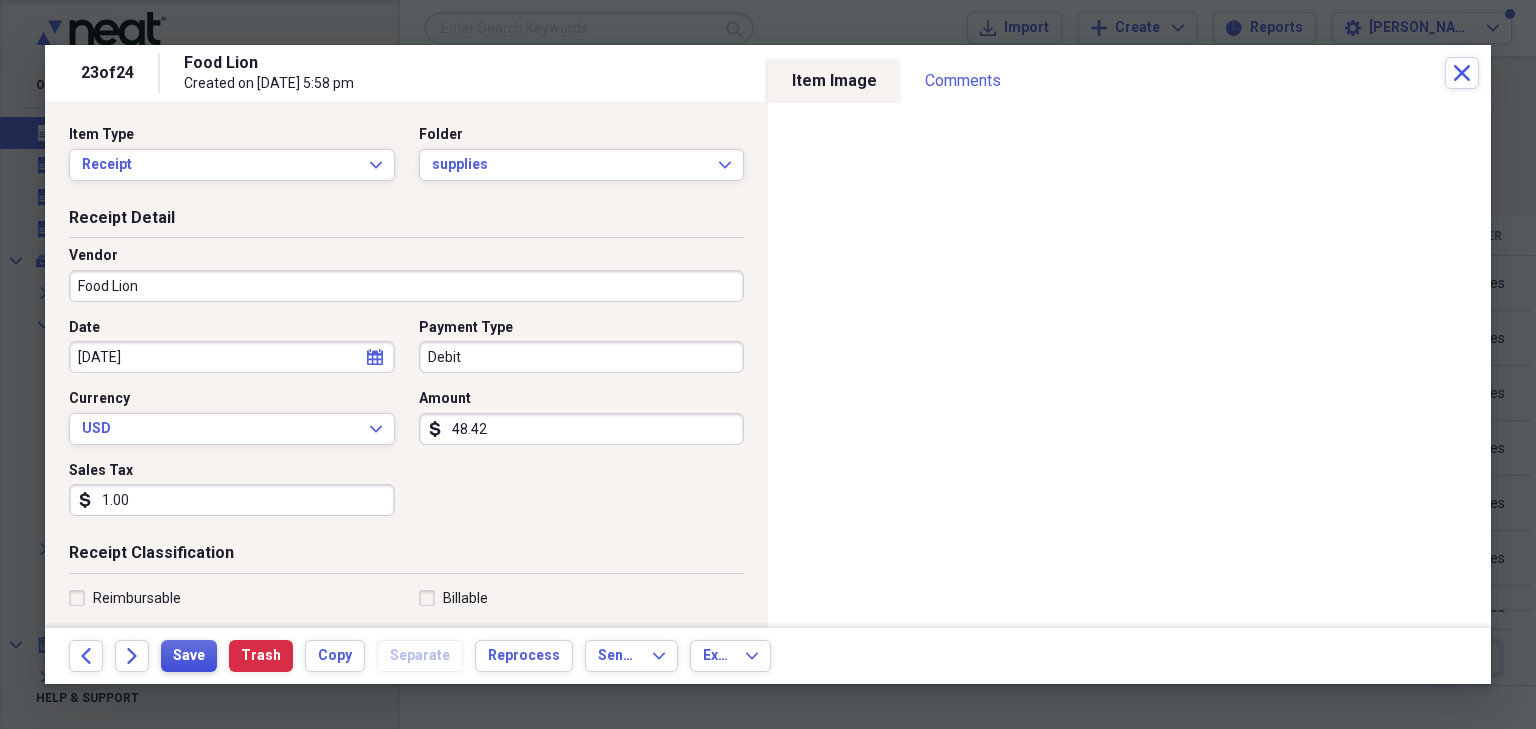 type on "48.42" 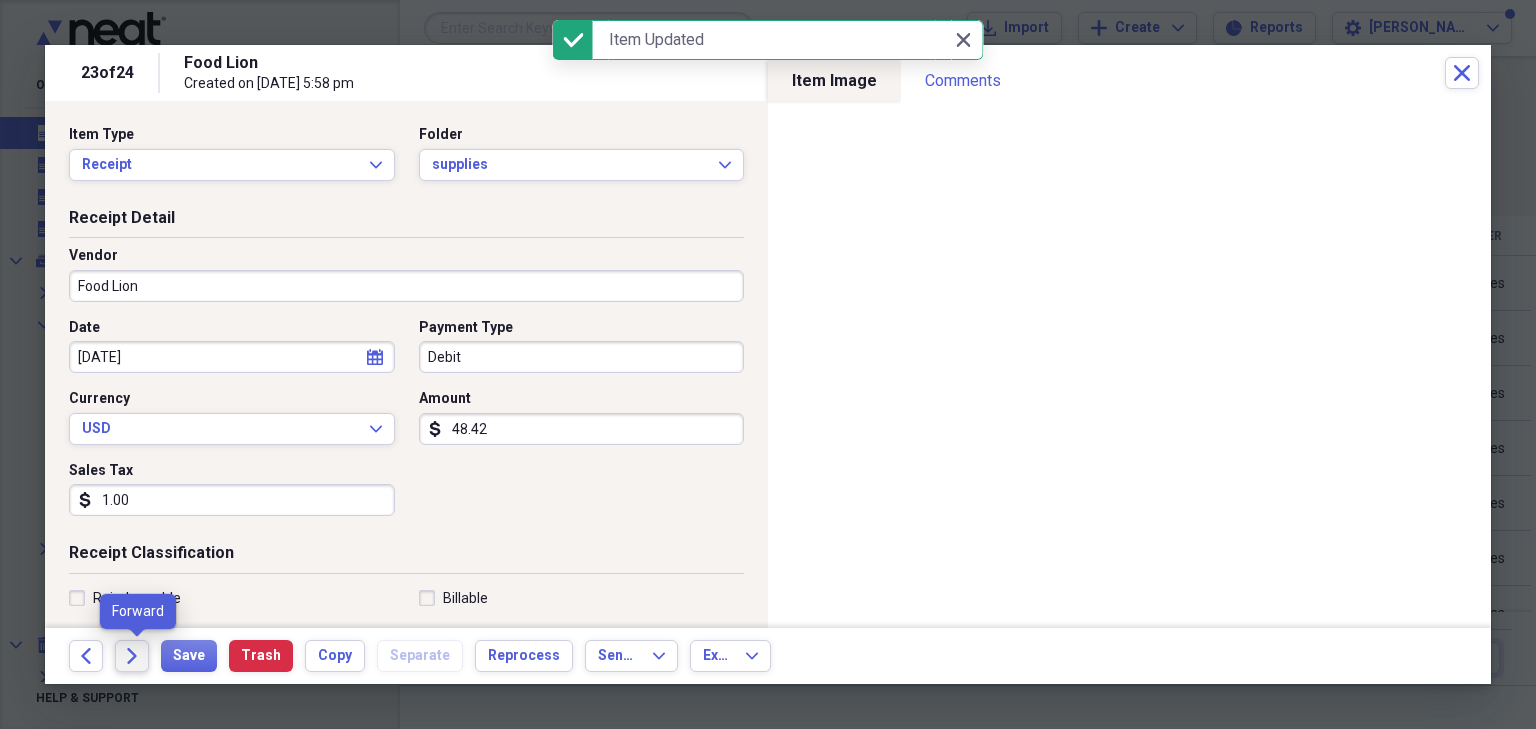click on "Forward" at bounding box center [132, 656] 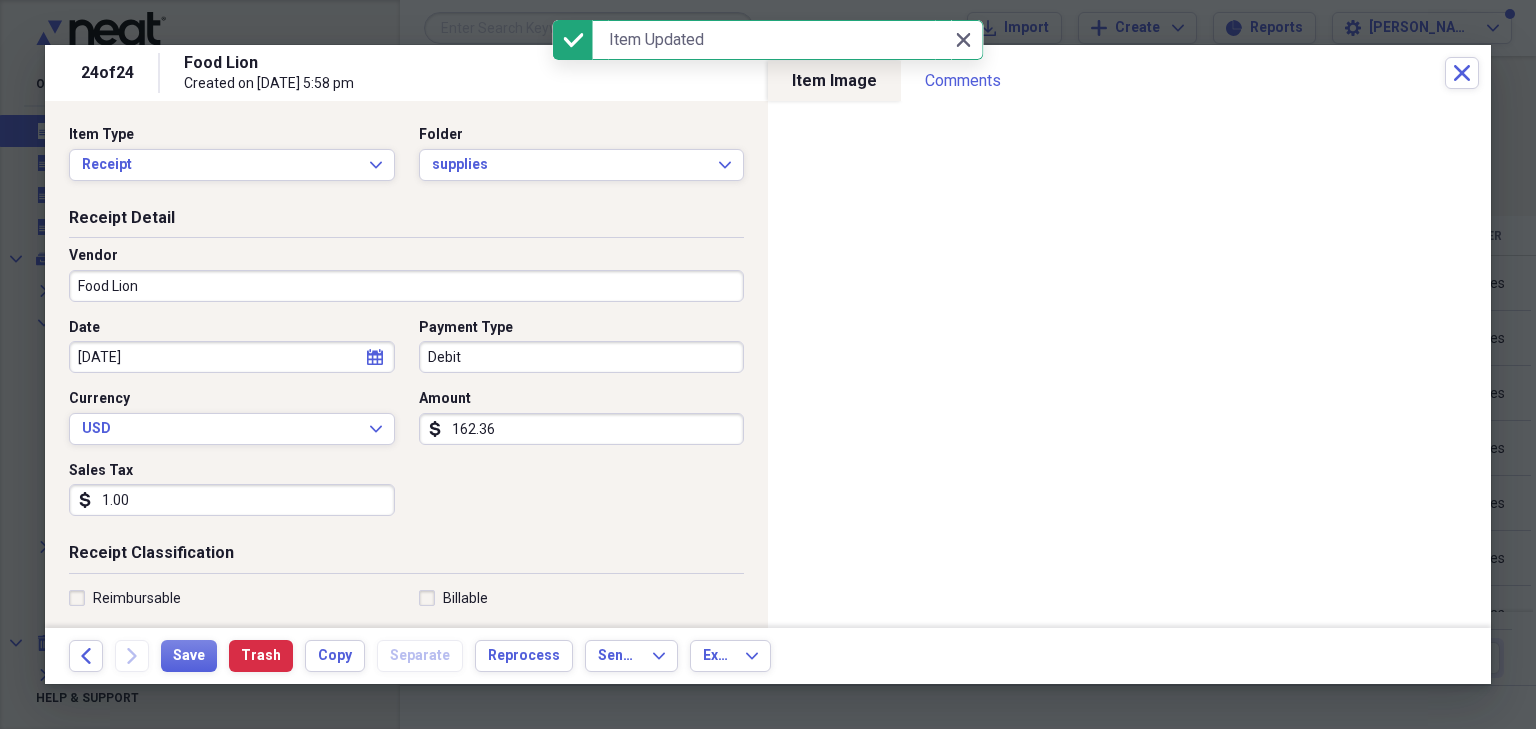 click on "162.36" at bounding box center (582, 429) 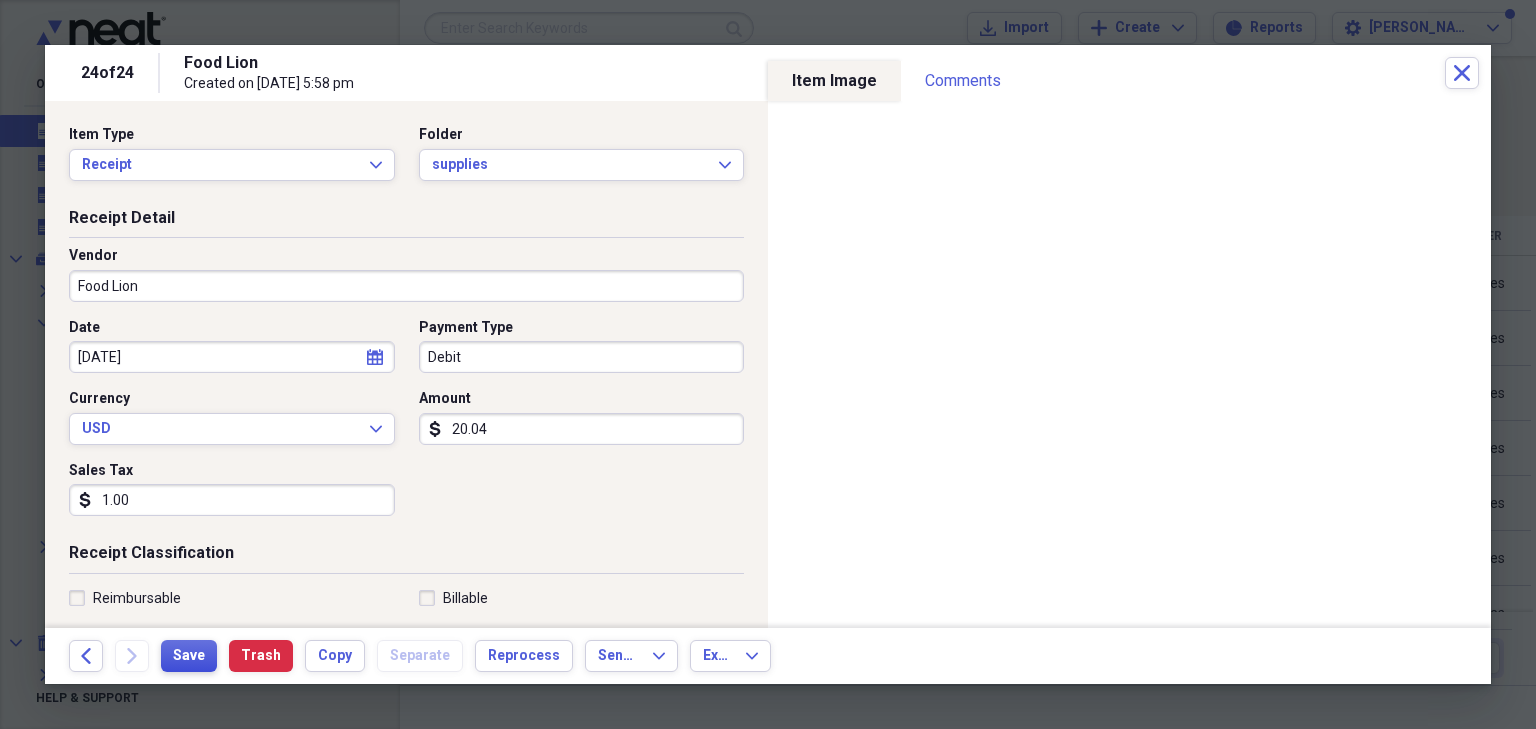 type on "20.04" 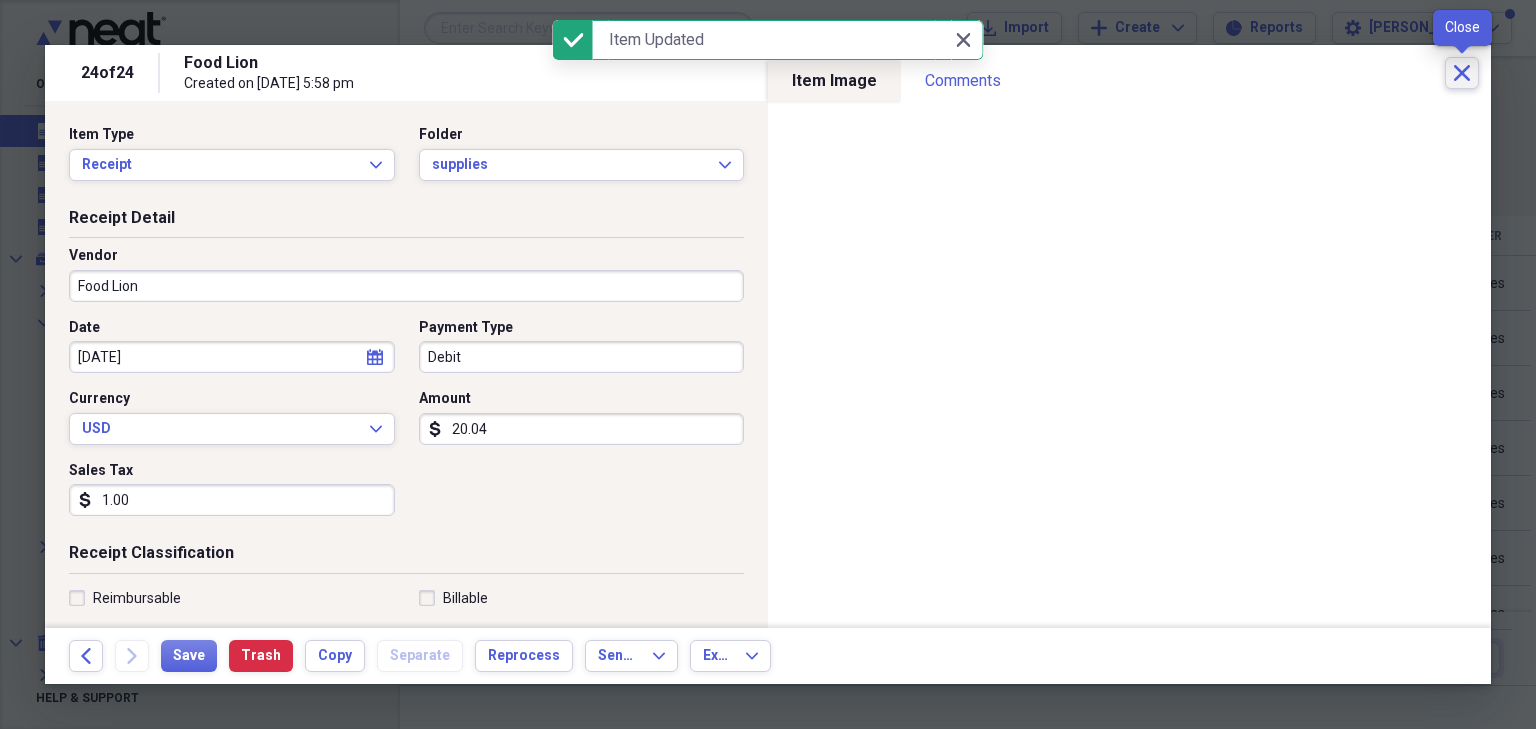 click on "Close" at bounding box center [1462, 73] 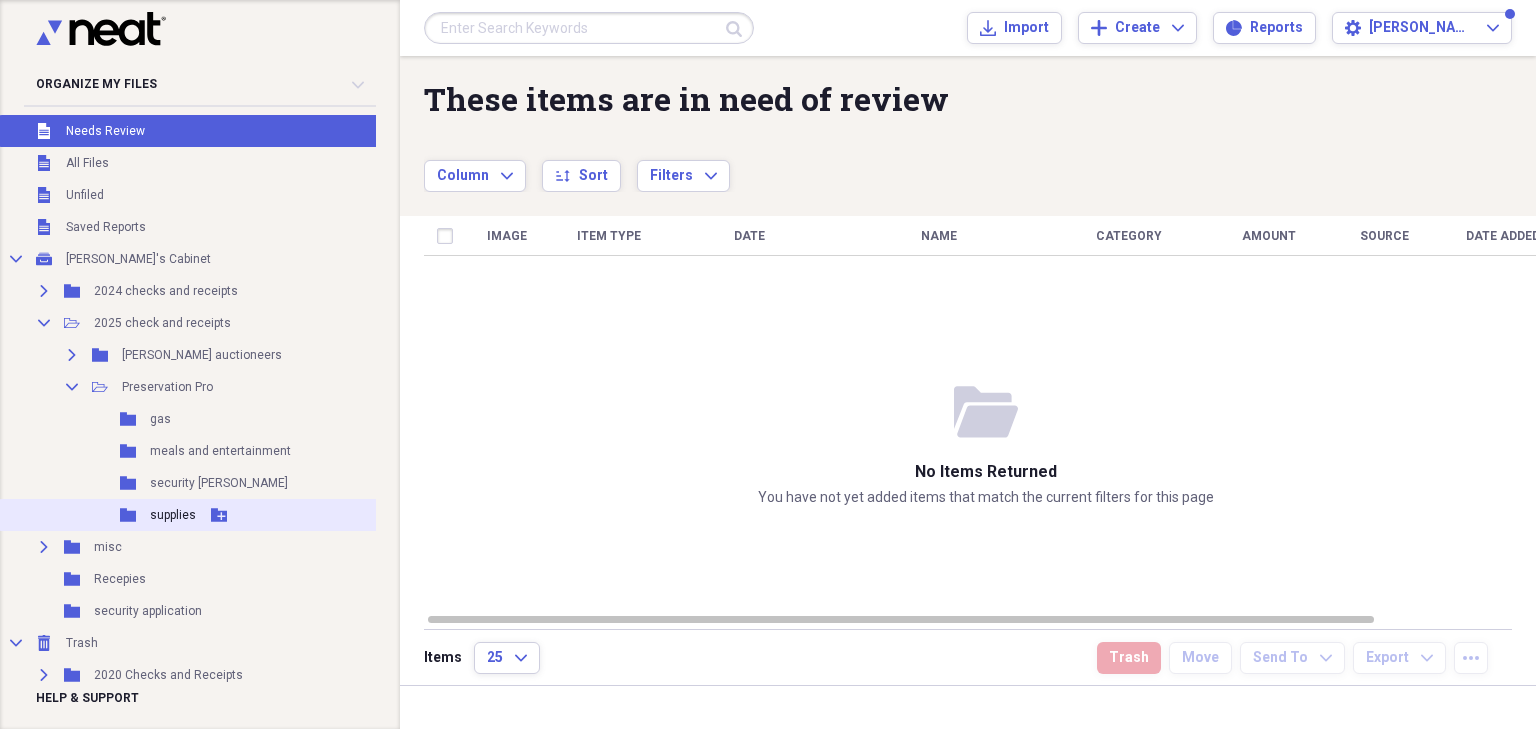 click on "supplies" at bounding box center (173, 515) 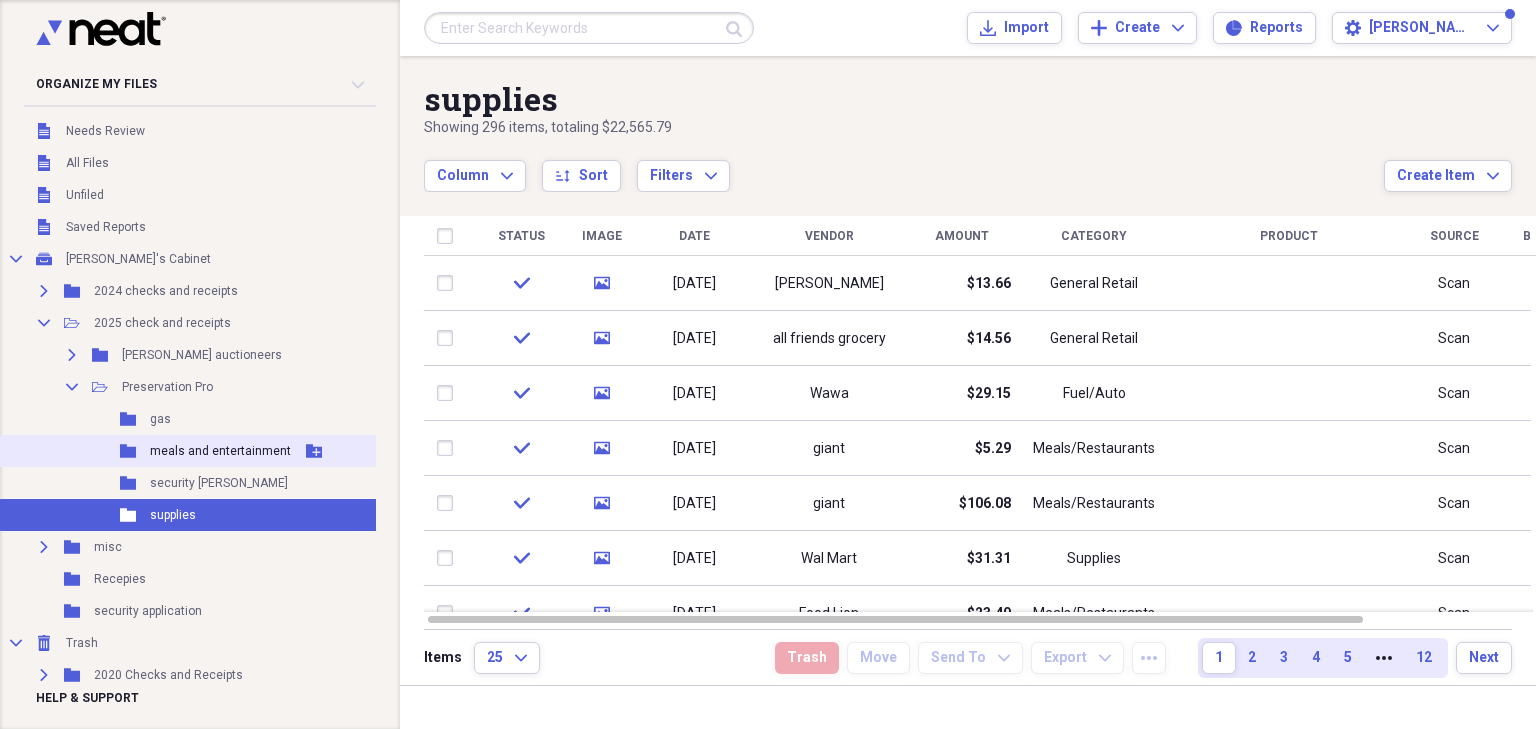 click on "meals and entertainment" at bounding box center [220, 451] 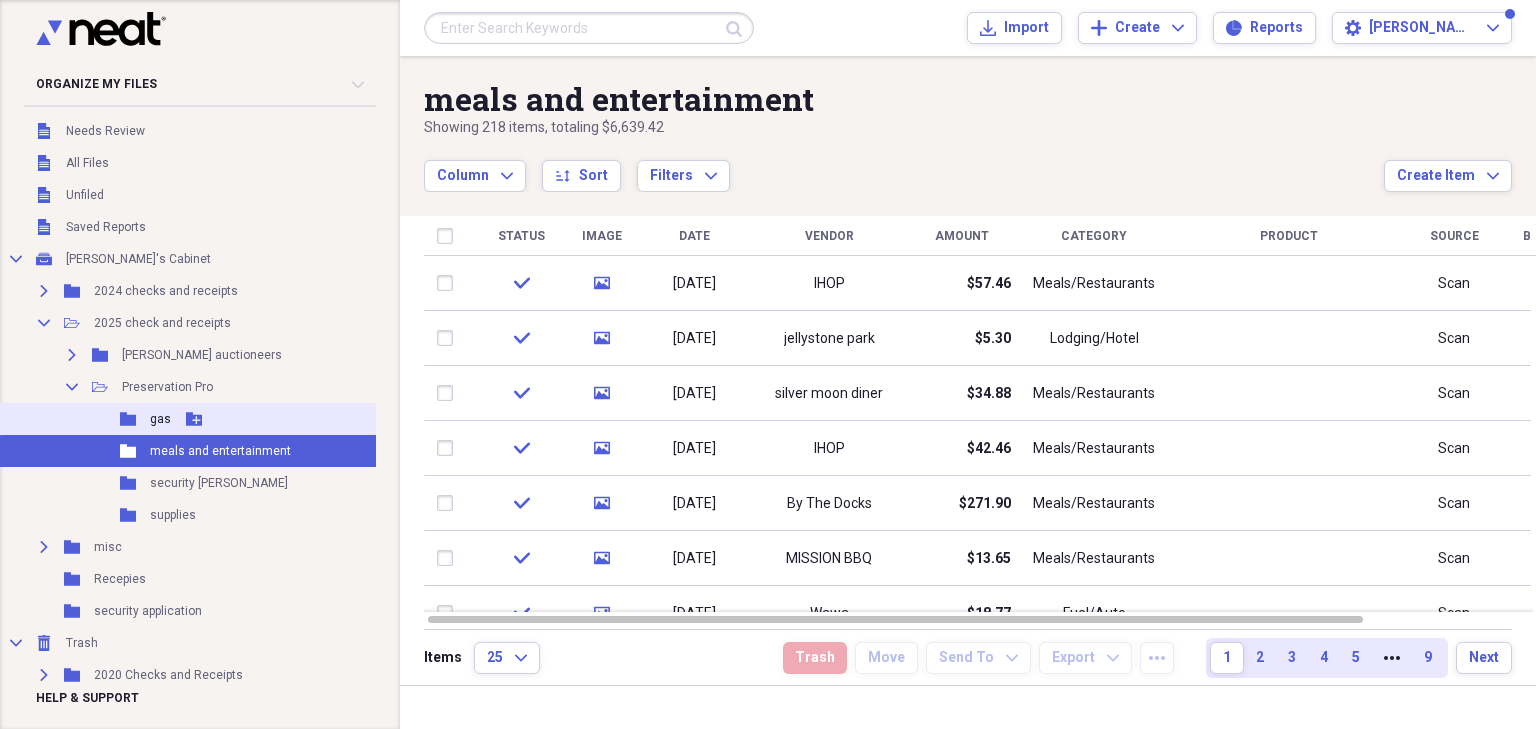 click on "gas" at bounding box center (160, 419) 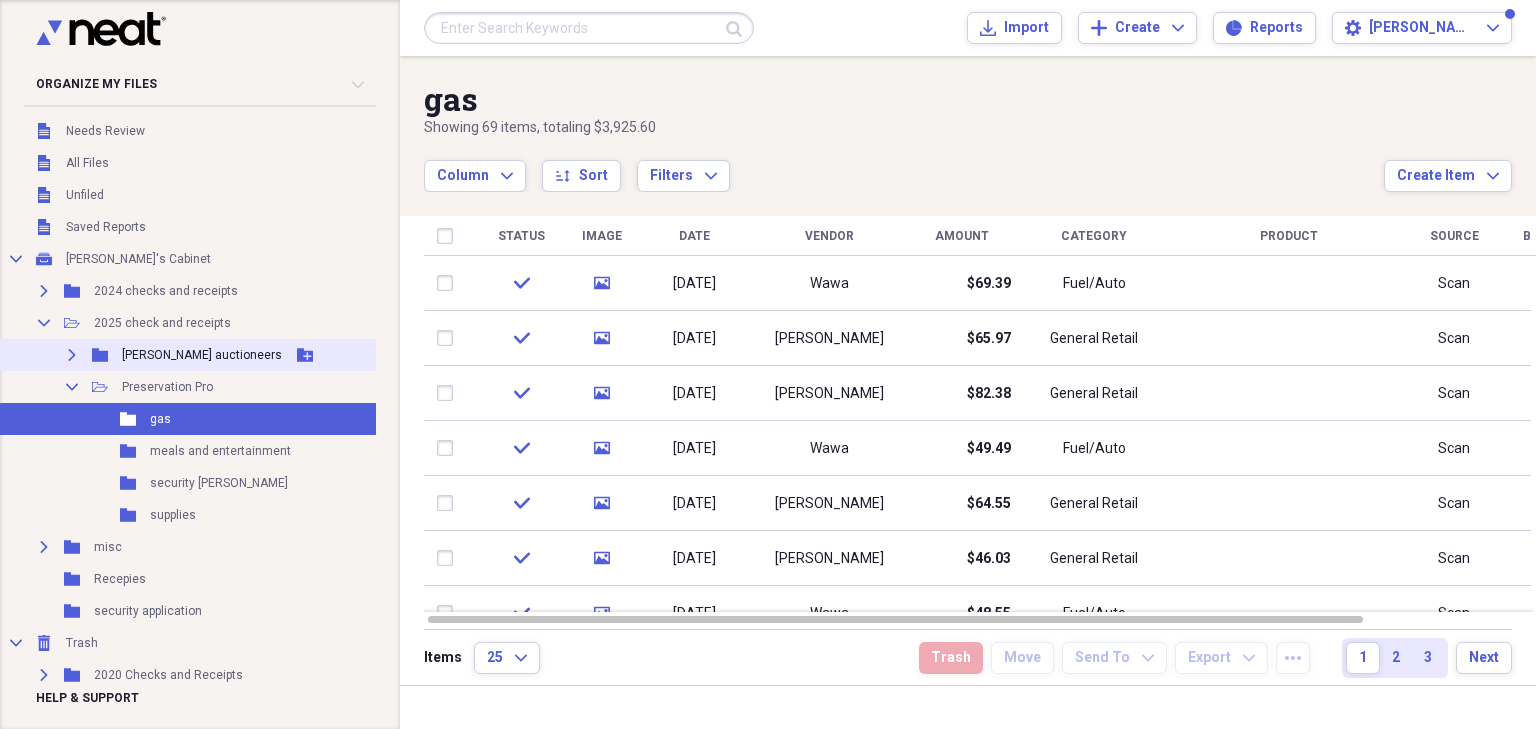 click on "Expand" at bounding box center (72, 355) 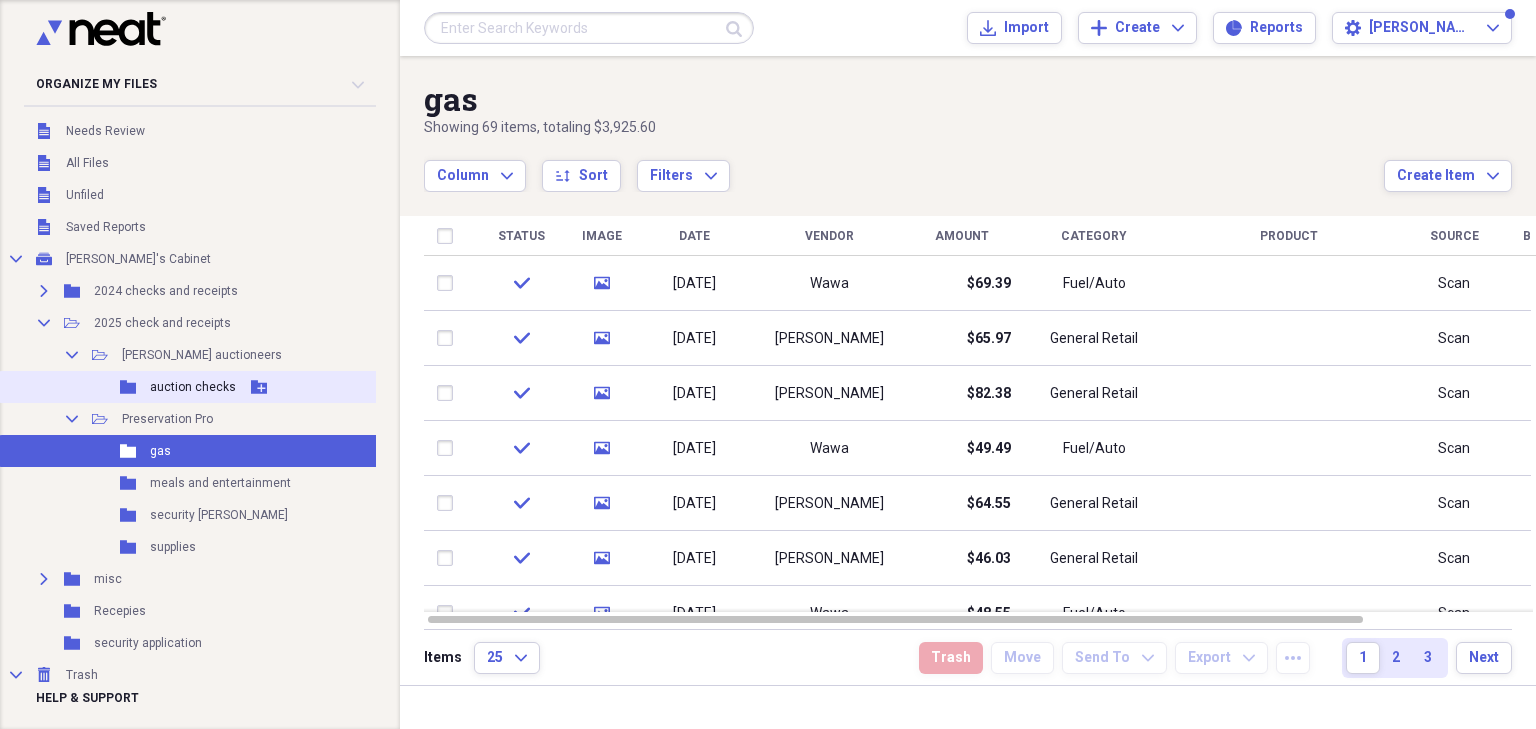 click on "auction checks" at bounding box center [193, 387] 